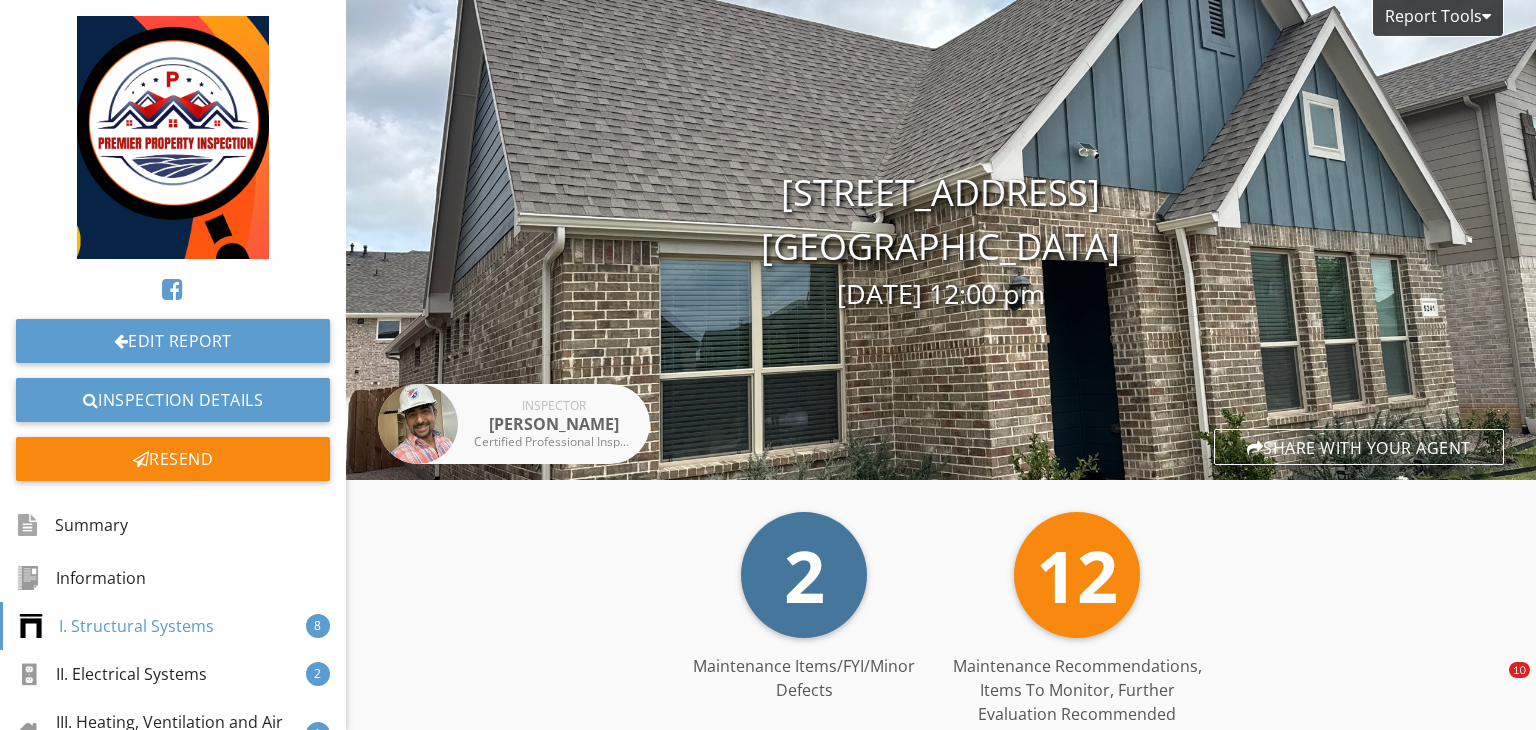 scroll, scrollTop: 0, scrollLeft: 0, axis: both 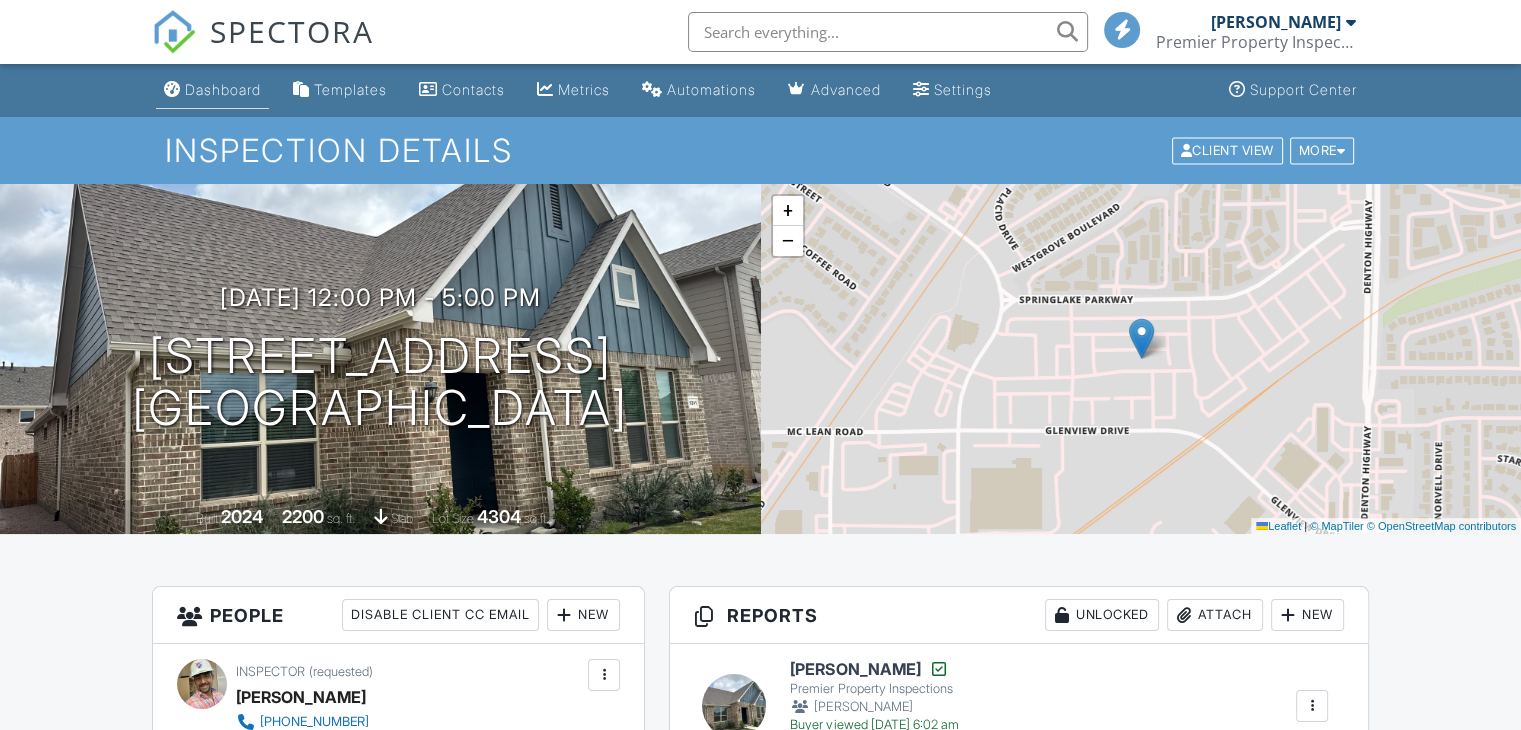click on "Dashboard" at bounding box center [223, 89] 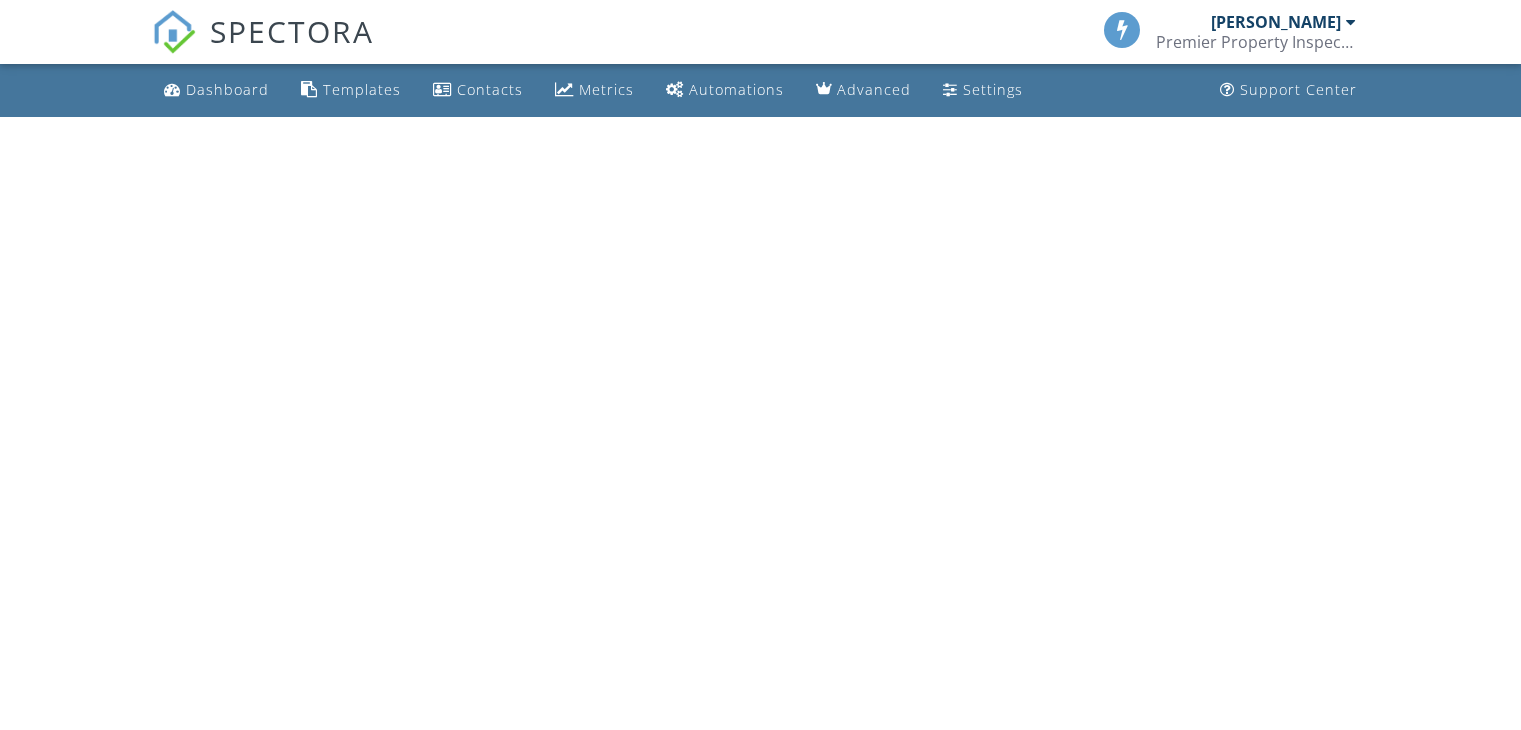 scroll, scrollTop: 0, scrollLeft: 0, axis: both 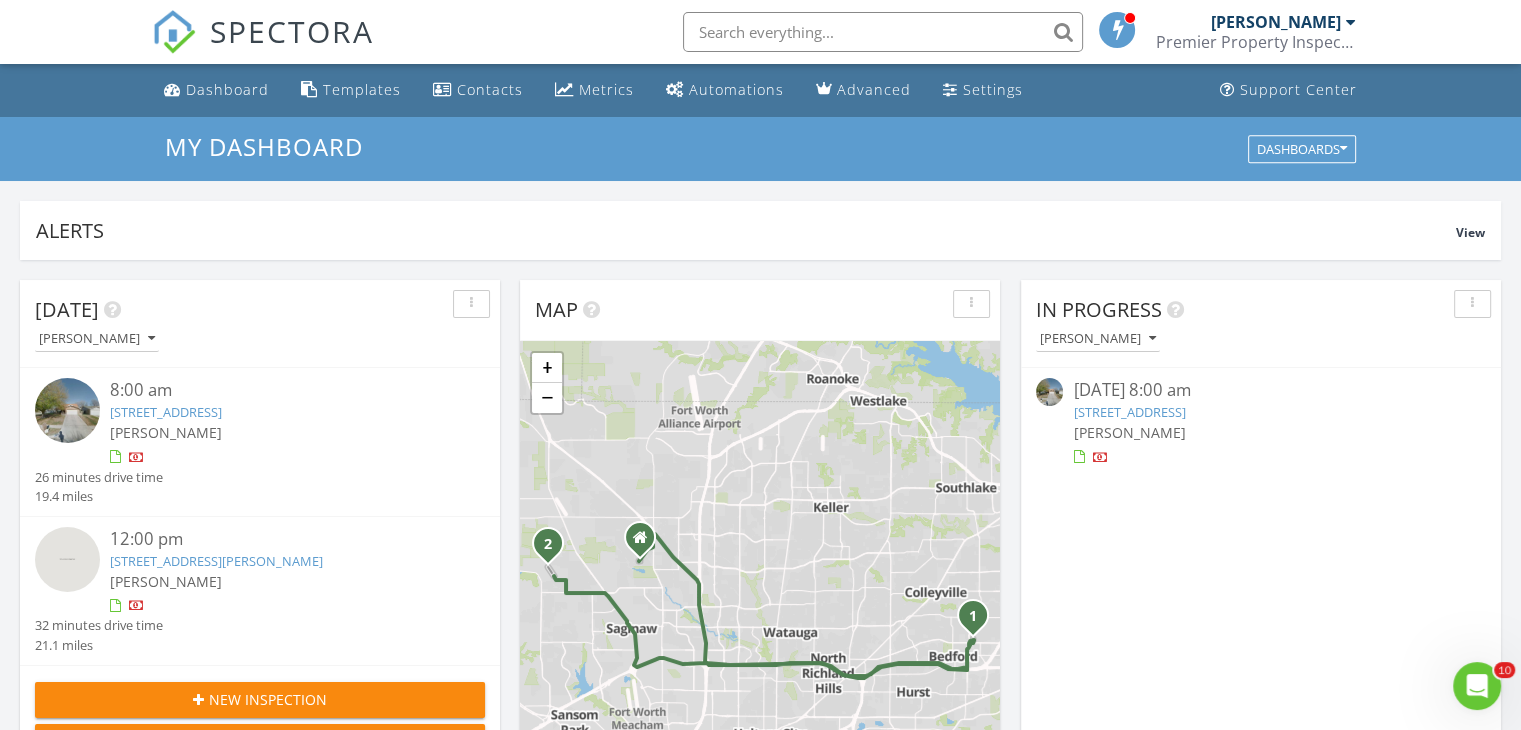click on "2305 Hollybush Ln, Bedford, TX 76021" at bounding box center [166, 412] 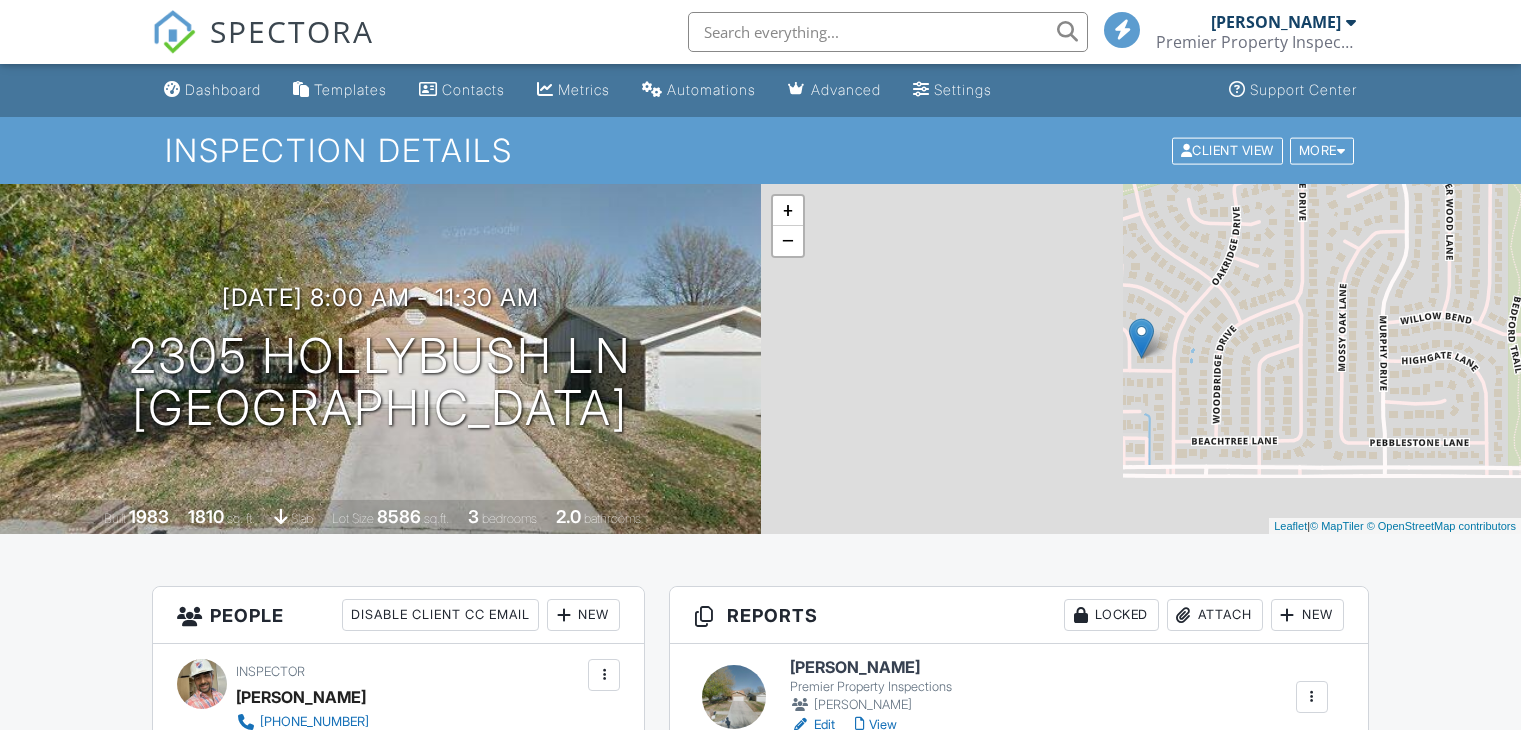 scroll, scrollTop: 0, scrollLeft: 0, axis: both 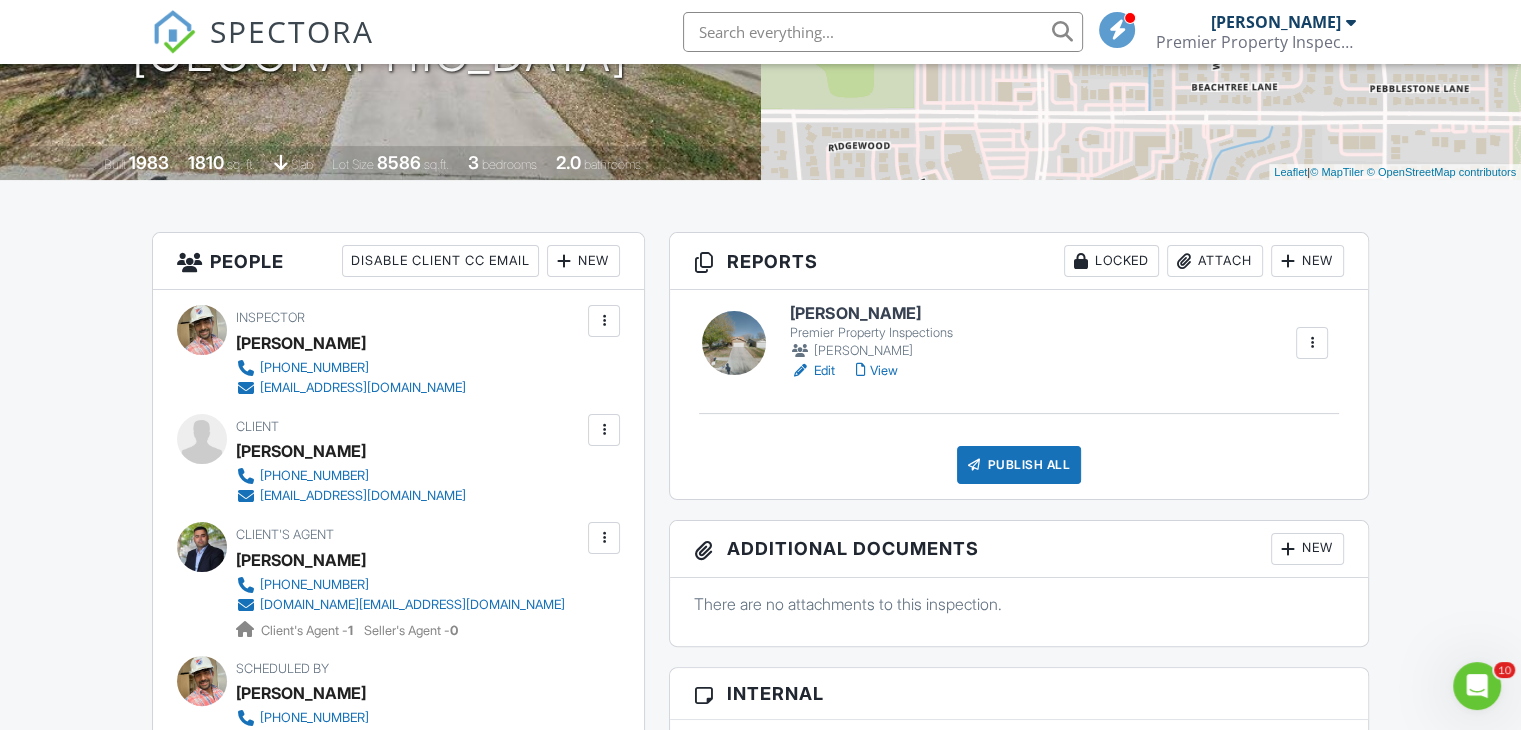 click on "View" at bounding box center (876, 371) 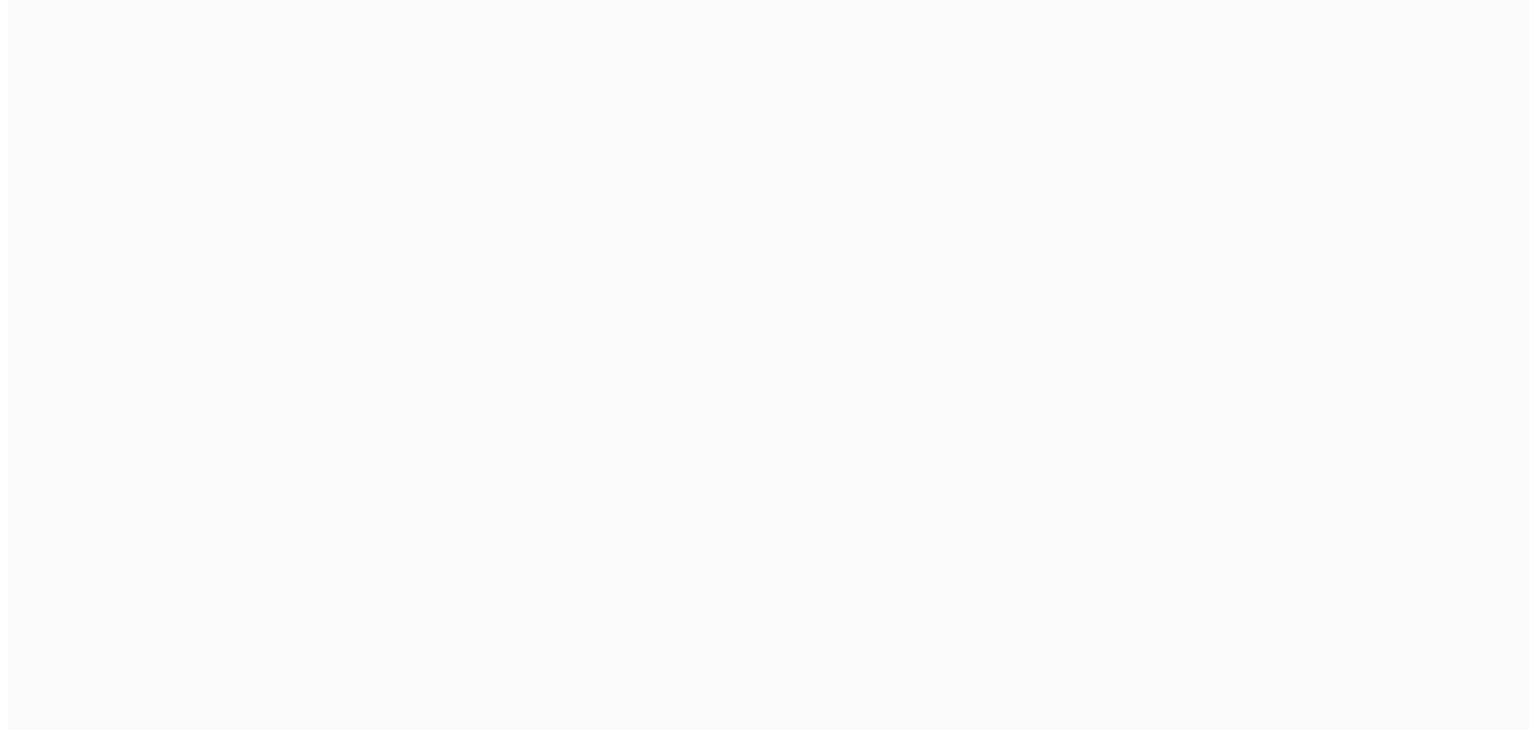 scroll, scrollTop: 0, scrollLeft: 0, axis: both 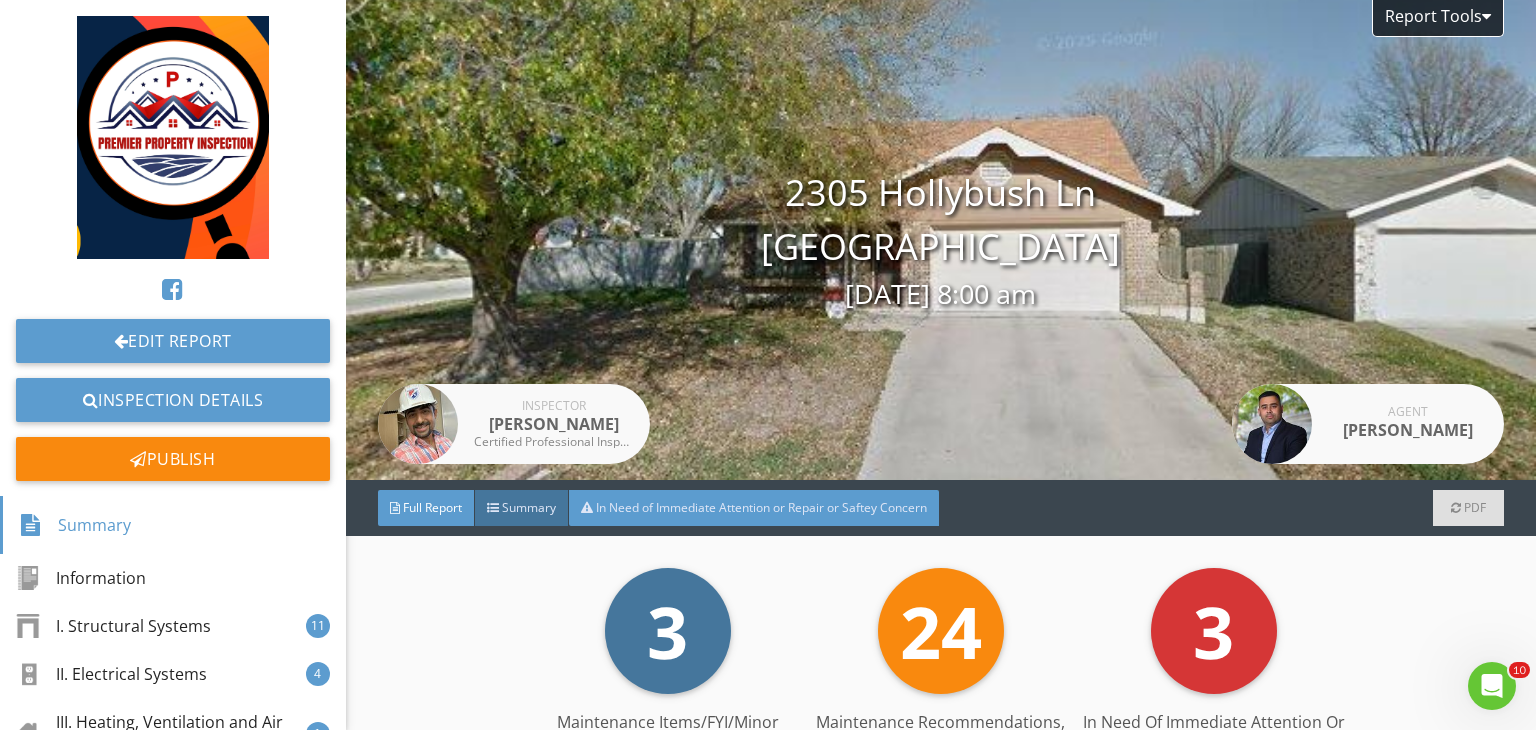 click on "In Need of Immediate Attention or Repair or Saftey Concern" at bounding box center [754, 508] 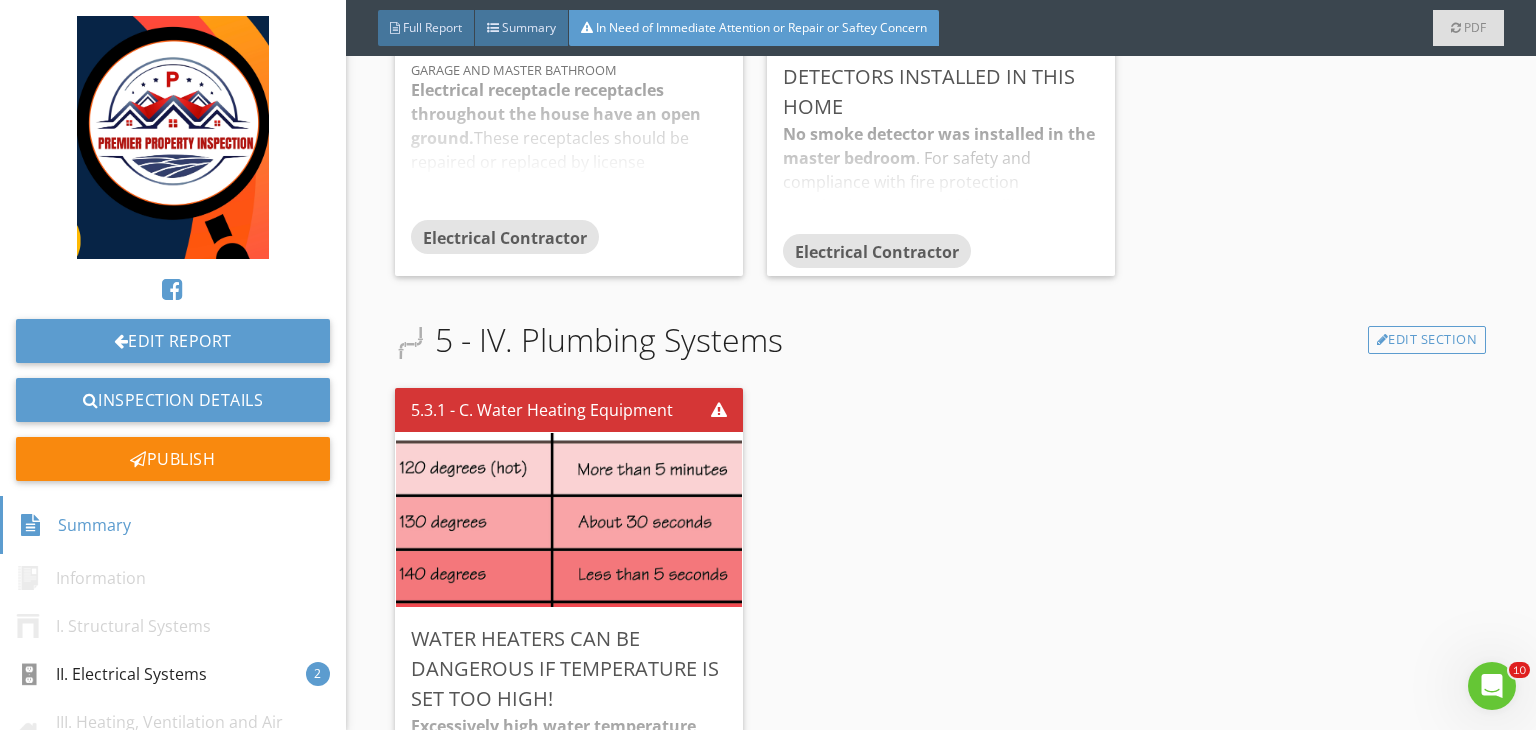 scroll, scrollTop: 858, scrollLeft: 0, axis: vertical 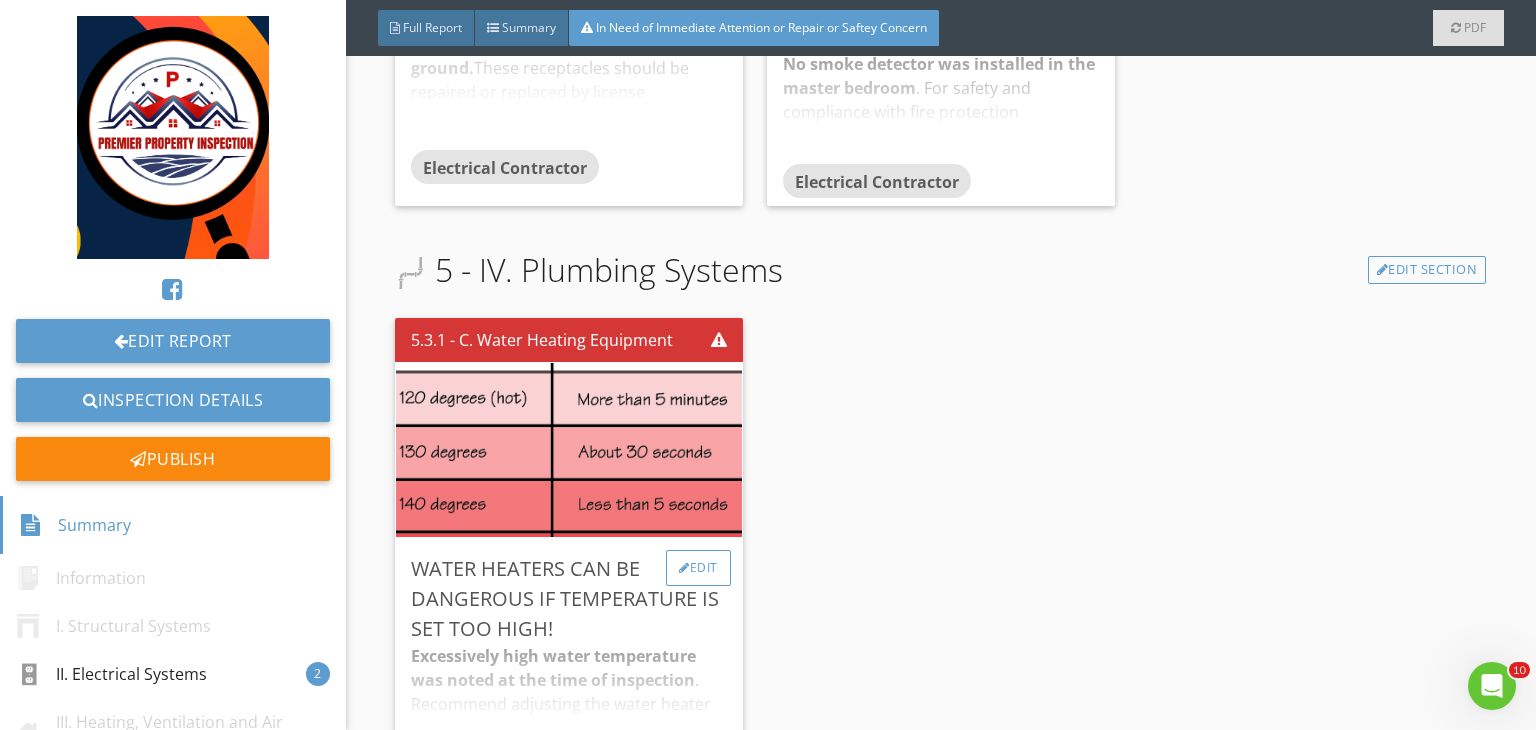 click on "Edit" at bounding box center (698, 568) 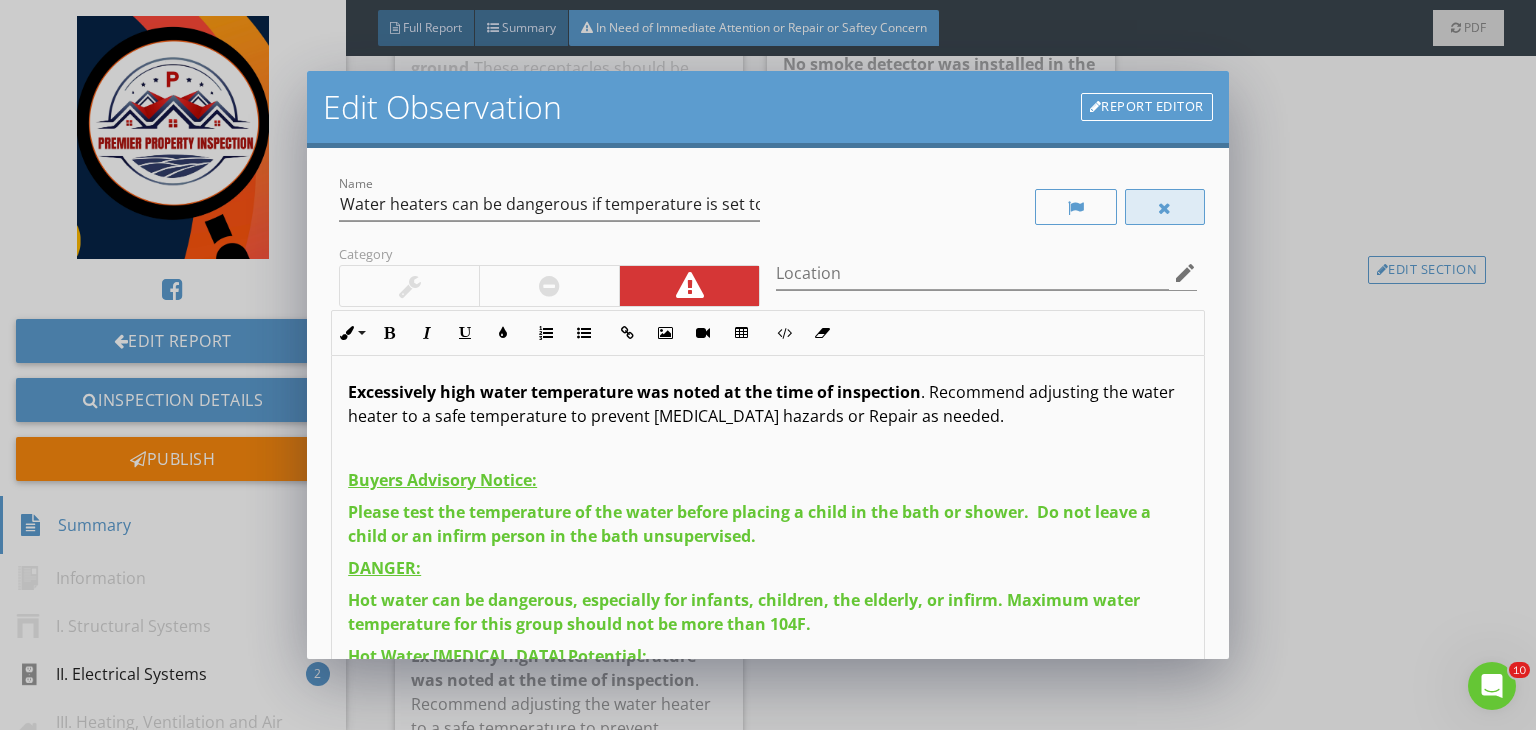 click at bounding box center (1165, 207) 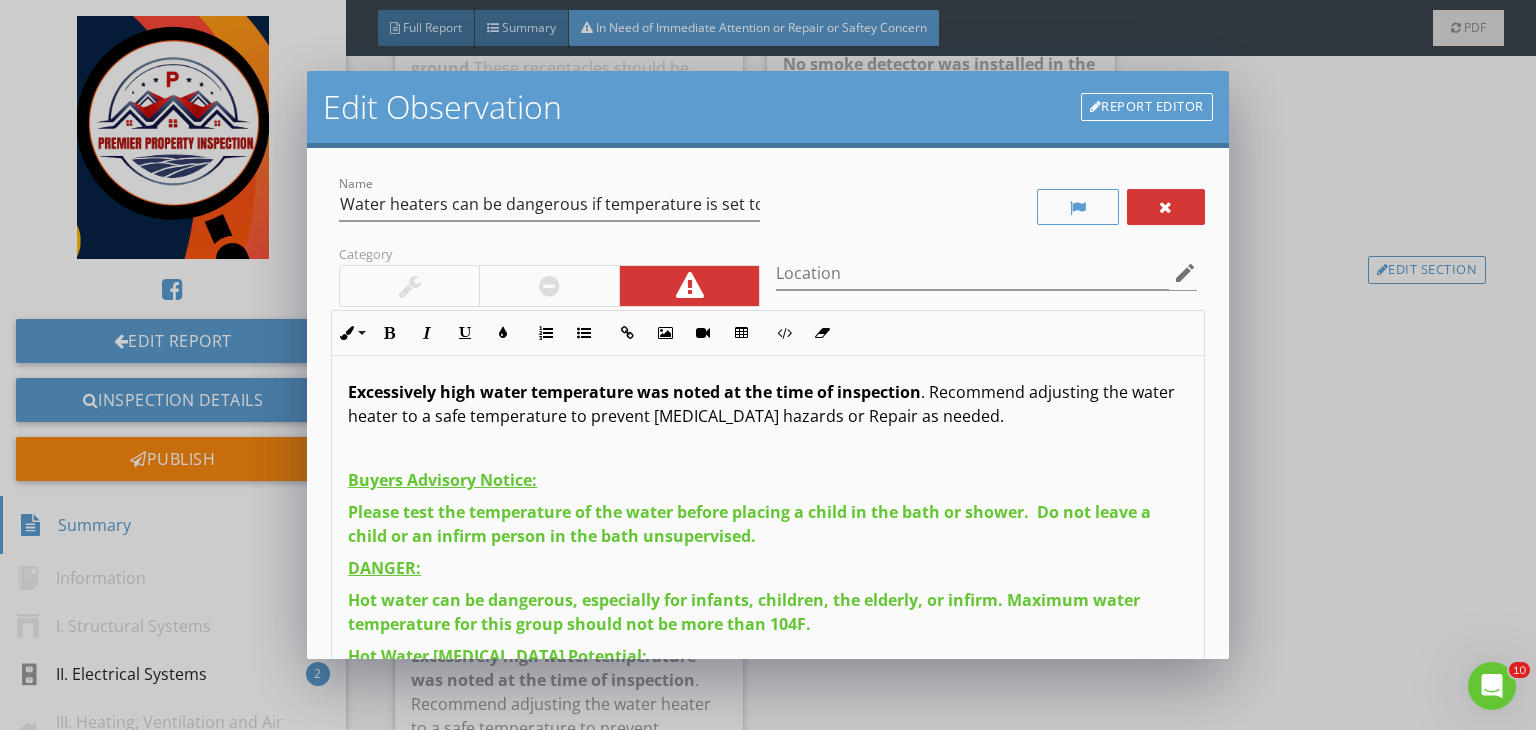 scroll, scrollTop: 76, scrollLeft: 0, axis: vertical 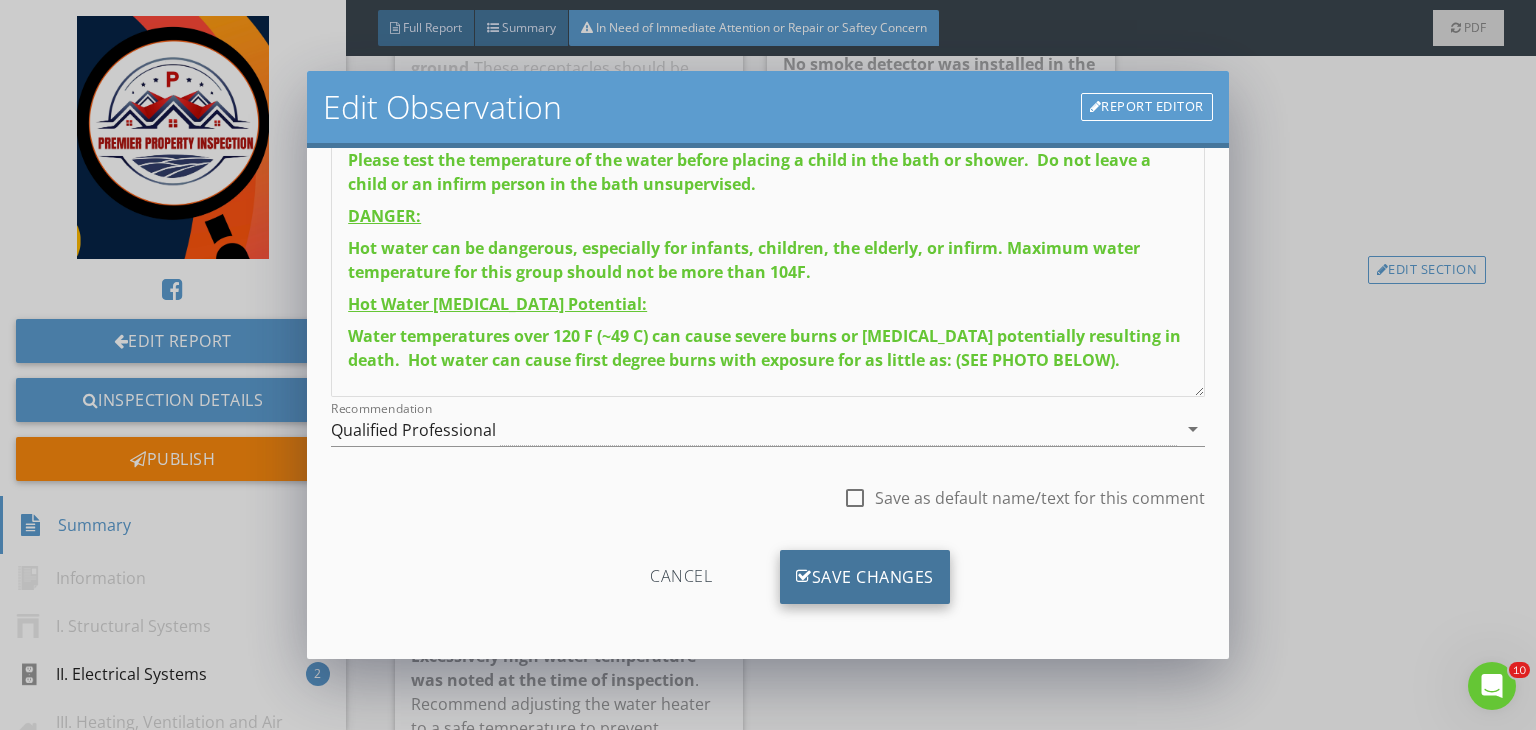 click on "Save Changes" at bounding box center [865, 577] 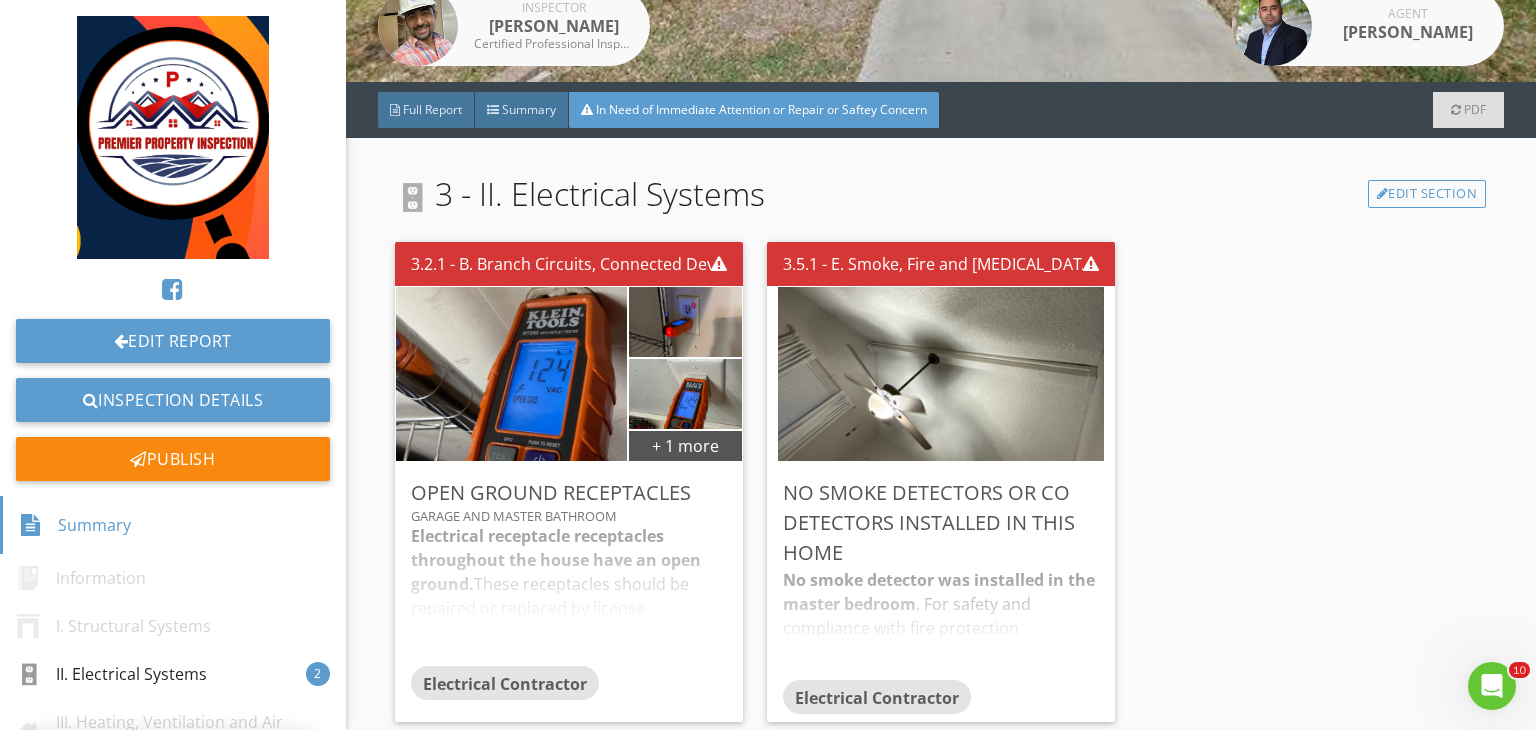 scroll, scrollTop: 357, scrollLeft: 0, axis: vertical 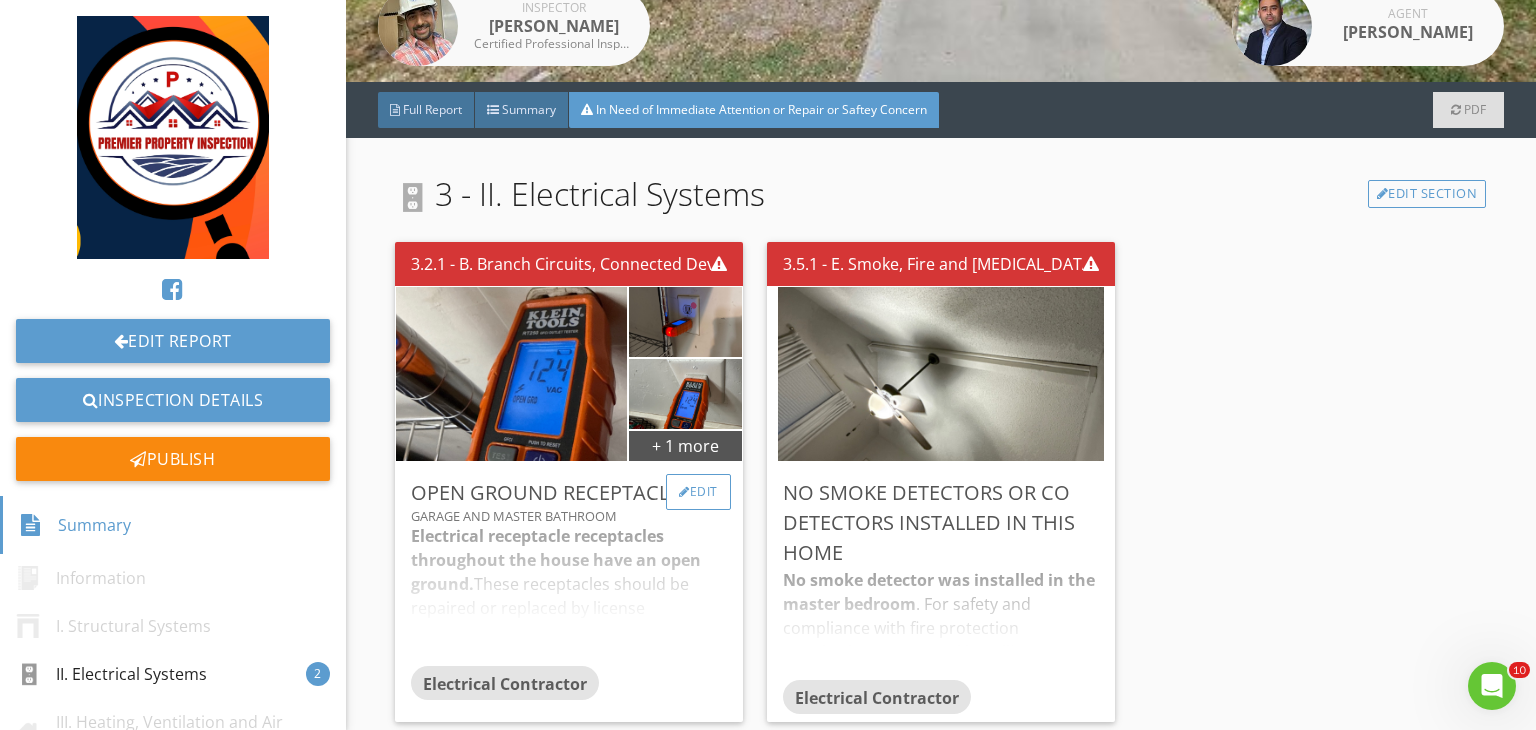 click on "Edit" at bounding box center [698, 492] 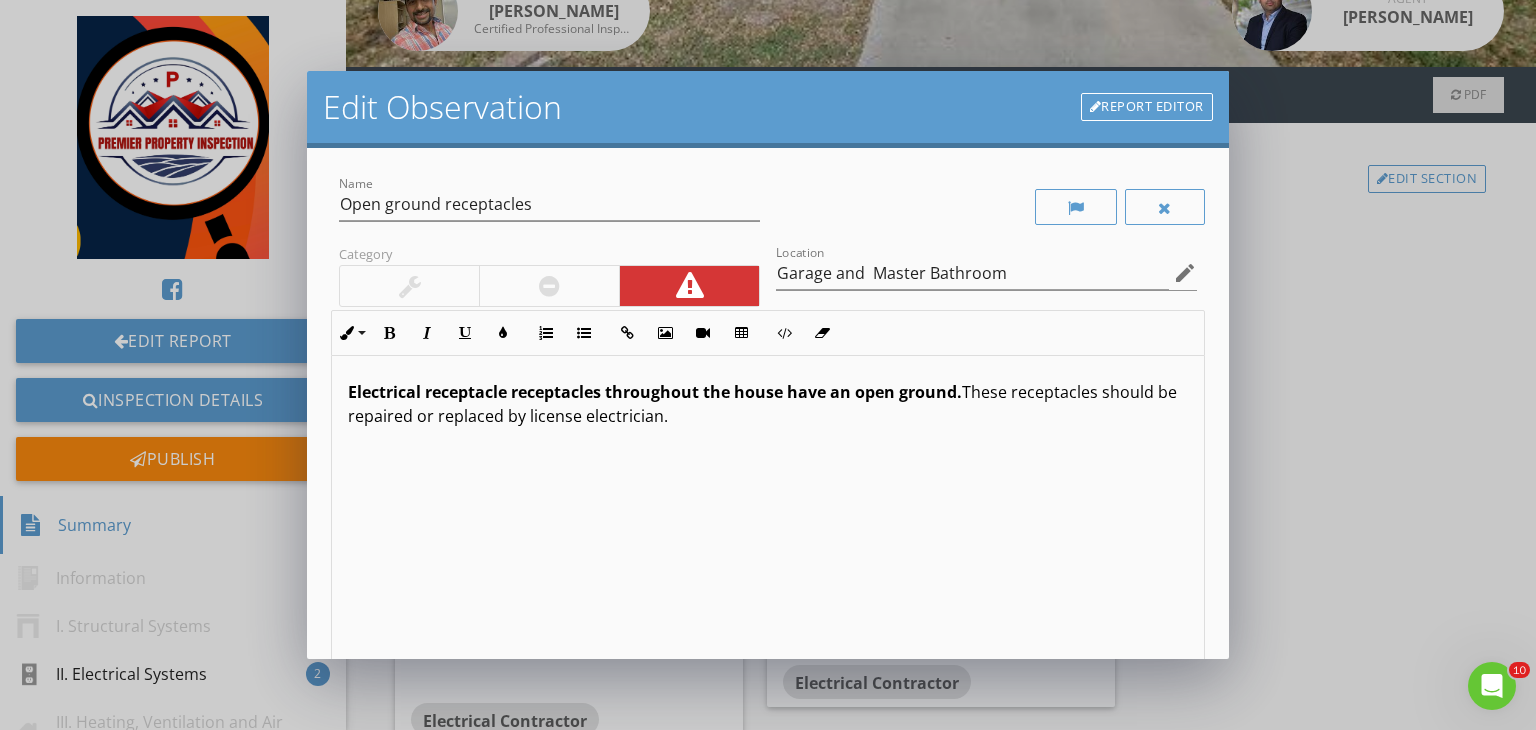 scroll, scrollTop: 0, scrollLeft: 0, axis: both 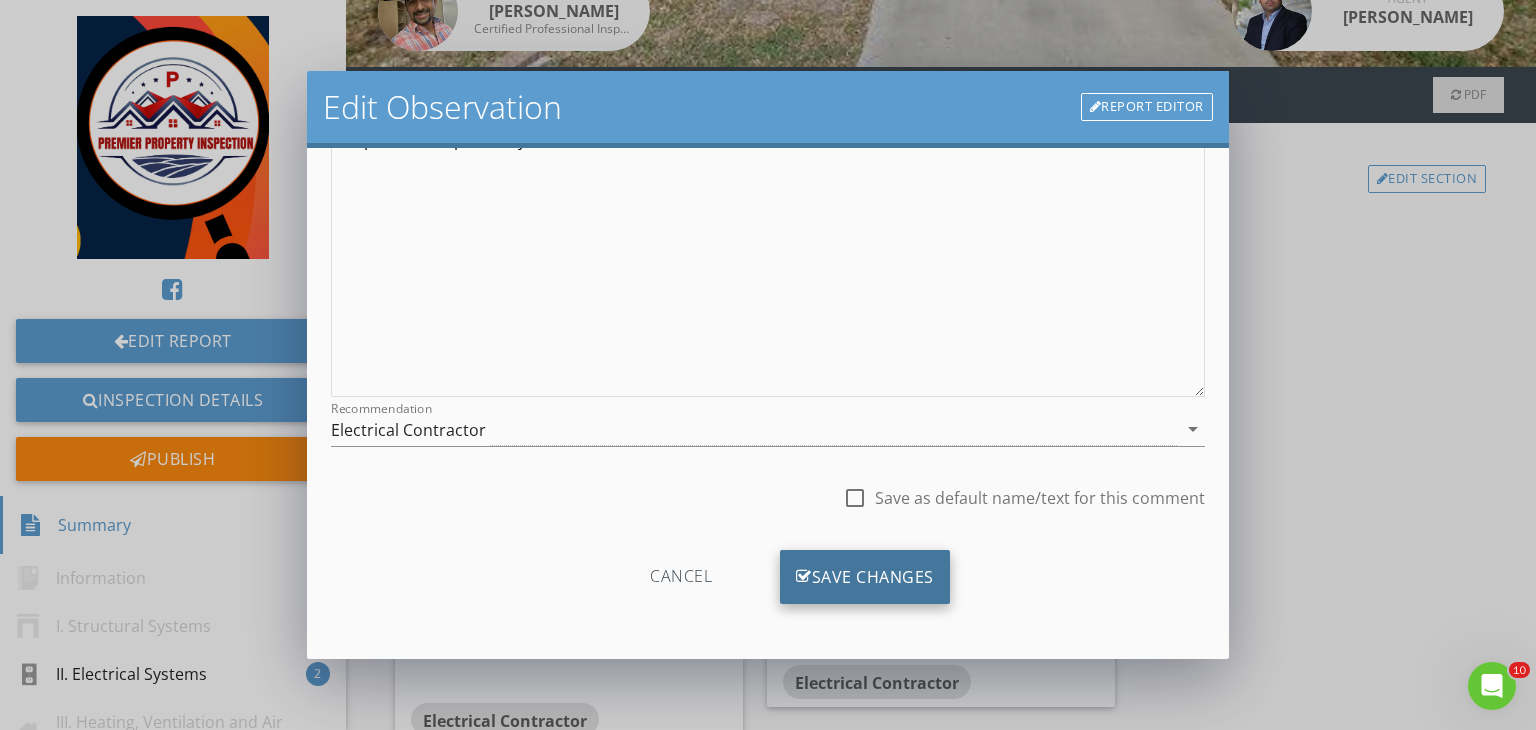 click on "Save Changes" at bounding box center [865, 577] 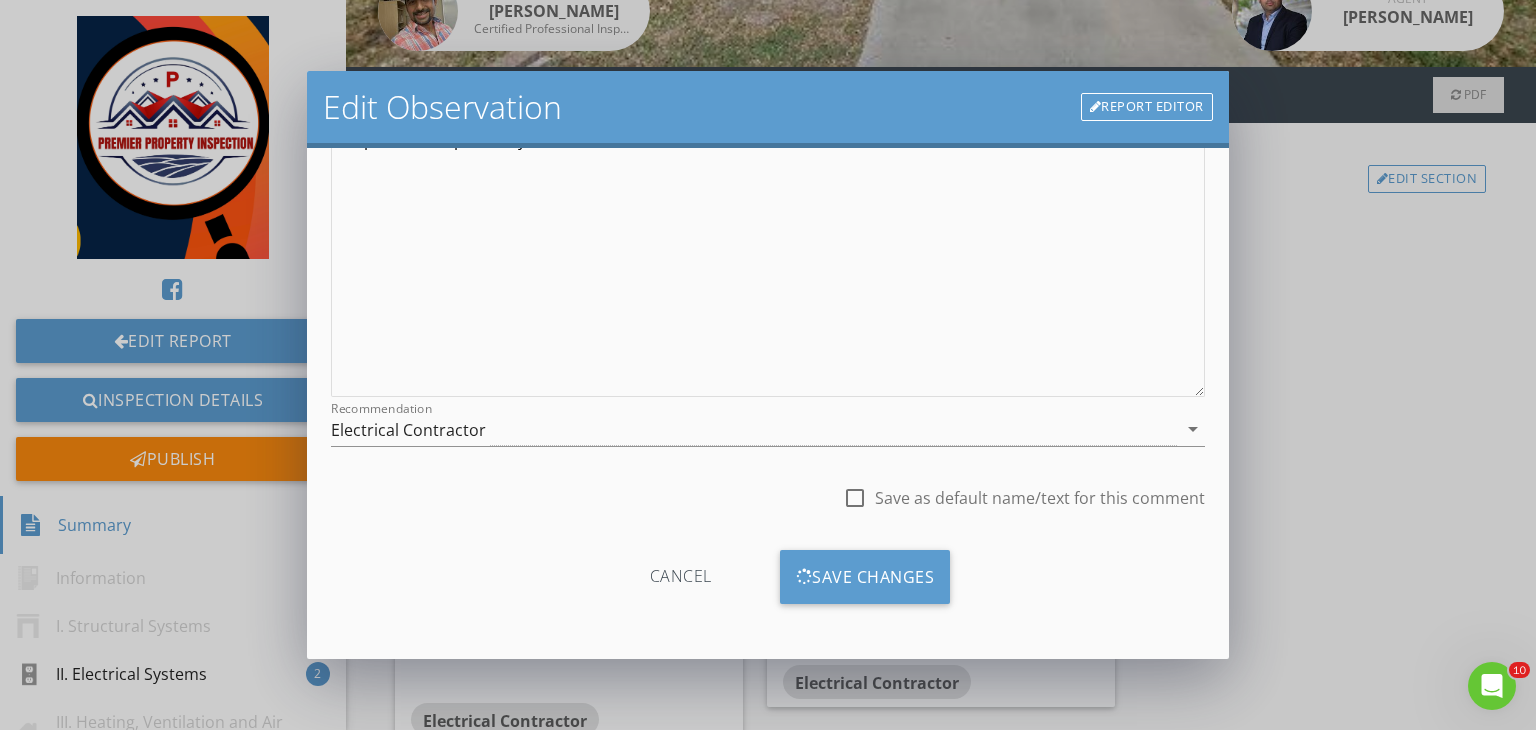 scroll, scrollTop: 39, scrollLeft: 0, axis: vertical 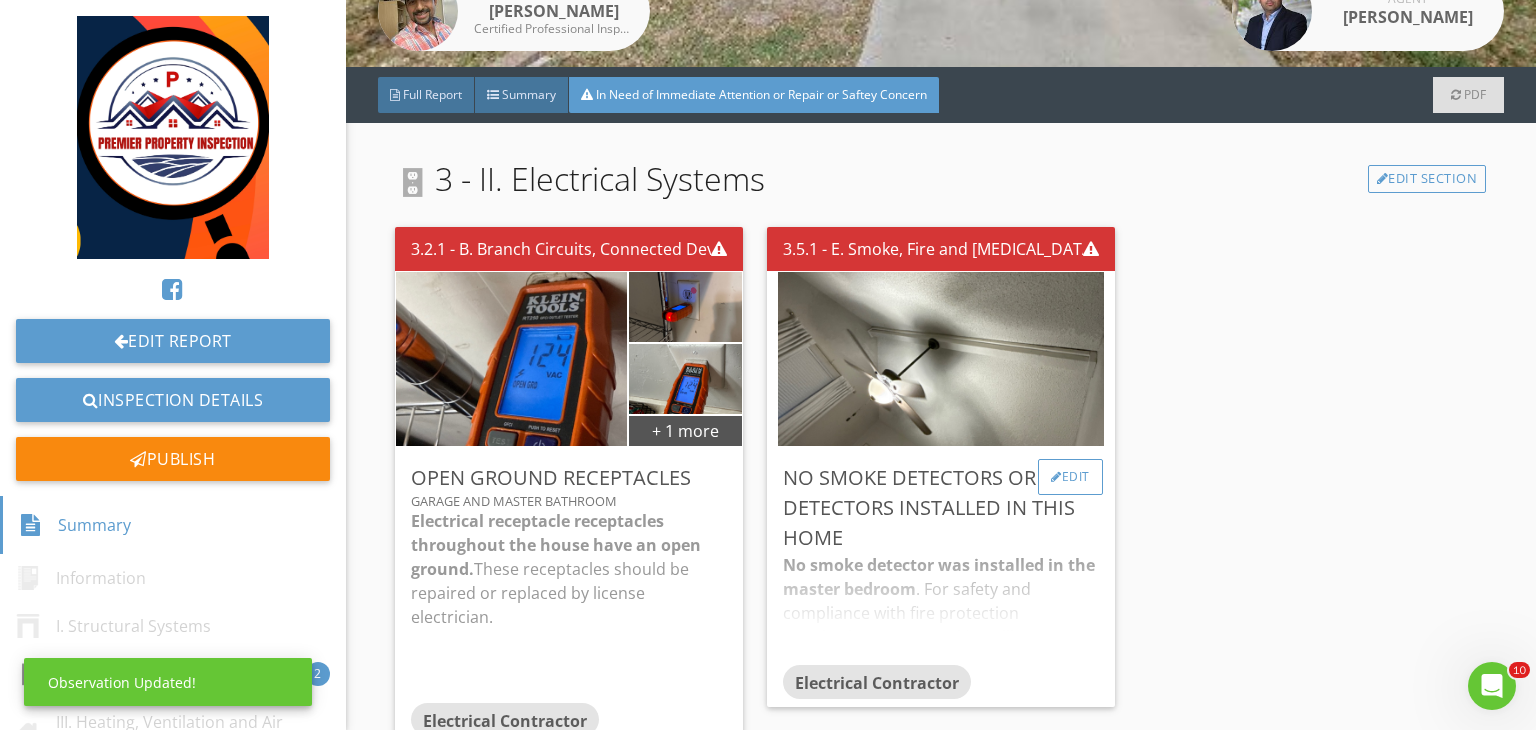 click on "Edit" at bounding box center [1070, 477] 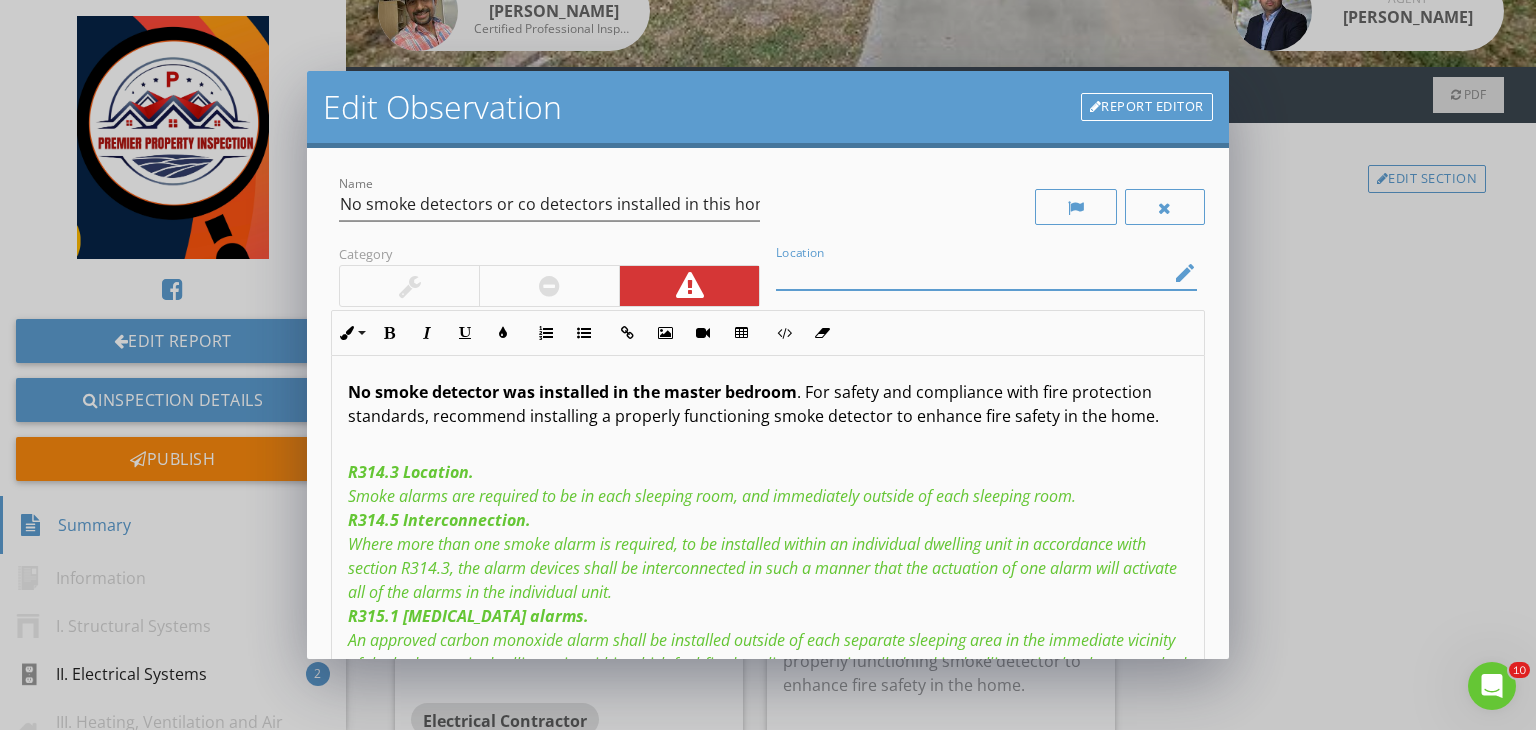 click at bounding box center (972, 273) 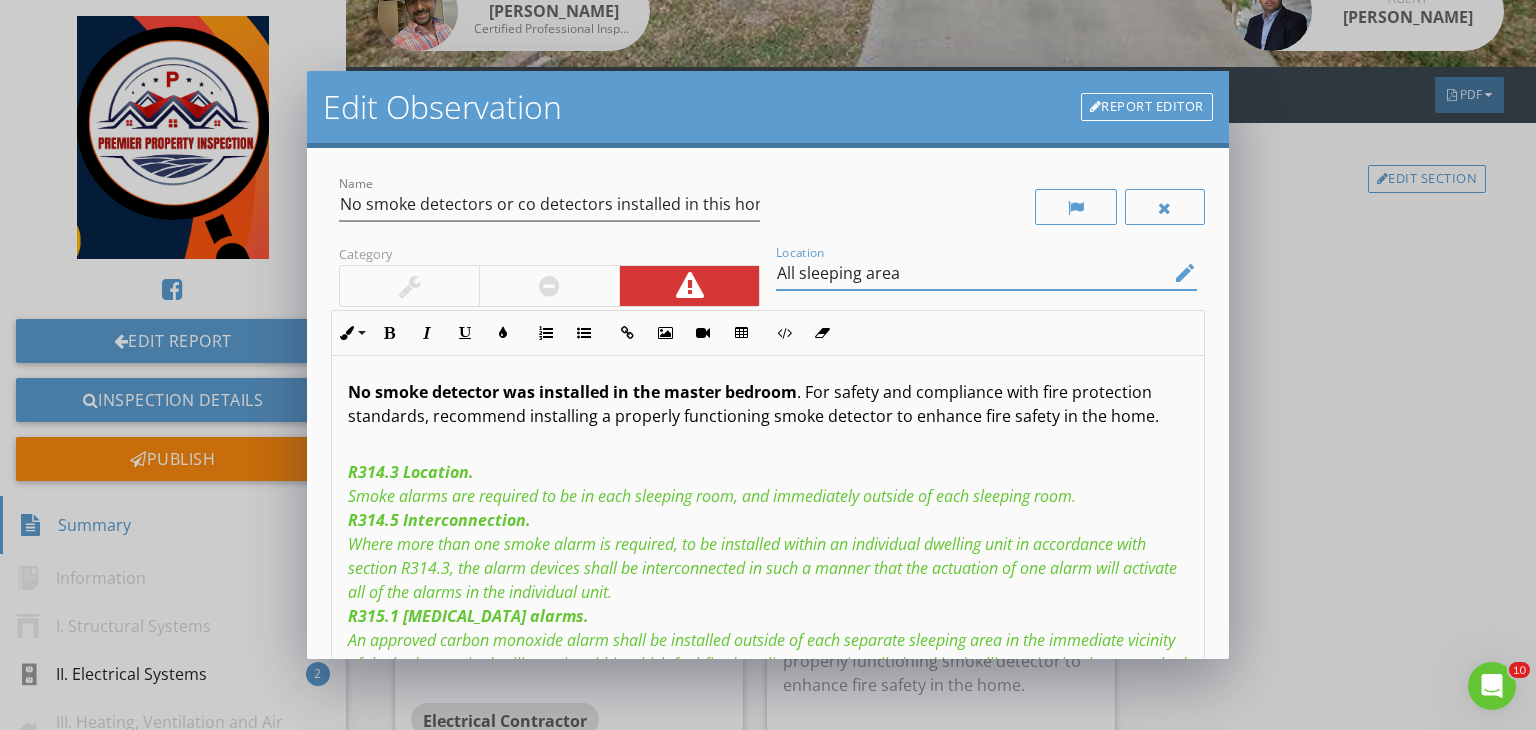 scroll, scrollTop: 52, scrollLeft: 0, axis: vertical 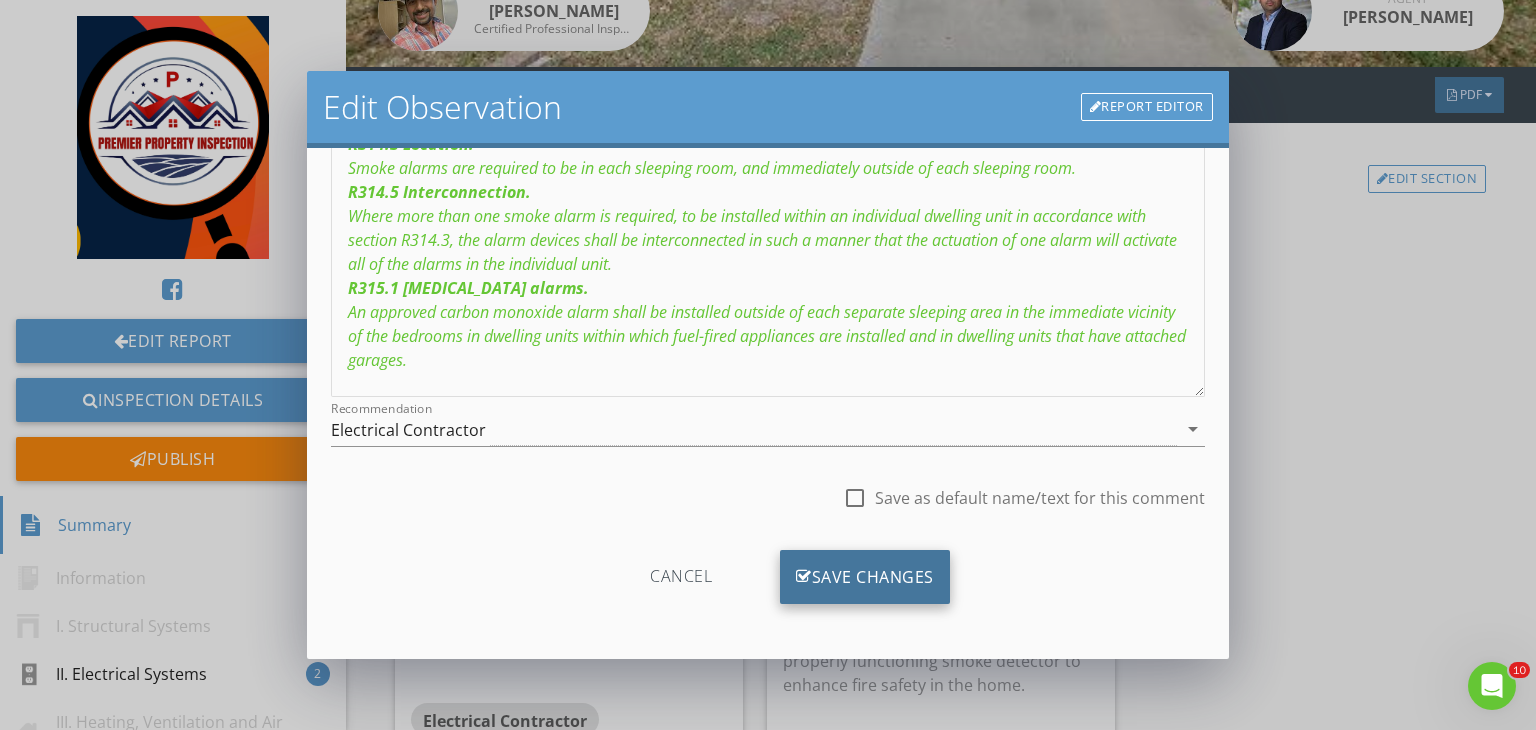 type on "All sleeping area" 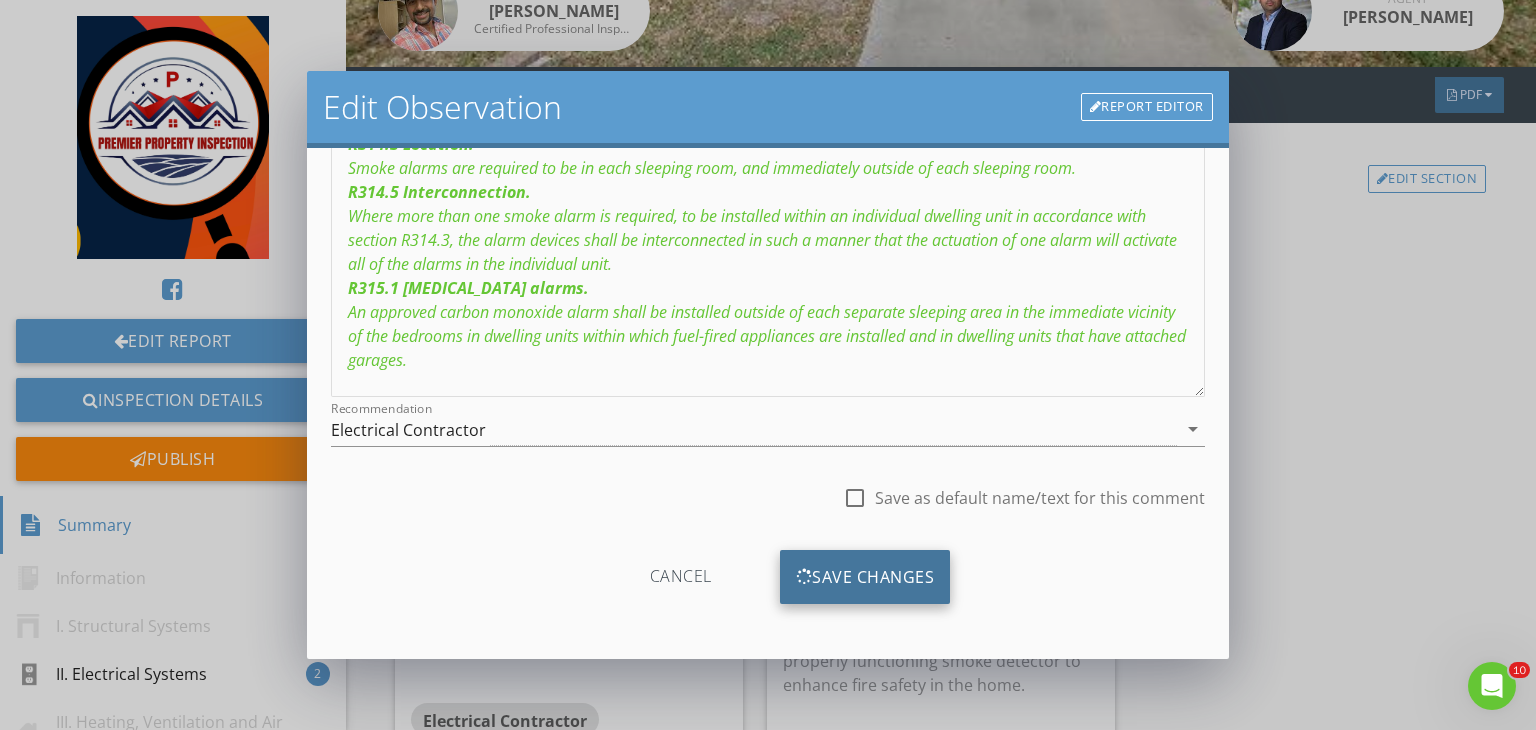 scroll, scrollTop: 39, scrollLeft: 0, axis: vertical 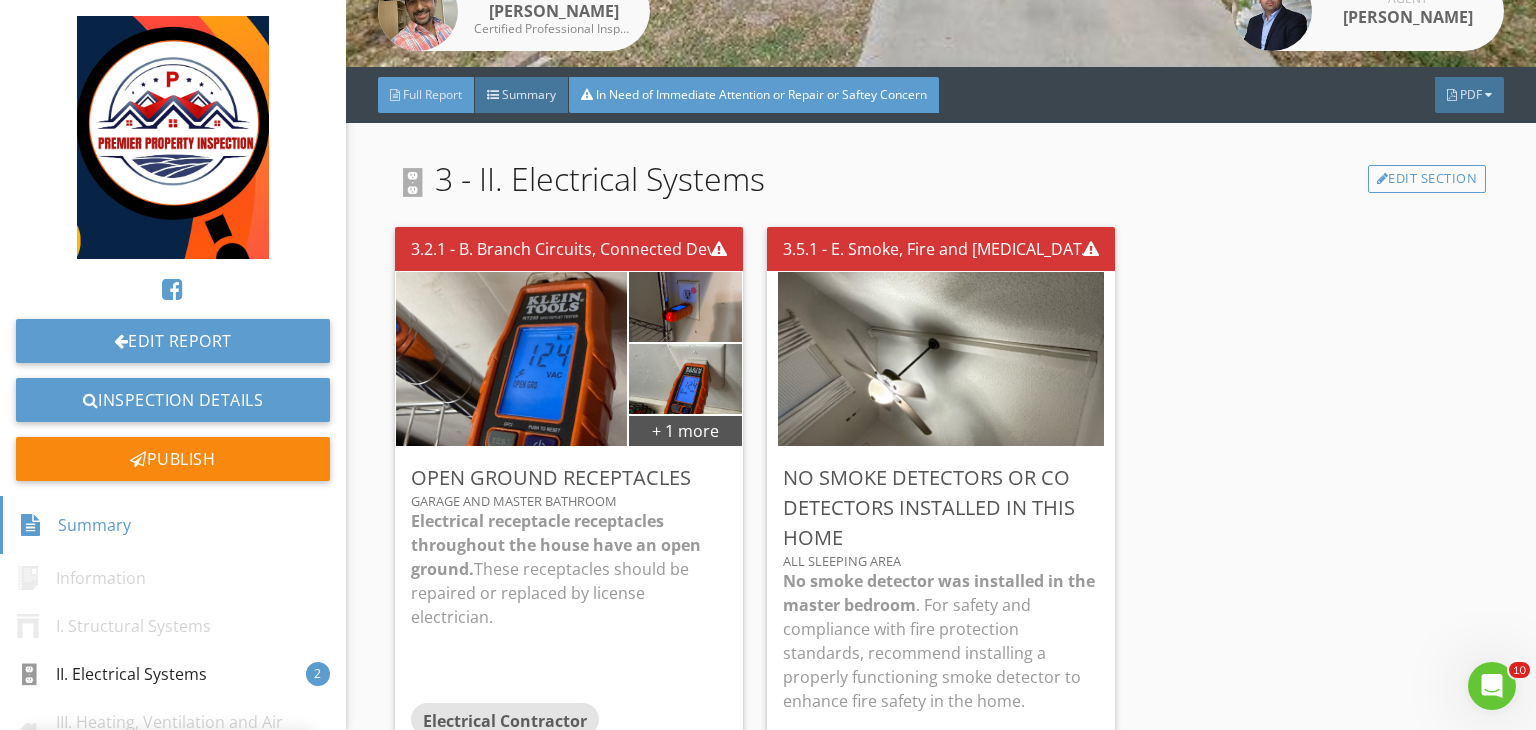 click on "Full Report" at bounding box center [426, 95] 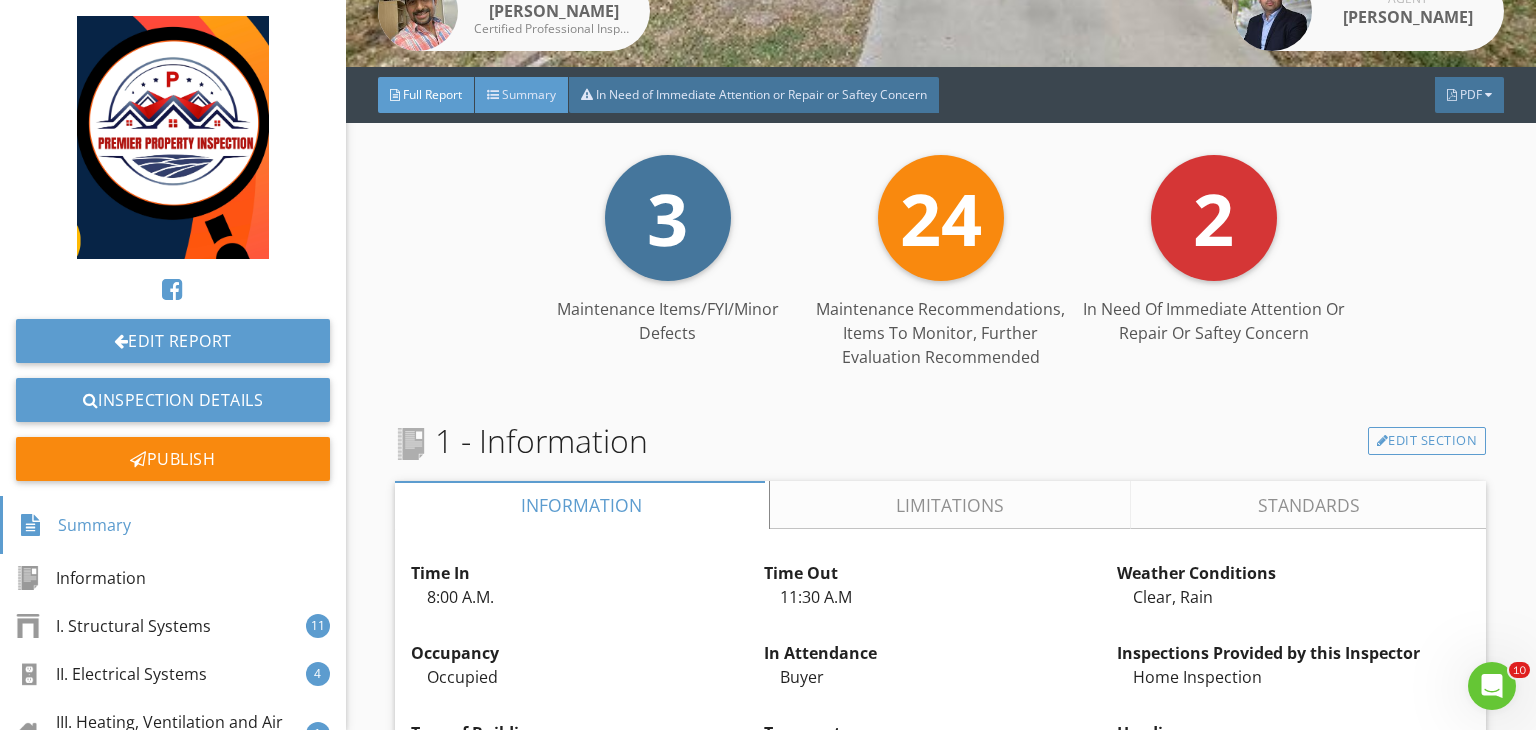 click on "Summary" at bounding box center (522, 95) 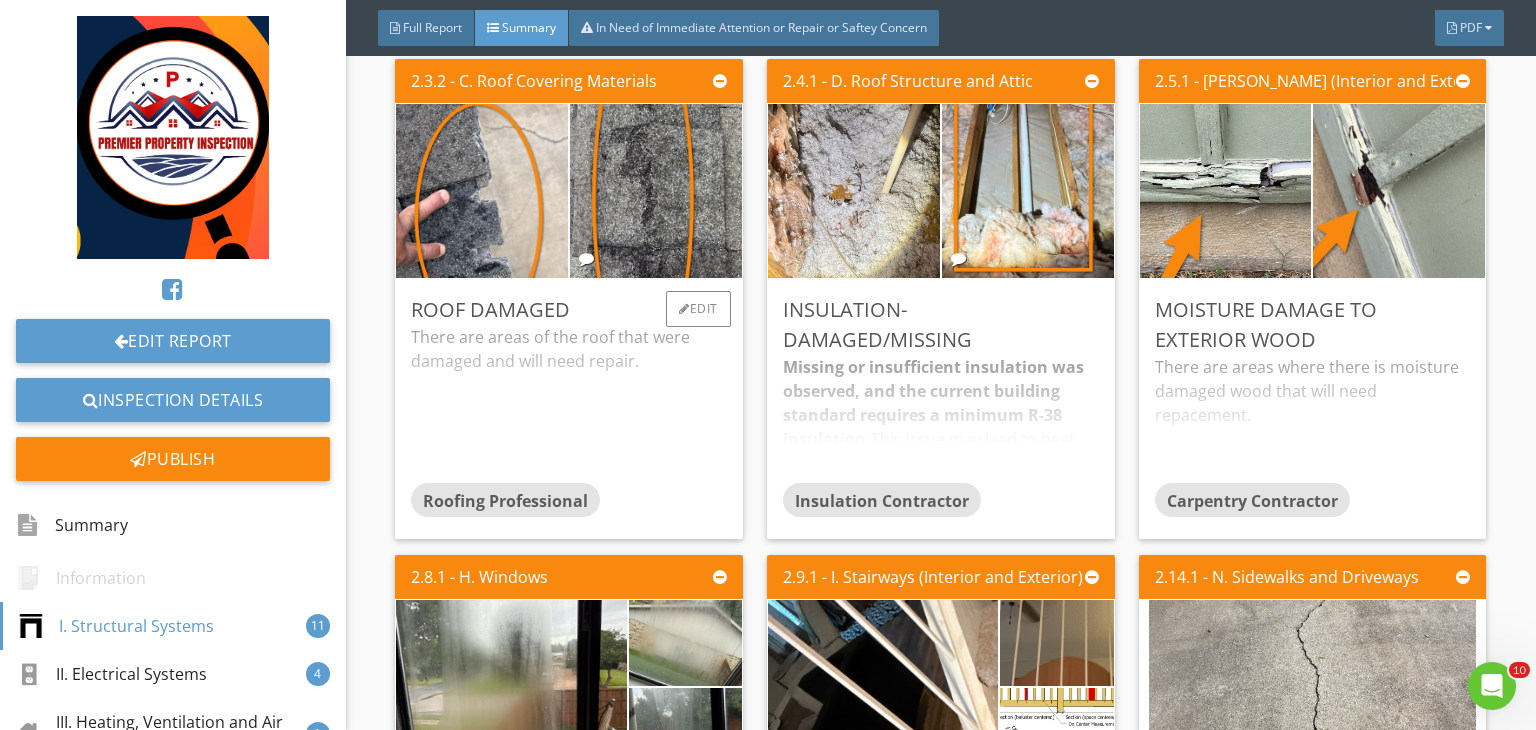 scroll, scrollTop: 468, scrollLeft: 0, axis: vertical 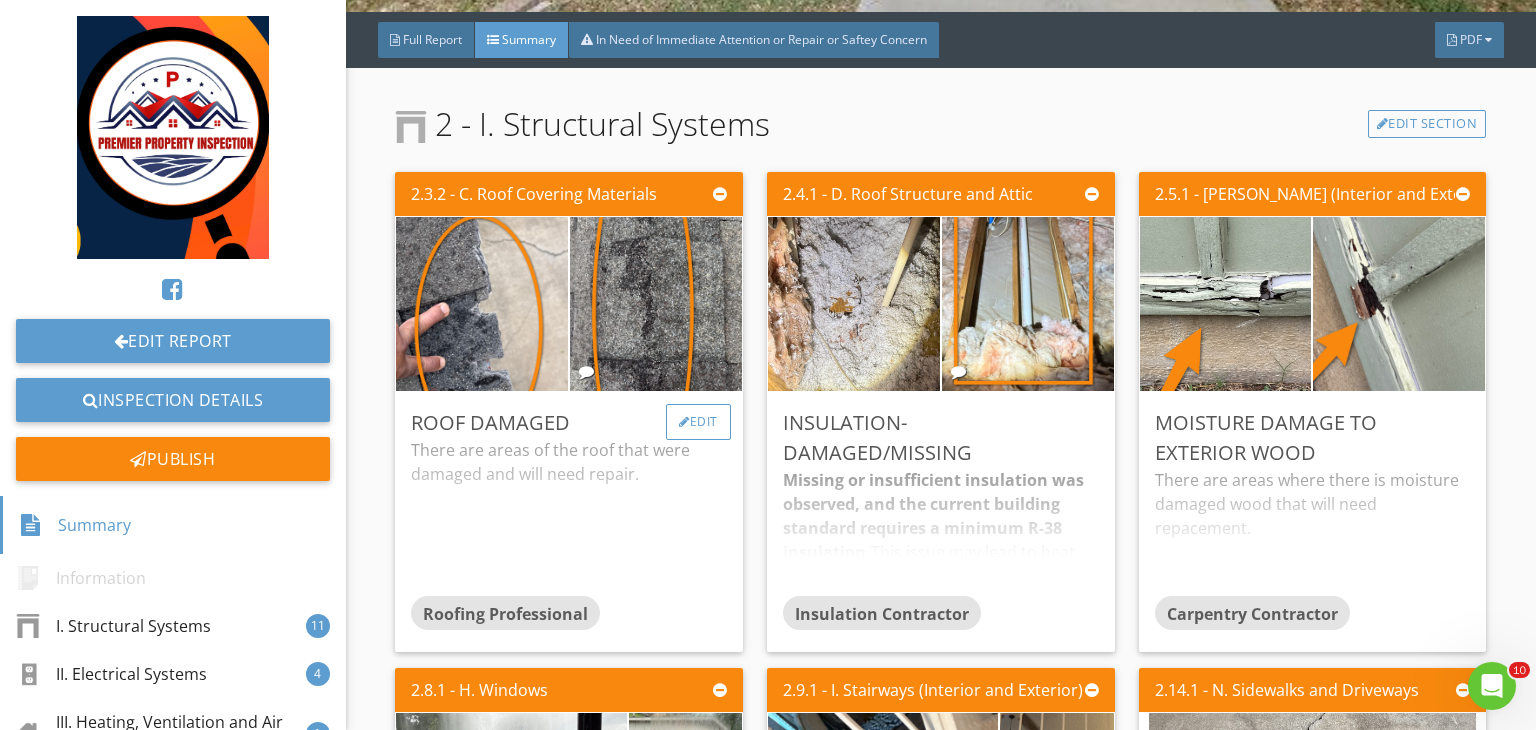 click on "Edit" at bounding box center (698, 422) 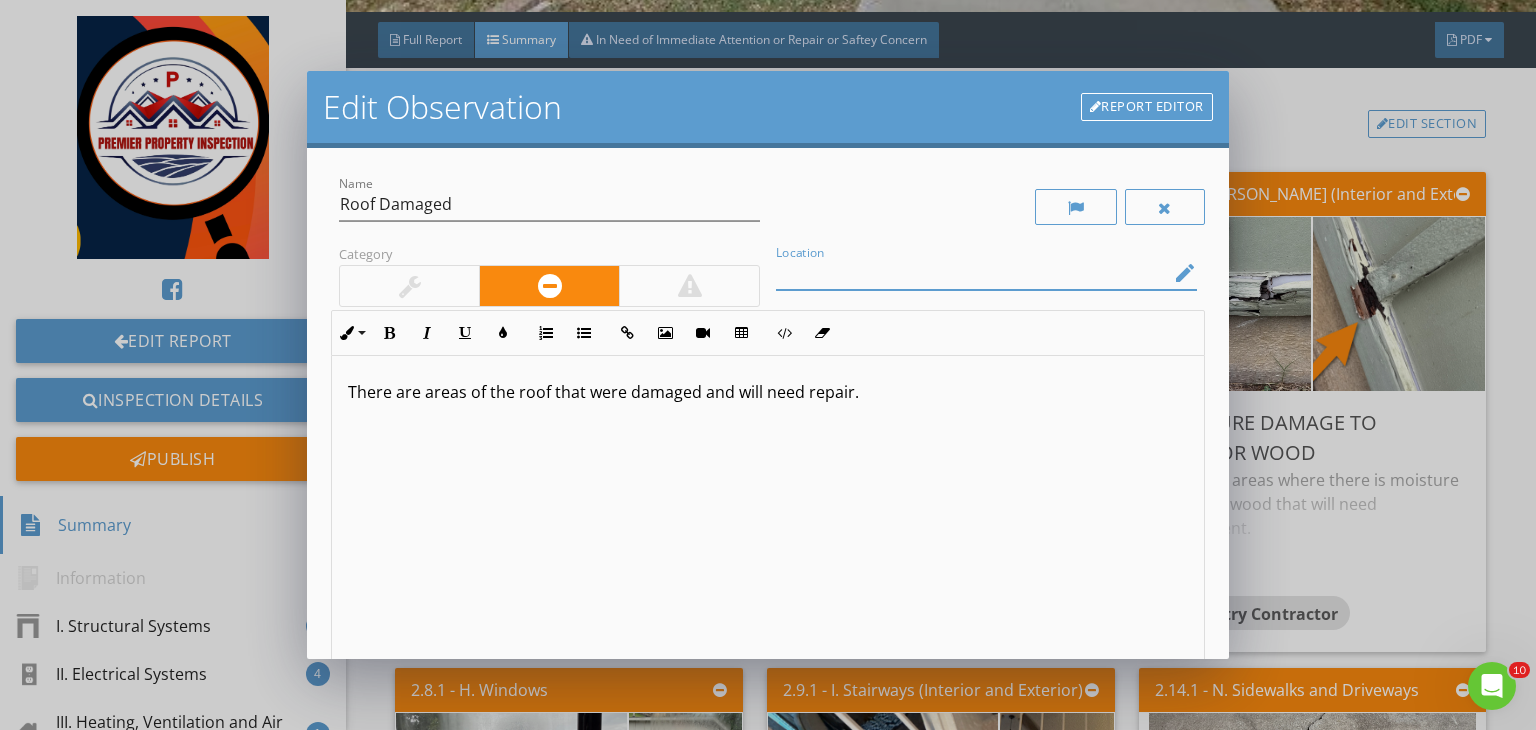 click at bounding box center [972, 273] 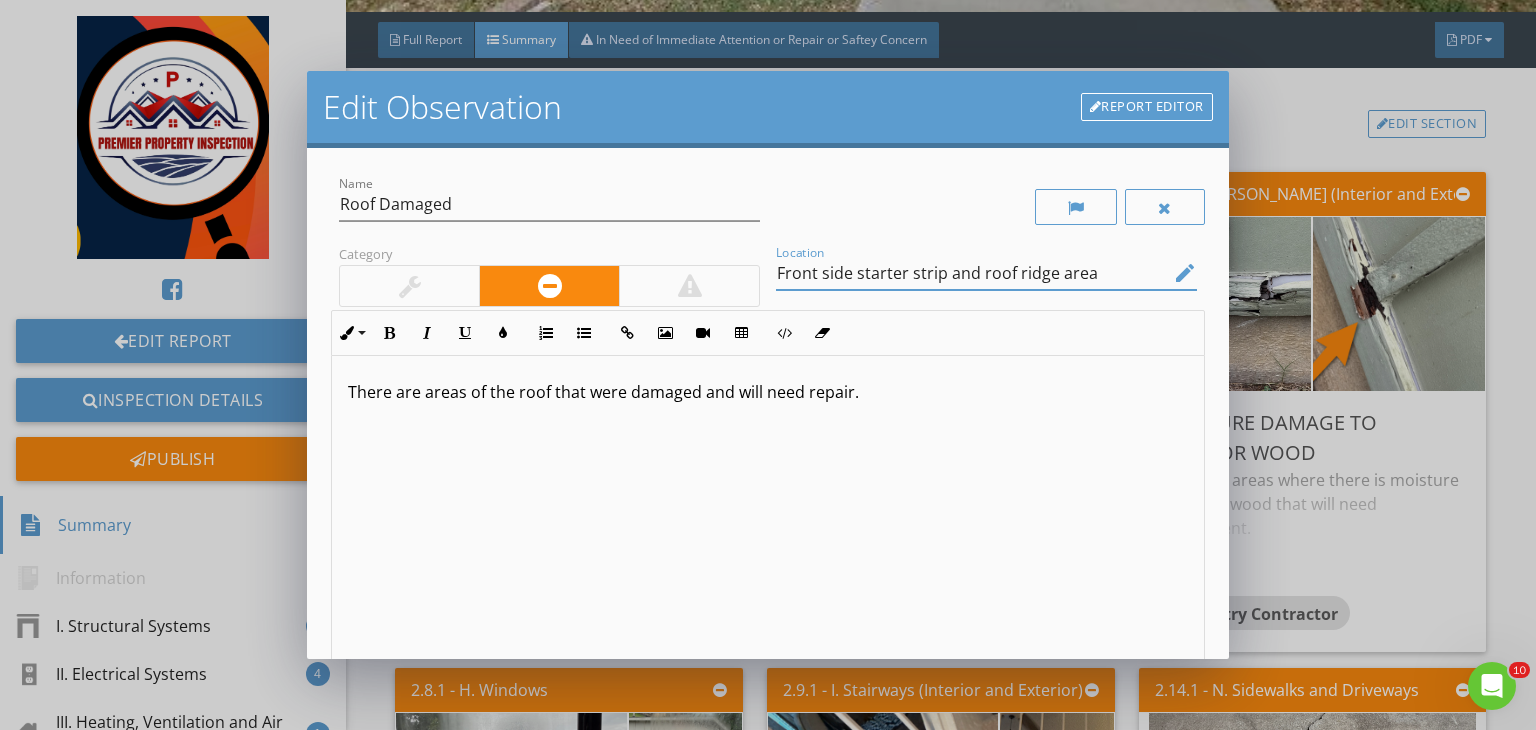 type on "Front side starter strip and roof ridge area" 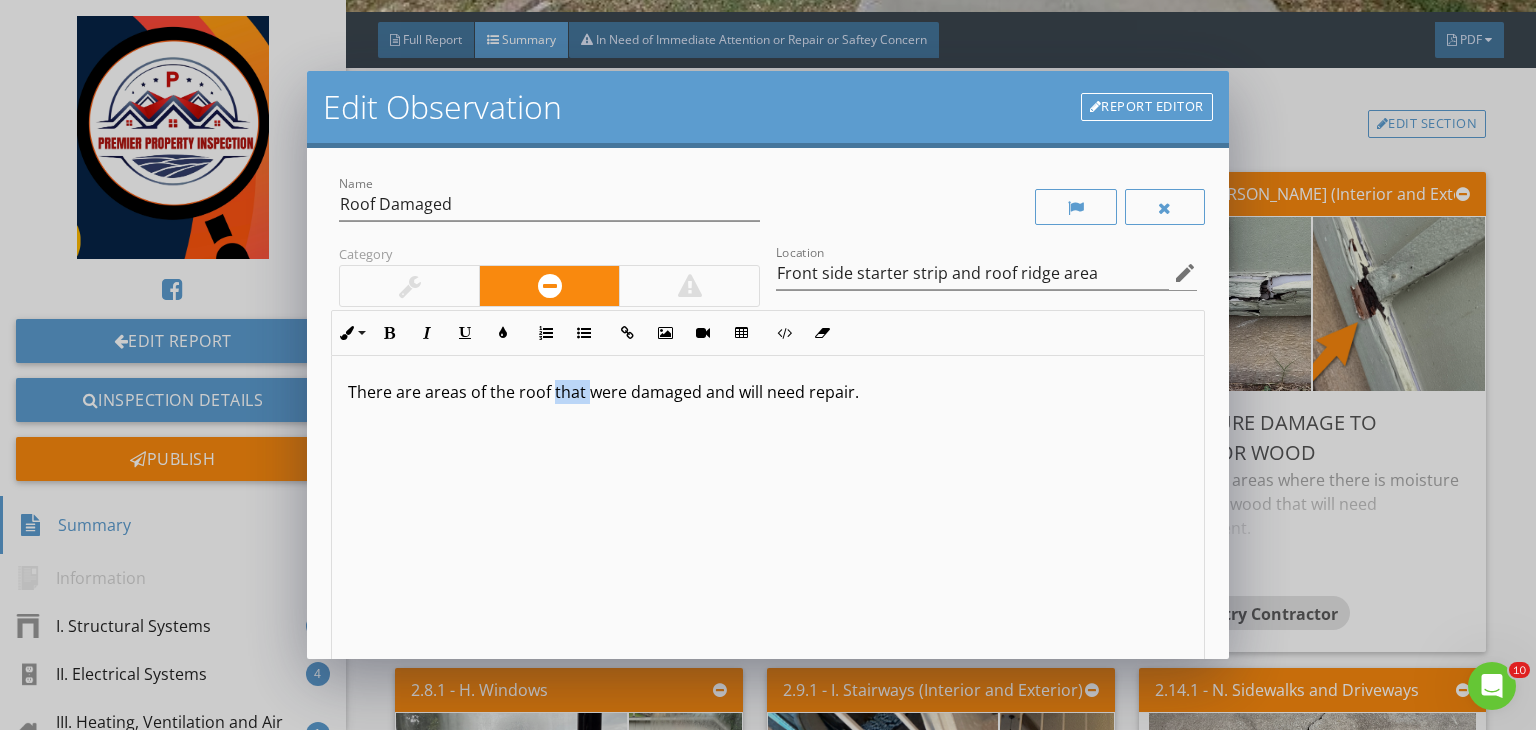 click on "There are areas of the roof that were damaged and will need repair." at bounding box center (768, 514) 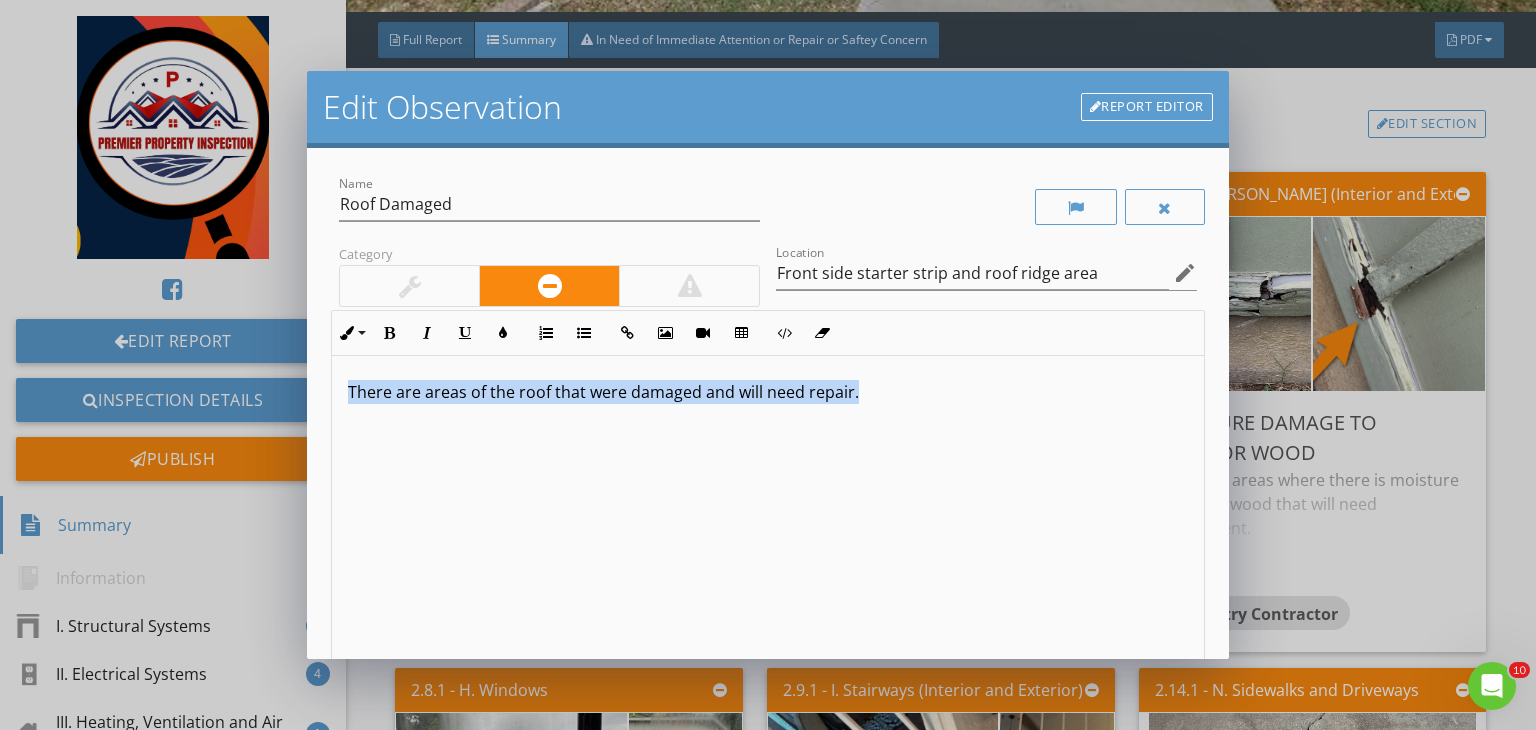 click on "There are areas of the roof that were damaged and will need repair." at bounding box center (768, 514) 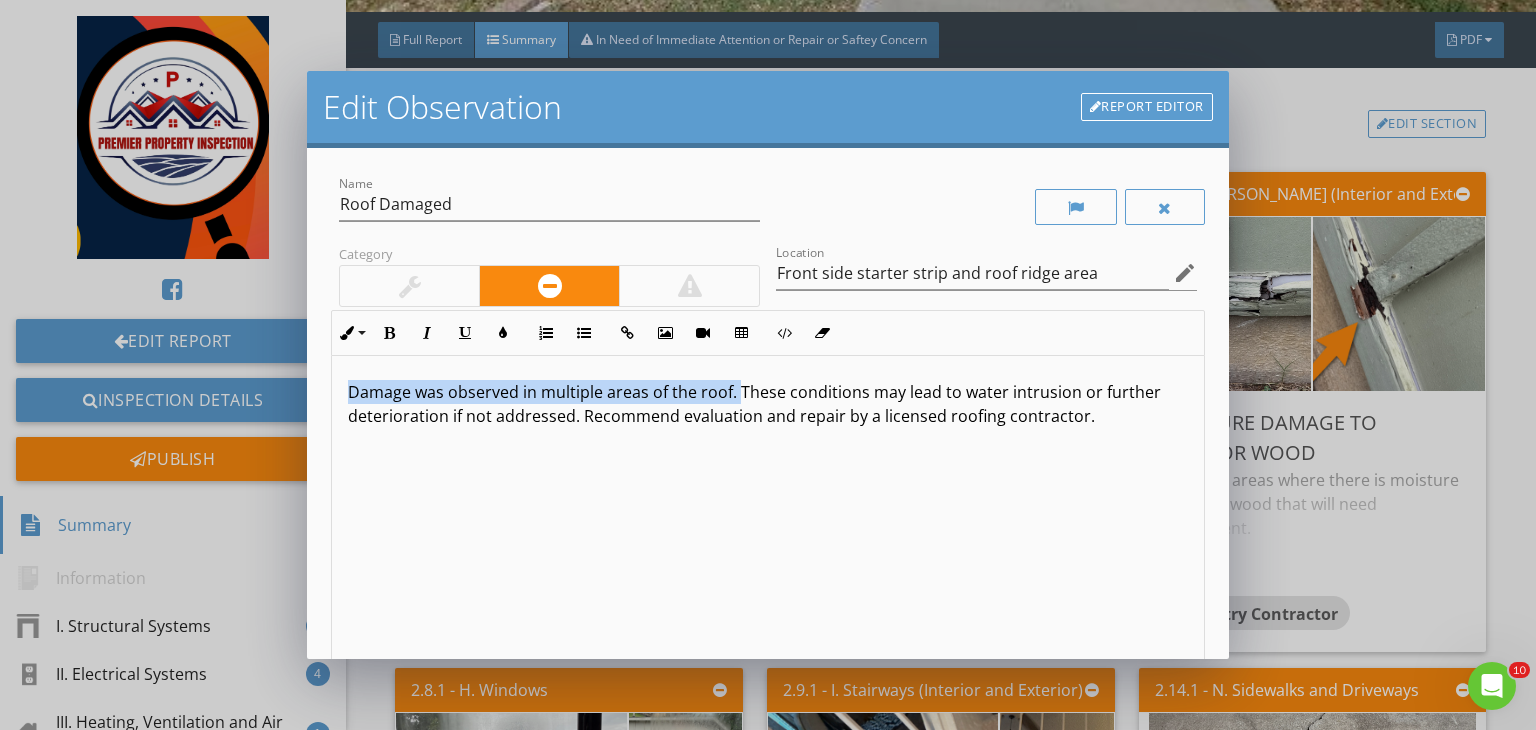 drag, startPoint x: 734, startPoint y: 387, endPoint x: 283, endPoint y: 342, distance: 453.23944 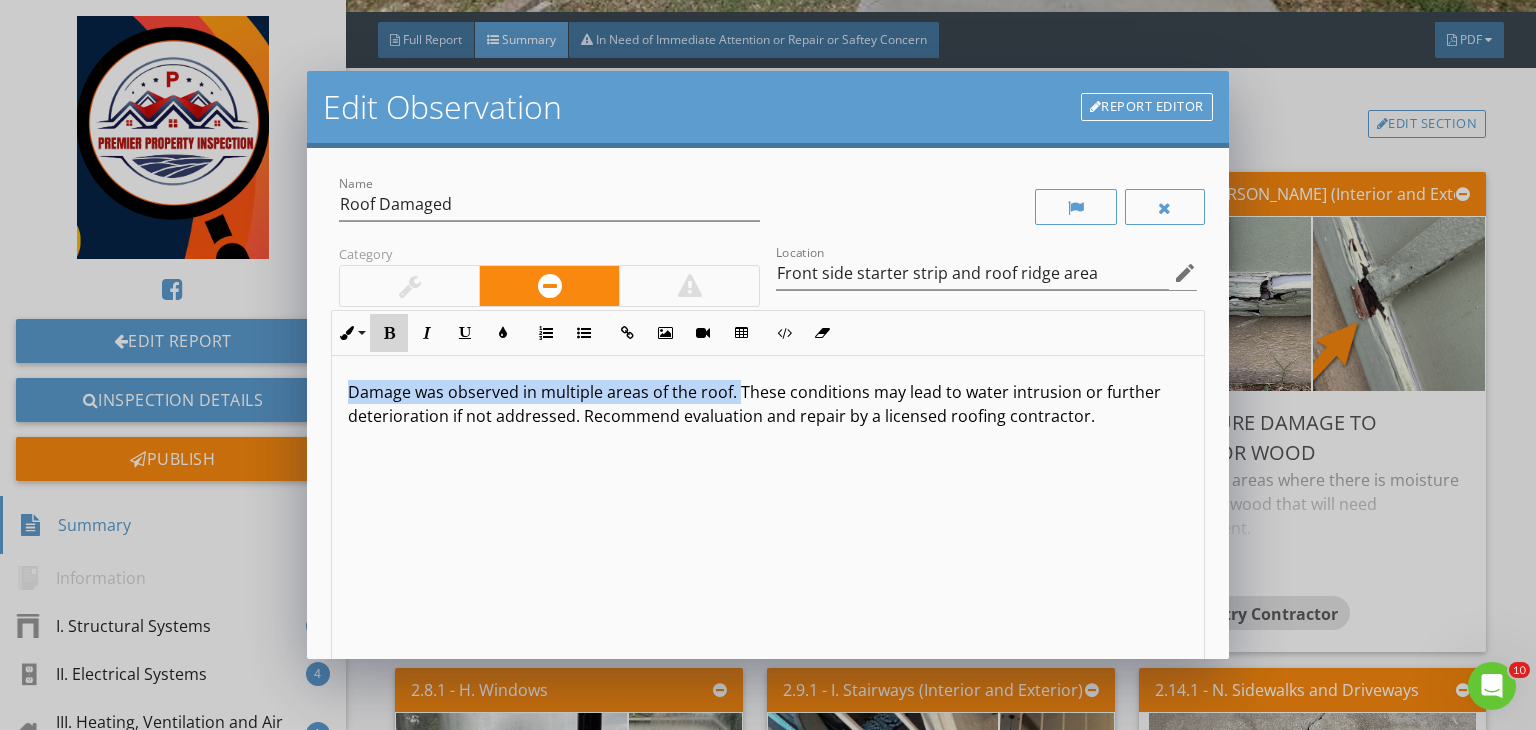 click at bounding box center (389, 333) 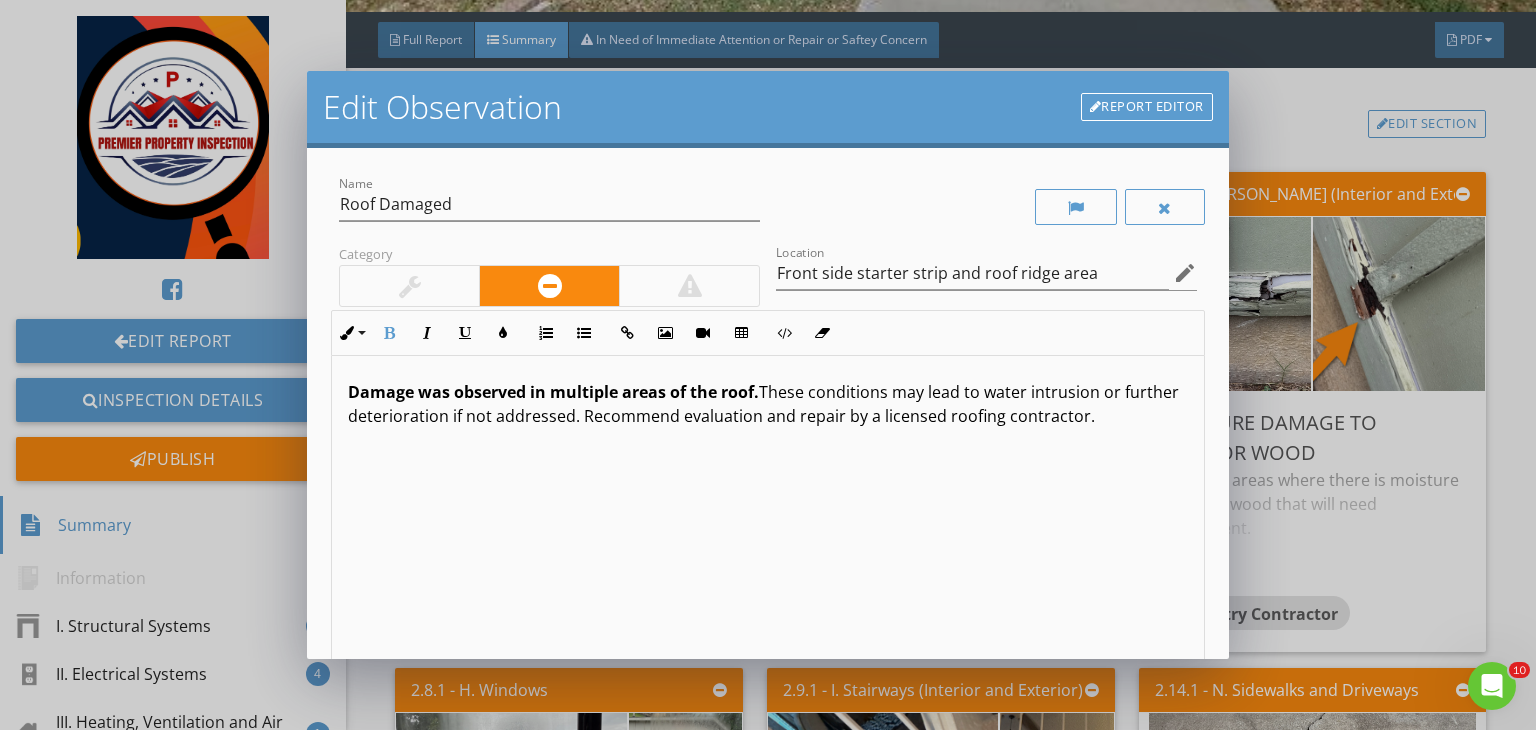 scroll, scrollTop: 0, scrollLeft: 0, axis: both 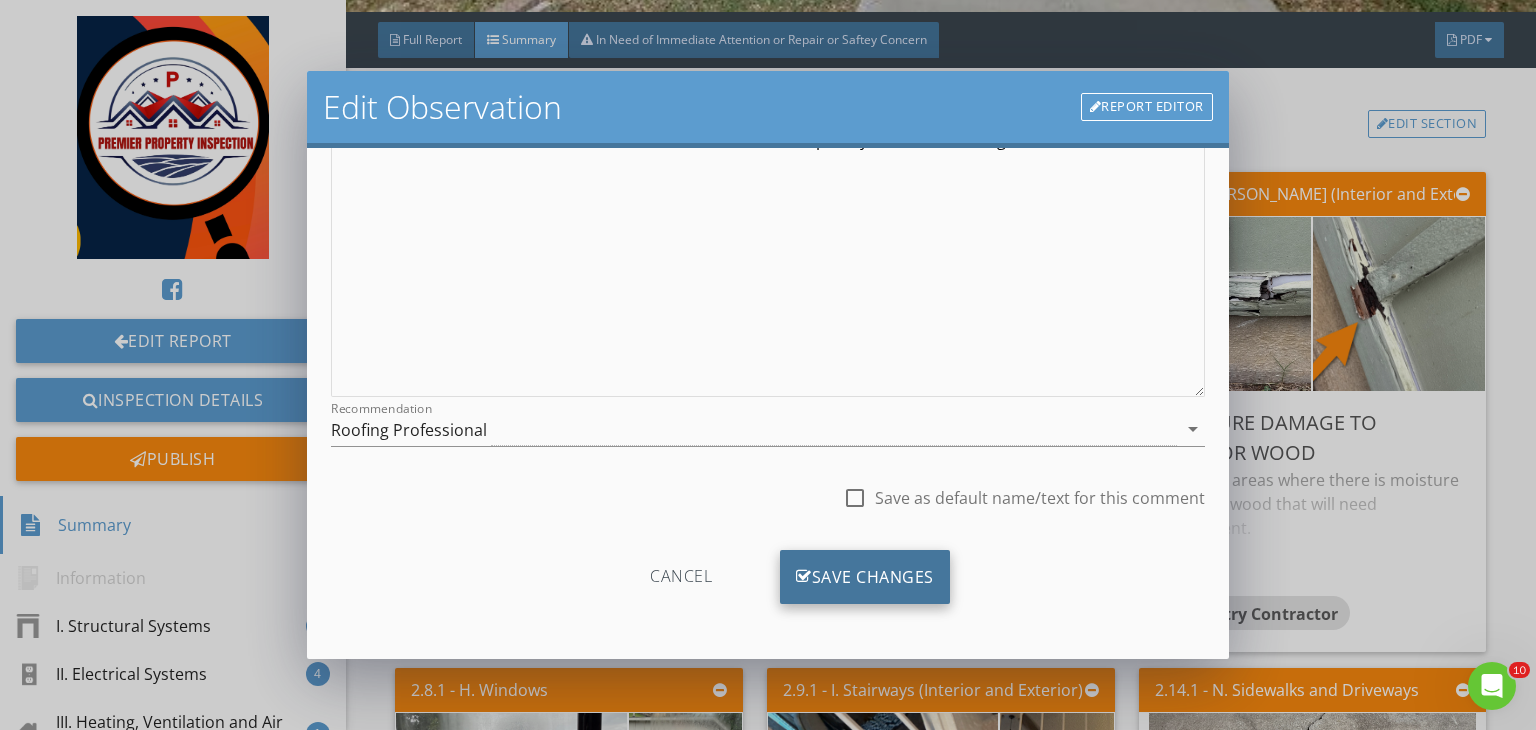 click on "Save Changes" at bounding box center (865, 577) 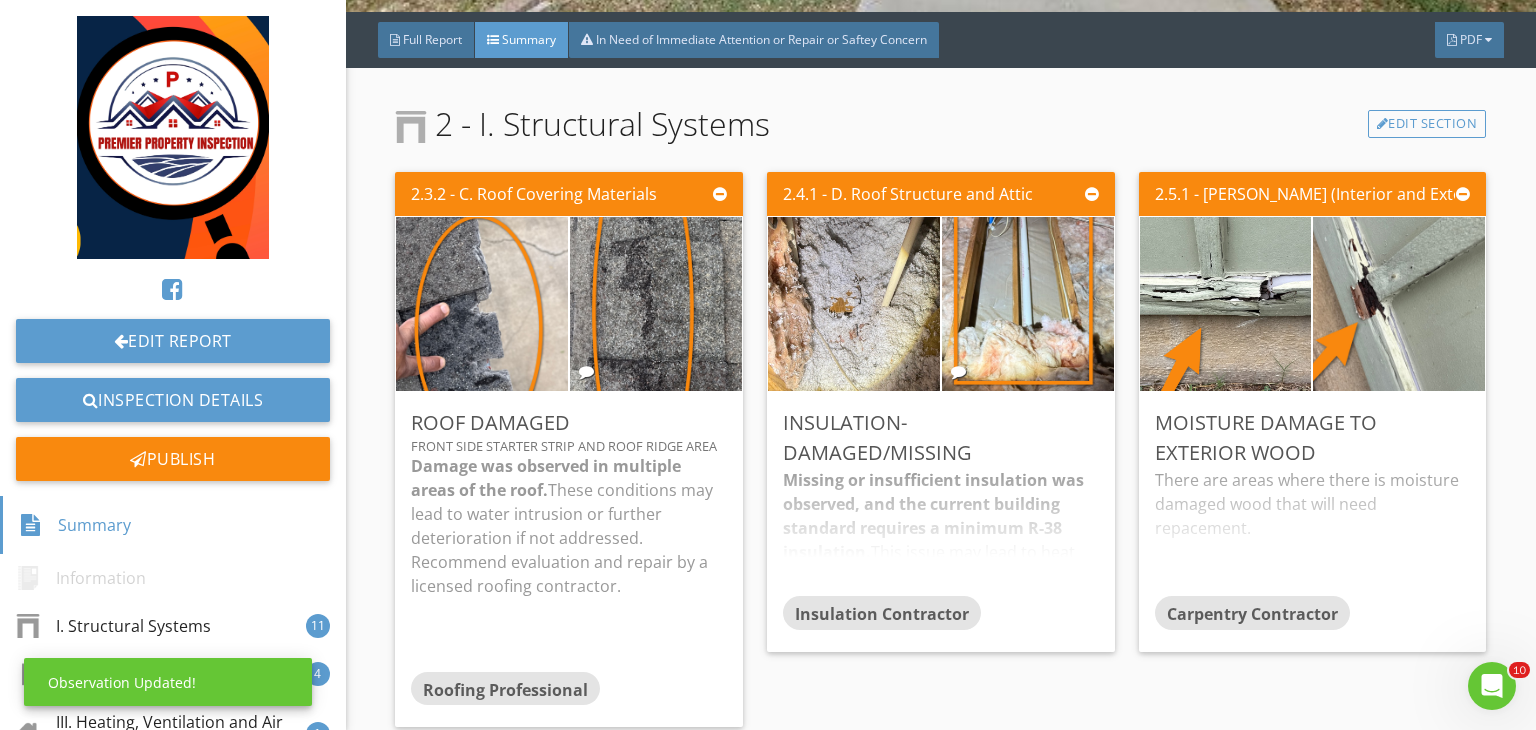 scroll, scrollTop: 39, scrollLeft: 0, axis: vertical 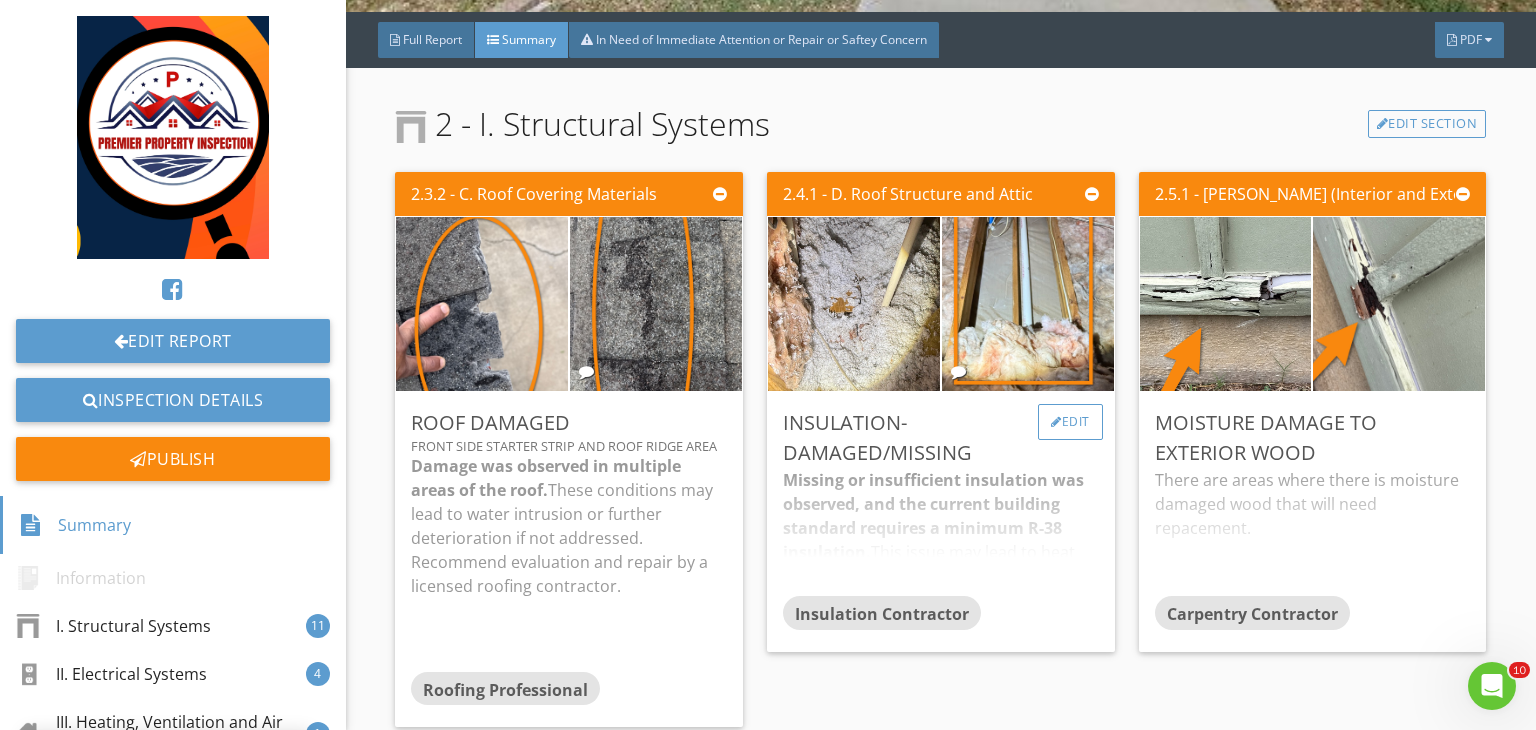 click on "Edit" at bounding box center (1070, 422) 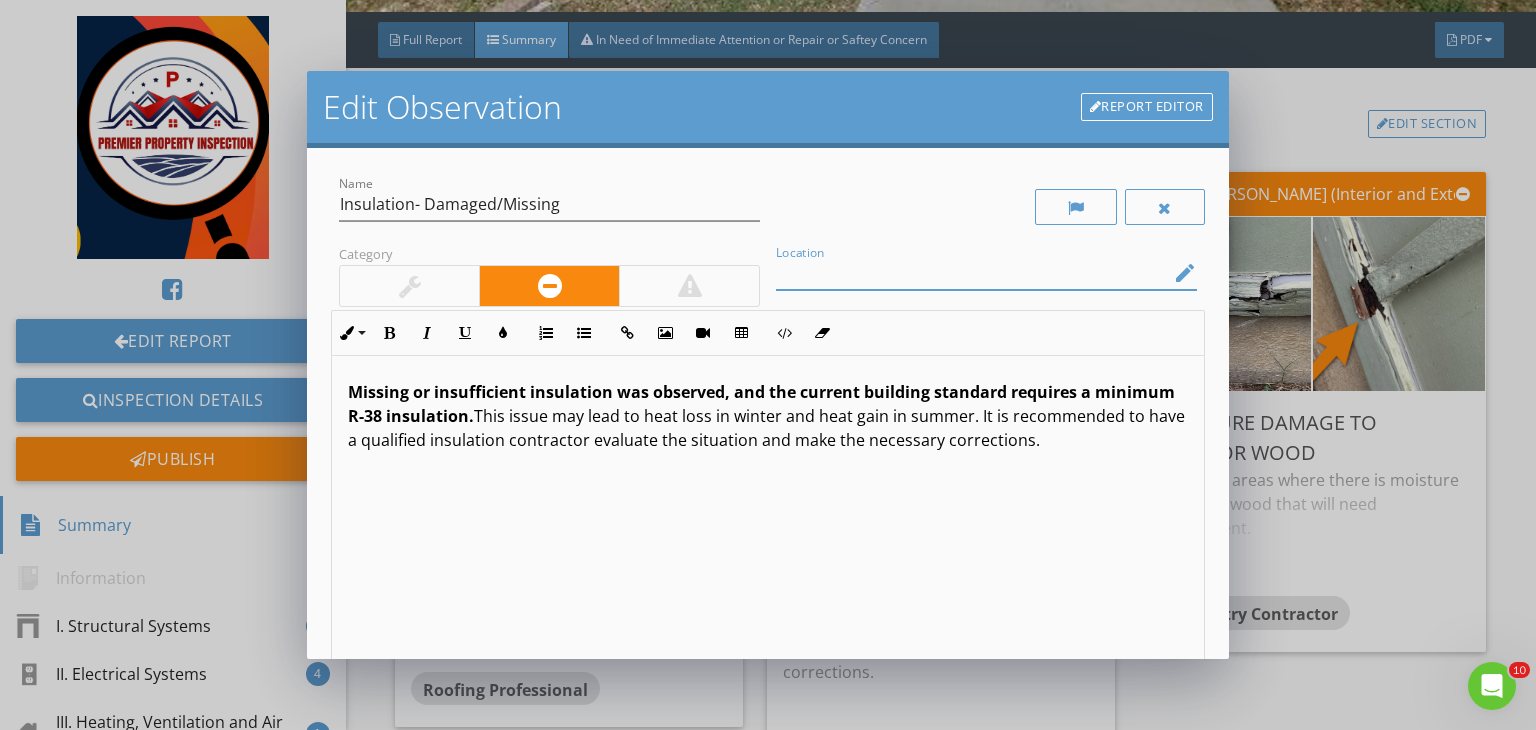 click at bounding box center [972, 273] 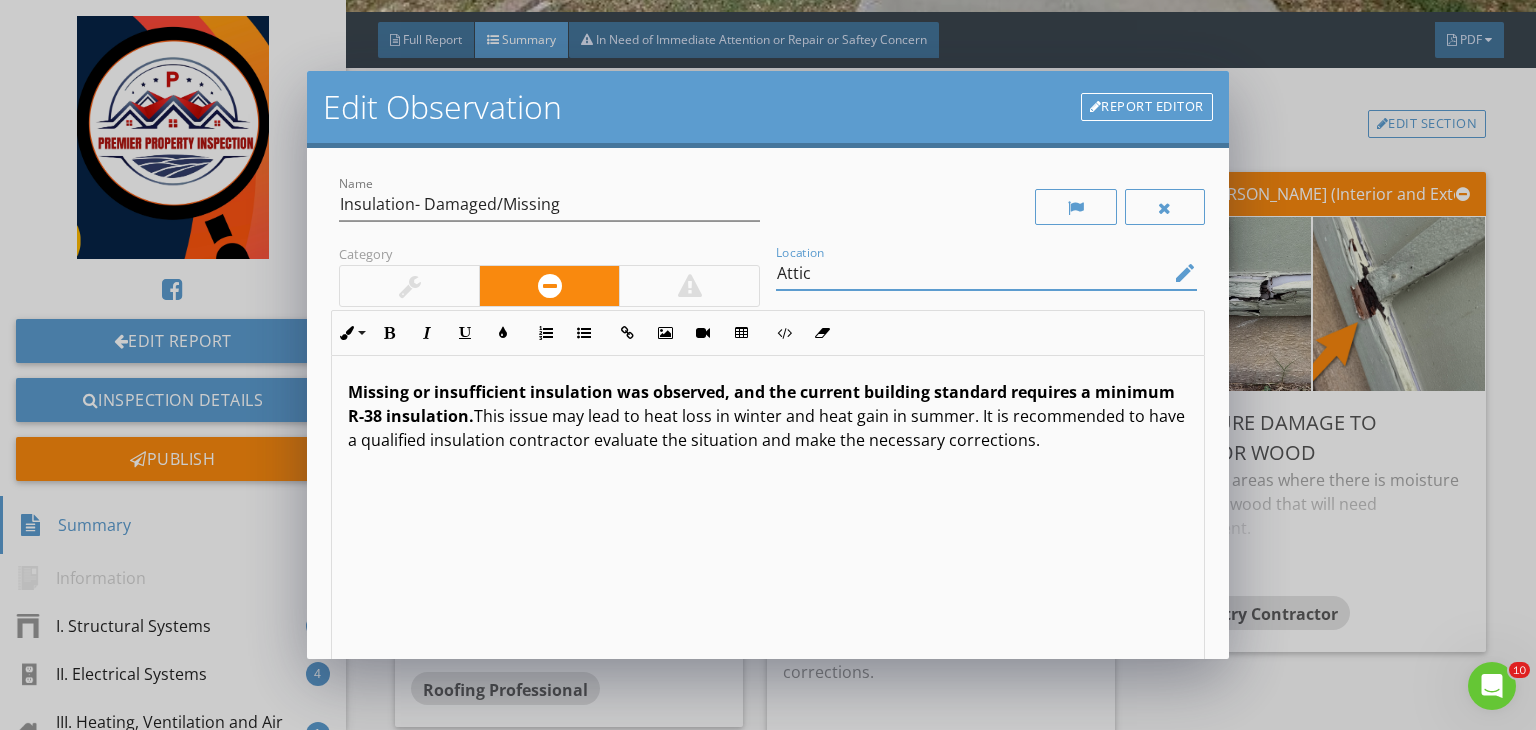 scroll, scrollTop: 0, scrollLeft: 0, axis: both 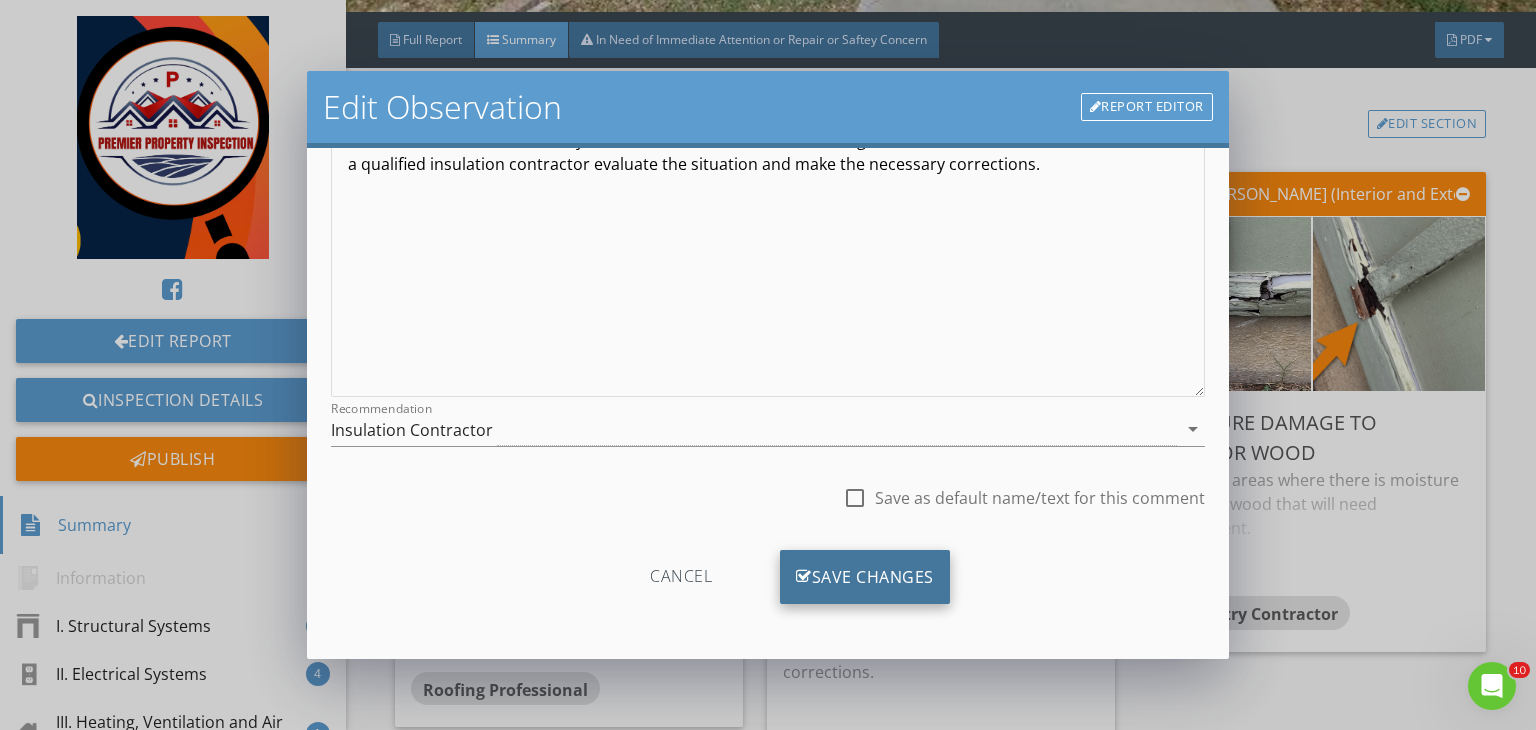 type on "Attic" 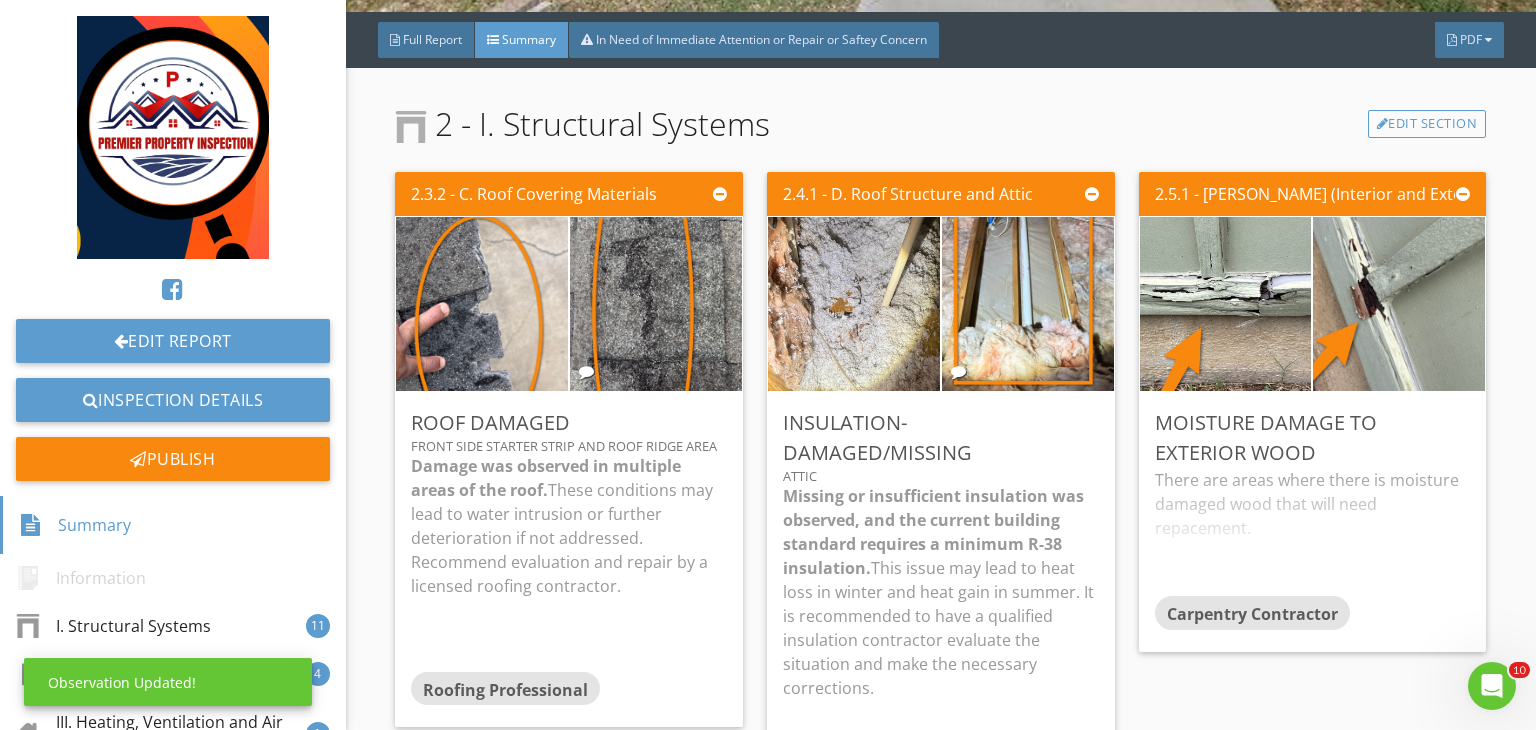 scroll, scrollTop: 39, scrollLeft: 0, axis: vertical 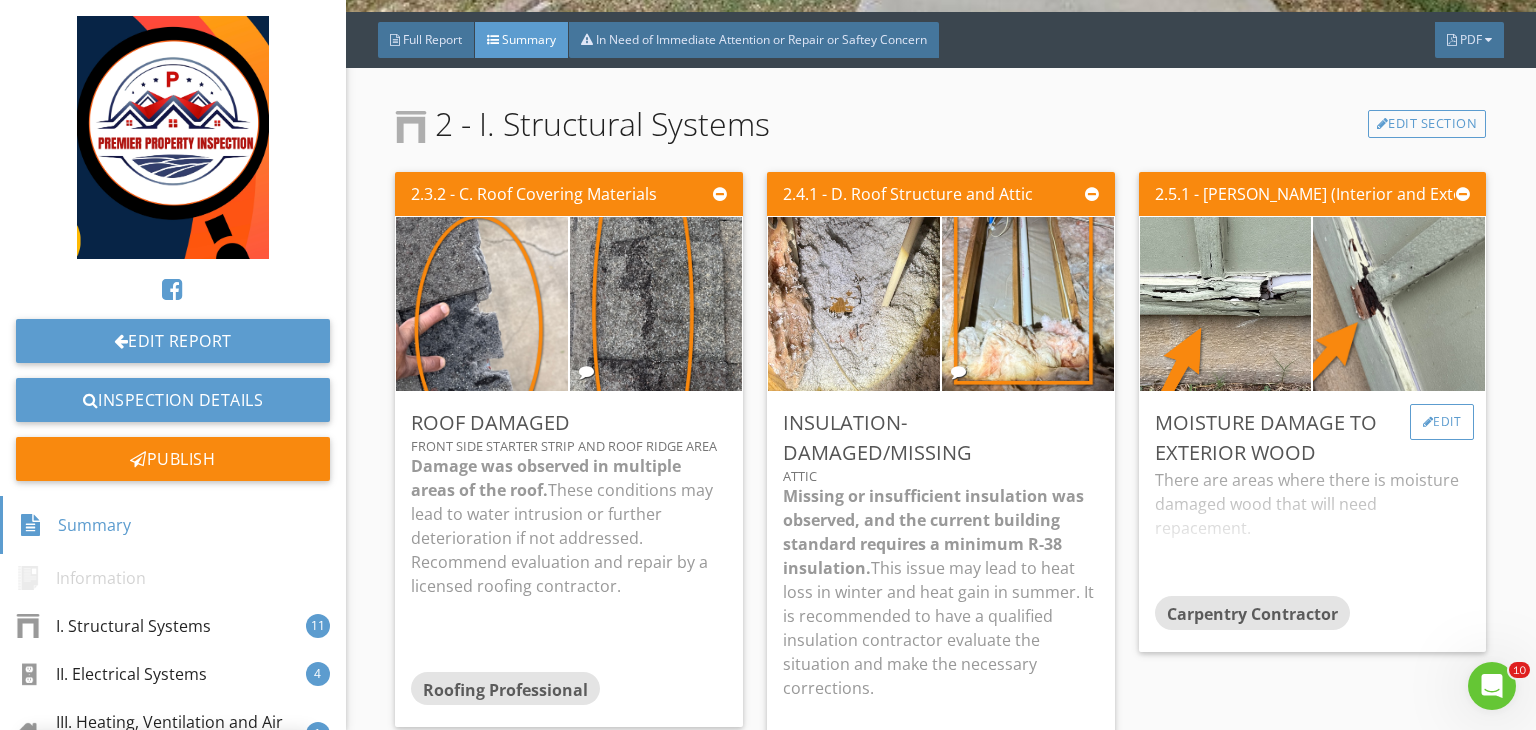 click on "Edit" at bounding box center (1442, 422) 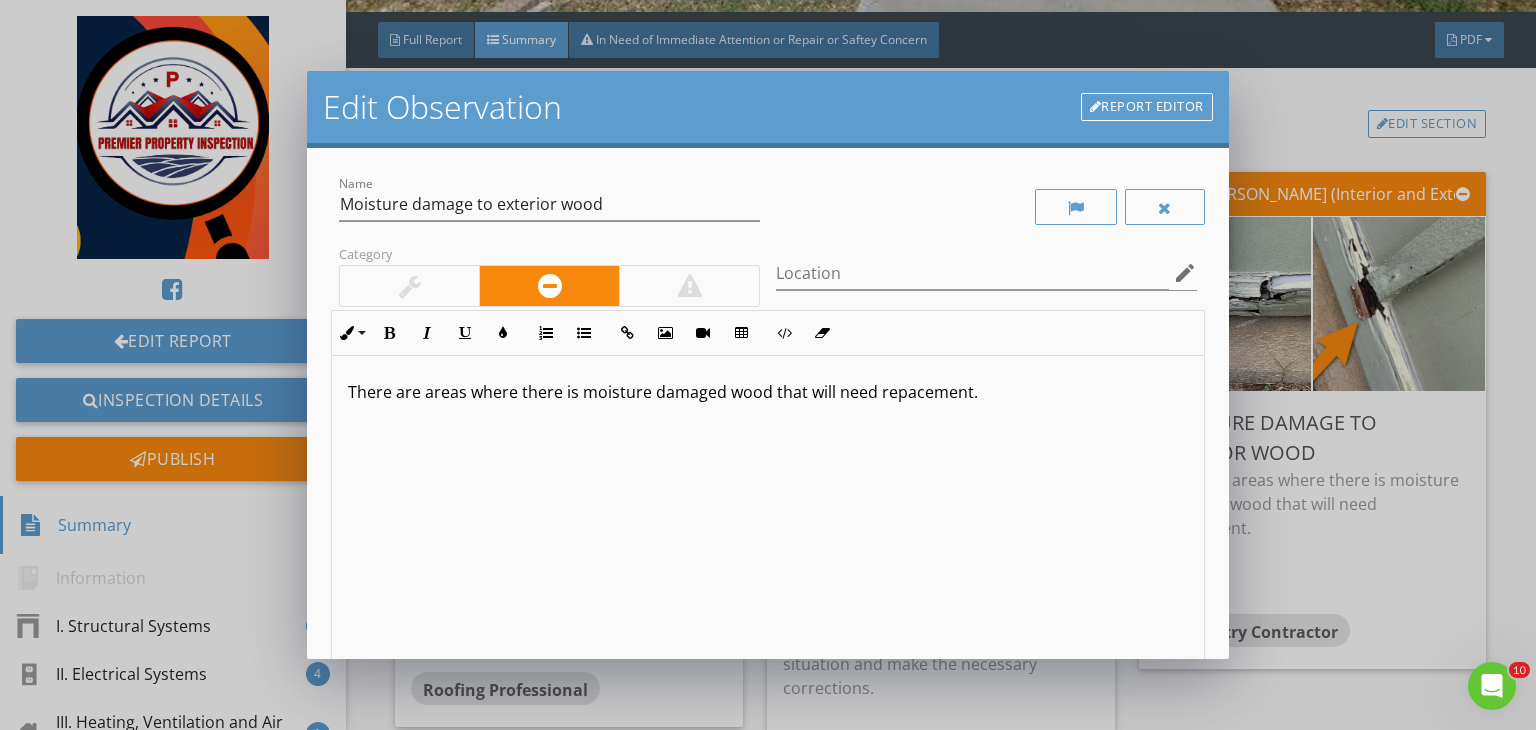 click at bounding box center [410, 286] 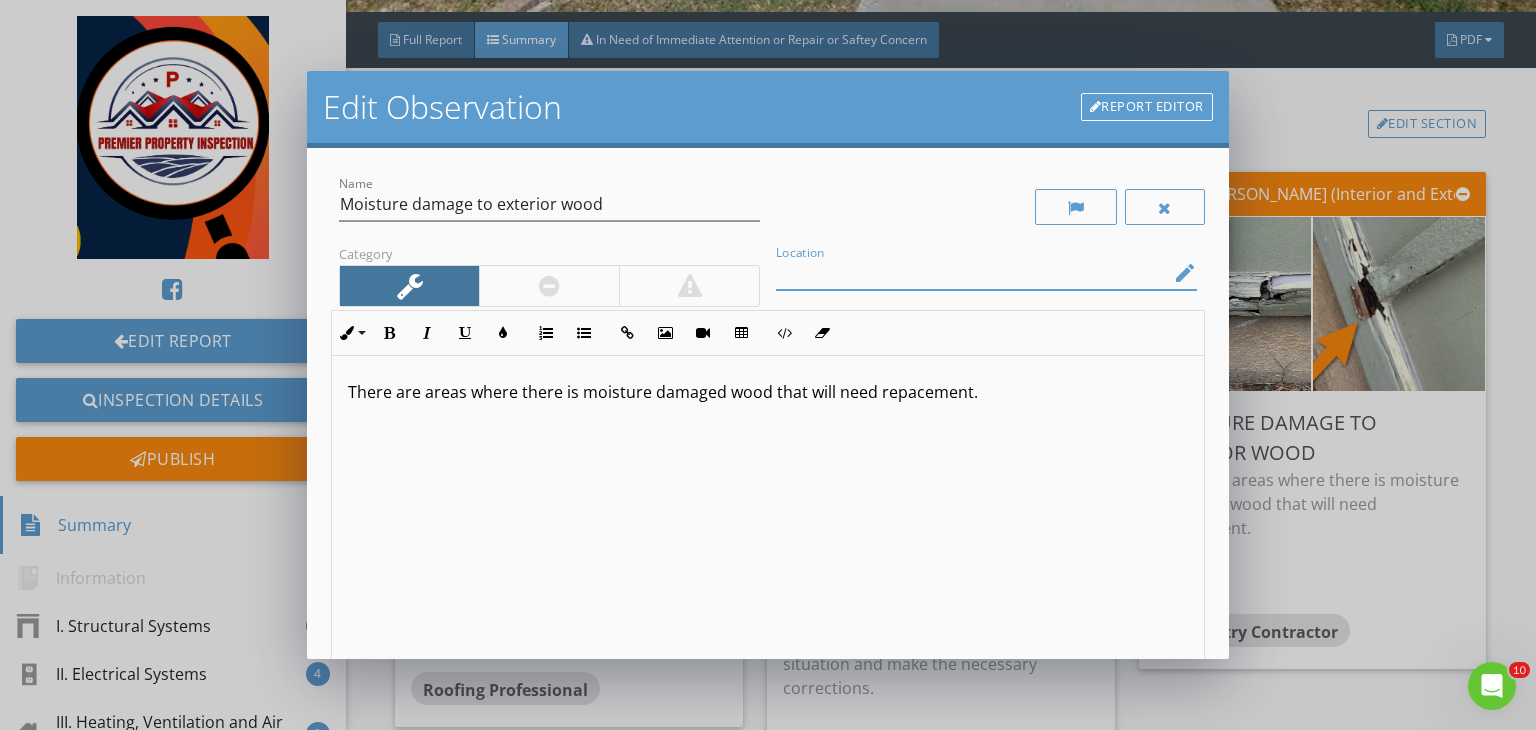 click at bounding box center (972, 273) 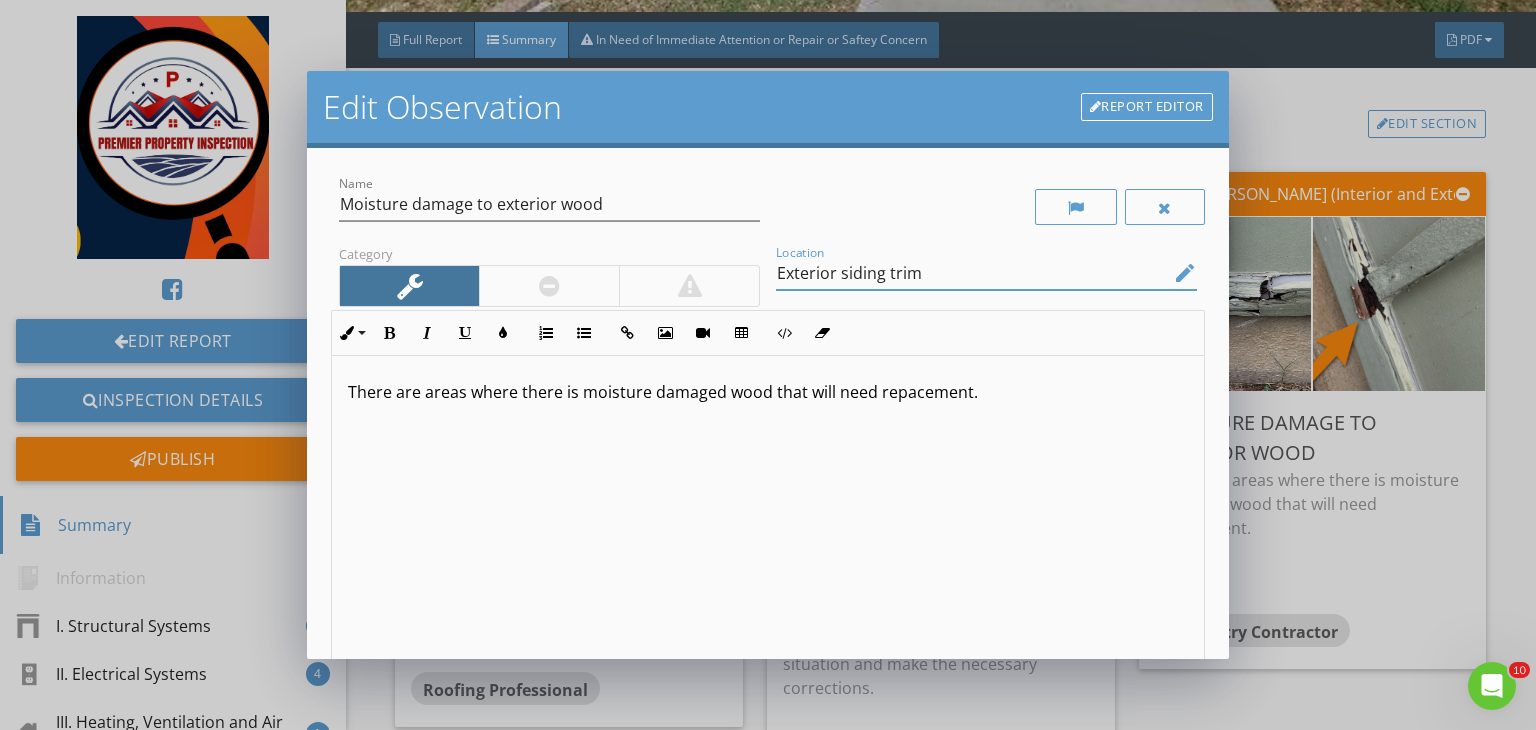 scroll, scrollTop: 0, scrollLeft: 0, axis: both 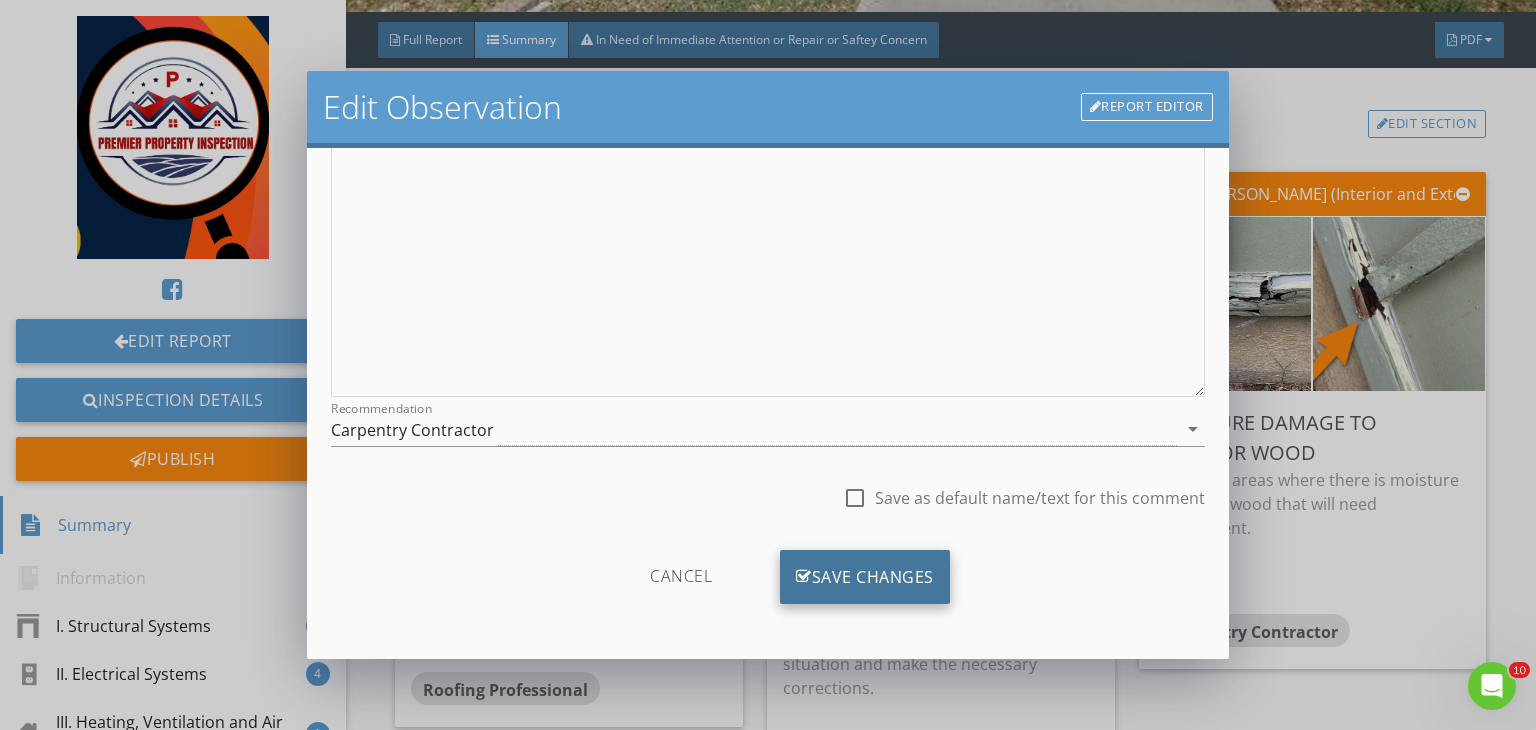 type on "Exterior siding trim" 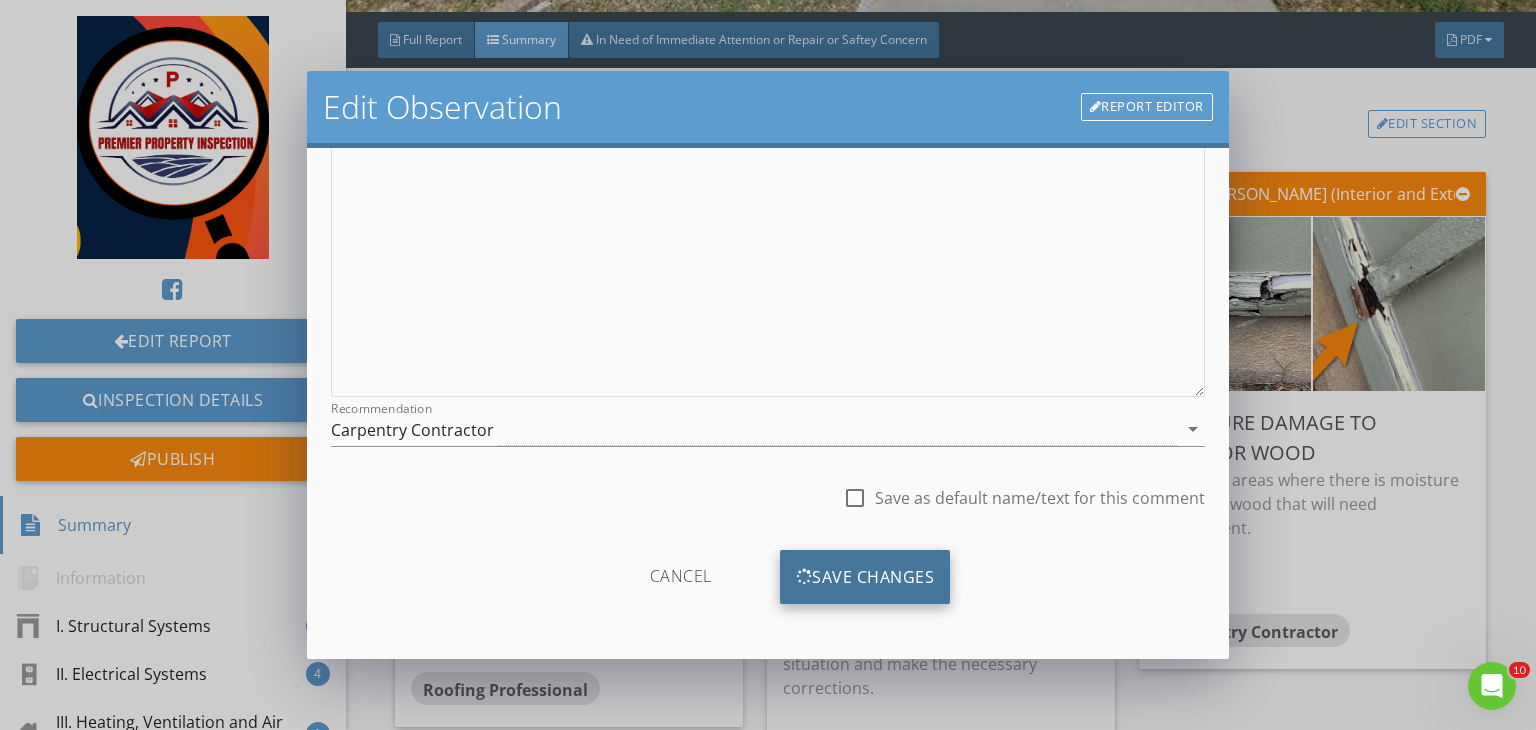 scroll, scrollTop: 39, scrollLeft: 0, axis: vertical 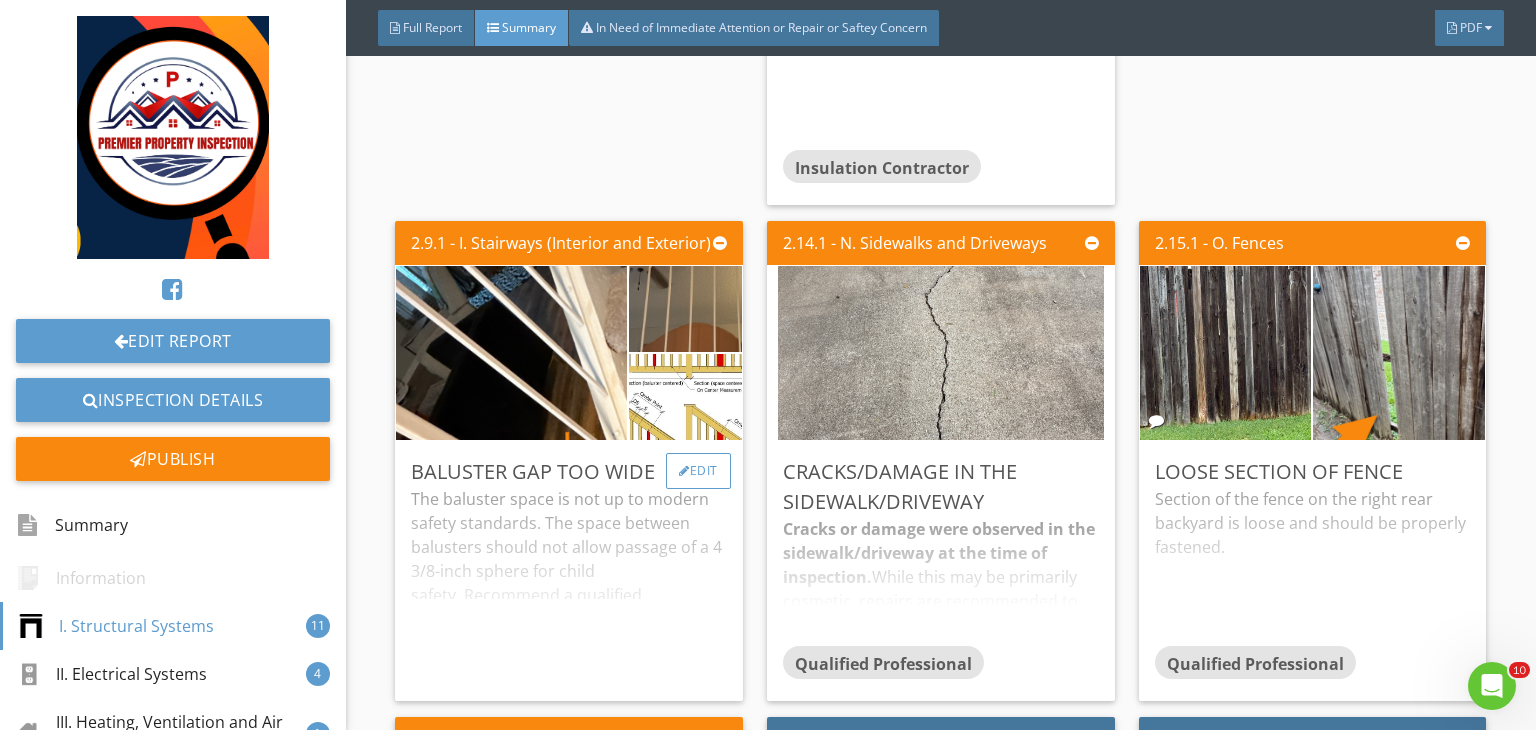 click on "Edit" at bounding box center (698, 471) 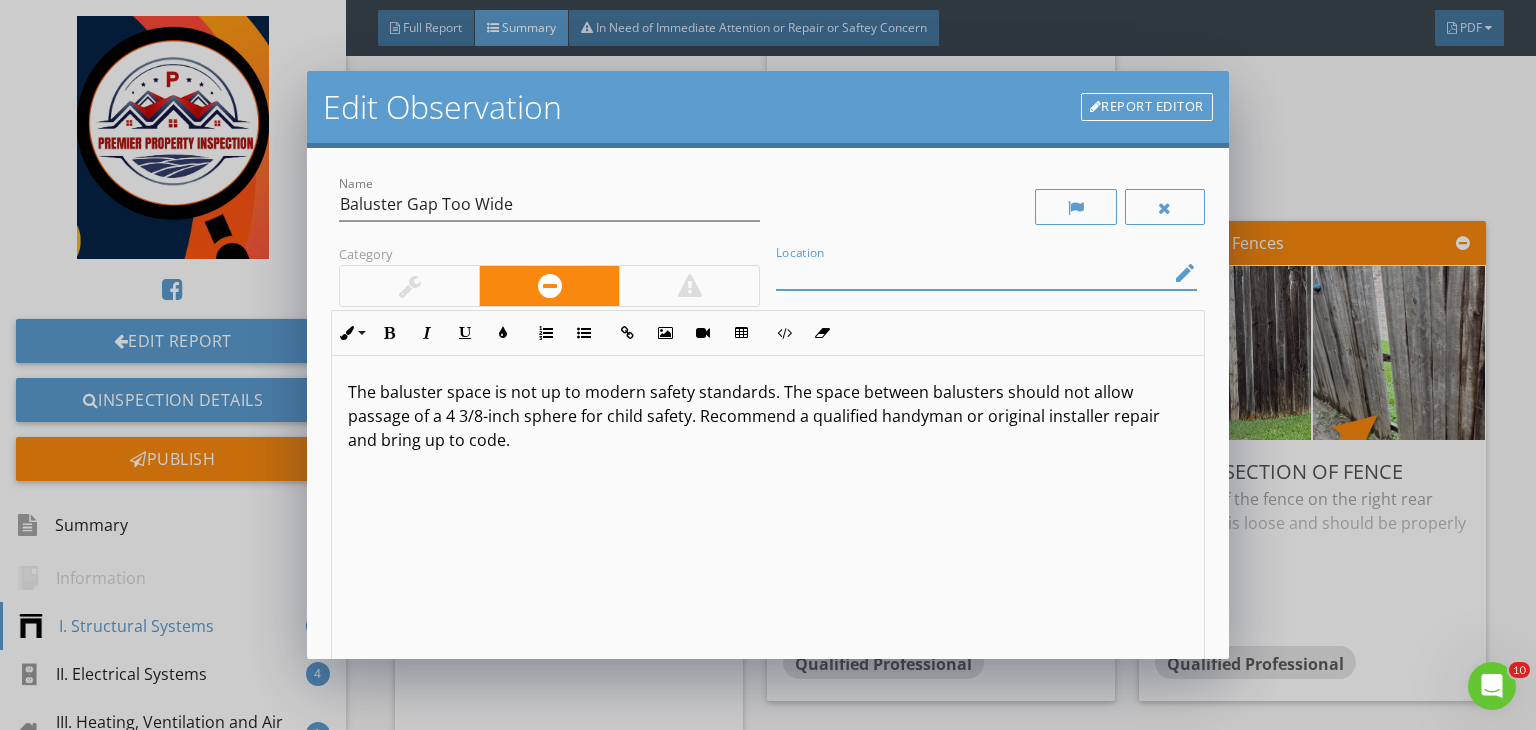 click at bounding box center [972, 273] 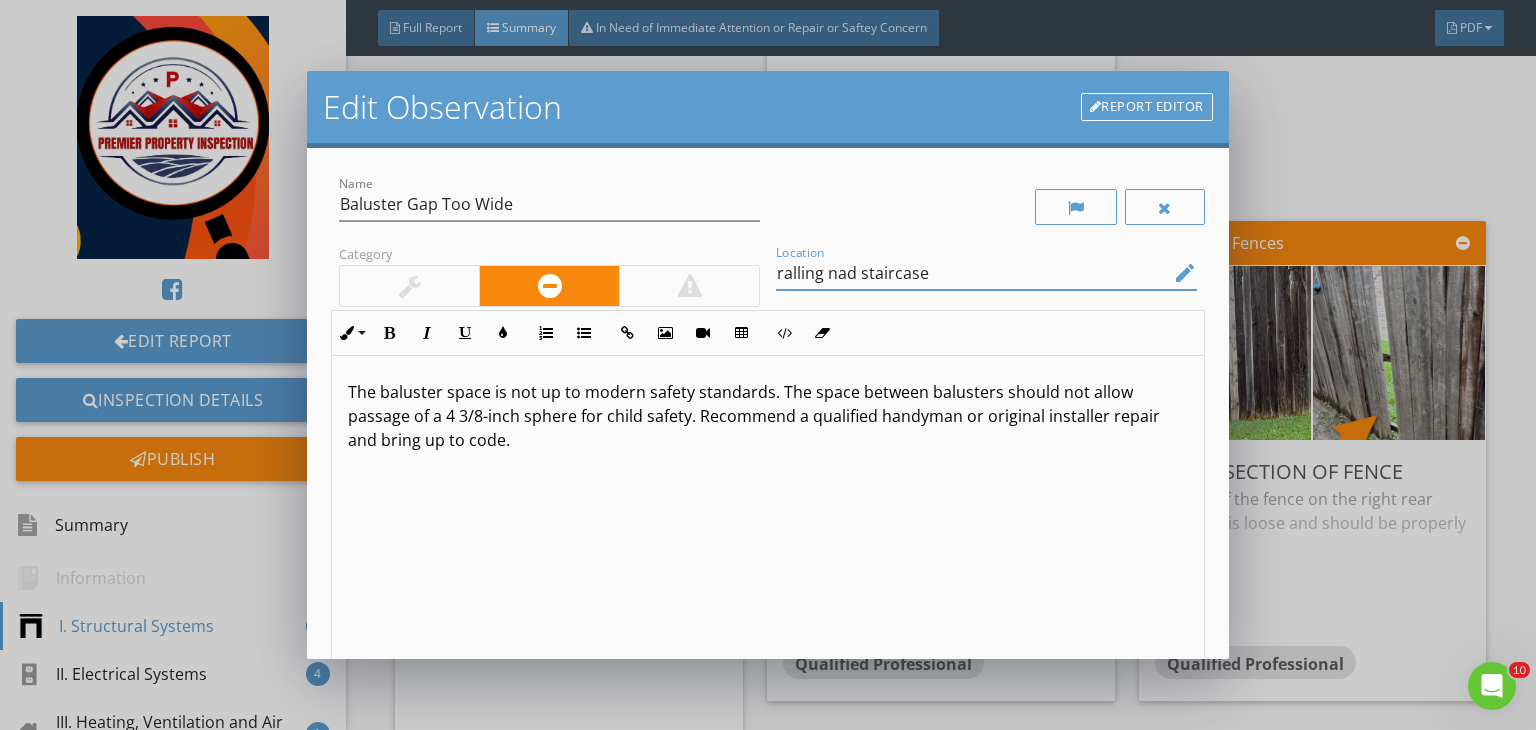 click on "ralling nad staircase" at bounding box center [972, 273] 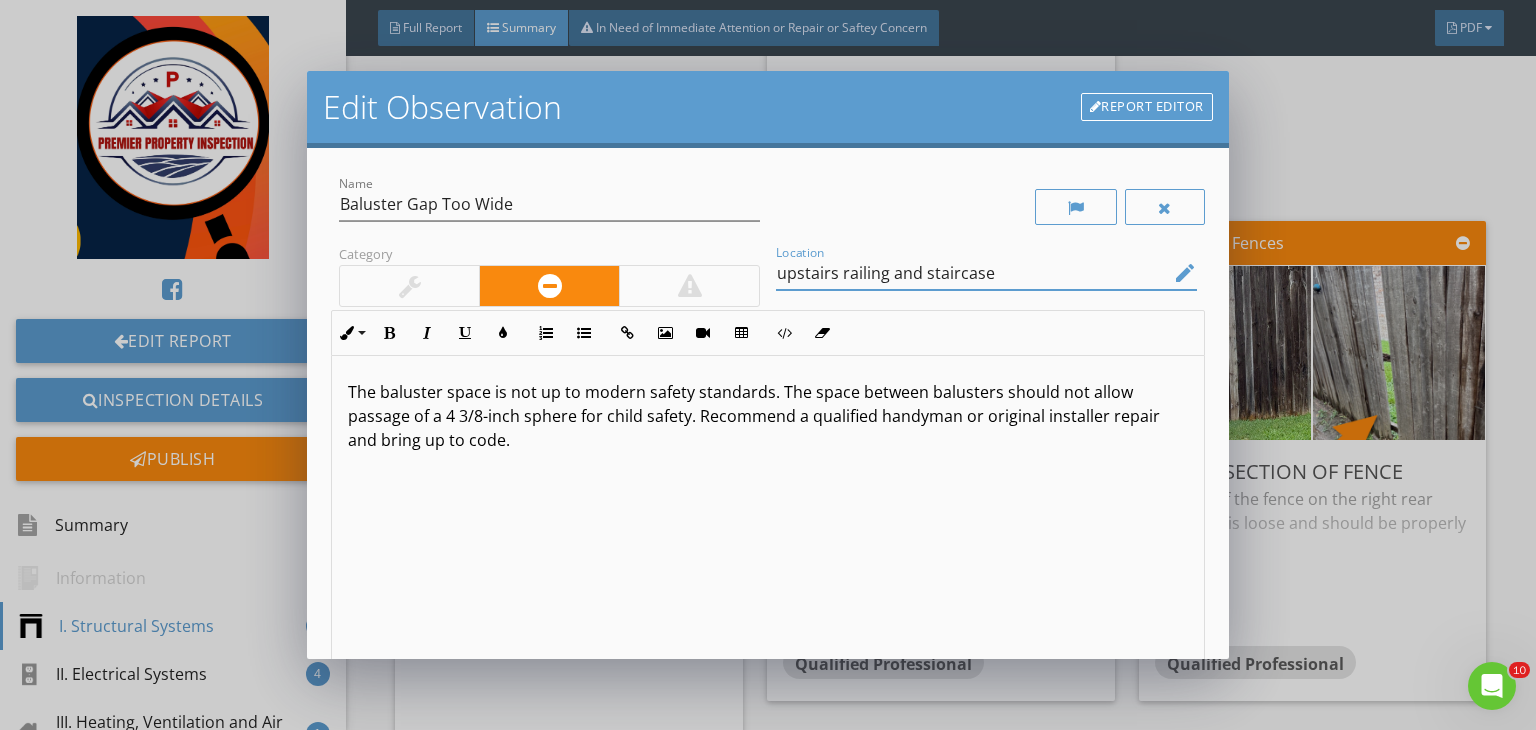 type on "upstairs railing and staircase" 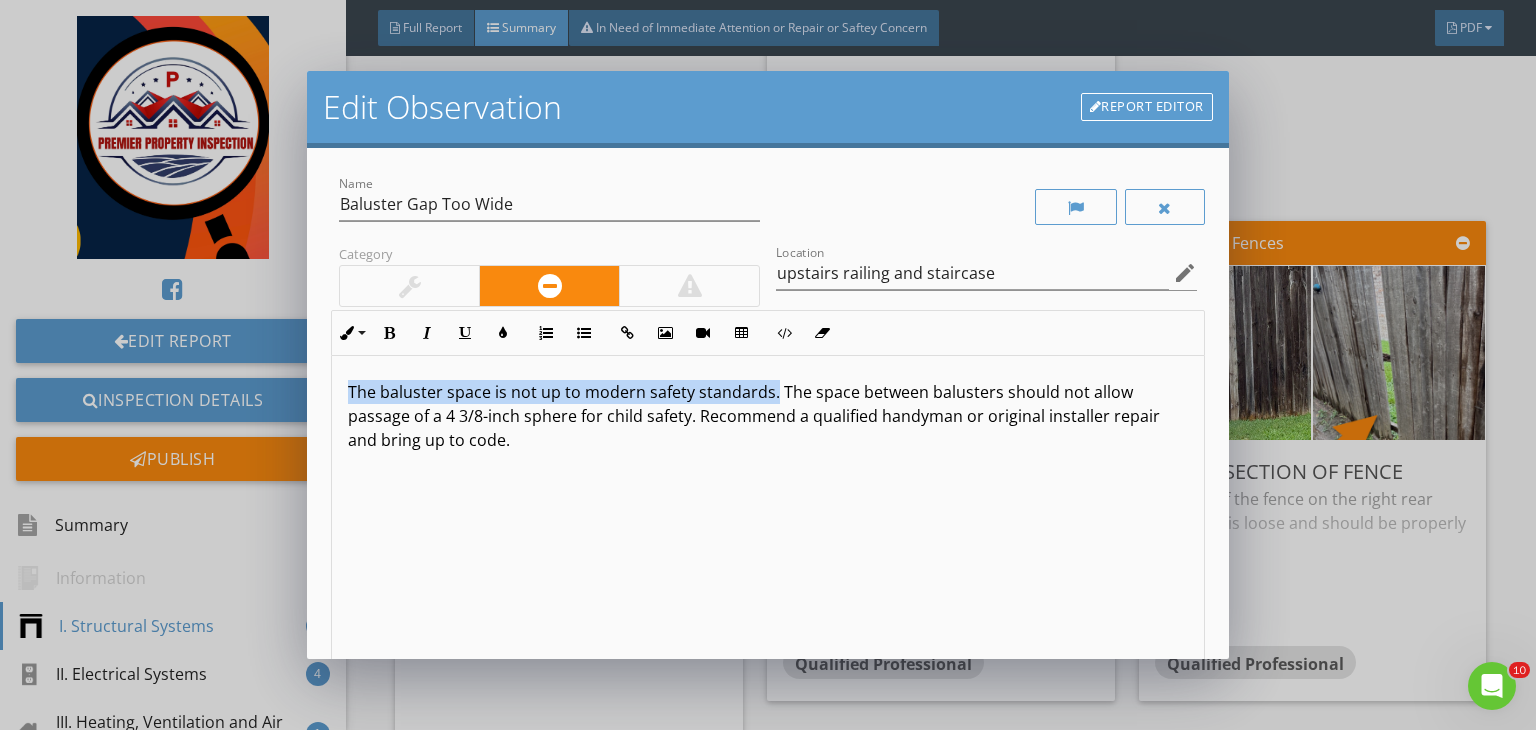 drag, startPoint x: 771, startPoint y: 392, endPoint x: 285, endPoint y: 351, distance: 487.72635 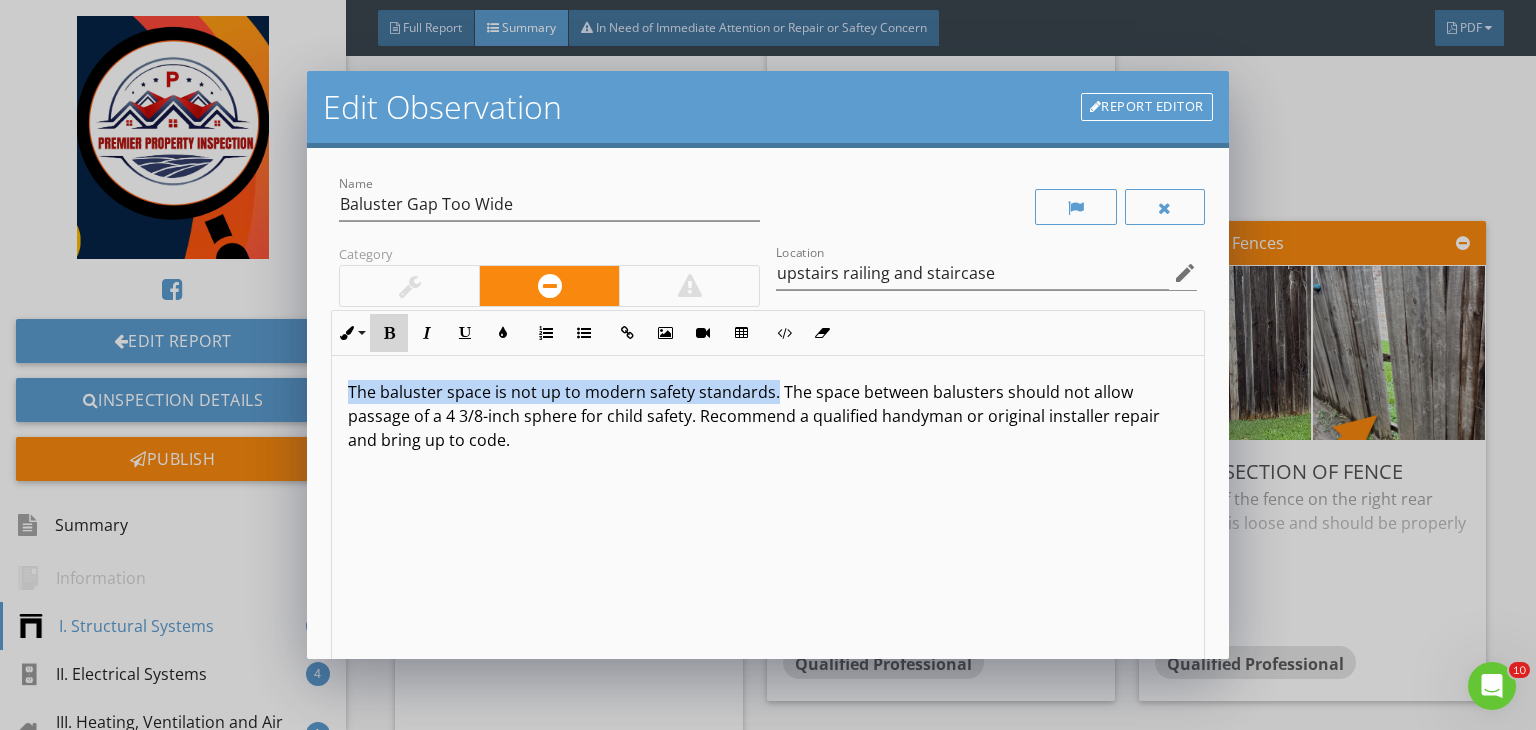click at bounding box center (389, 333) 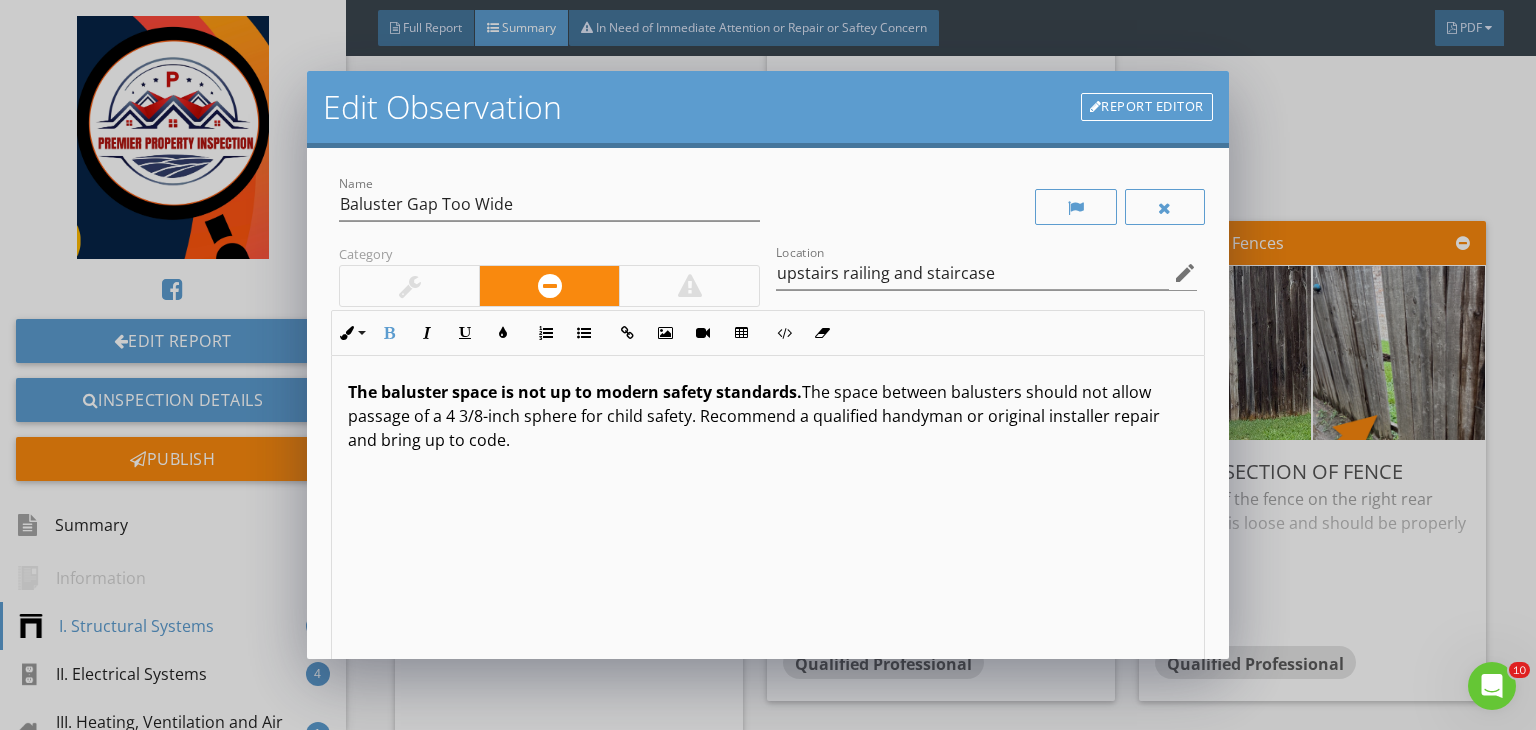 scroll, scrollTop: 0, scrollLeft: 0, axis: both 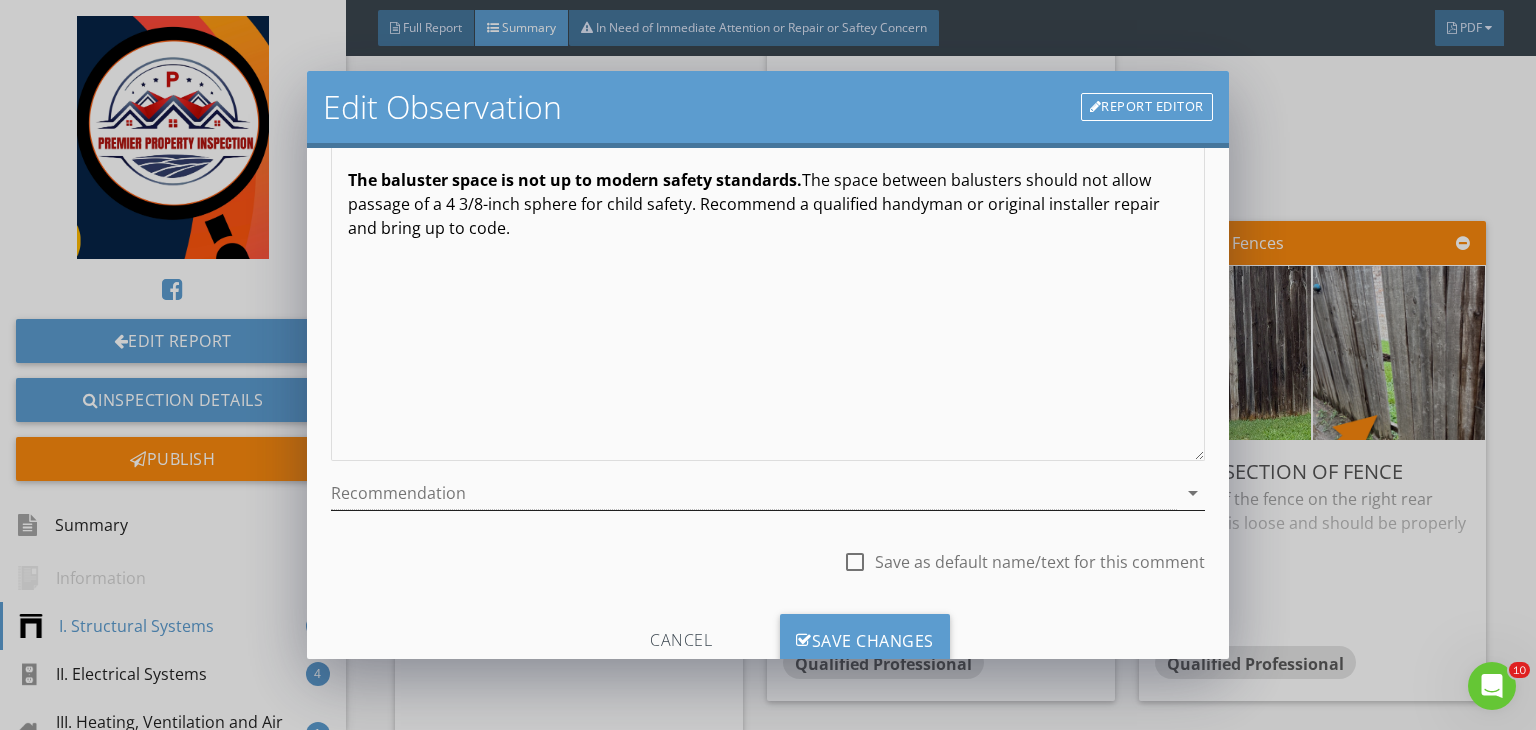 click at bounding box center [754, 493] 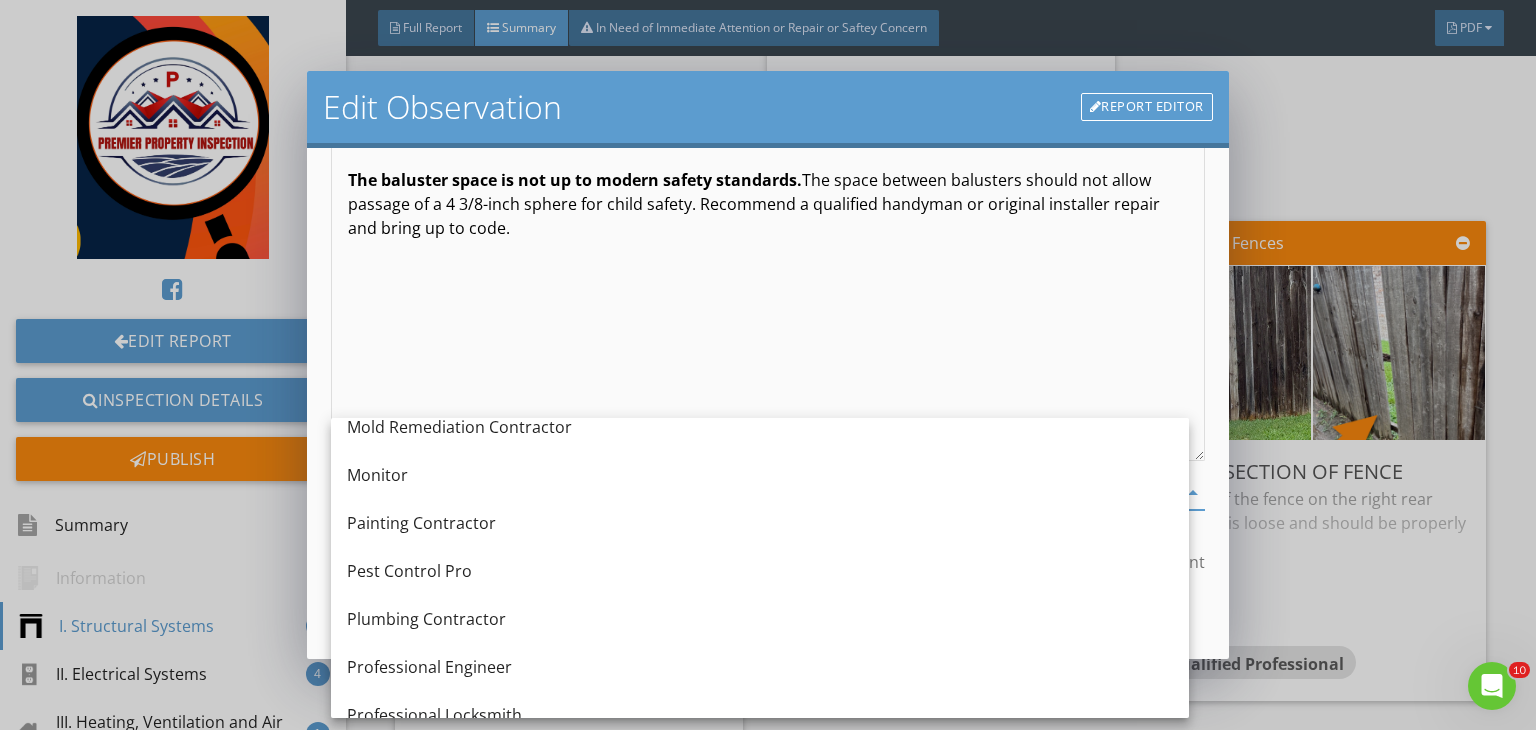 scroll, scrollTop: 1987, scrollLeft: 0, axis: vertical 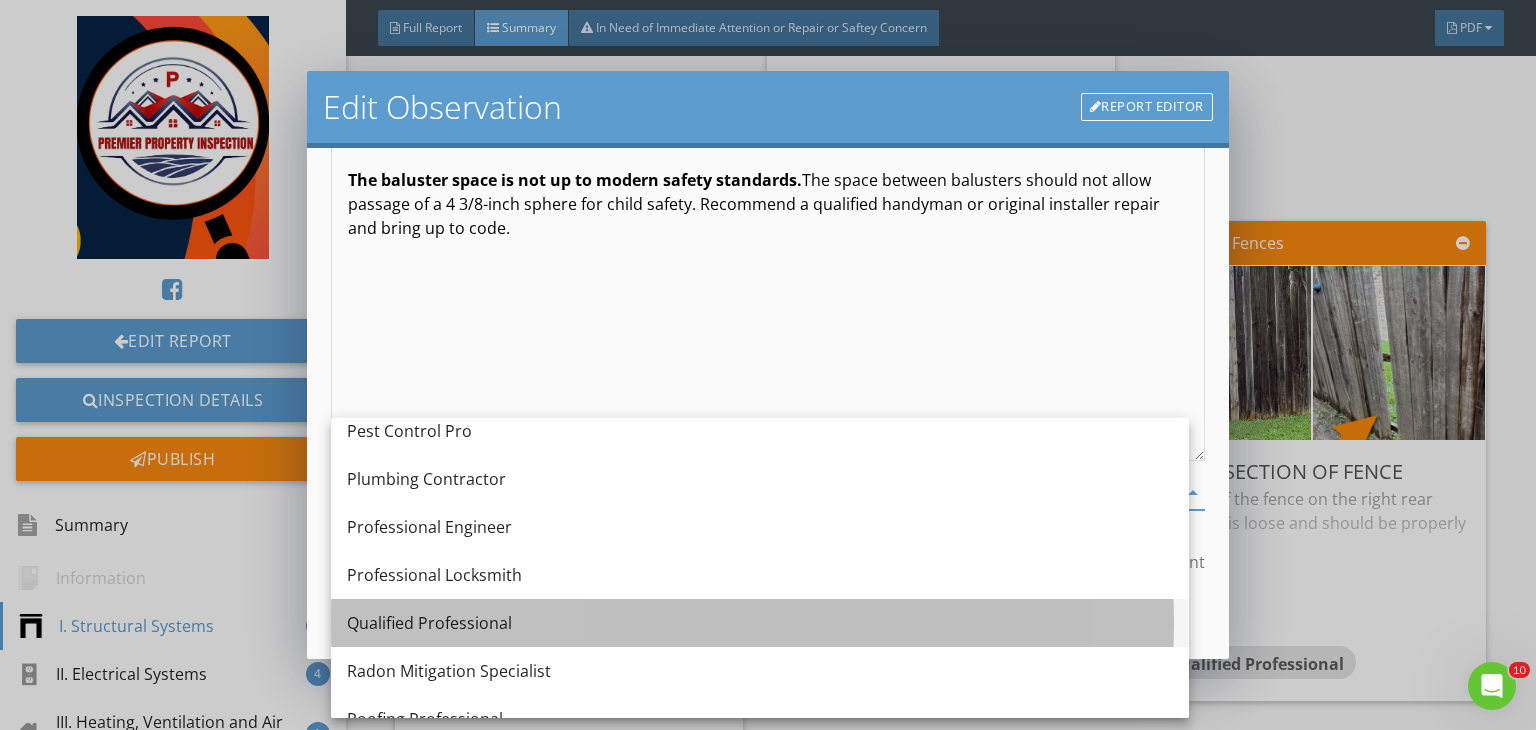 click on "Qualified Professional" at bounding box center [760, 623] 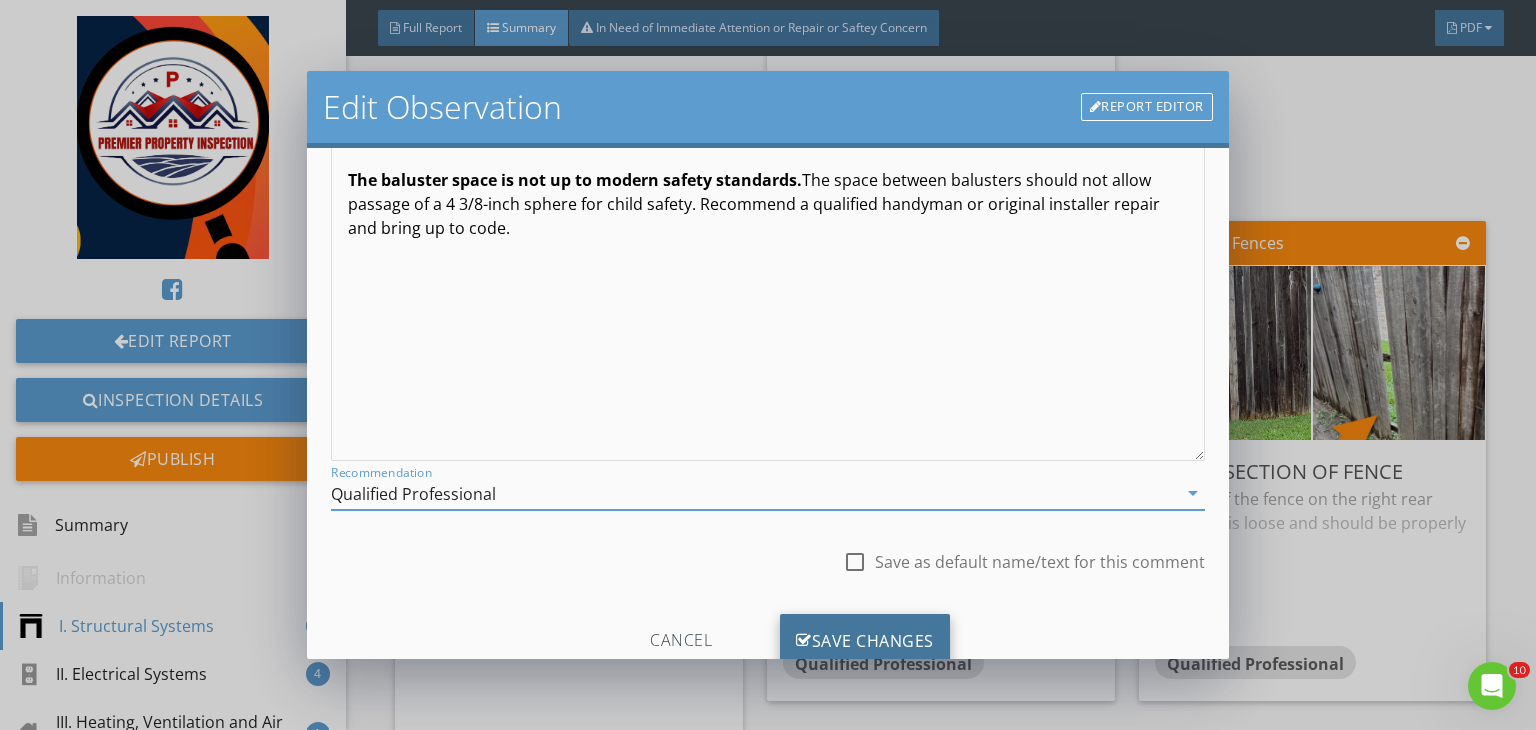 click on "Save Changes" at bounding box center (865, 641) 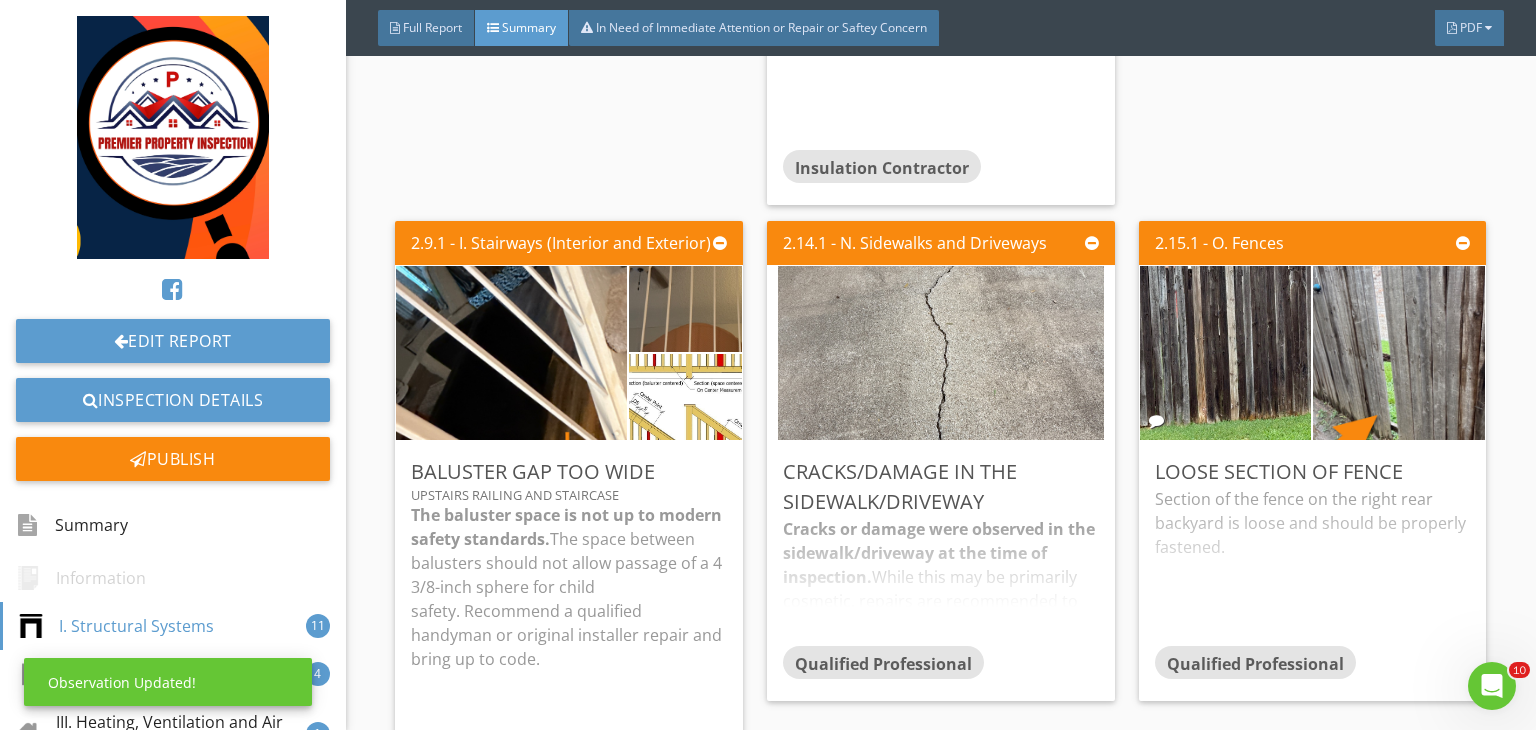 scroll, scrollTop: 39, scrollLeft: 0, axis: vertical 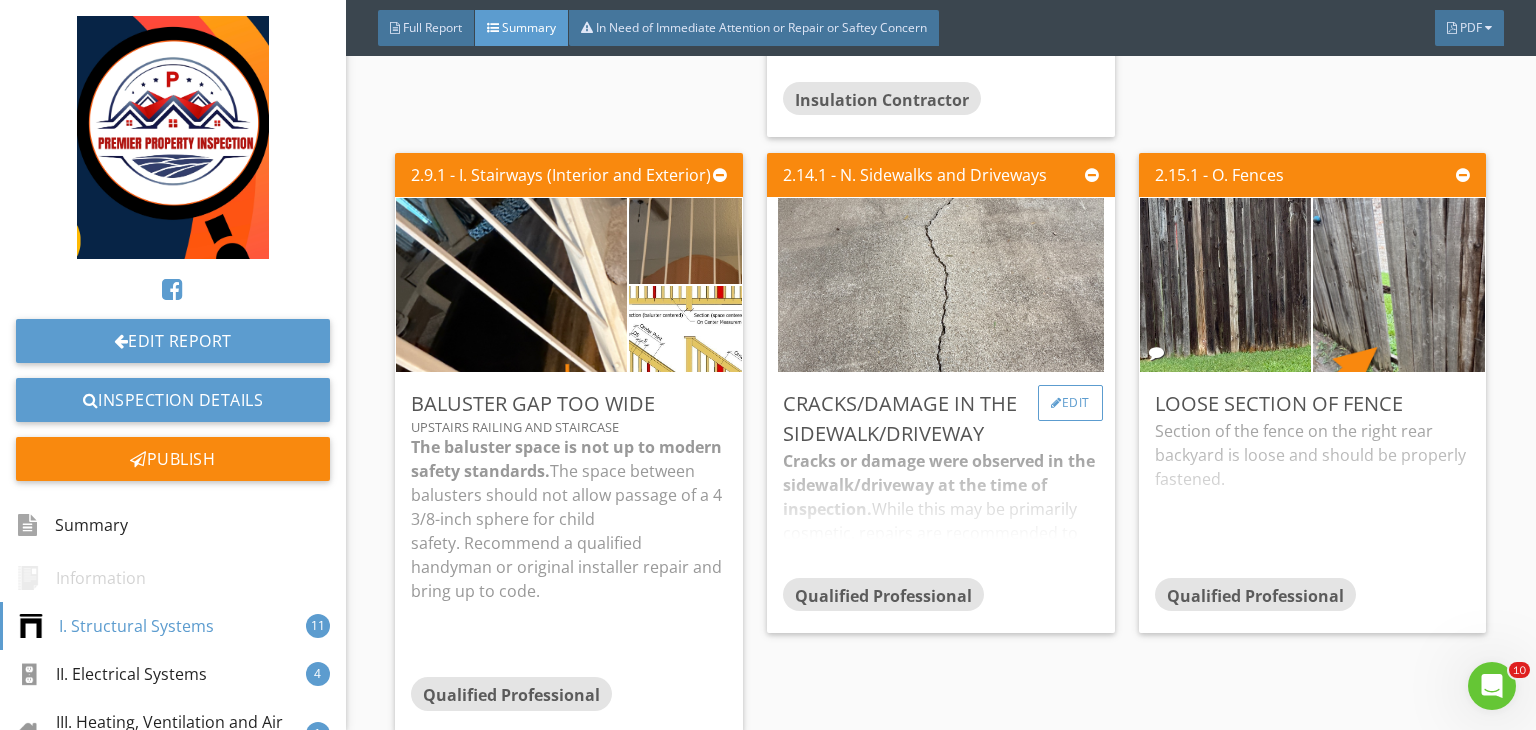 click on "Edit" at bounding box center (1070, 403) 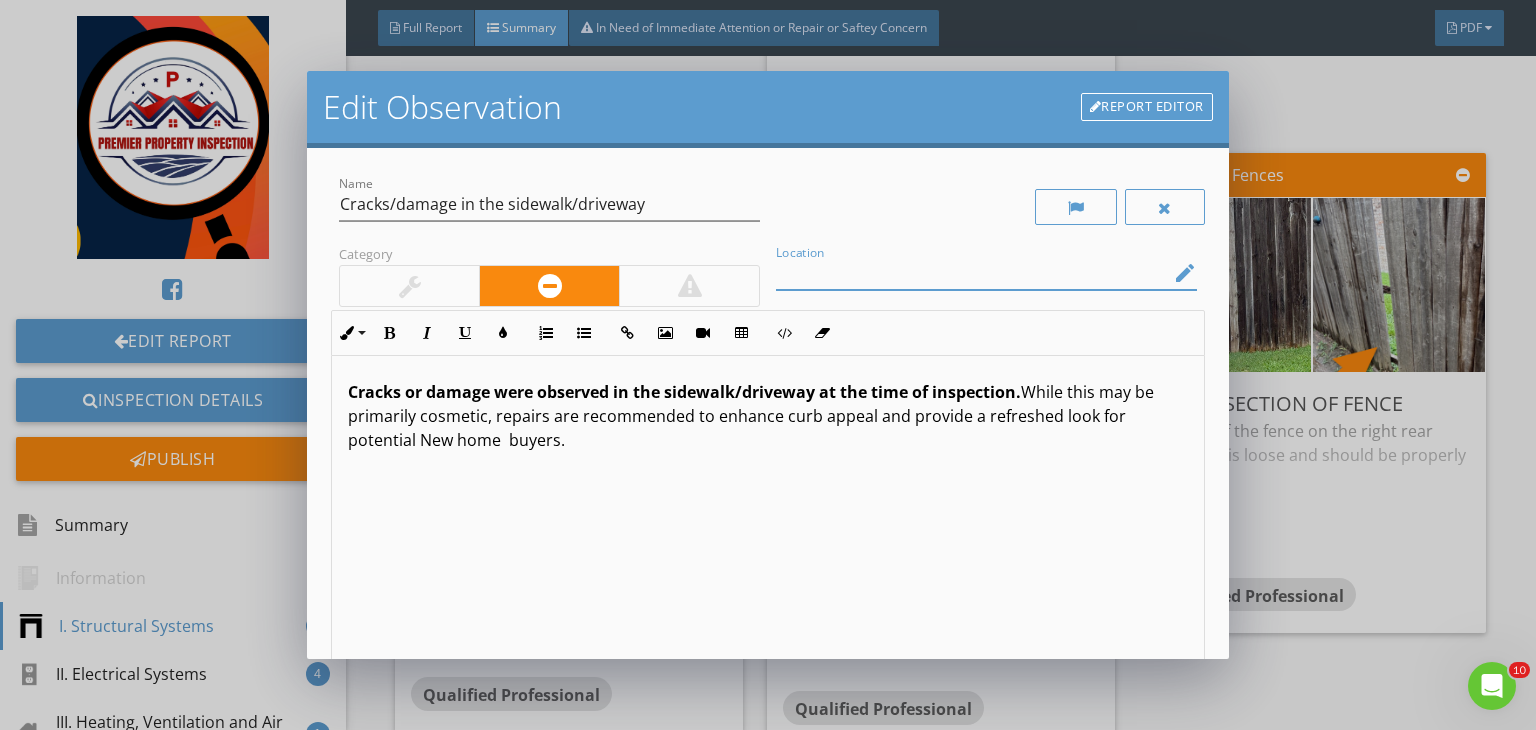click at bounding box center (972, 273) 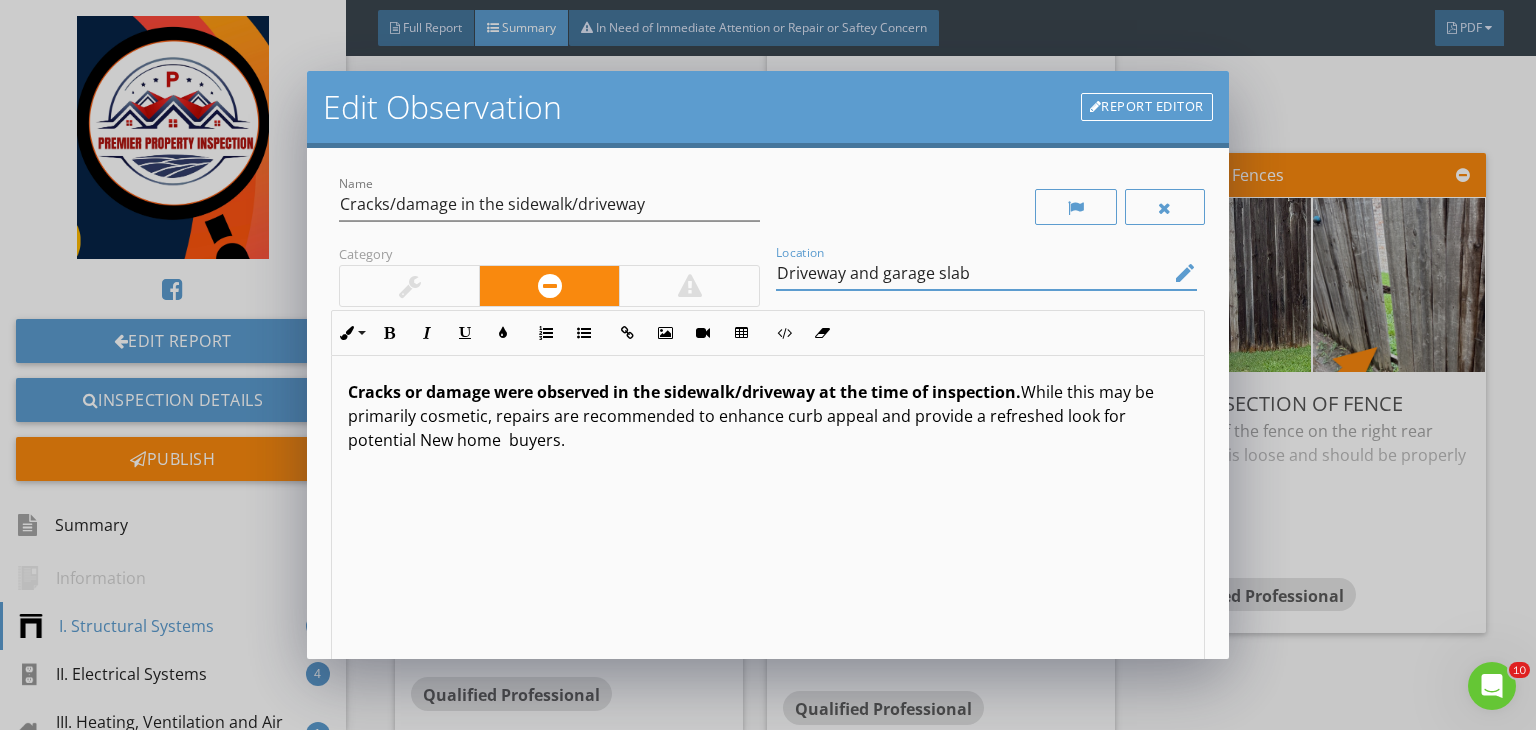 scroll, scrollTop: 0, scrollLeft: 0, axis: both 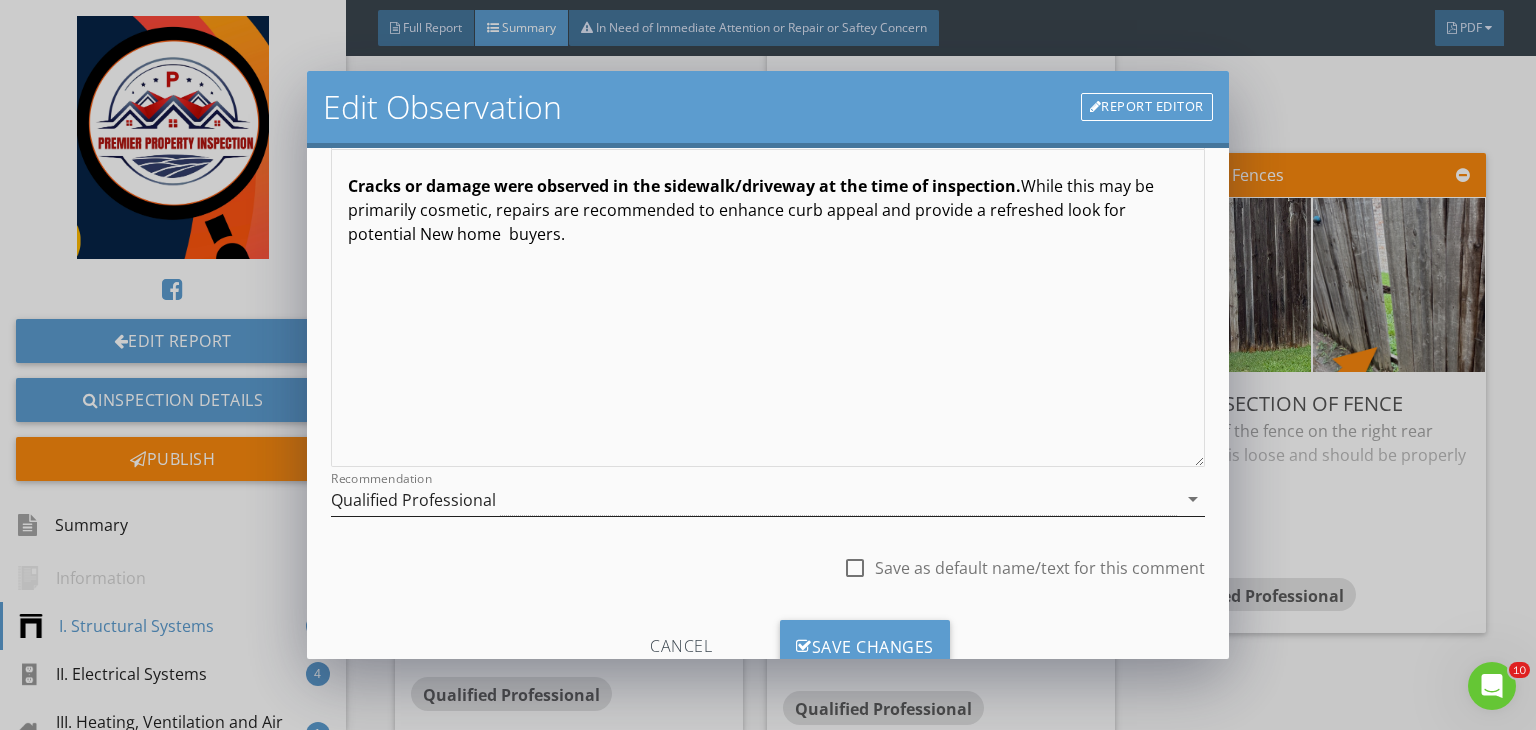 type on "Driveway and garage slab" 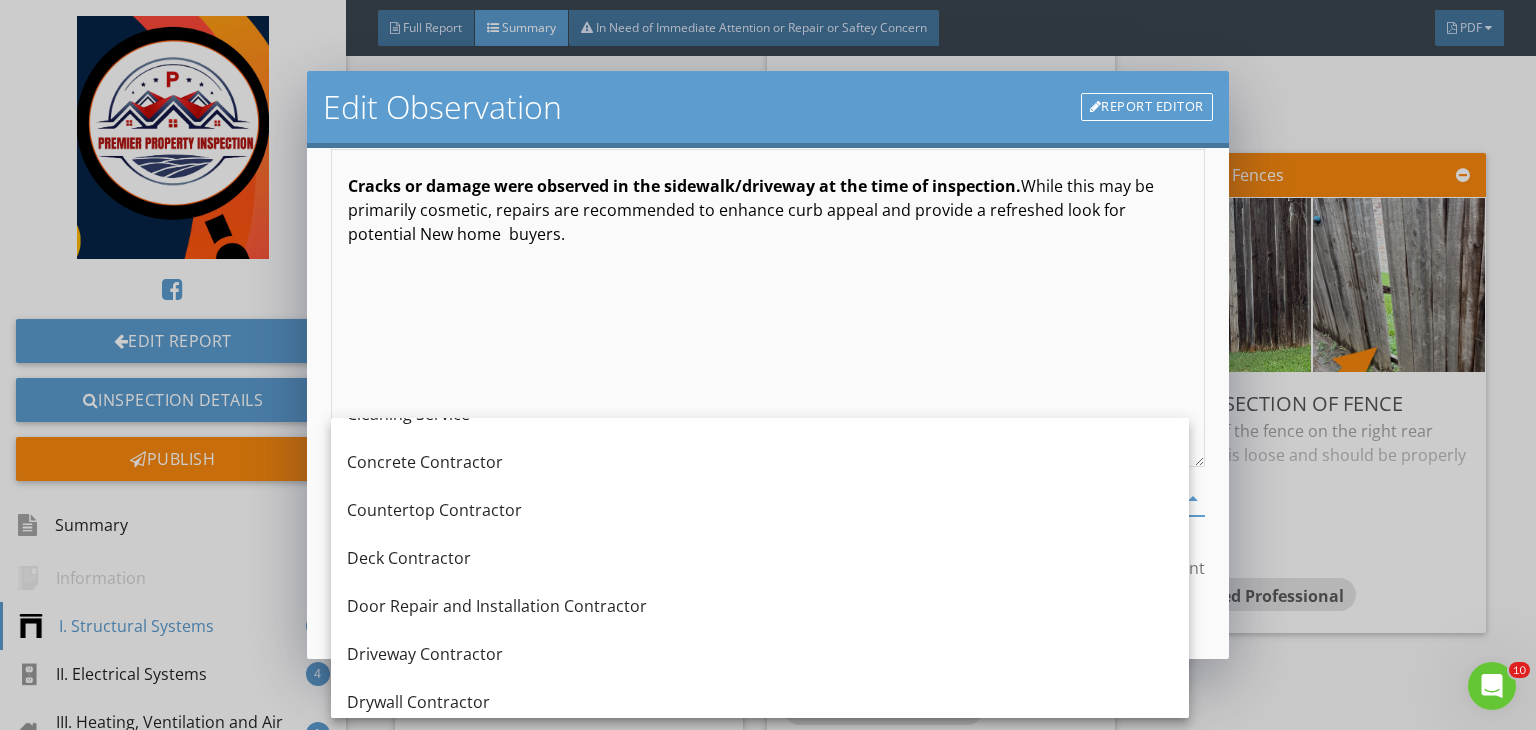 scroll, scrollTop: 400, scrollLeft: 0, axis: vertical 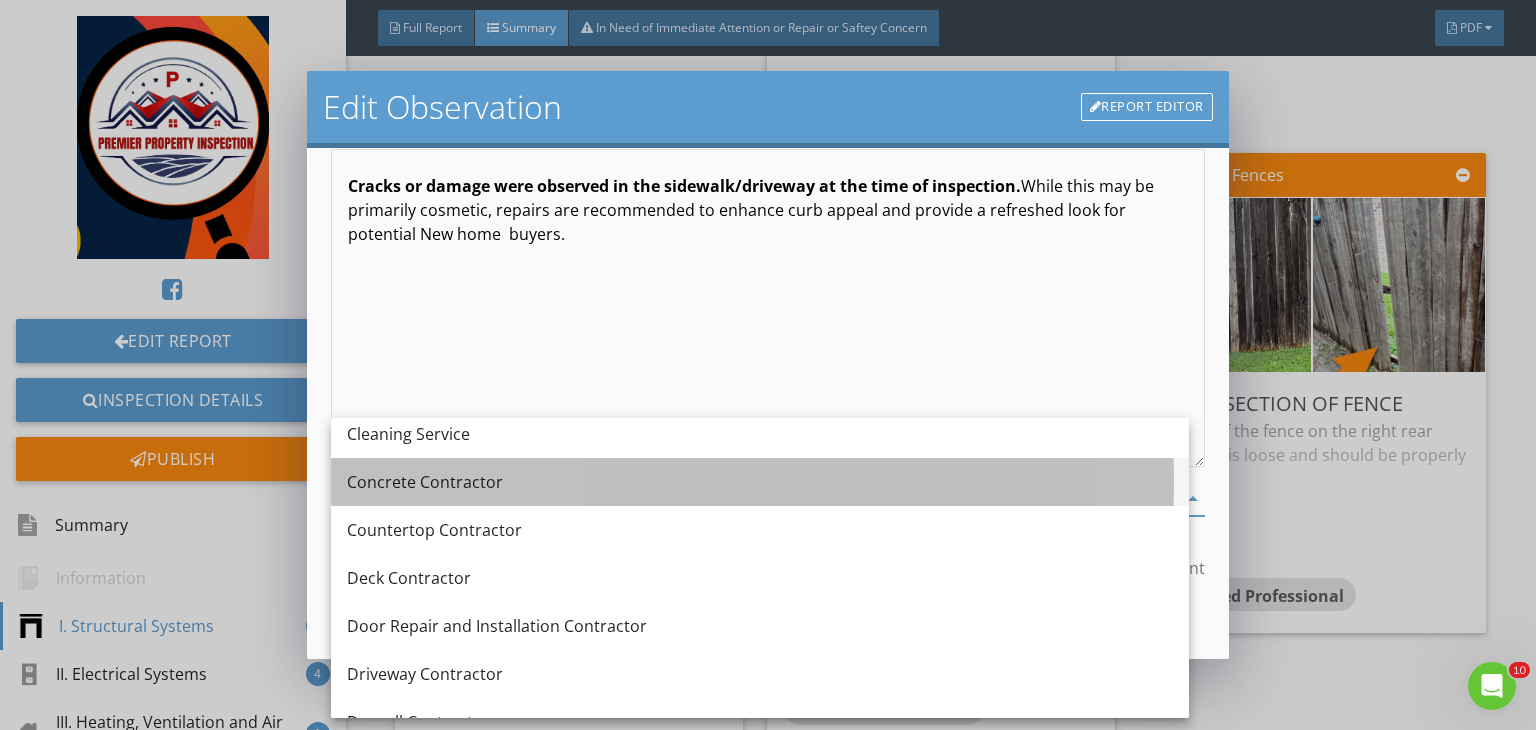 click on "Concrete Contractor" at bounding box center (760, 482) 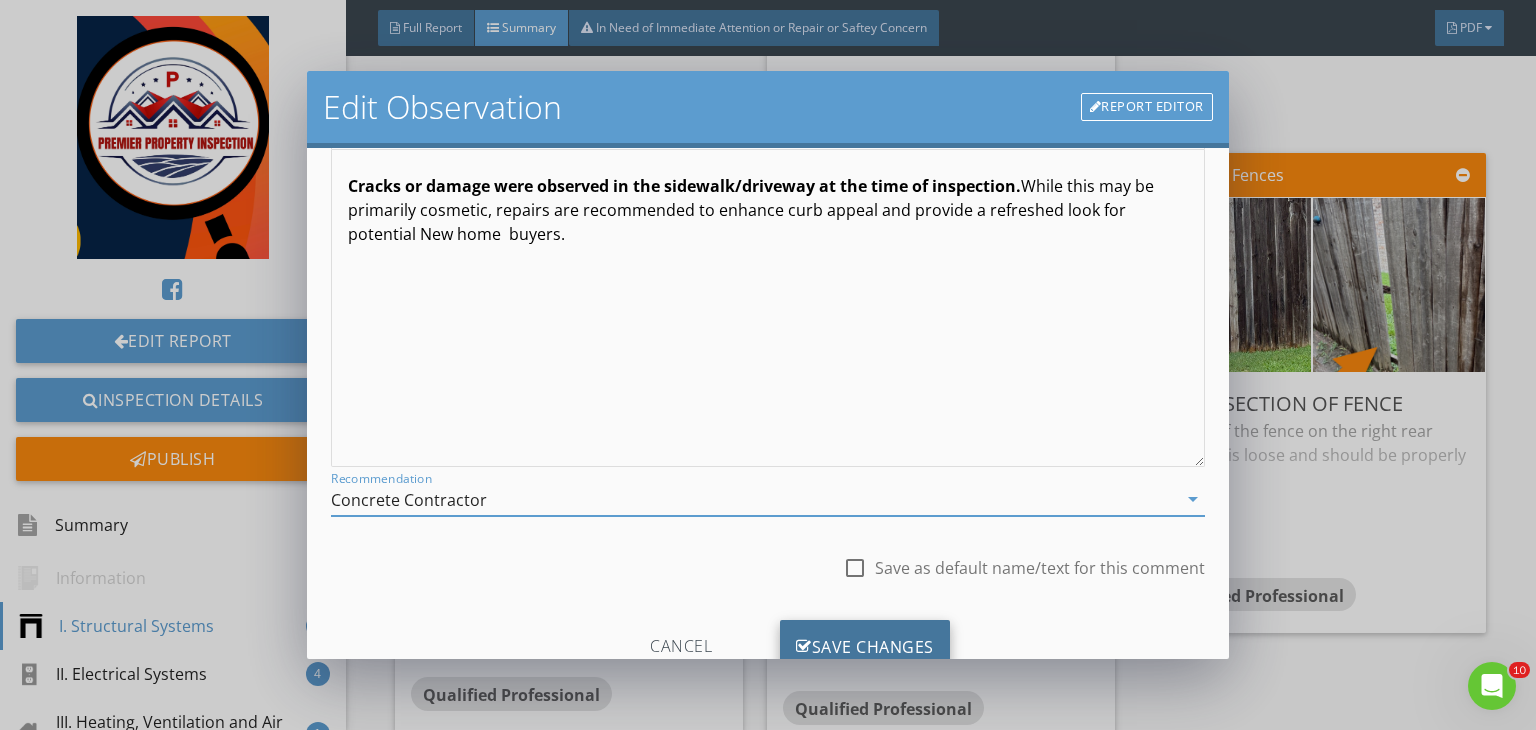 click on "Save Changes" at bounding box center [865, 647] 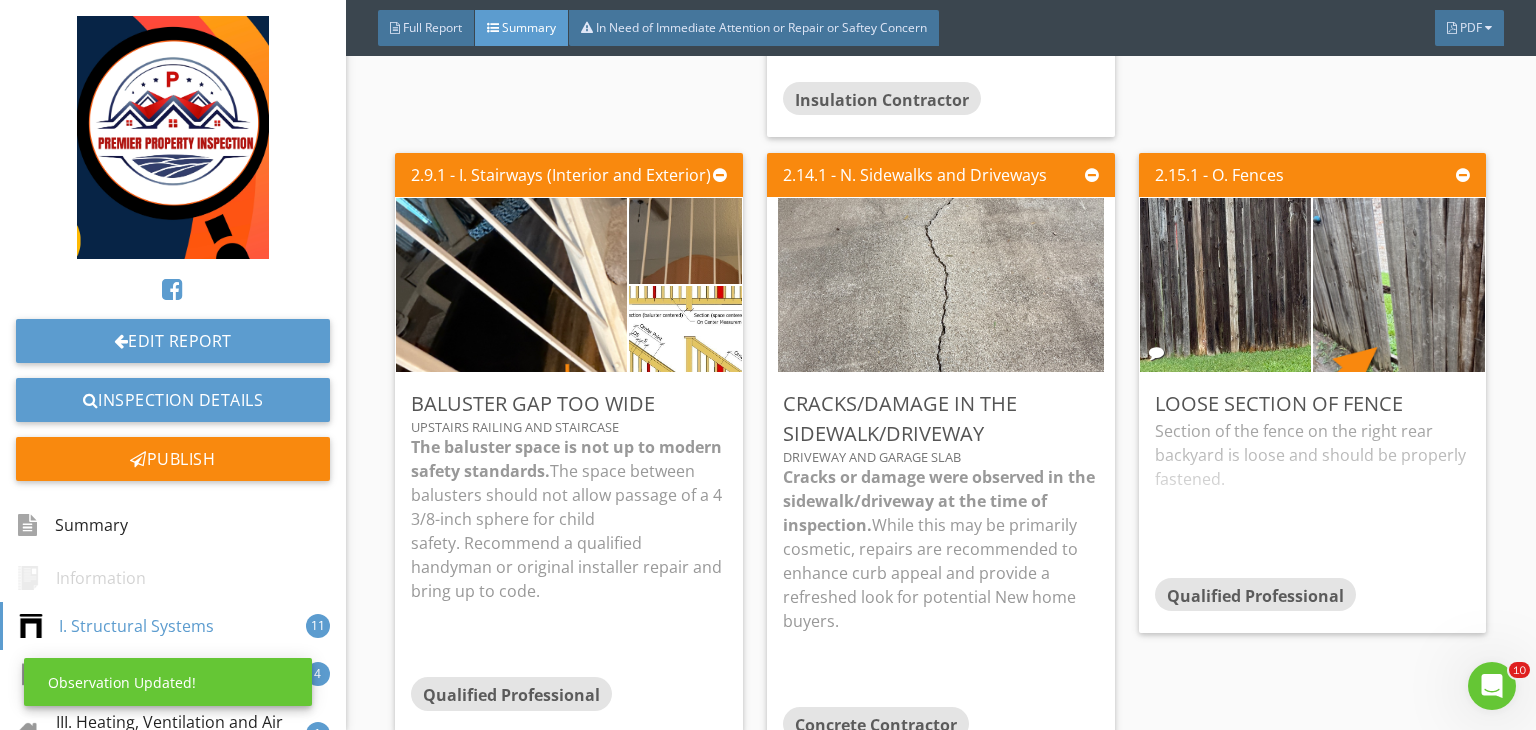 scroll, scrollTop: 39, scrollLeft: 0, axis: vertical 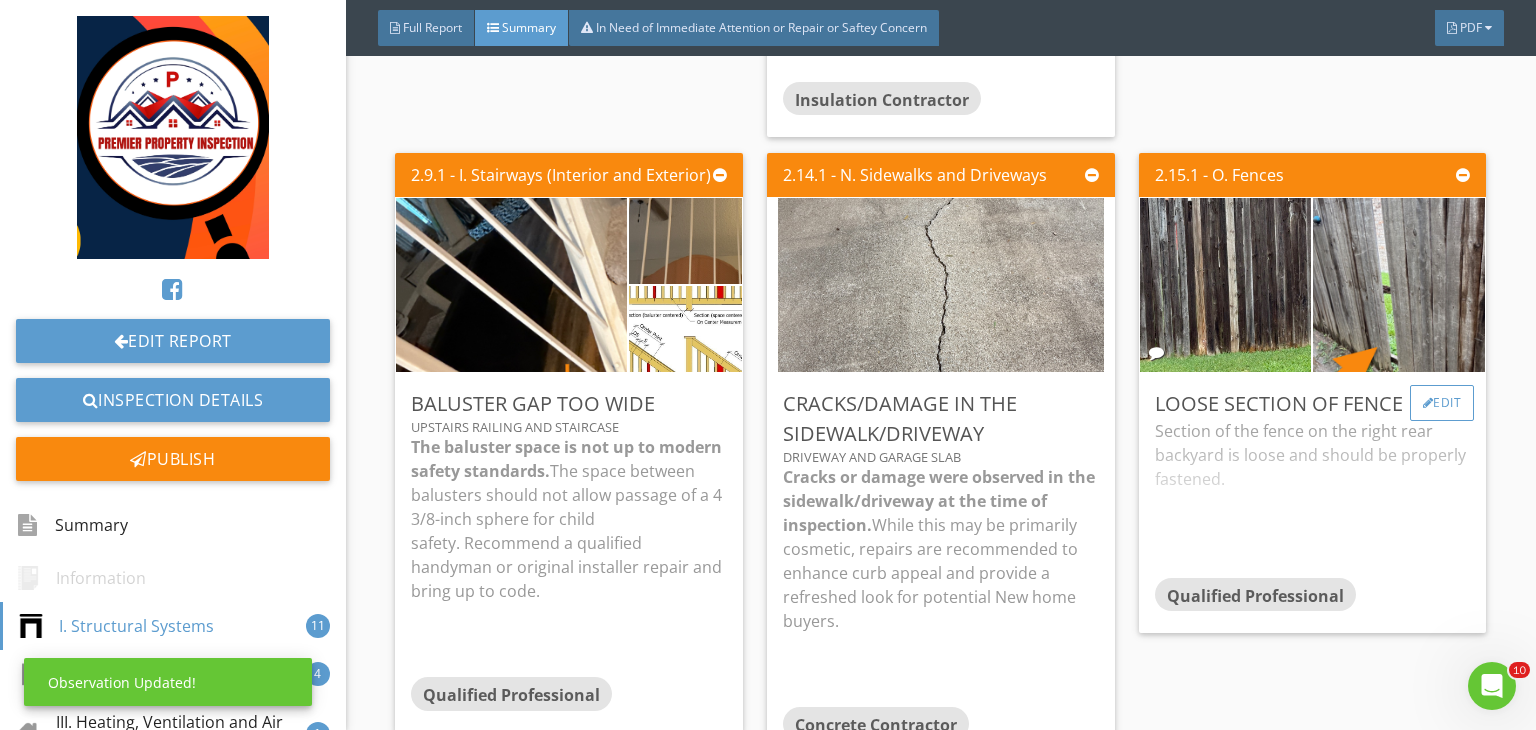 click on "Edit" at bounding box center [1442, 403] 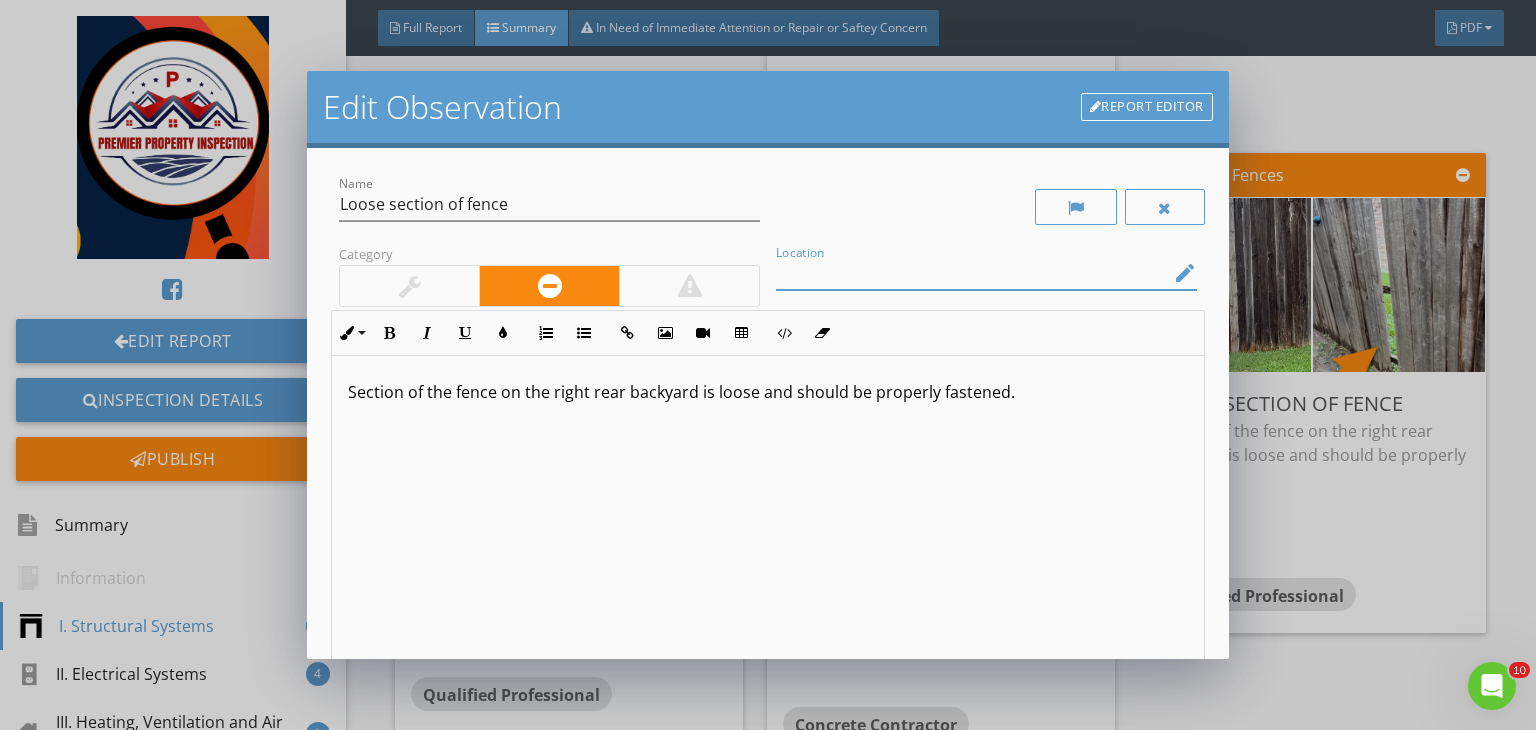 click at bounding box center (972, 273) 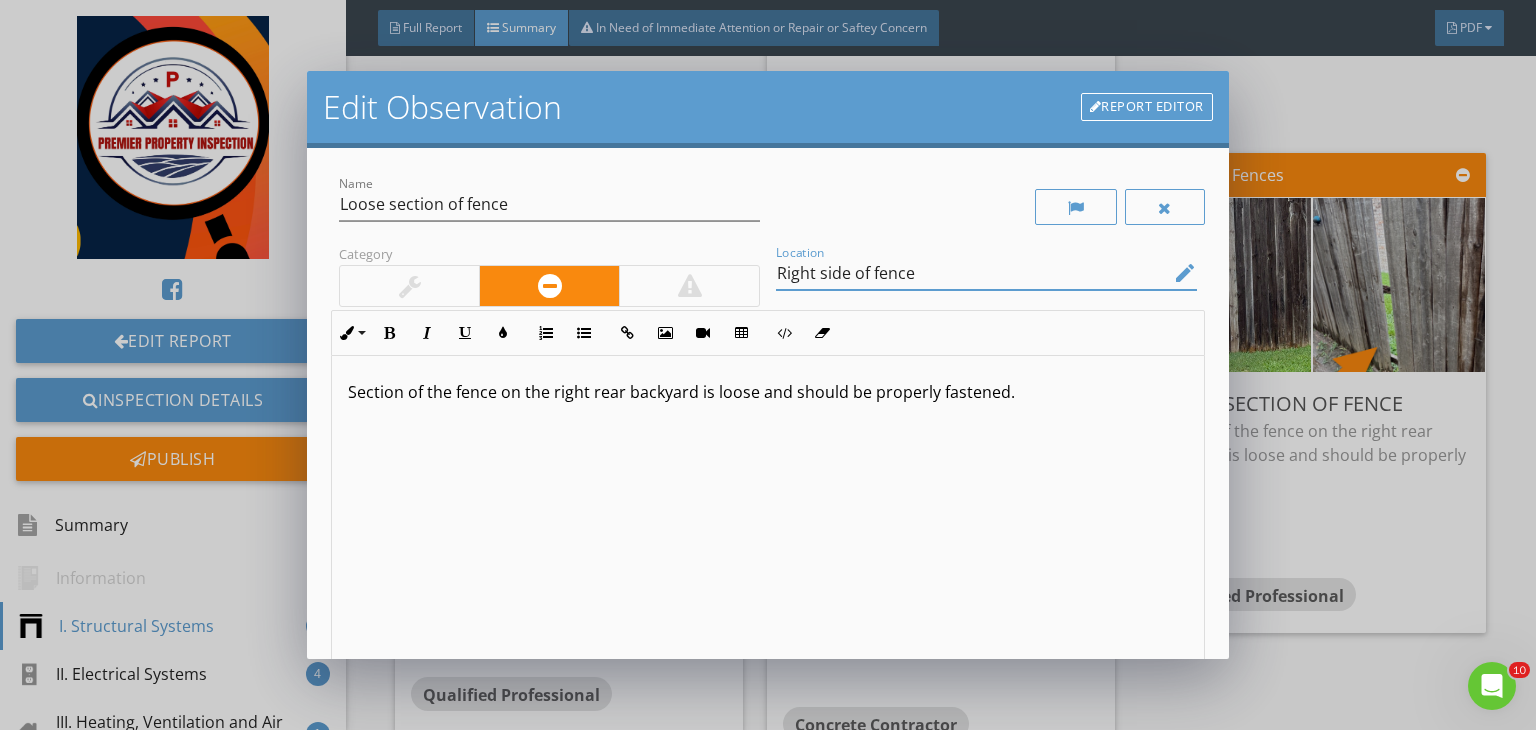 type on "Right side of fence" 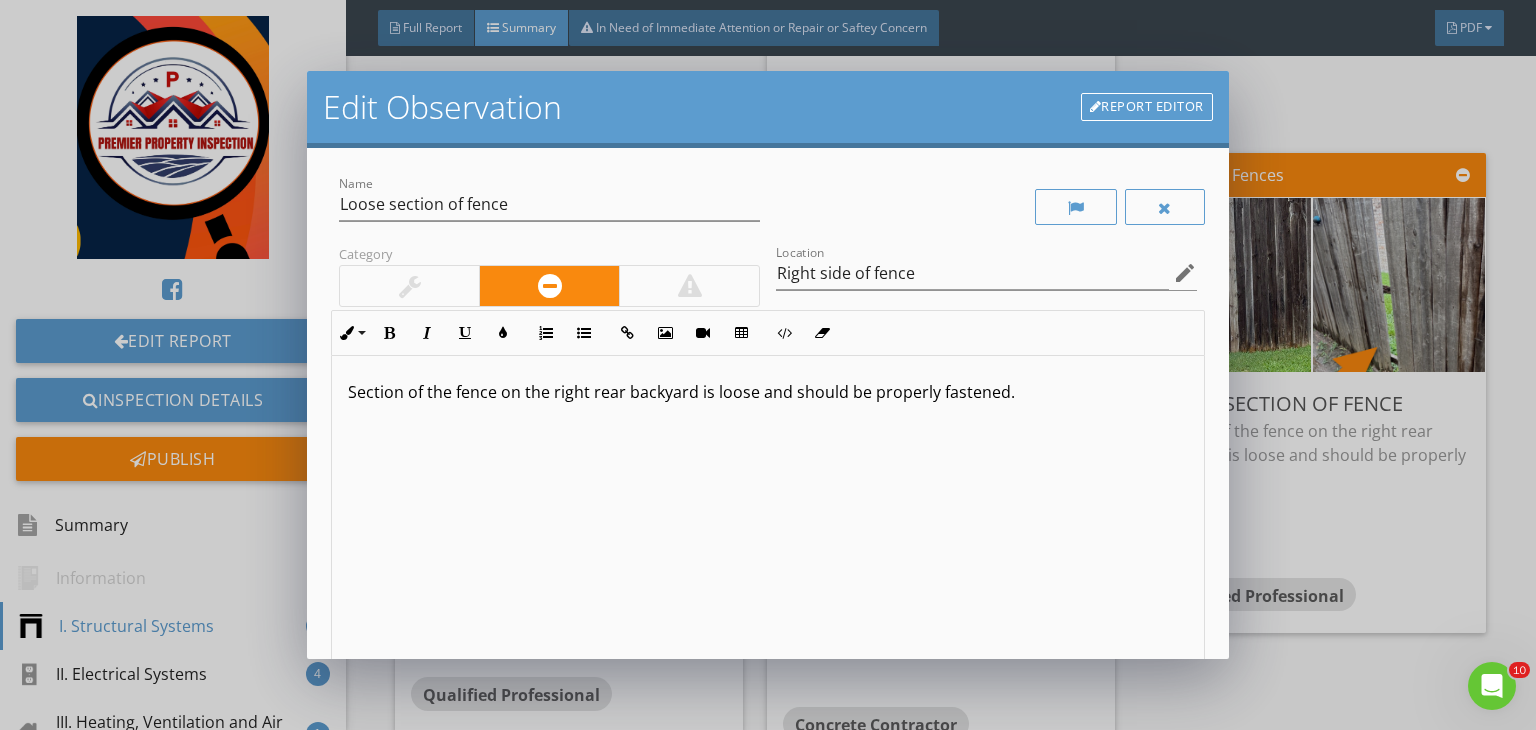click on "Section of the fence on the right rear backyard is loose and should be properly fastened." at bounding box center [768, 392] 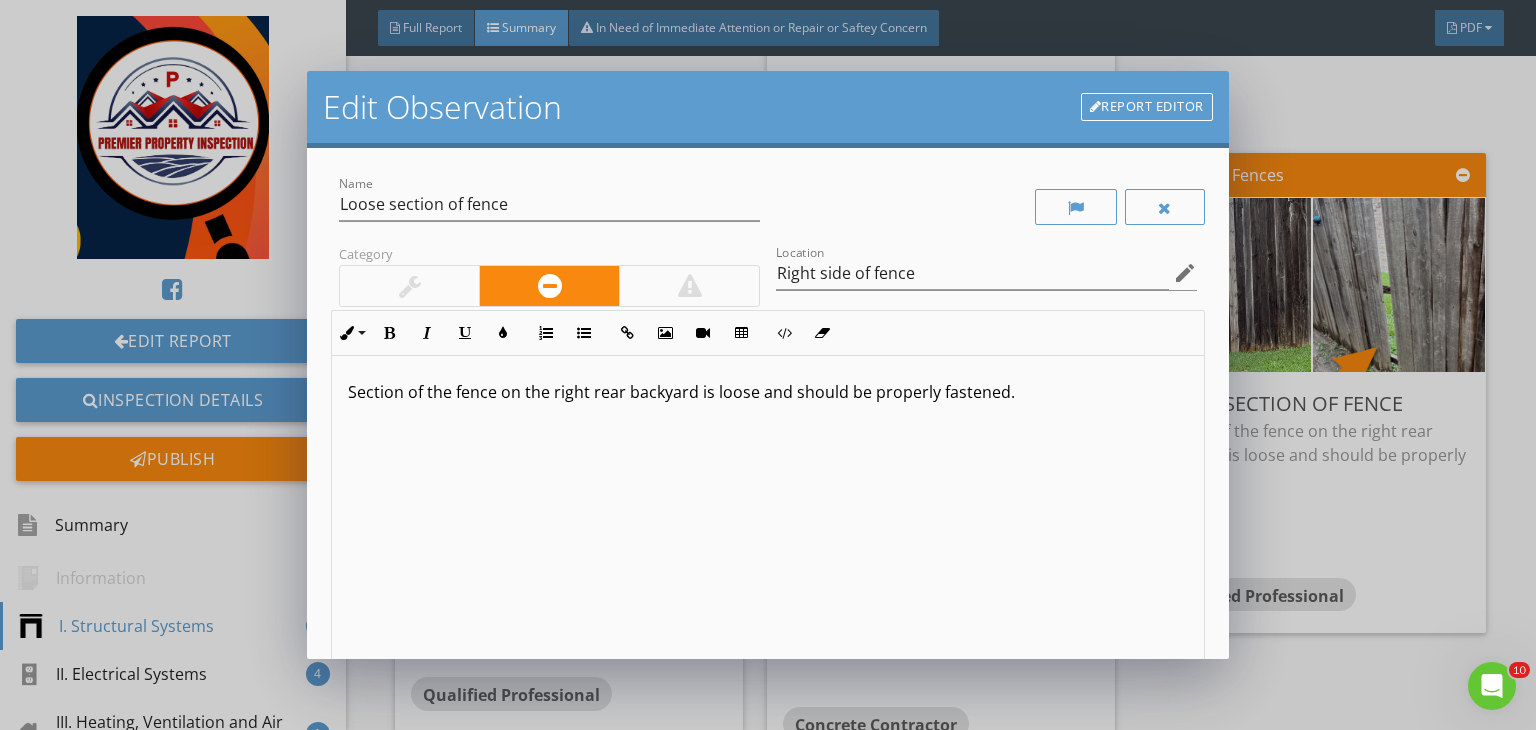 type 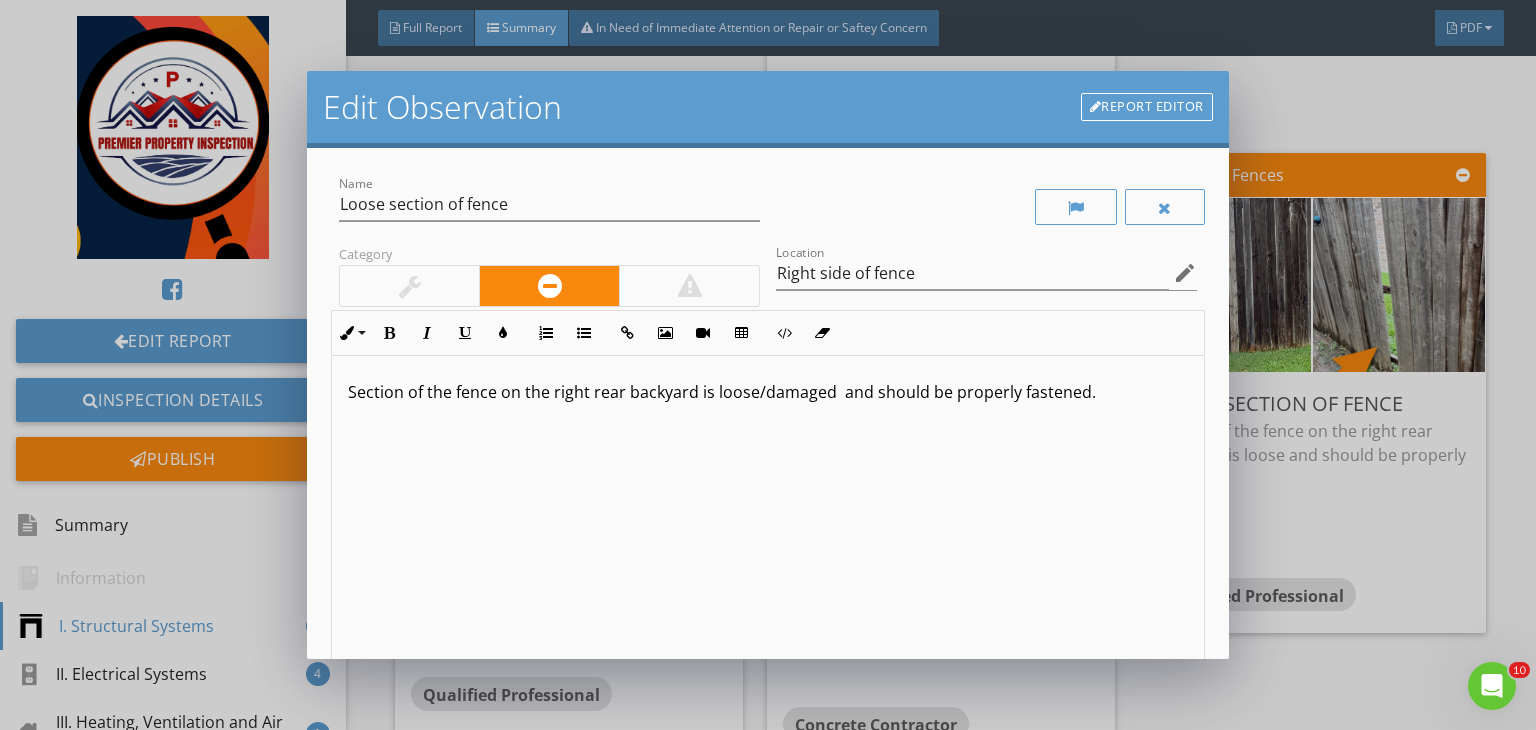 scroll, scrollTop: 0, scrollLeft: 0, axis: both 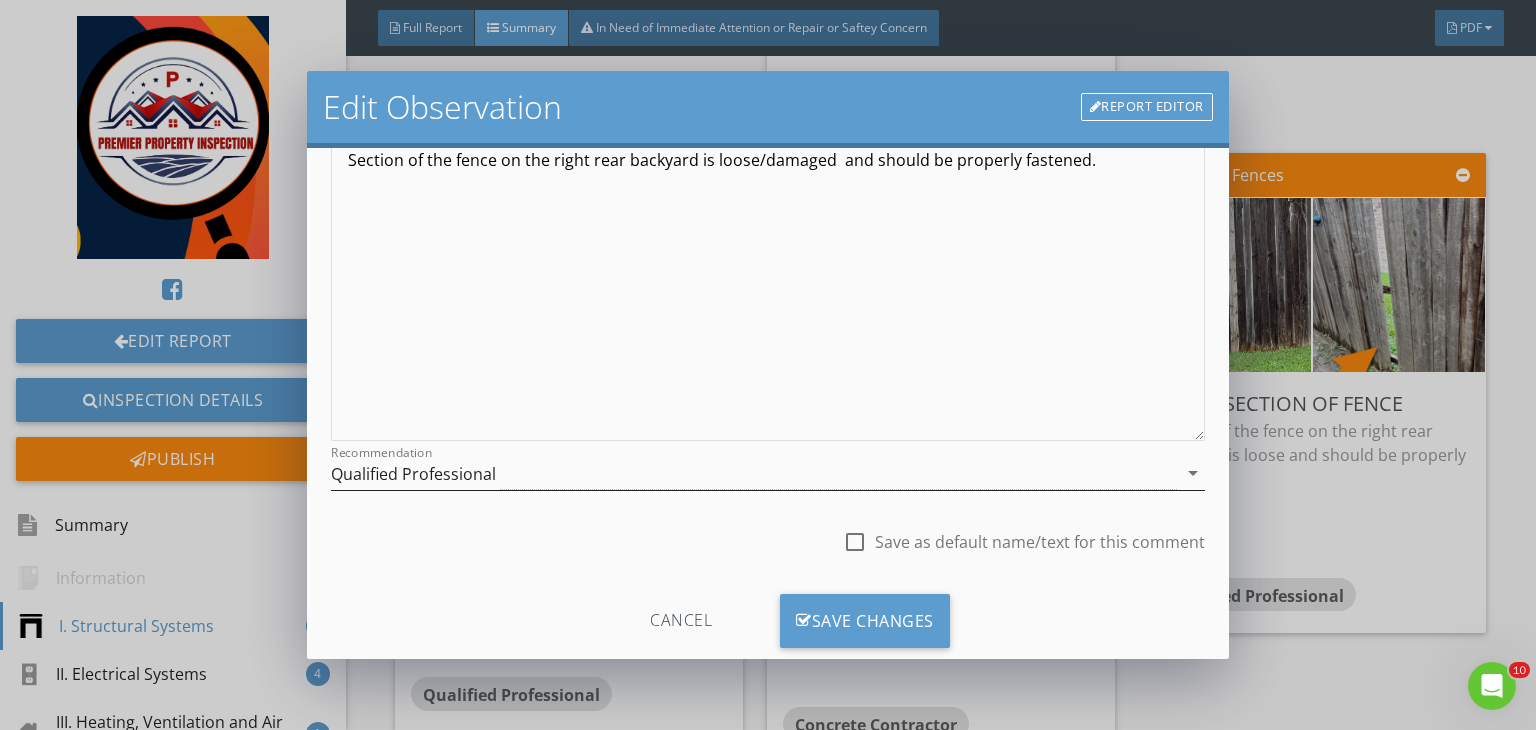 click on "Qualified Professional" at bounding box center (754, 473) 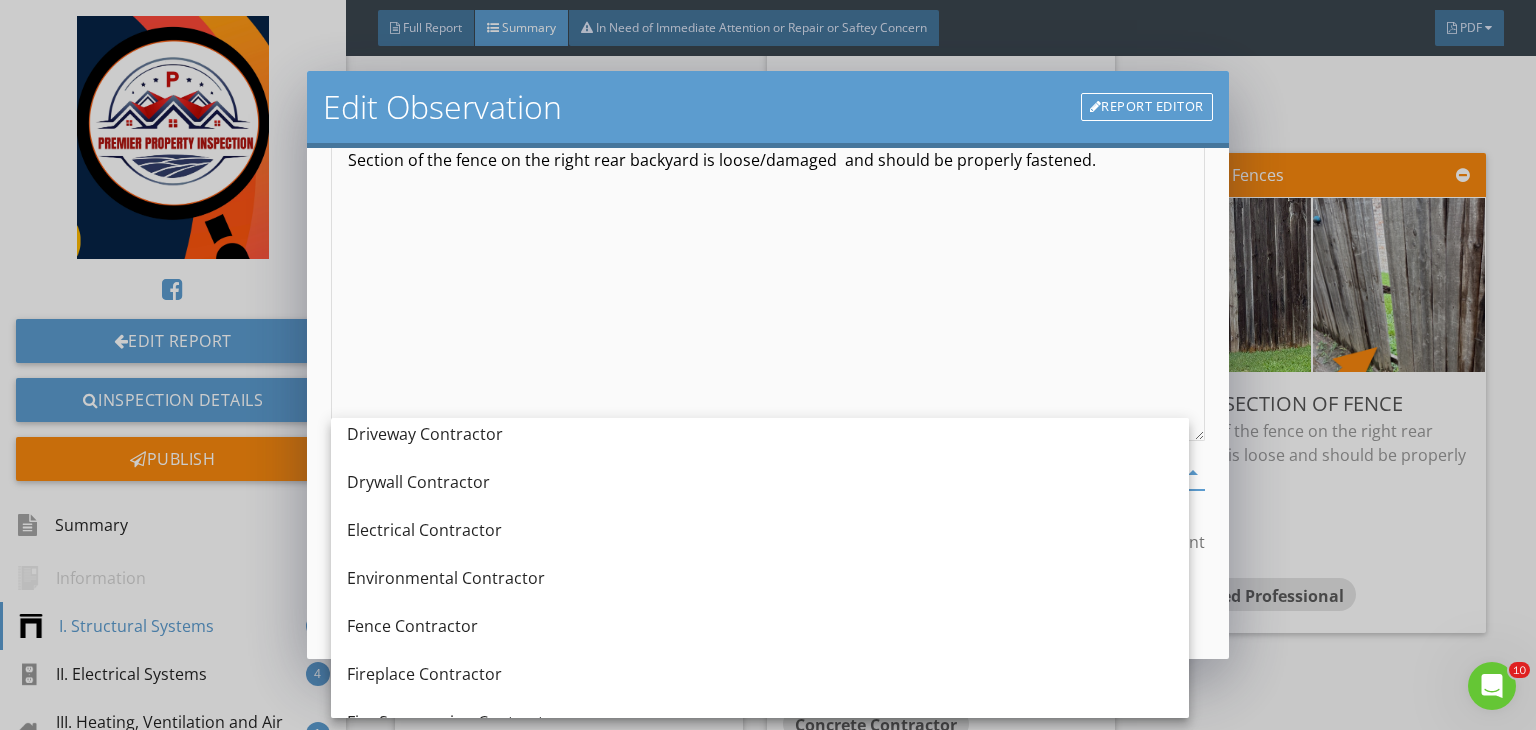scroll, scrollTop: 642, scrollLeft: 0, axis: vertical 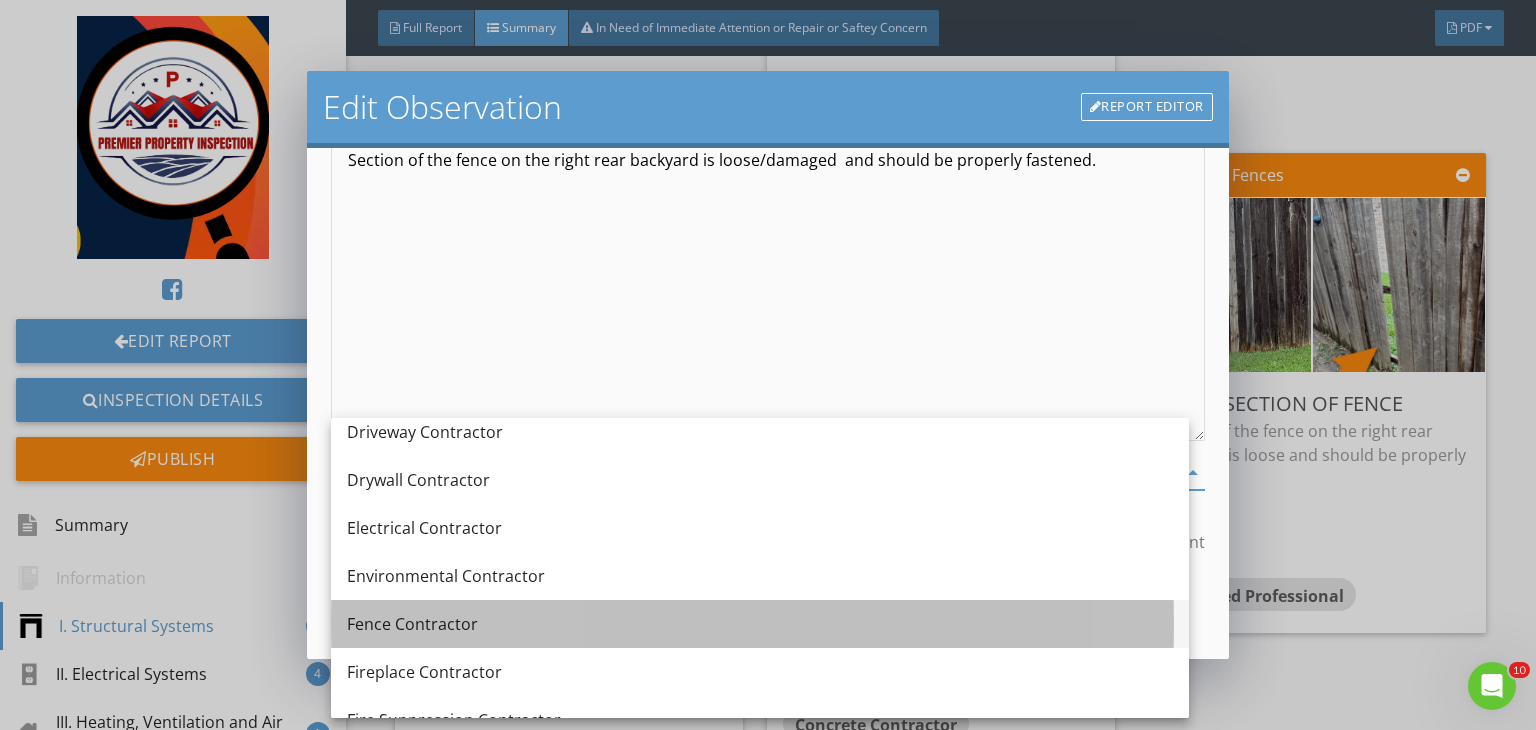 click on "Fence Contractor" at bounding box center [760, 624] 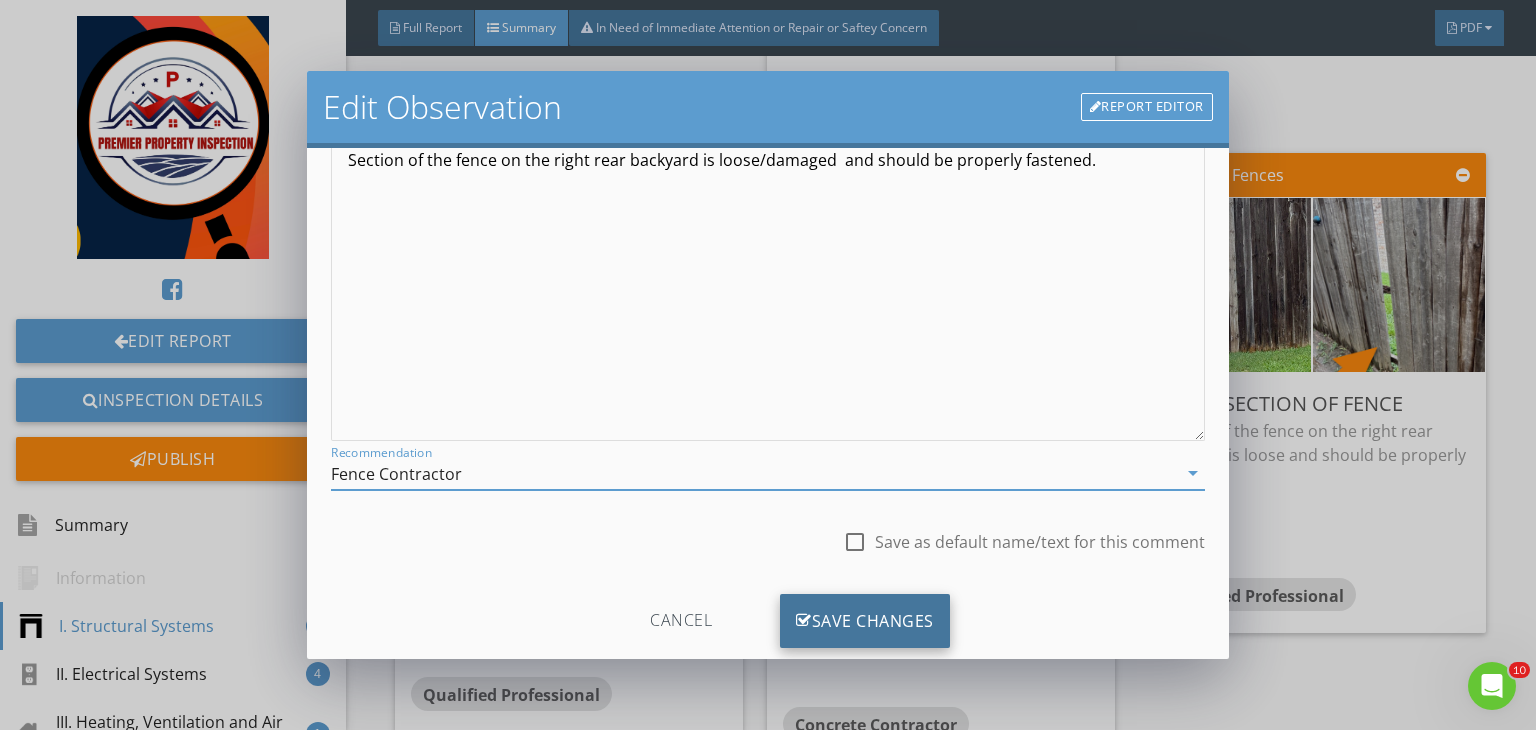 click on "Save Changes" at bounding box center [865, 621] 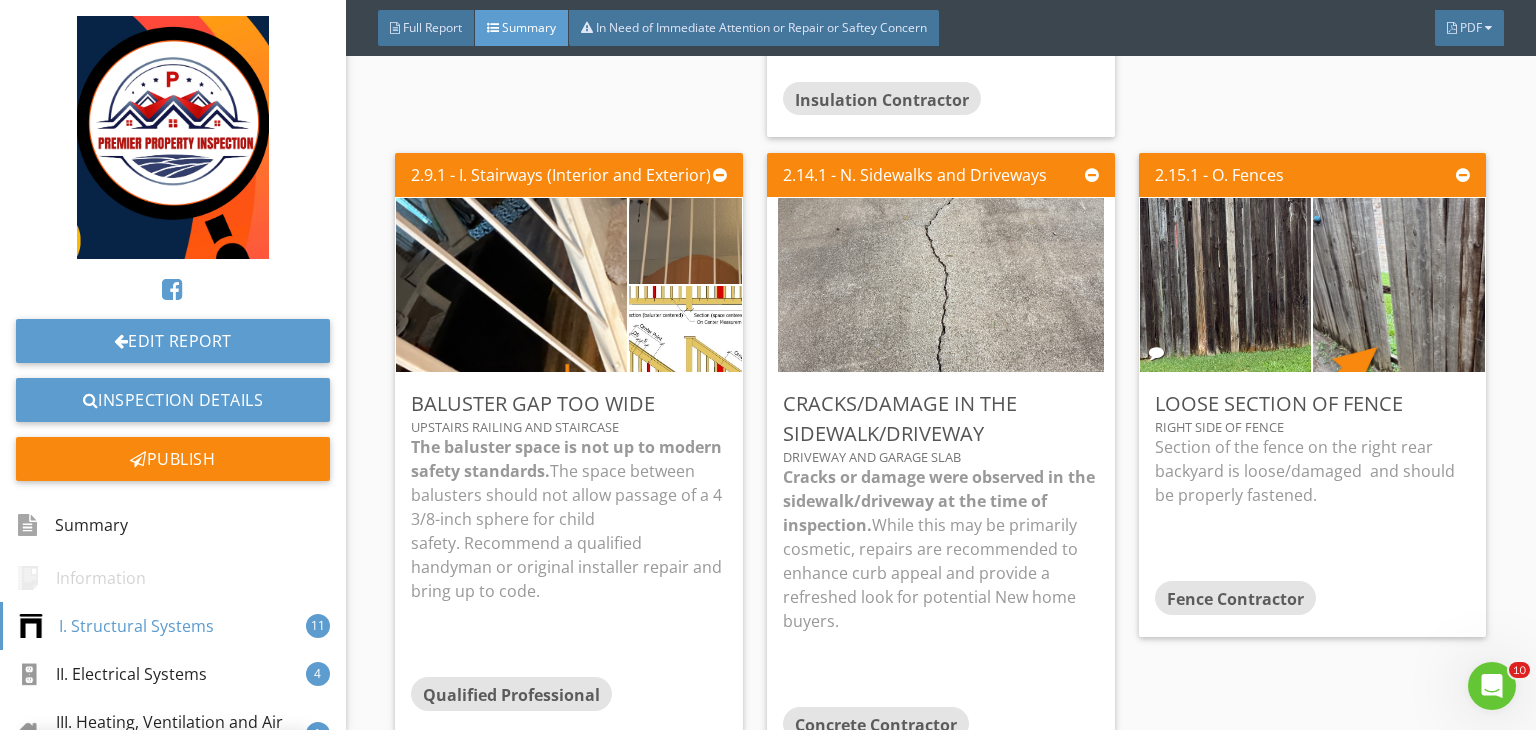 scroll, scrollTop: 39, scrollLeft: 0, axis: vertical 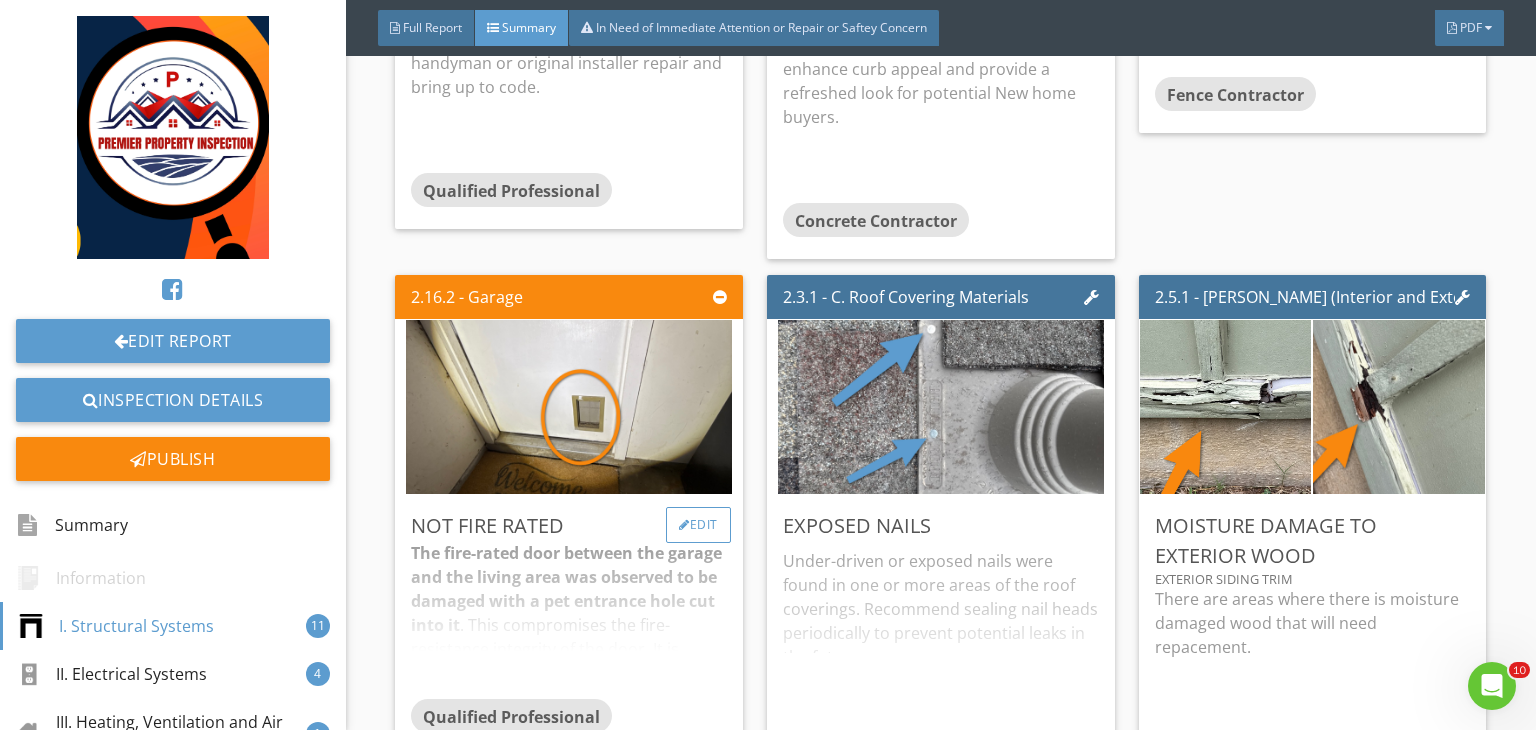 click on "Edit" at bounding box center [698, 525] 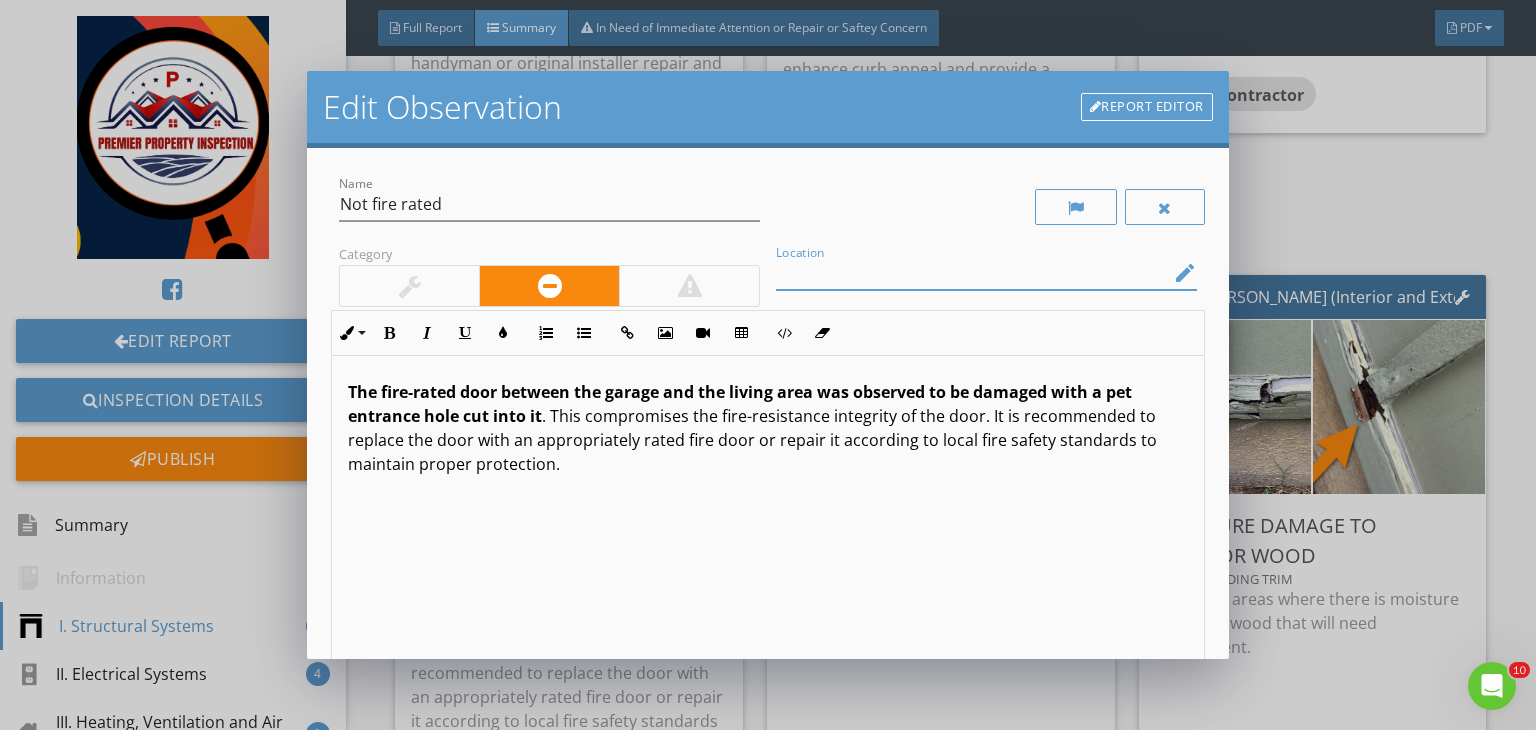 click at bounding box center [972, 273] 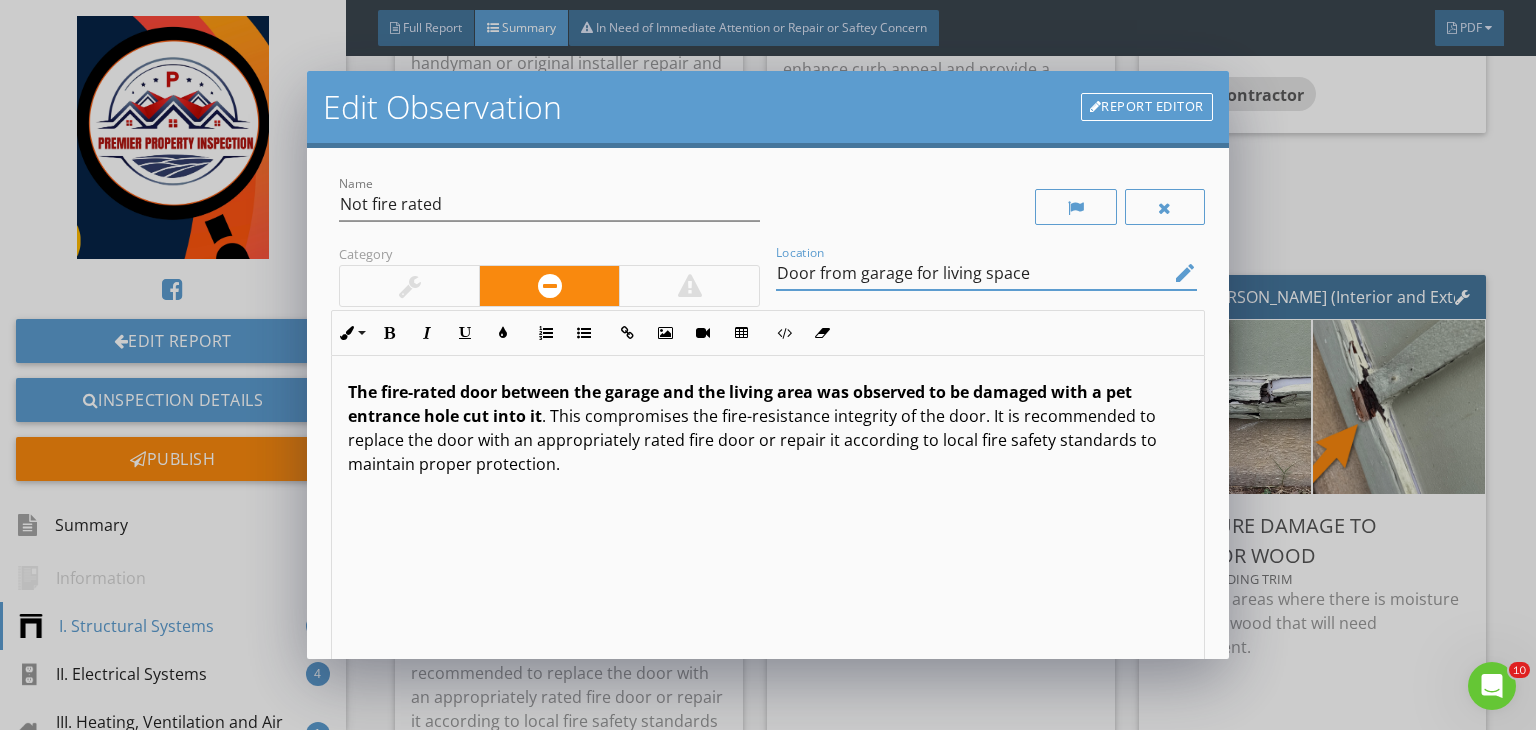 scroll, scrollTop: 0, scrollLeft: 0, axis: both 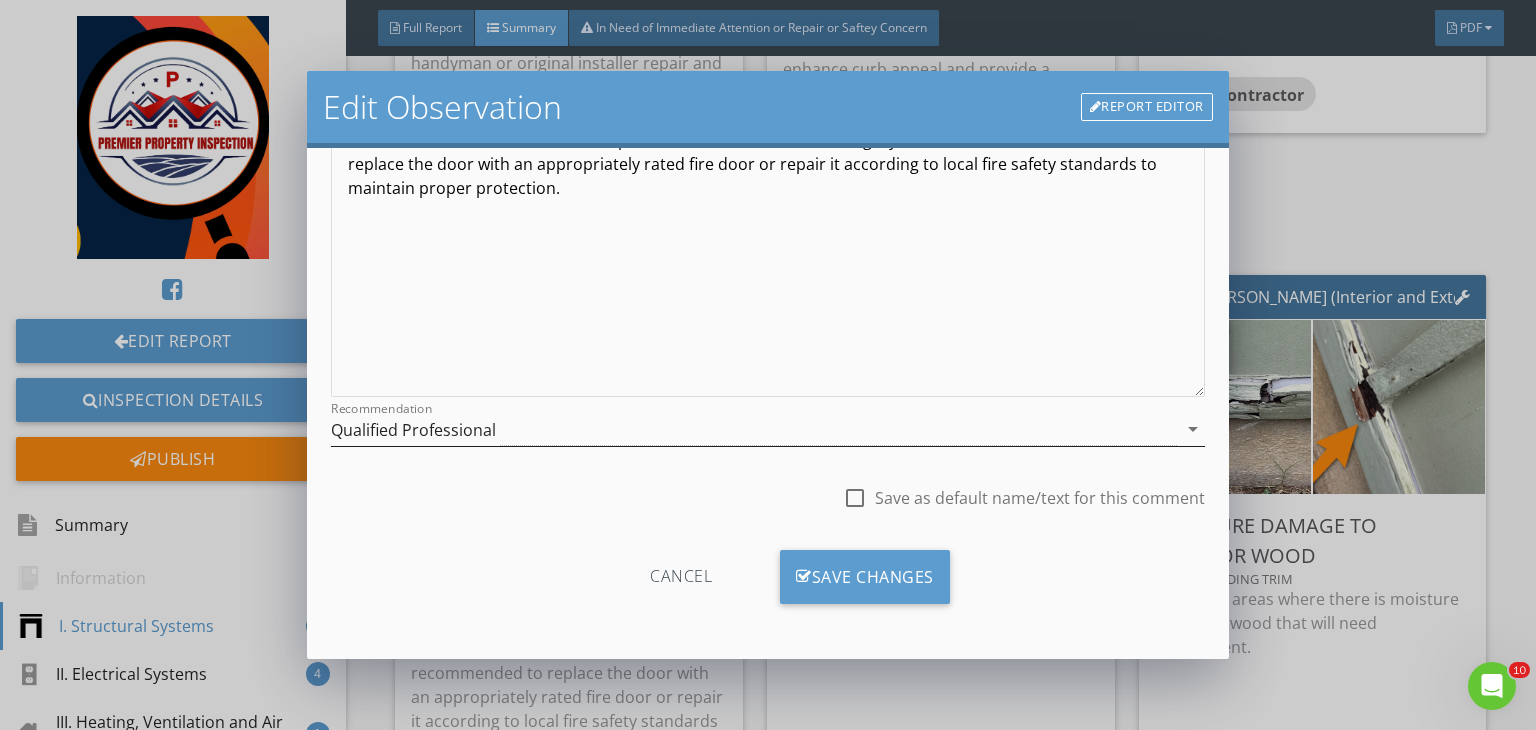 type on "Door from garage for living space" 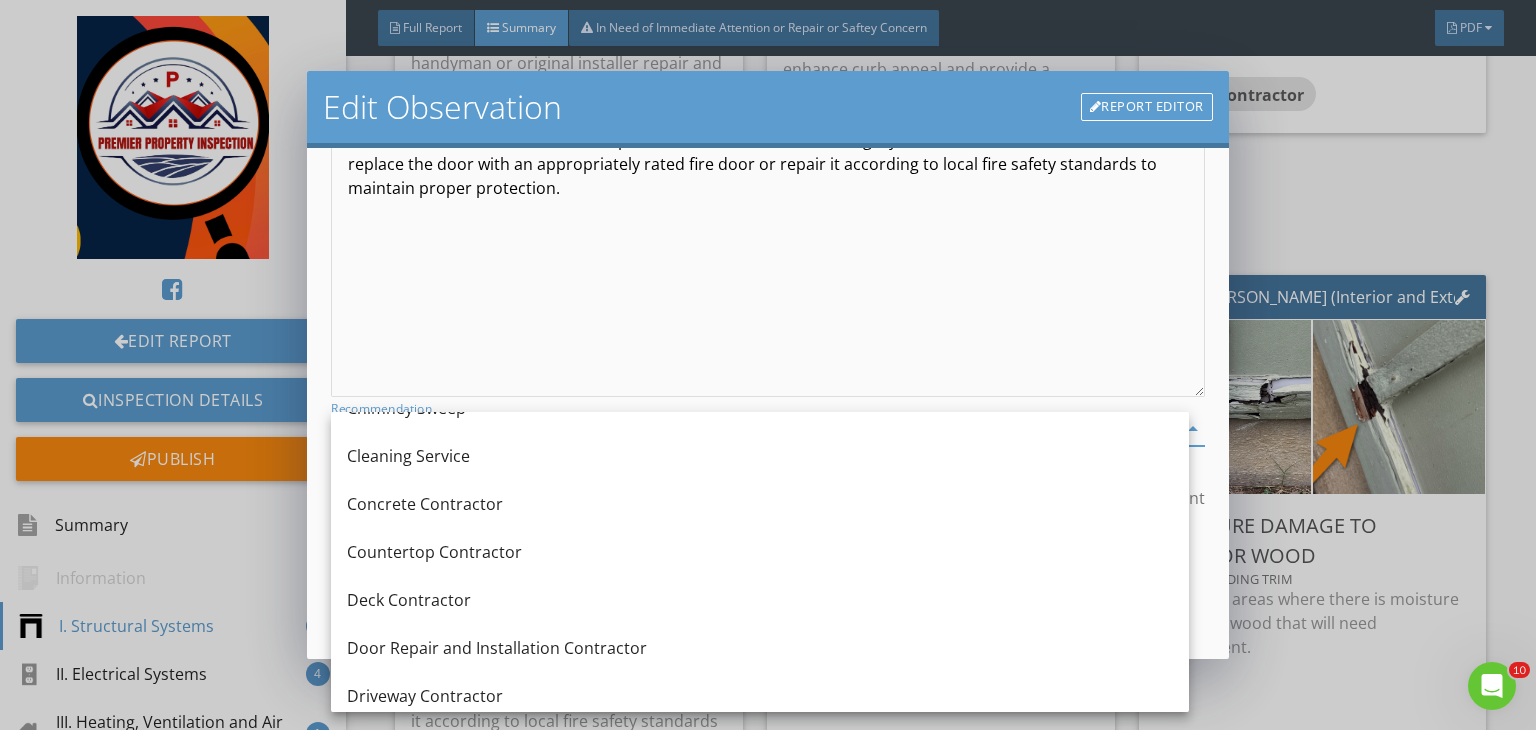 scroll, scrollTop: 382, scrollLeft: 0, axis: vertical 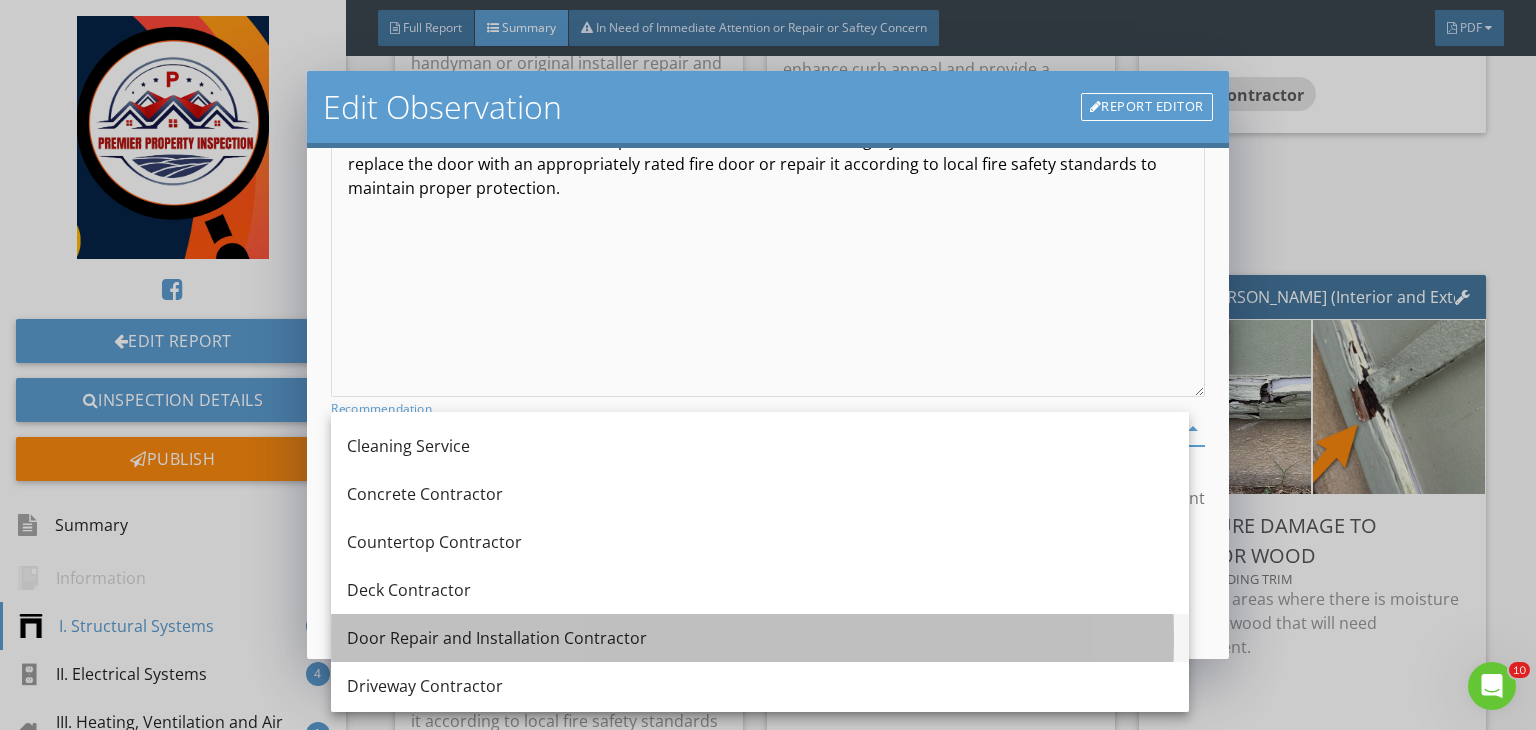 click on "Door Repair and Installation Contractor" at bounding box center (760, 638) 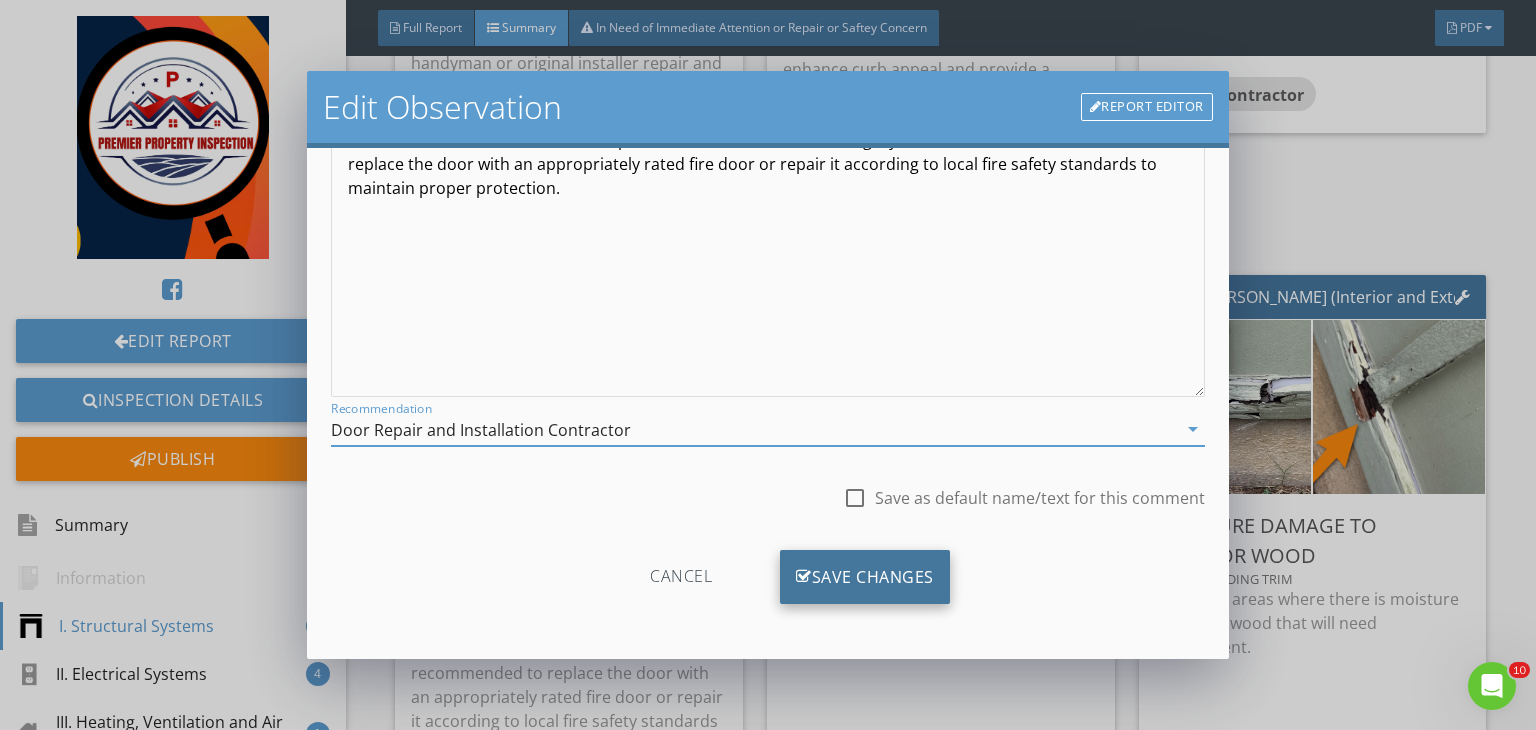 click on "Save Changes" at bounding box center [865, 577] 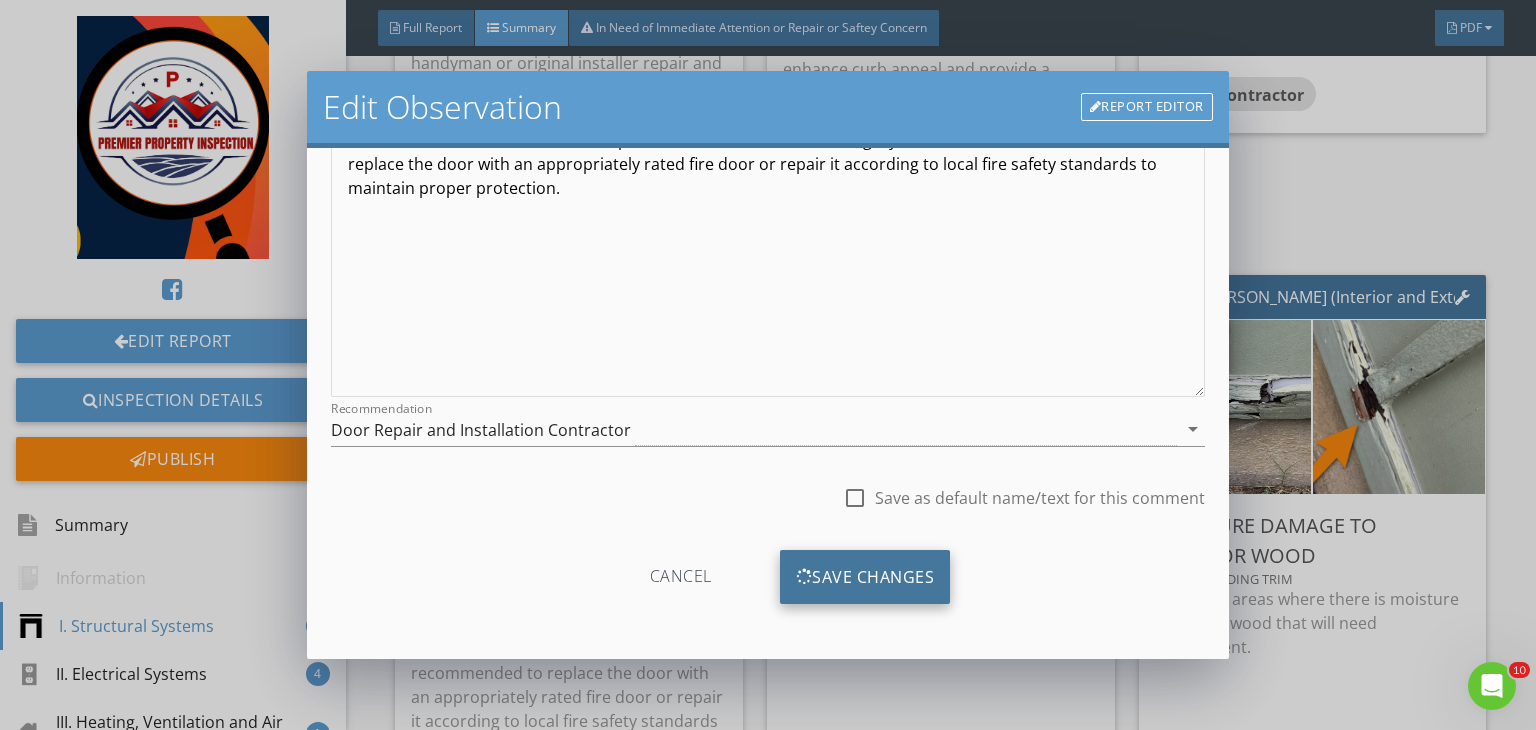 scroll, scrollTop: 39, scrollLeft: 0, axis: vertical 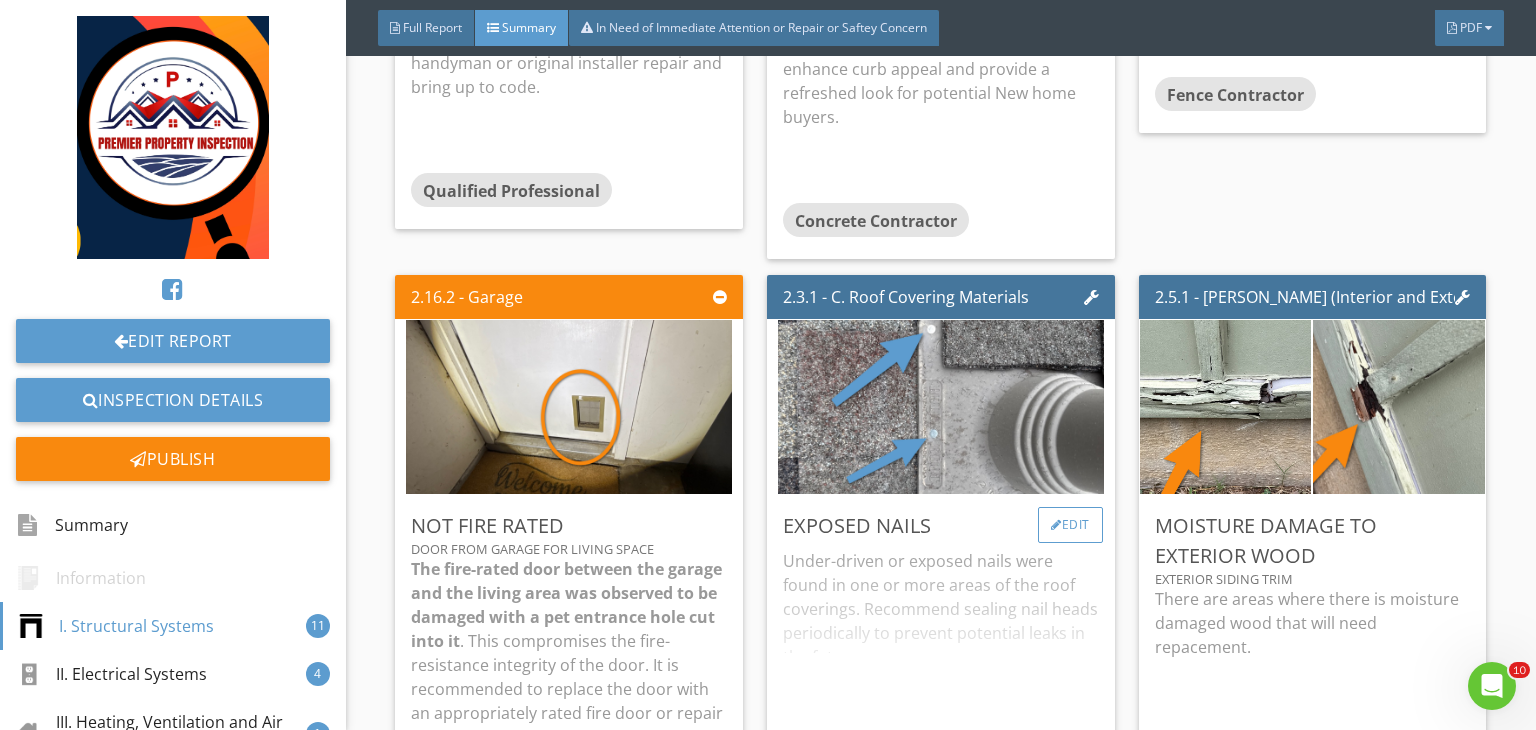 click on "Edit" at bounding box center [1070, 525] 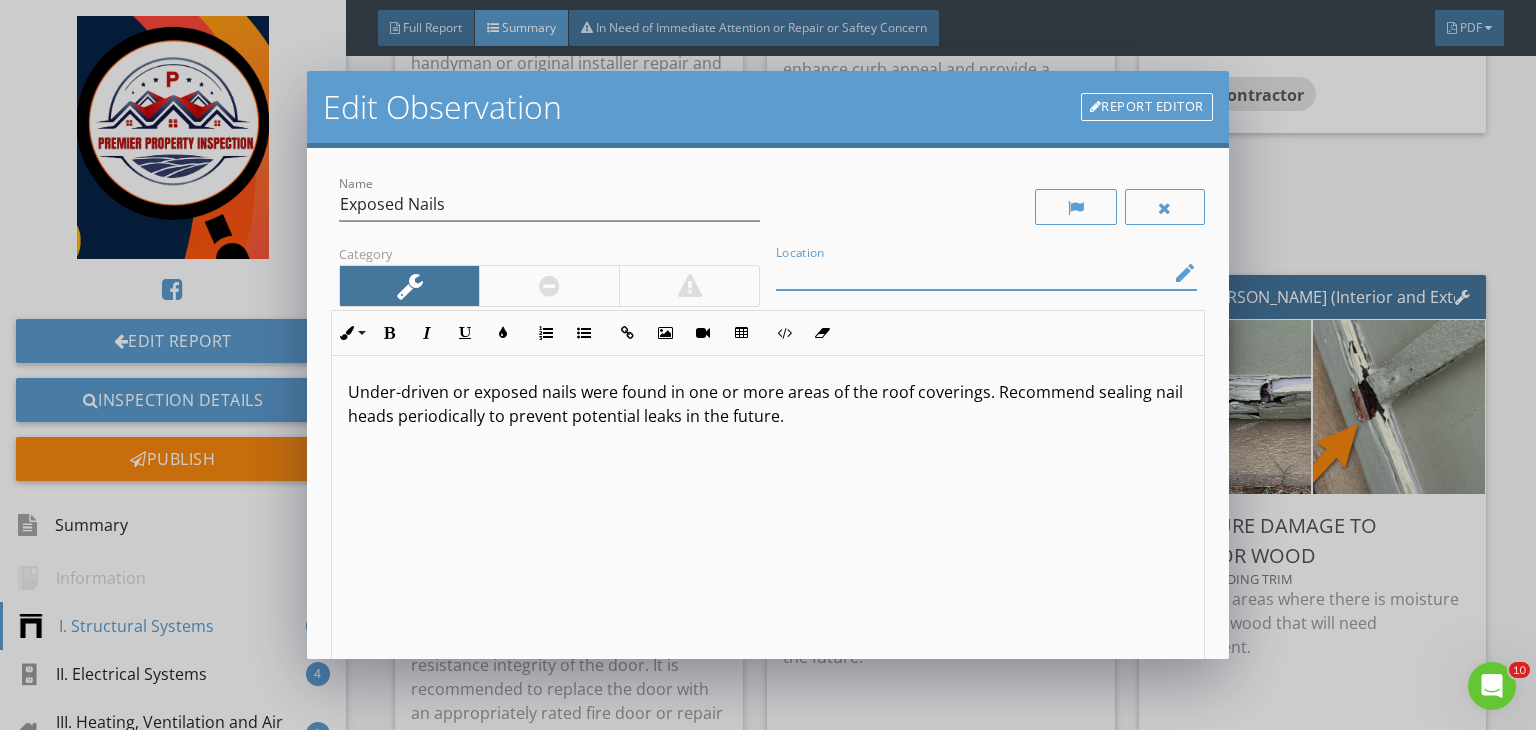 click at bounding box center [972, 273] 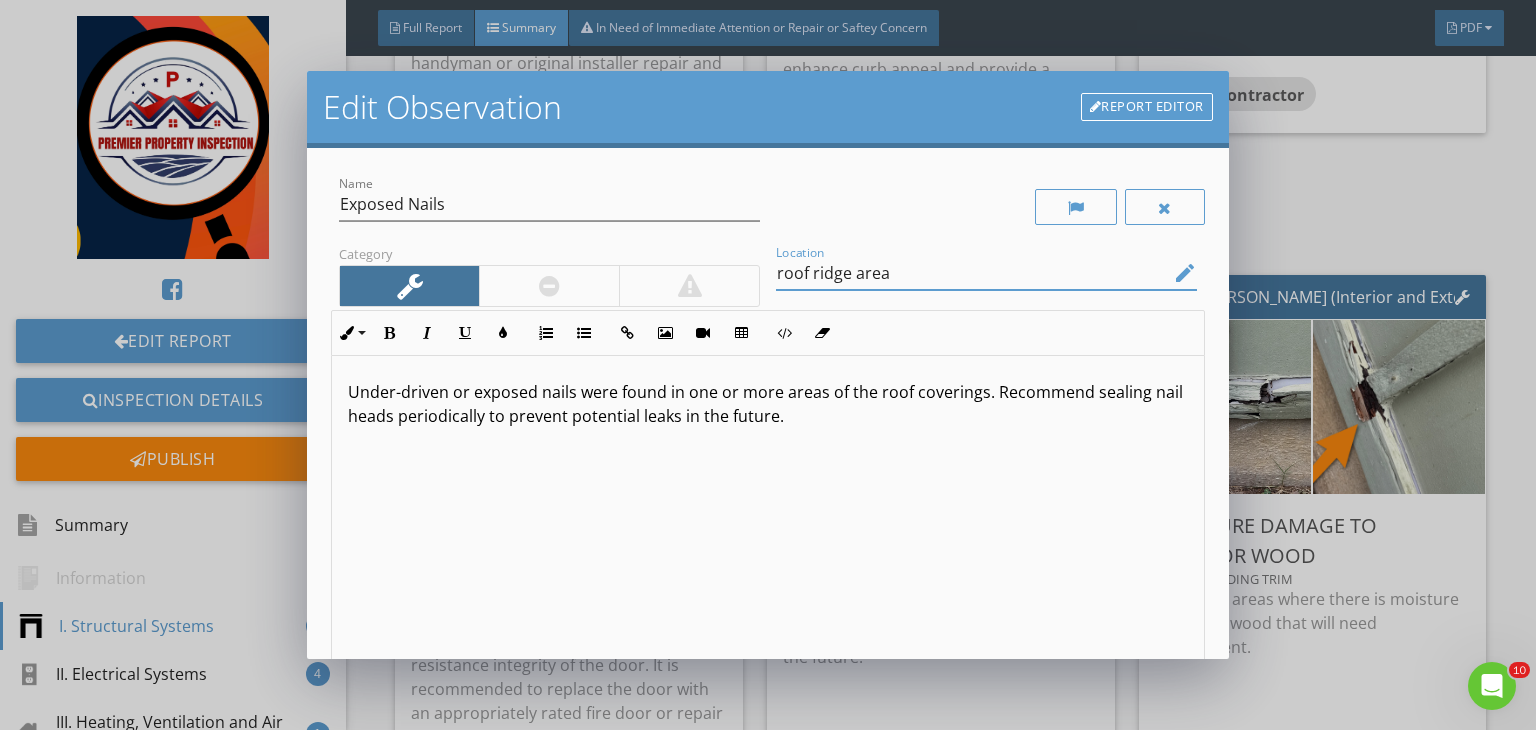 type on "roof ridge area" 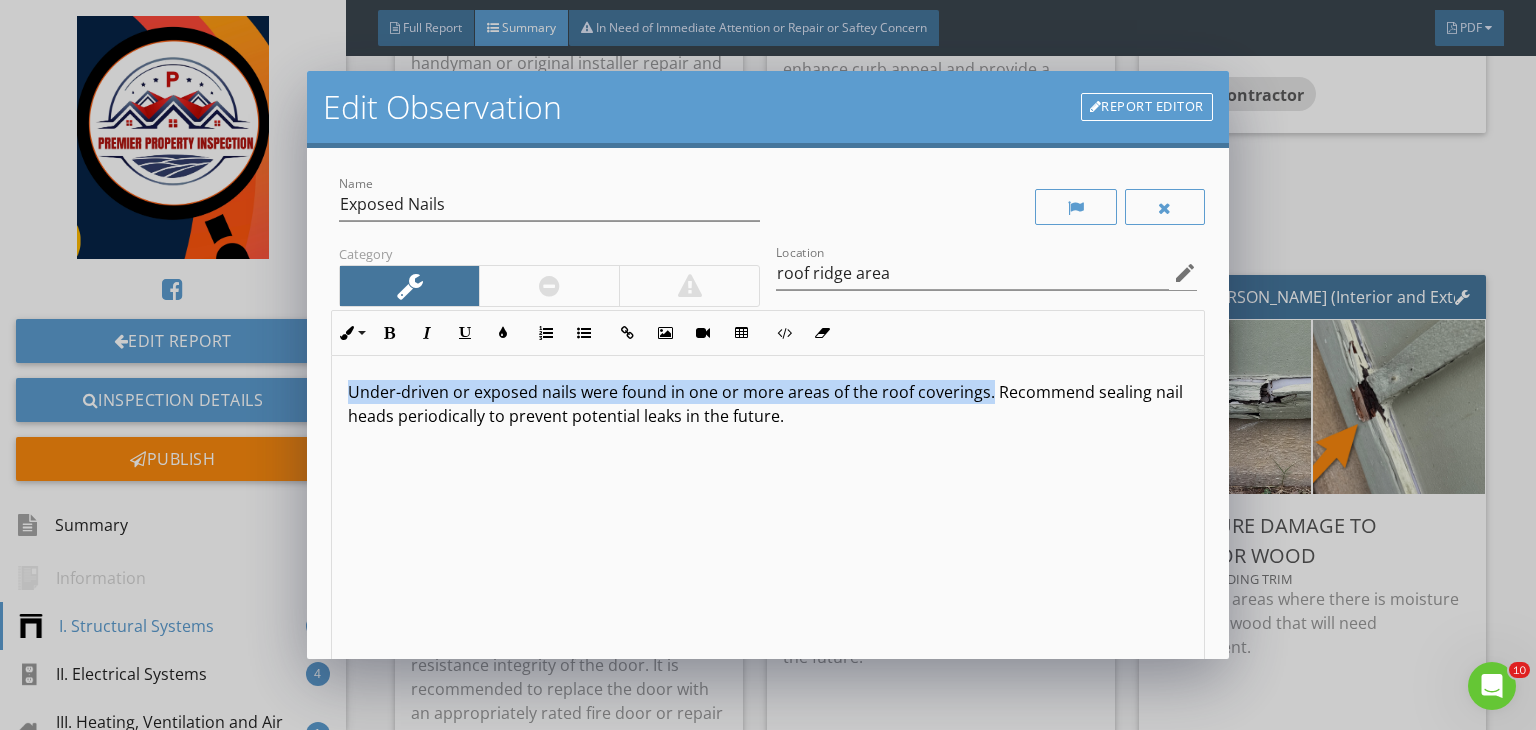 drag, startPoint x: 986, startPoint y: 393, endPoint x: 274, endPoint y: 401, distance: 712.0449 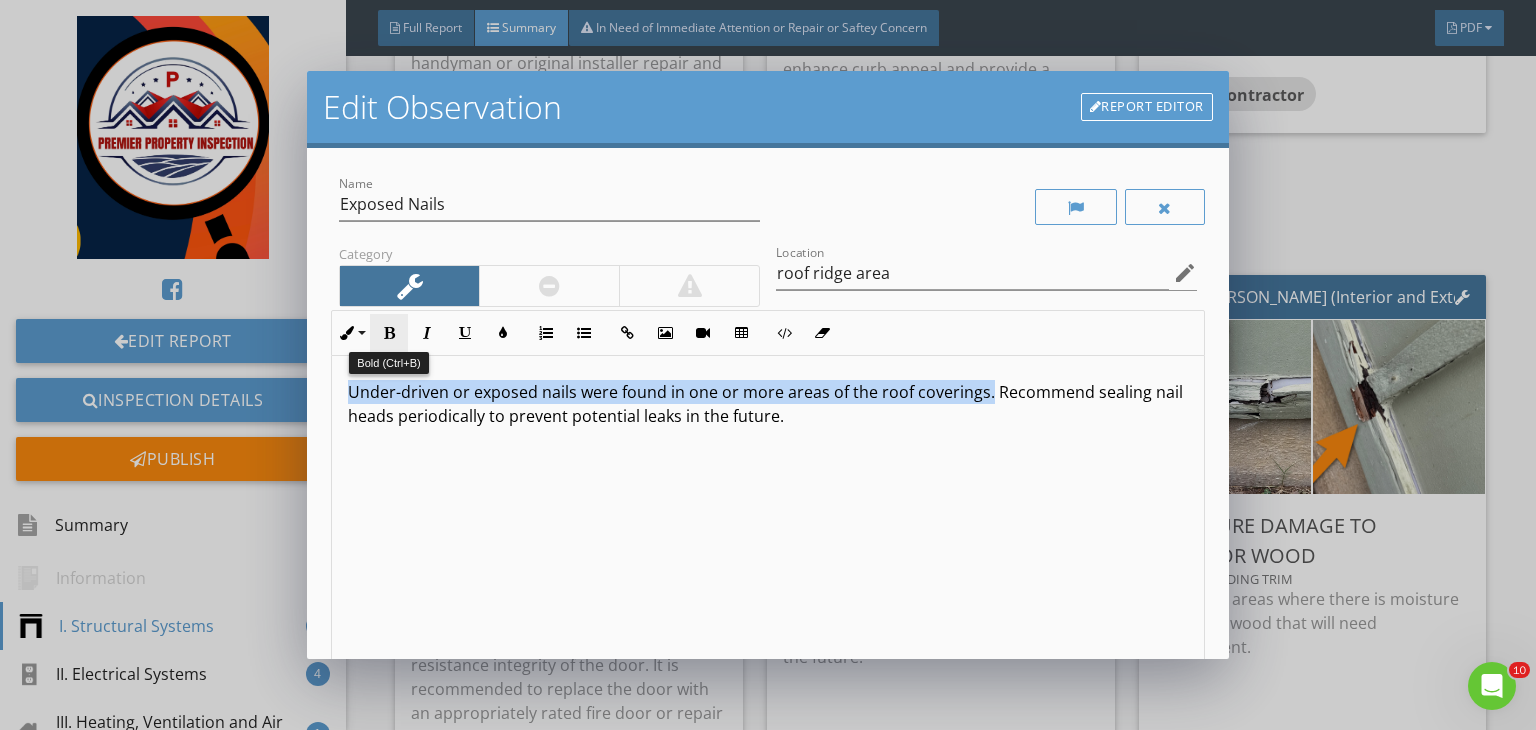 click on "Bold" at bounding box center (389, 333) 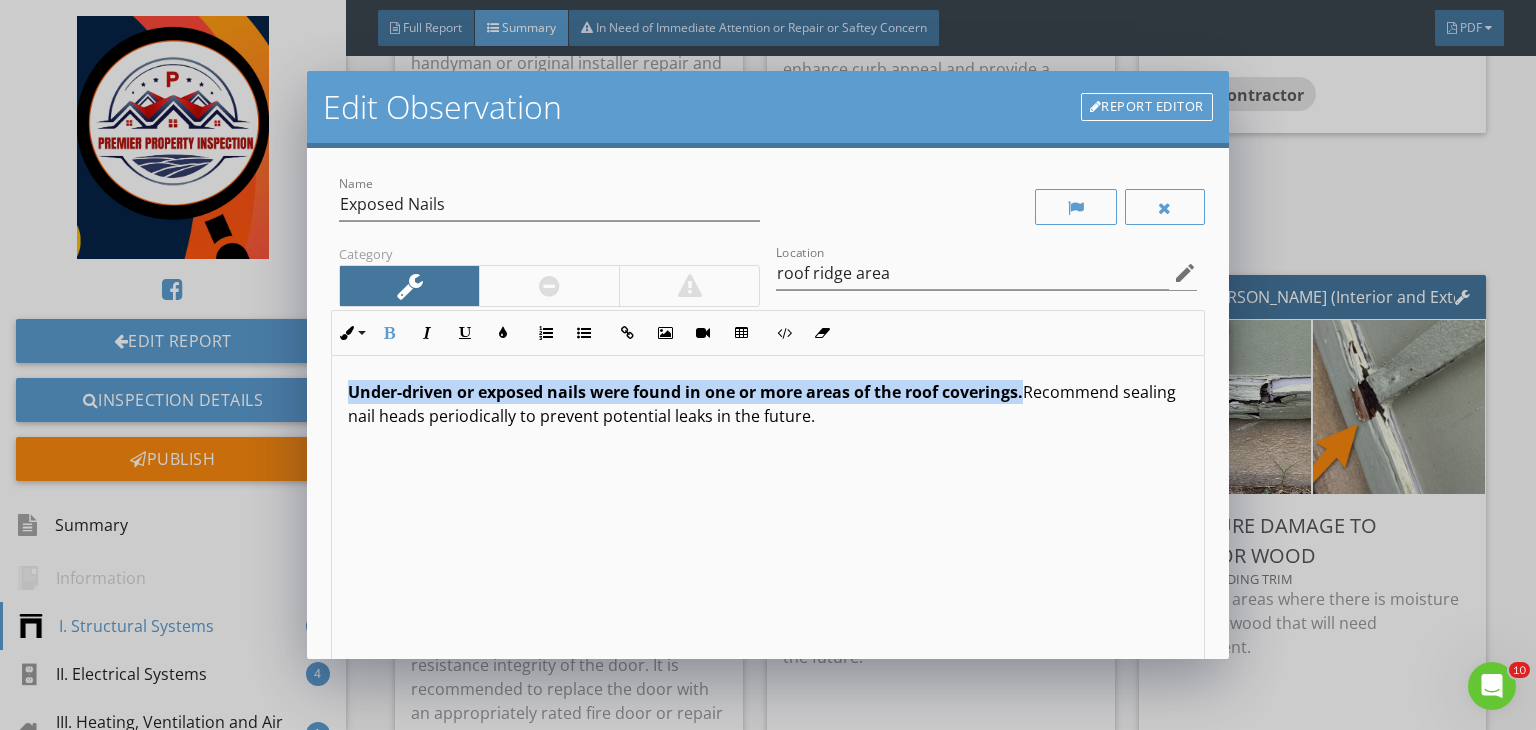 scroll, scrollTop: 0, scrollLeft: 0, axis: both 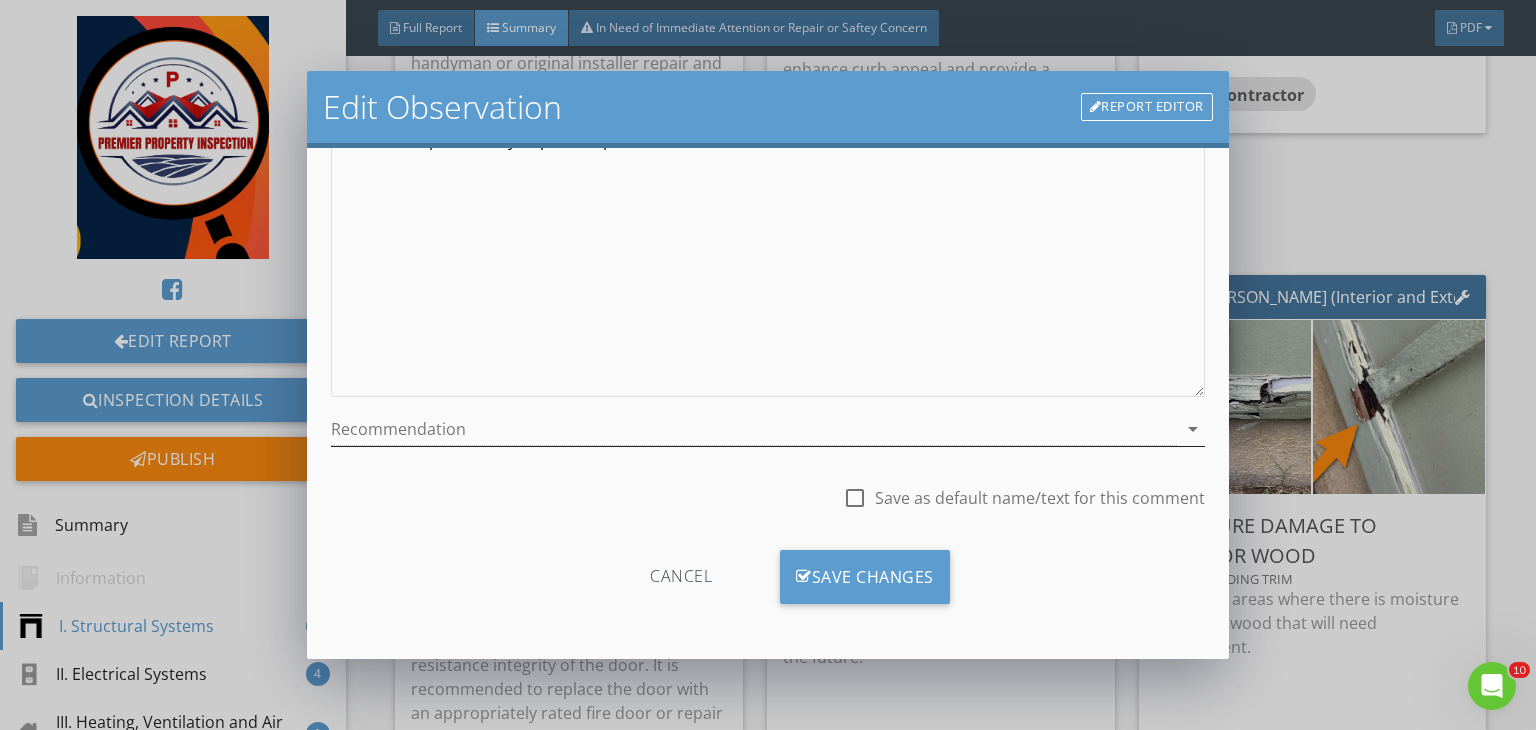 click at bounding box center [754, 429] 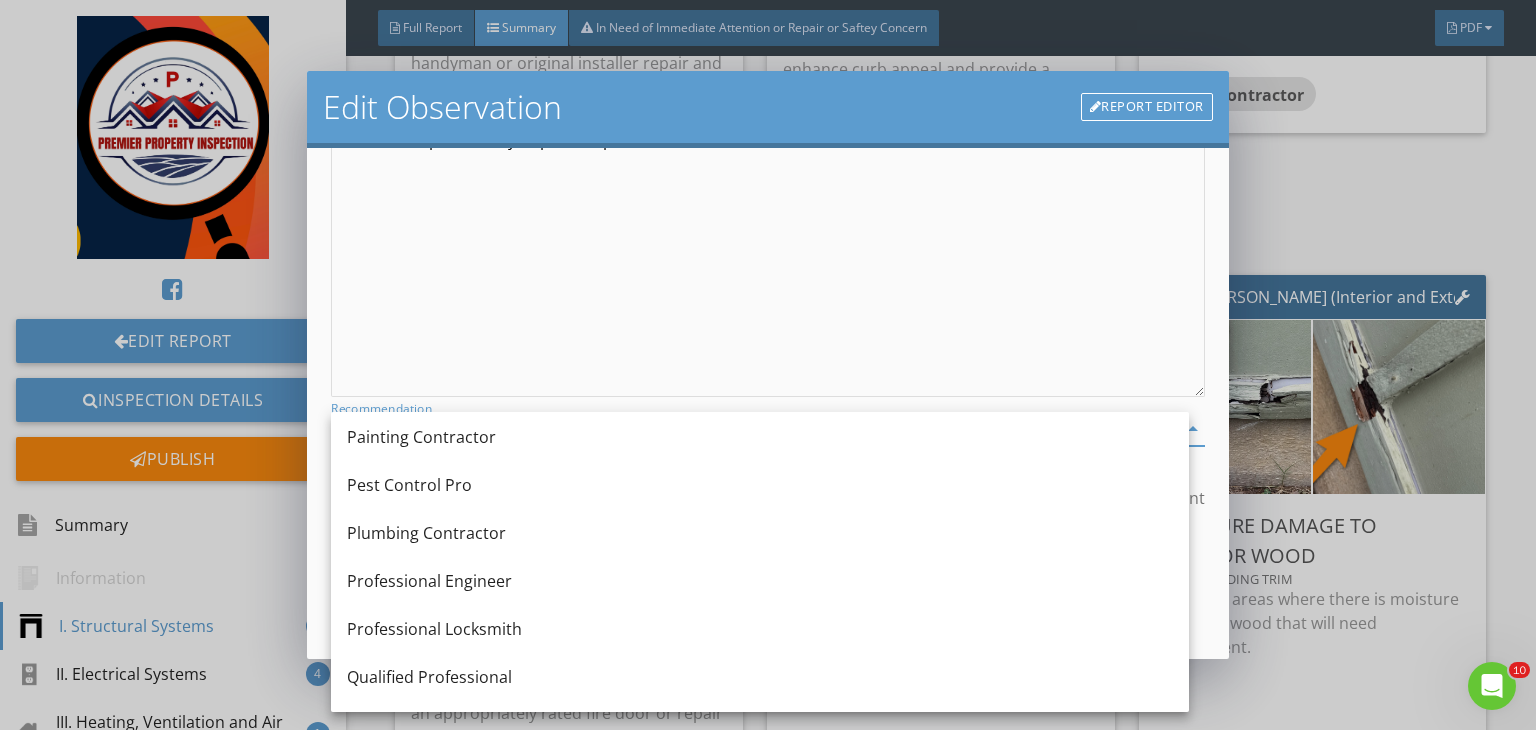 scroll, scrollTop: 1964, scrollLeft: 0, axis: vertical 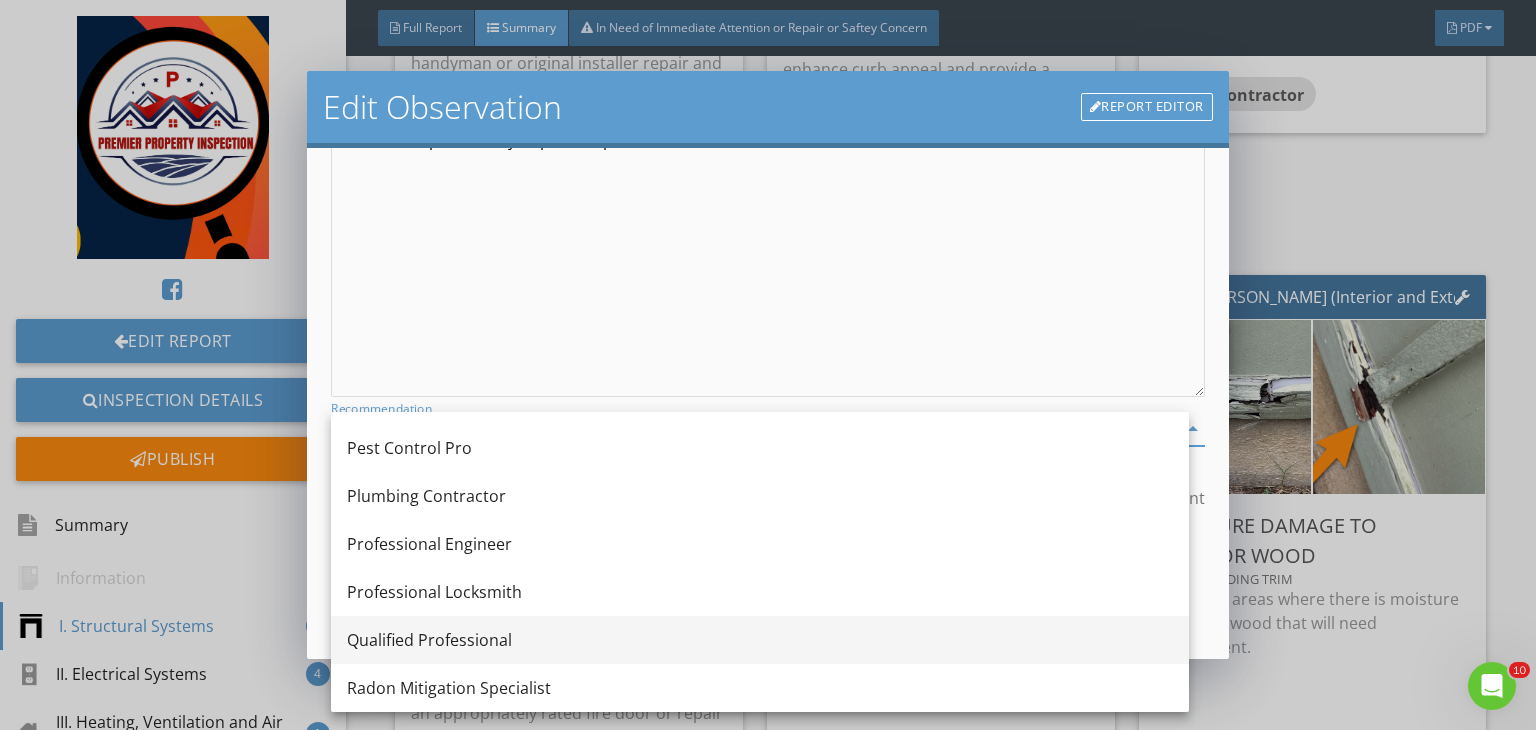 drag, startPoint x: 496, startPoint y: 555, endPoint x: 393, endPoint y: 629, distance: 126.82665 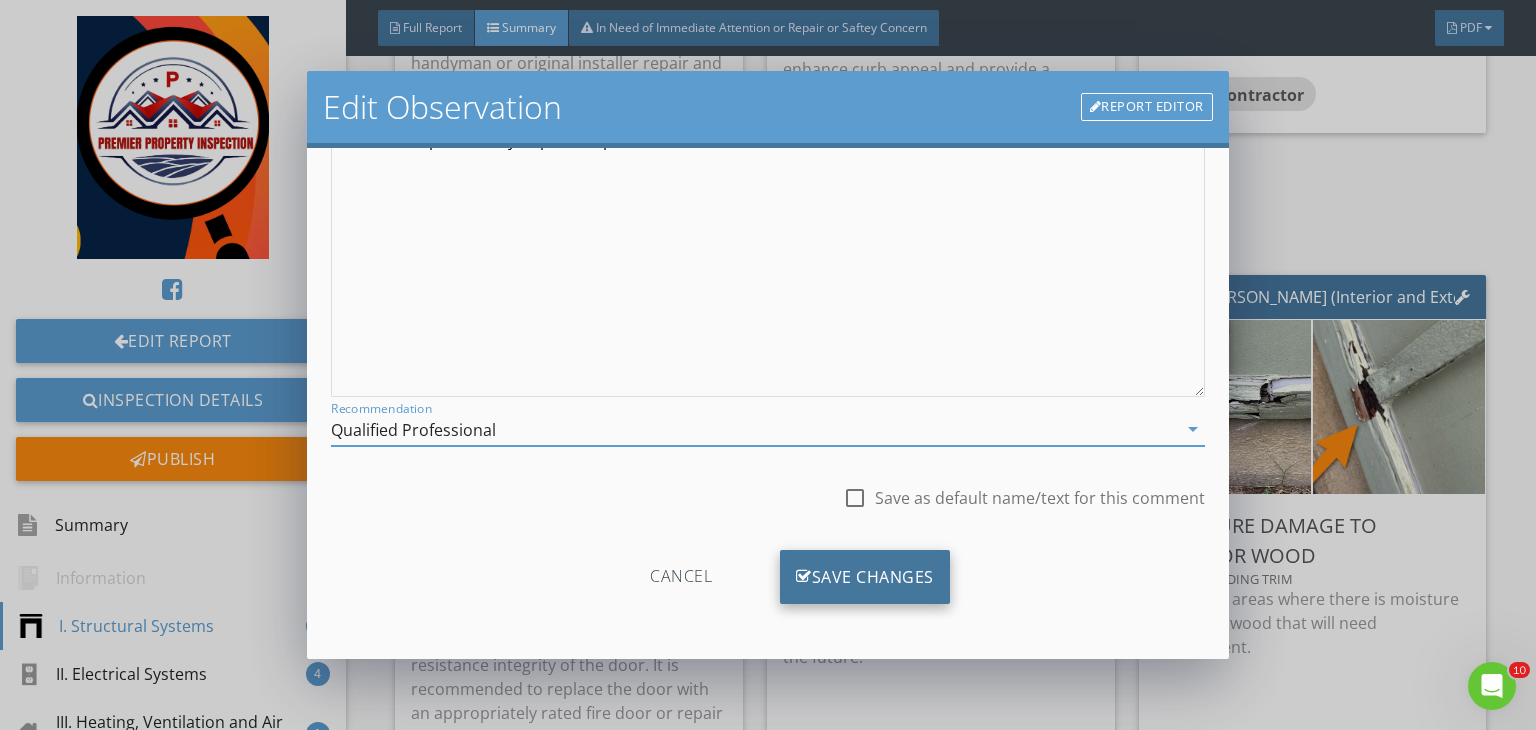 click on "Save Changes" at bounding box center [865, 577] 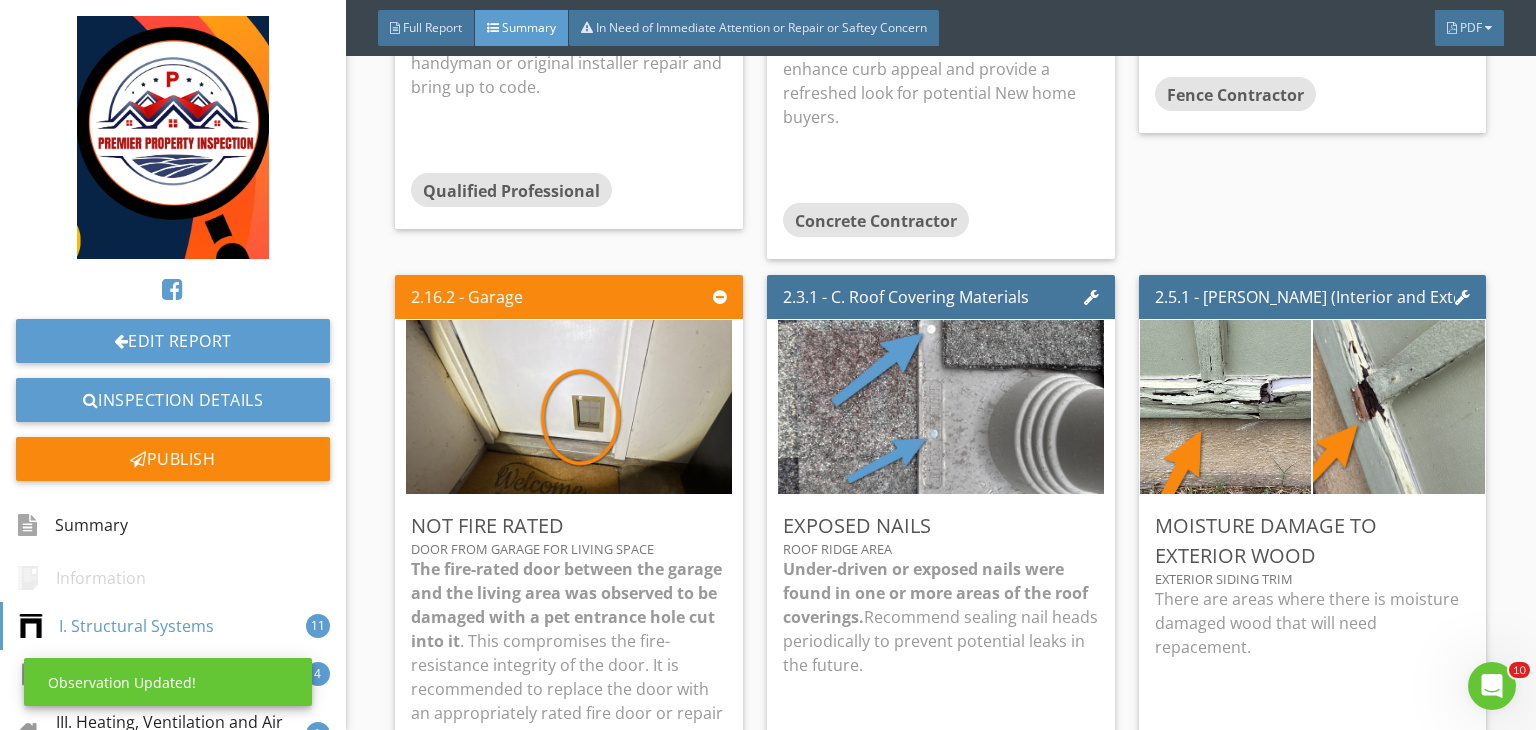 scroll, scrollTop: 39, scrollLeft: 0, axis: vertical 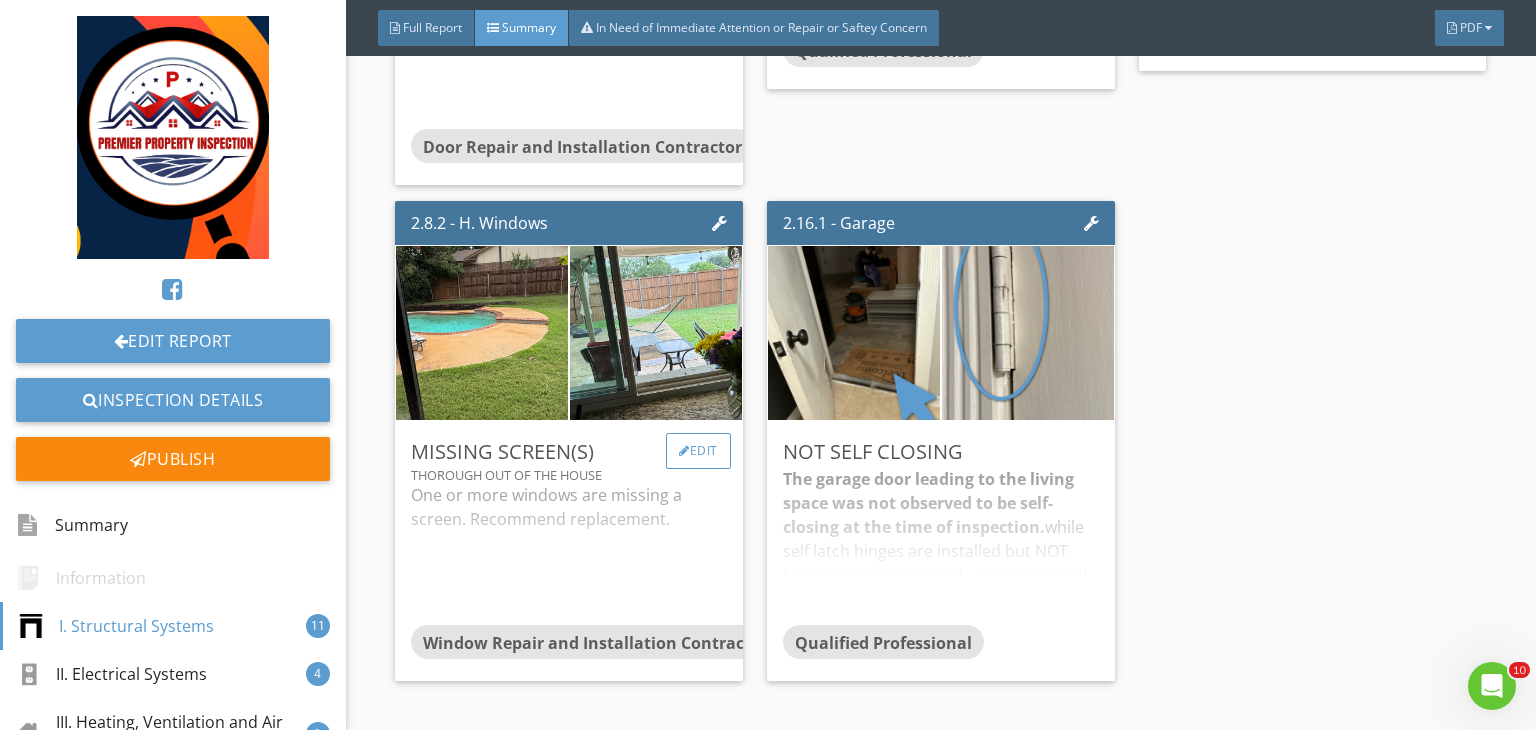 click on "Edit" at bounding box center (698, 451) 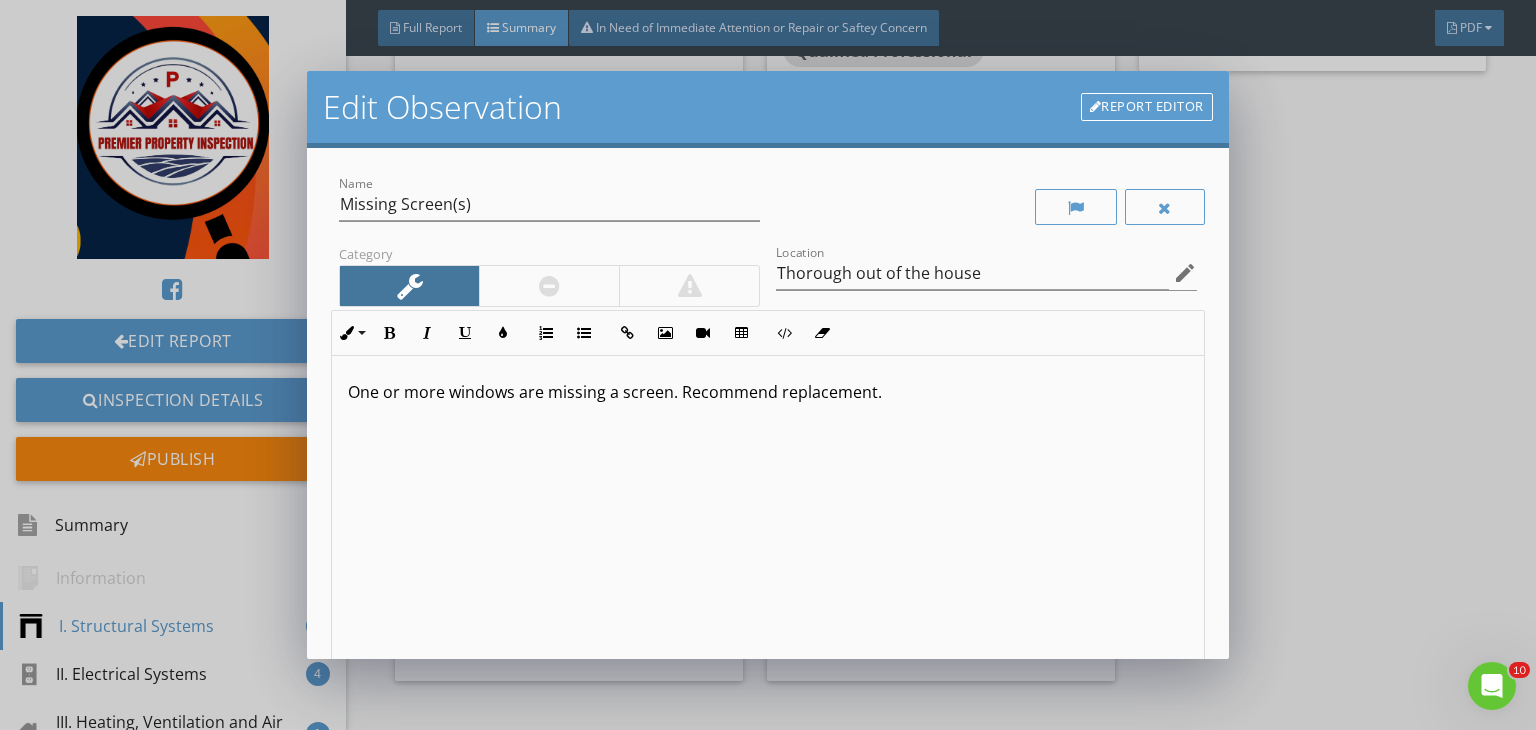 scroll, scrollTop: 0, scrollLeft: 0, axis: both 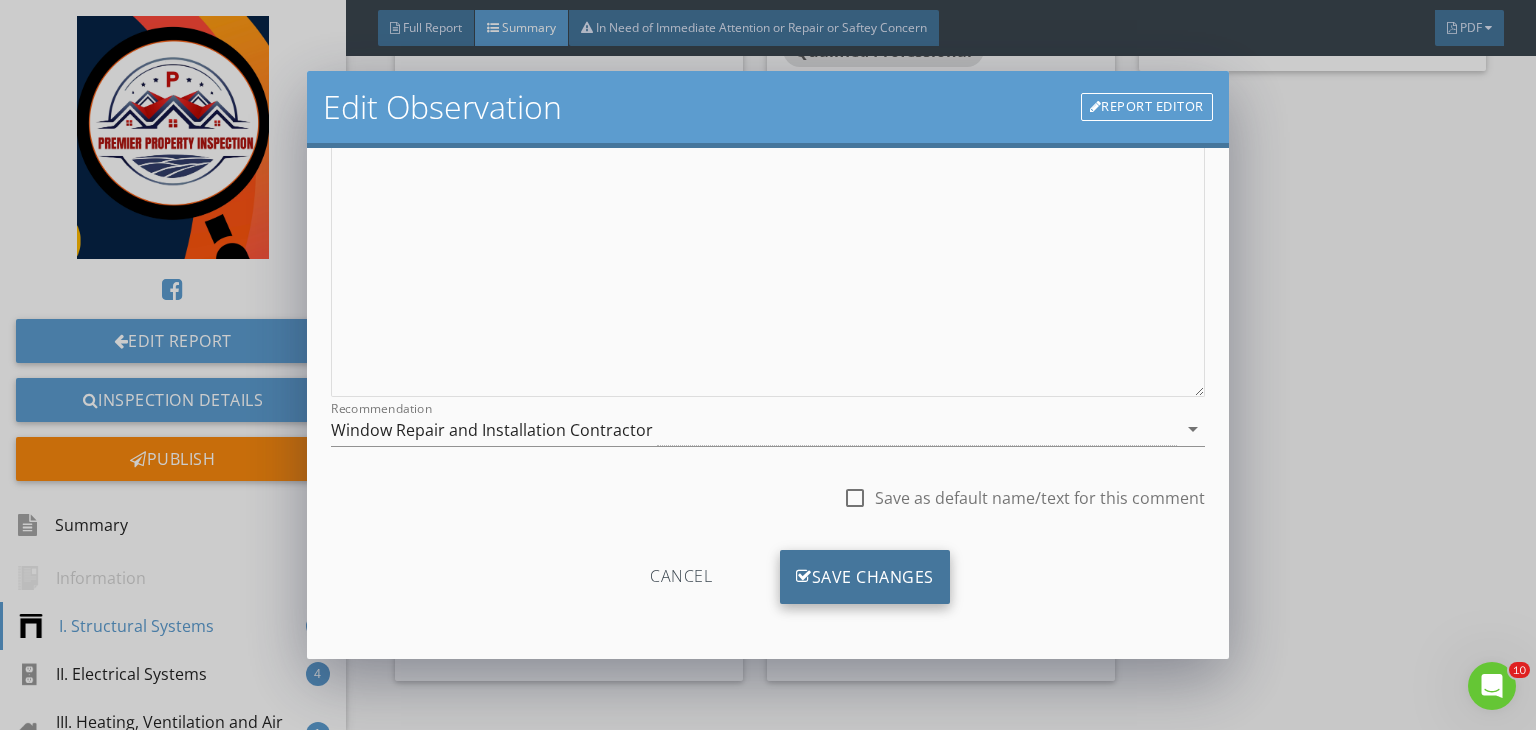 drag, startPoint x: 777, startPoint y: 521, endPoint x: 826, endPoint y: 569, distance: 68.593 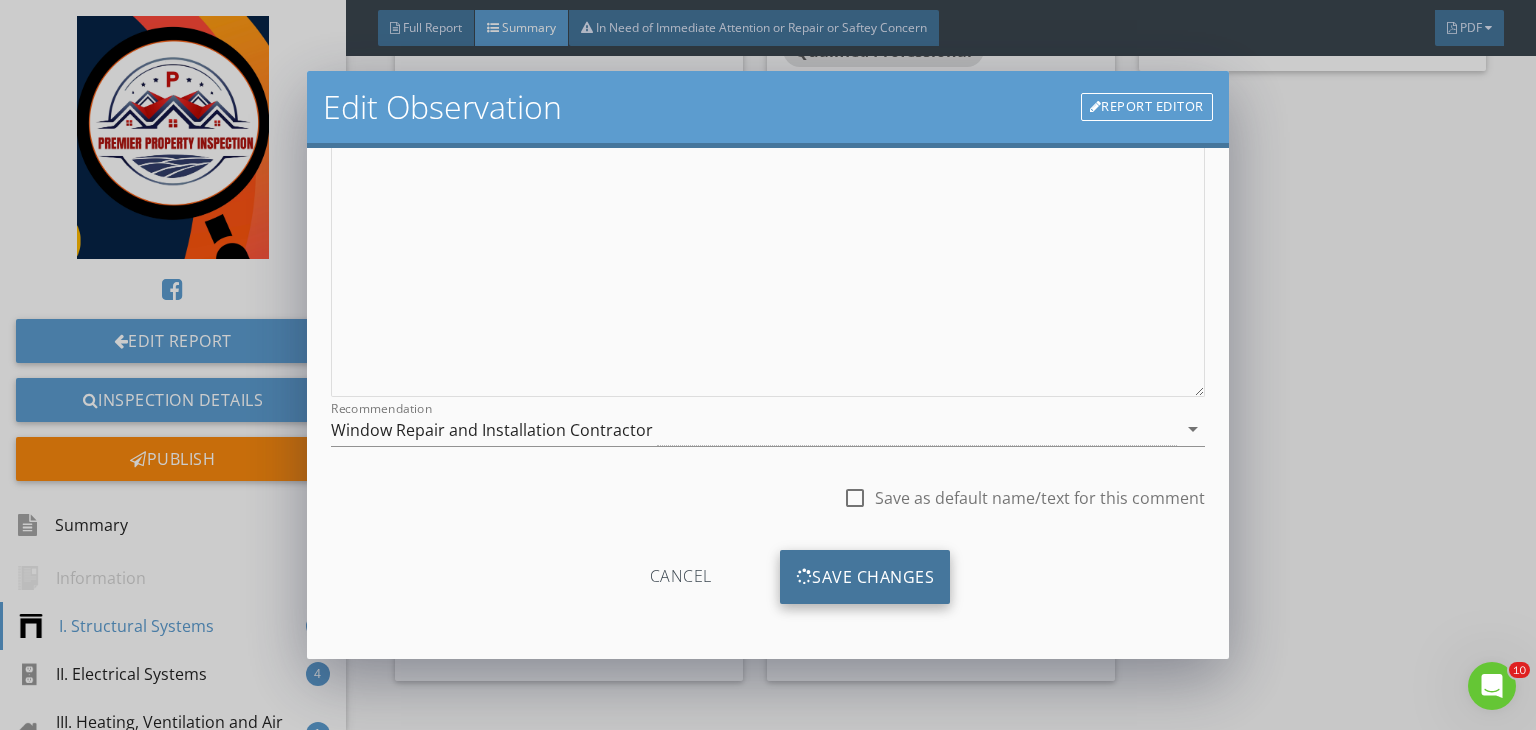 scroll, scrollTop: 39, scrollLeft: 0, axis: vertical 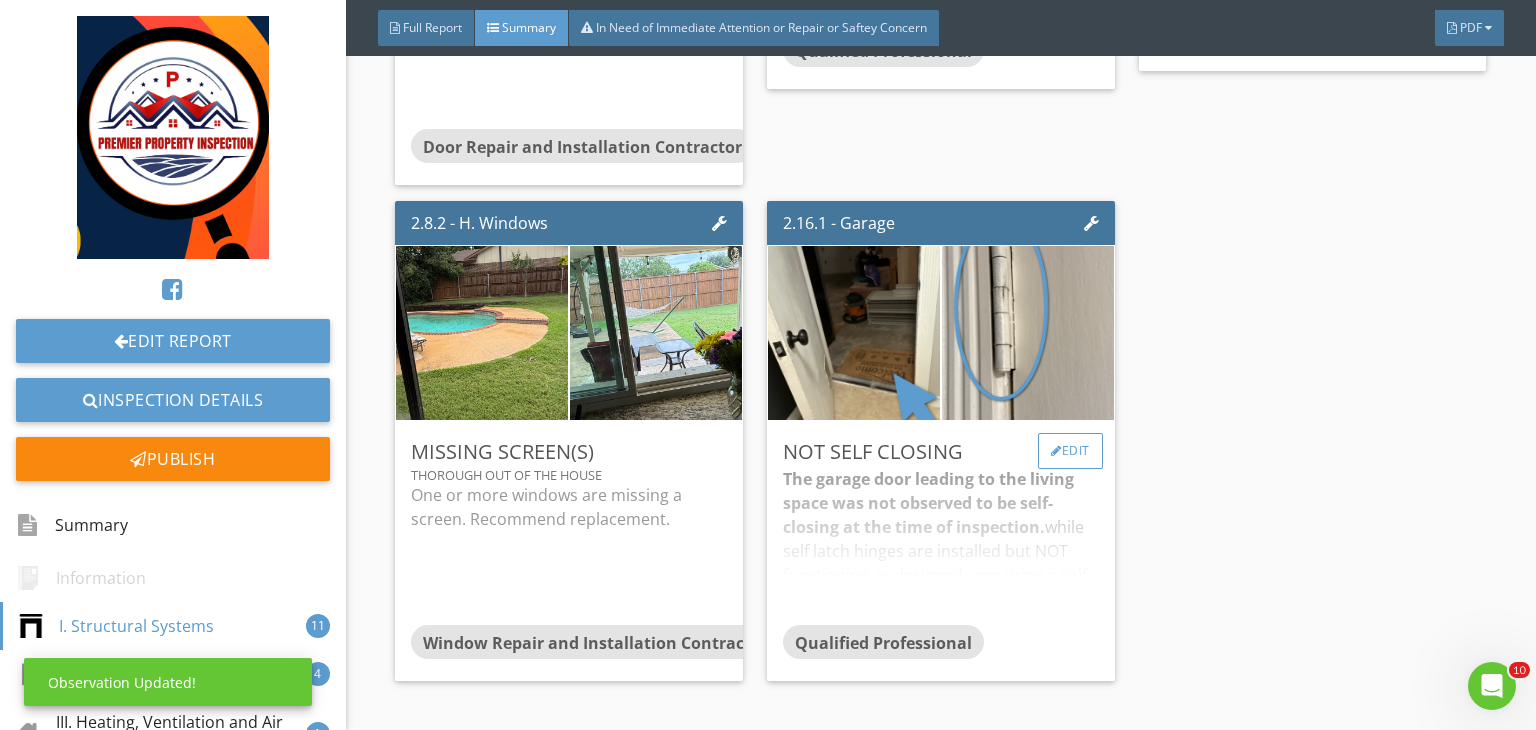 click on "Edit" at bounding box center [1070, 451] 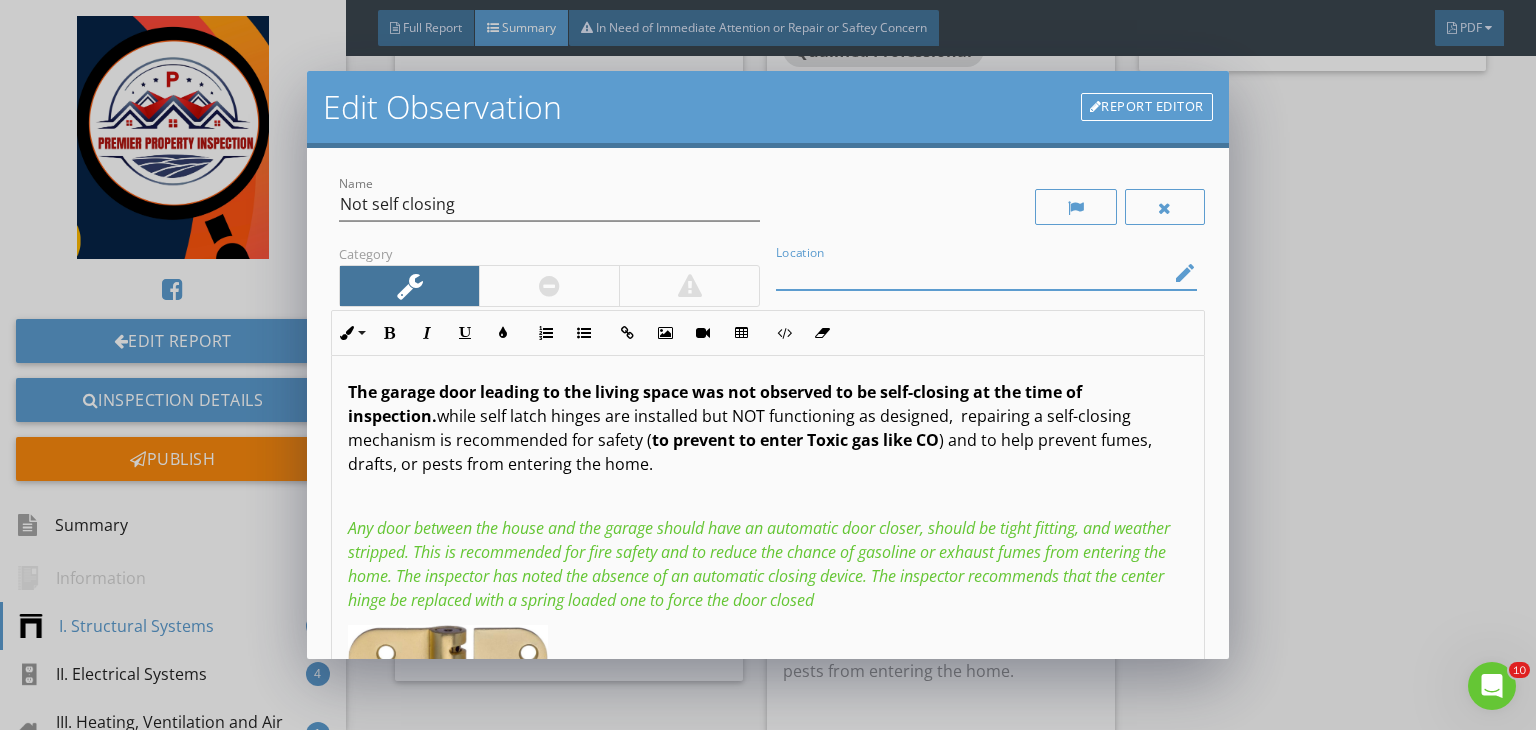 click at bounding box center [972, 273] 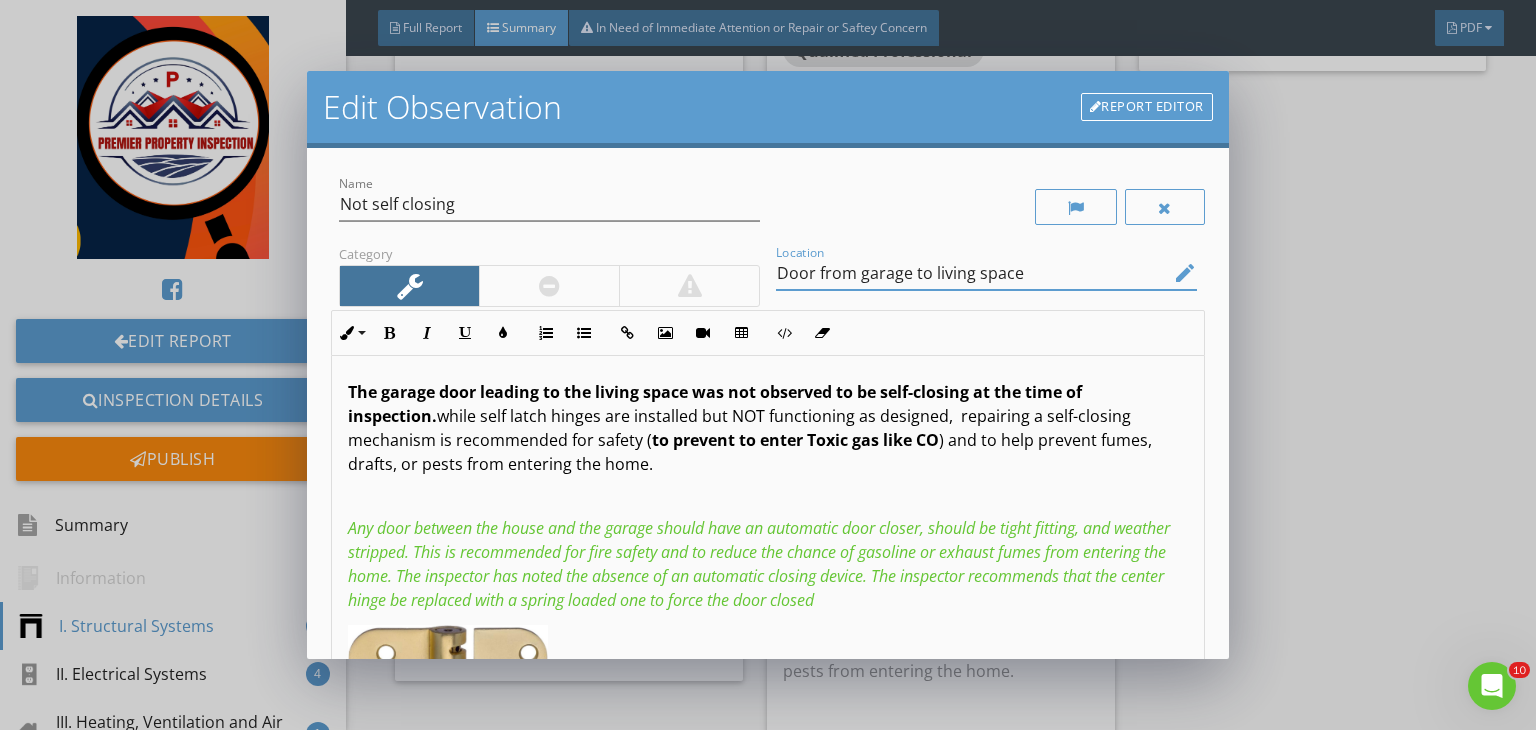 type on "Door from garage to living space" 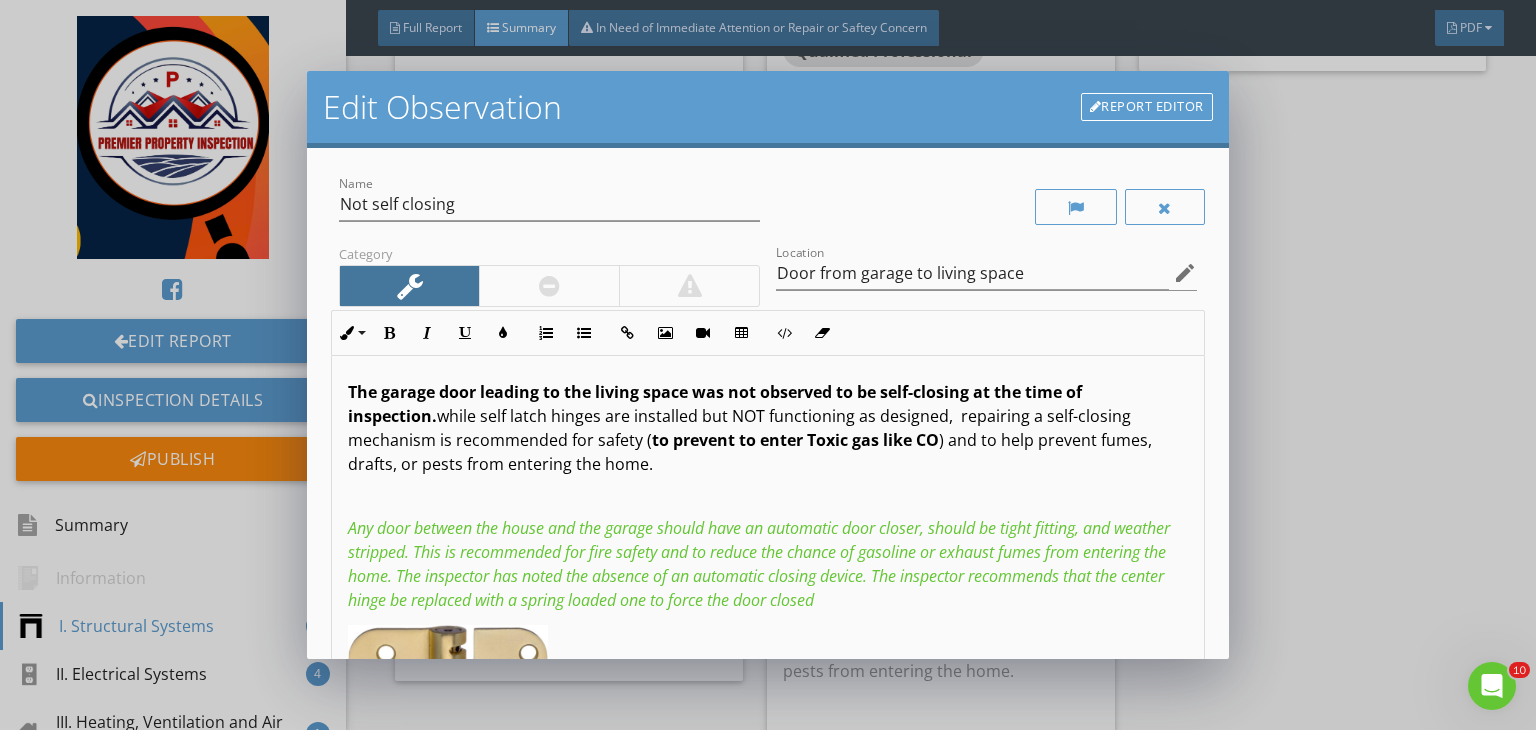drag, startPoint x: 672, startPoint y: 460, endPoint x: 305, endPoint y: 365, distance: 379.09628 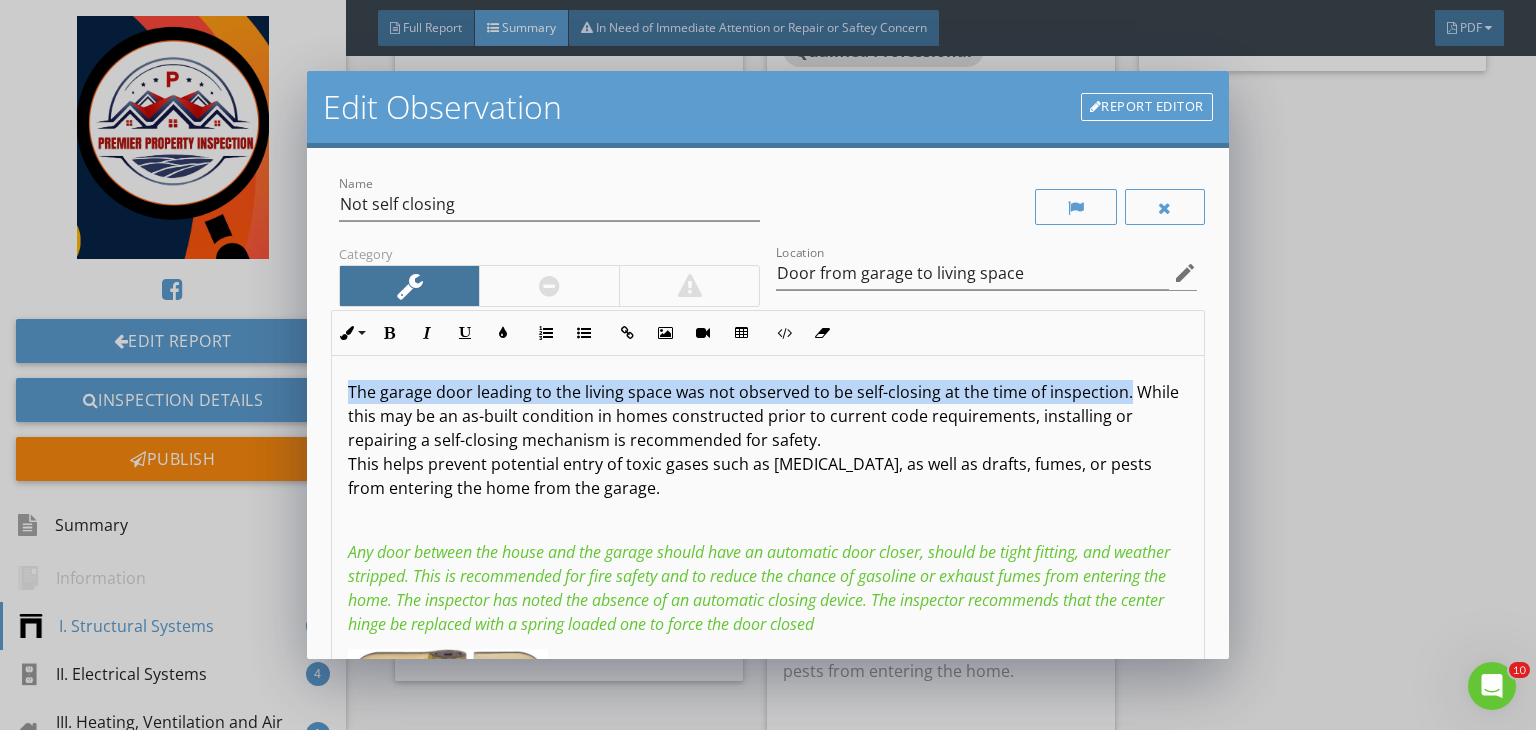drag, startPoint x: 1128, startPoint y: 390, endPoint x: 343, endPoint y: 368, distance: 785.3082 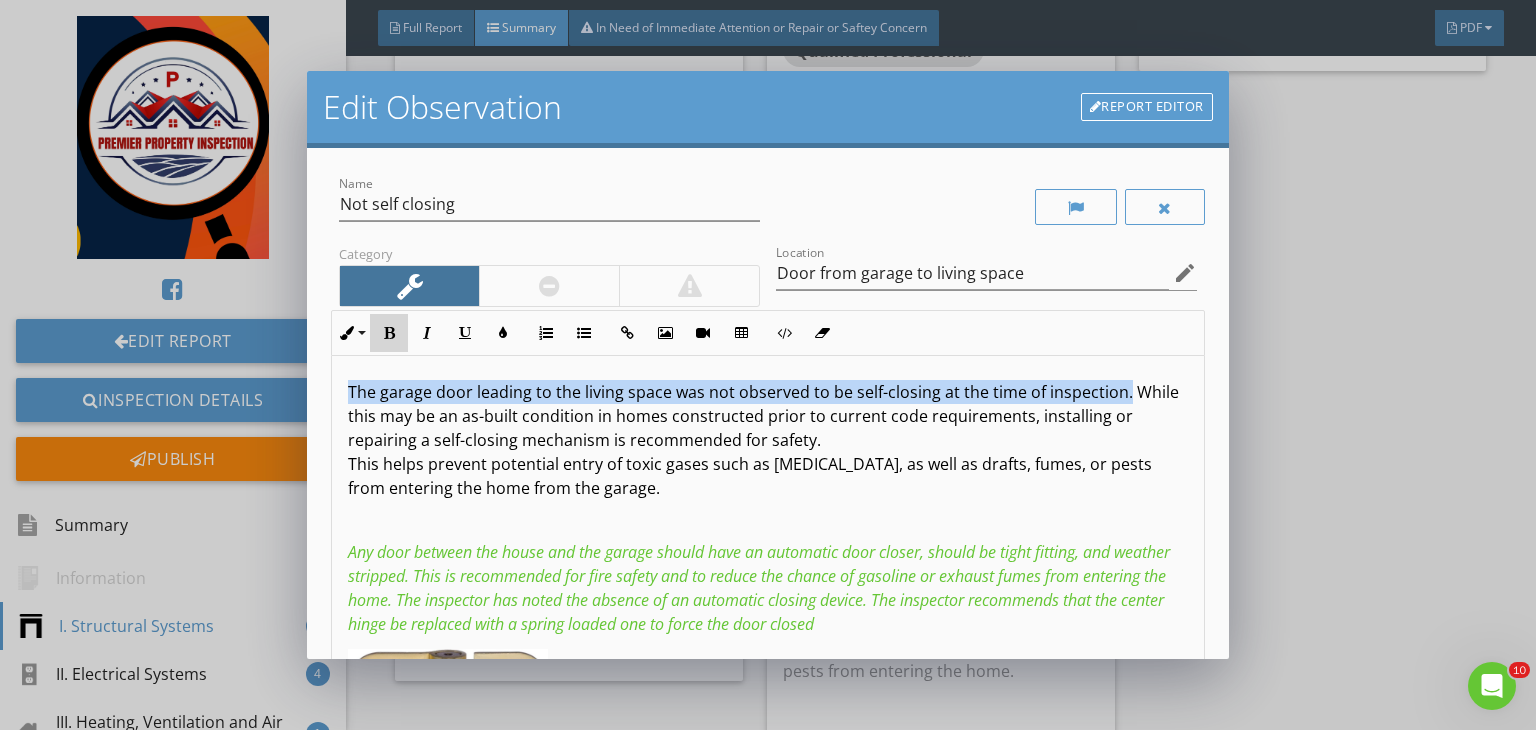 click on "Bold" at bounding box center [389, 333] 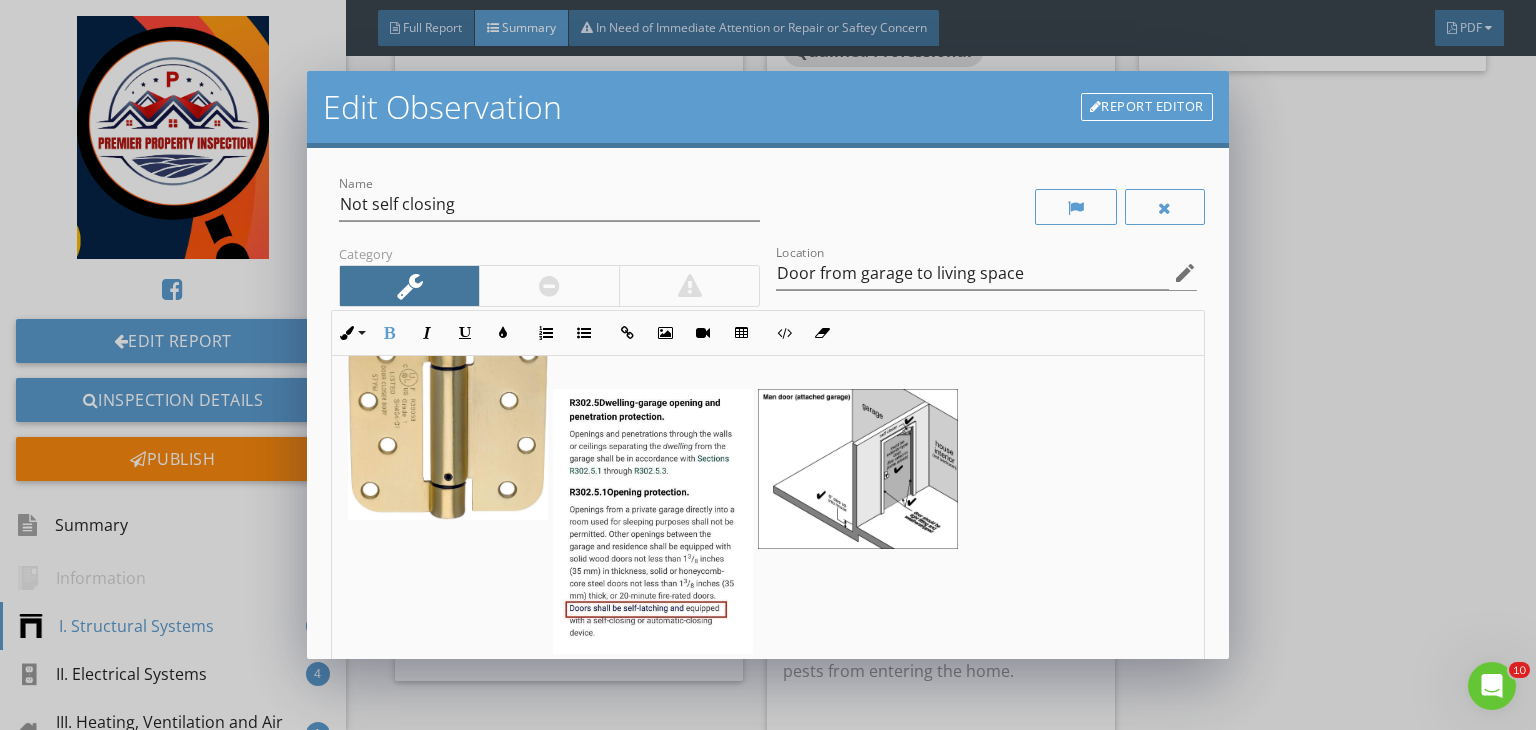 scroll, scrollTop: 326, scrollLeft: 0, axis: vertical 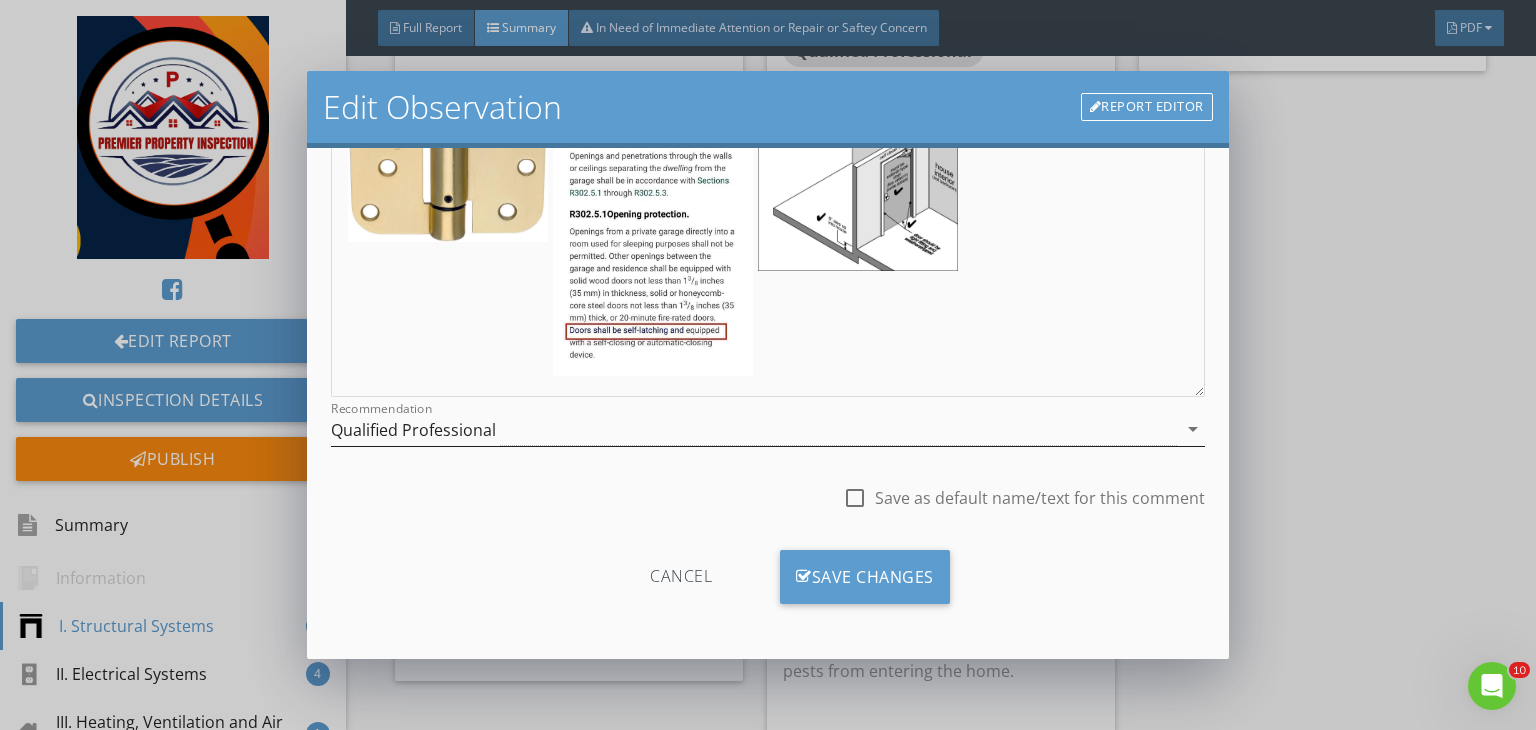 click on "Qualified Professional" at bounding box center [754, 429] 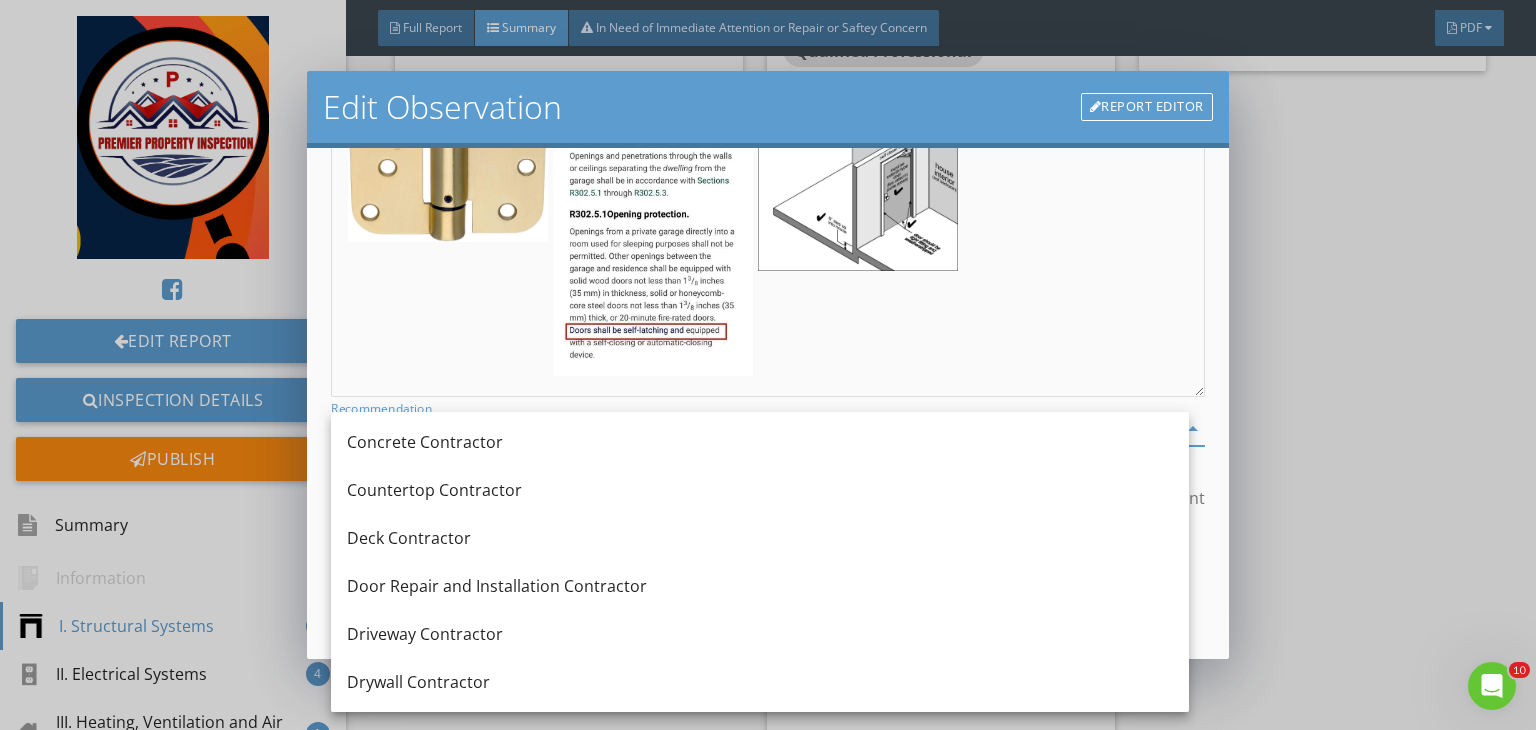 scroll, scrollTop: 440, scrollLeft: 0, axis: vertical 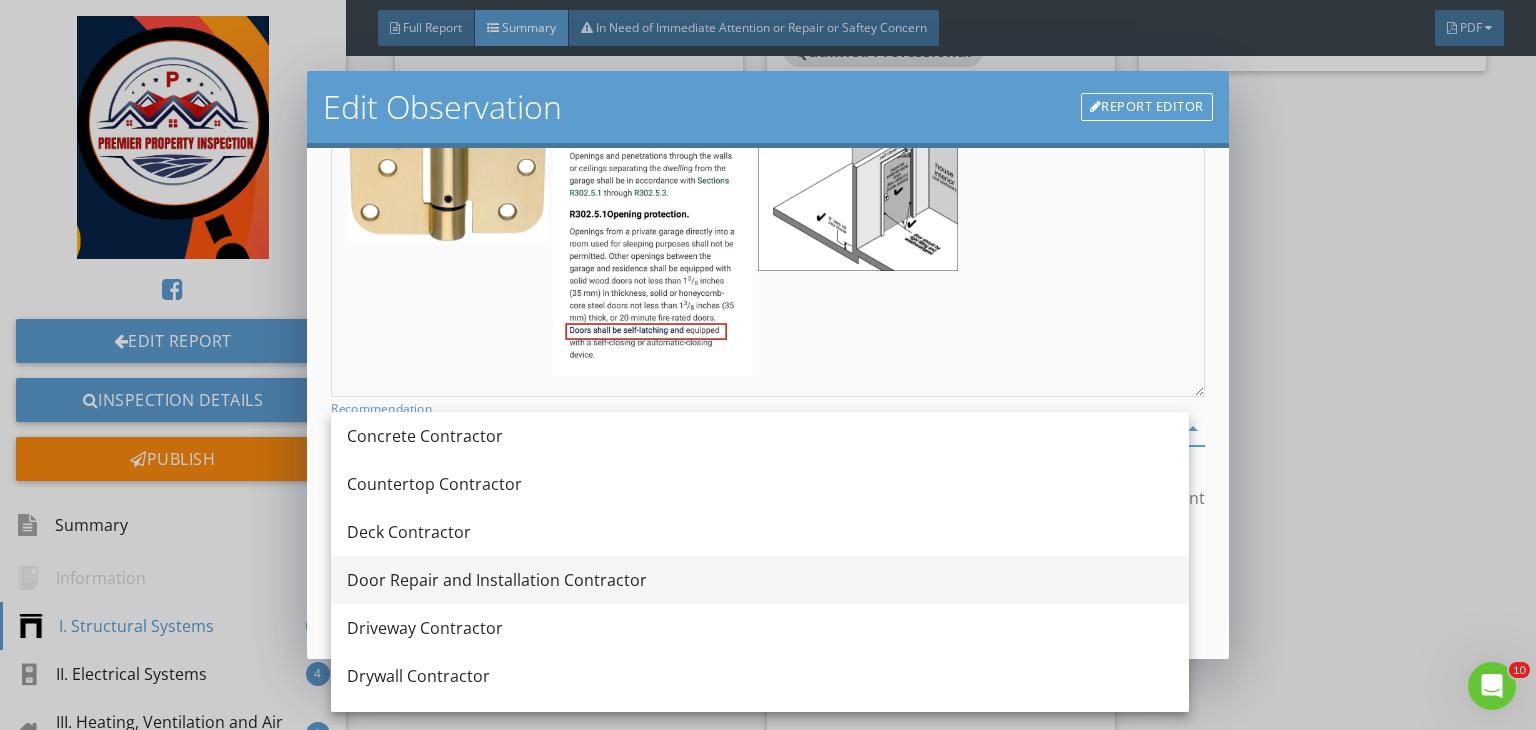 click on "Door Repair and Installation Contractor" at bounding box center [760, 580] 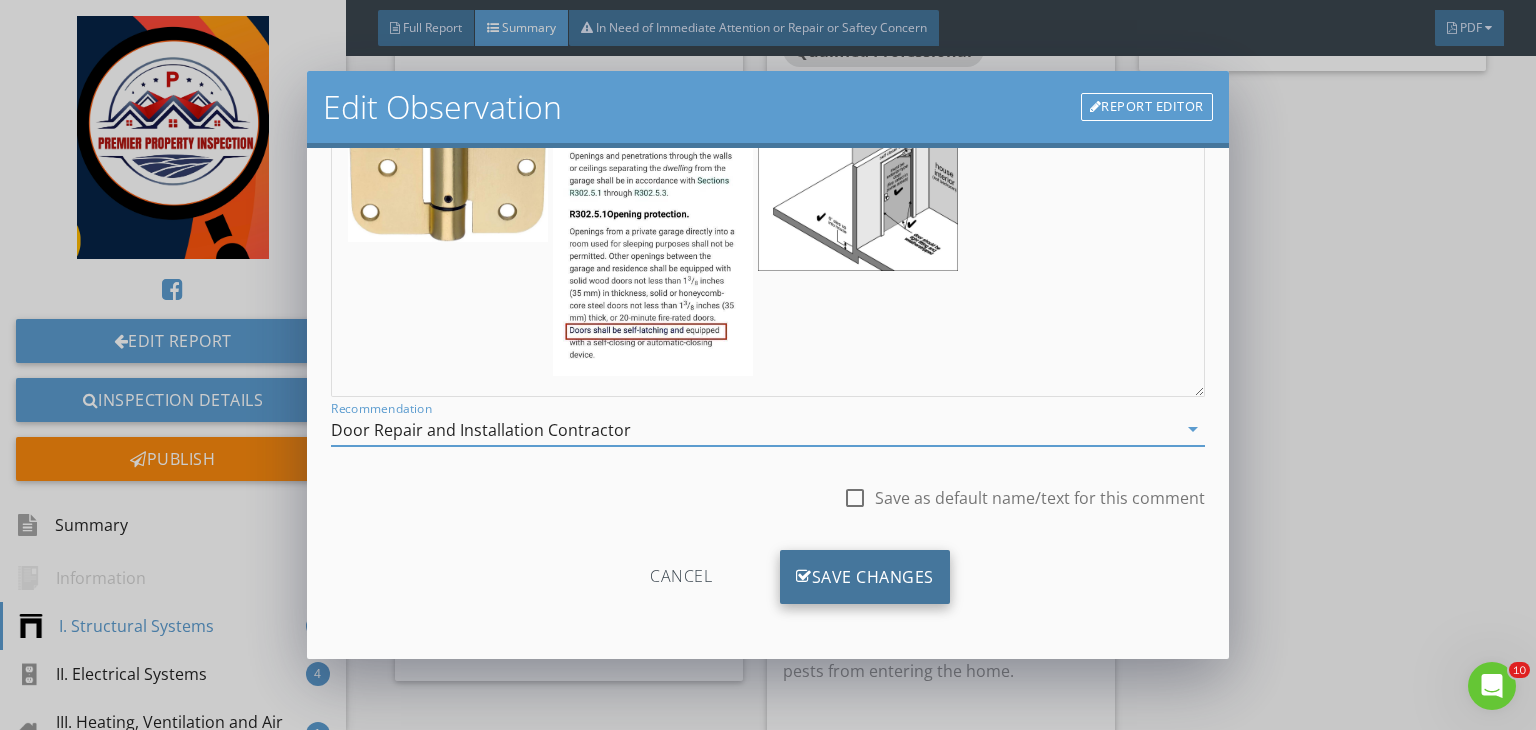 click on "Save Changes" at bounding box center [865, 577] 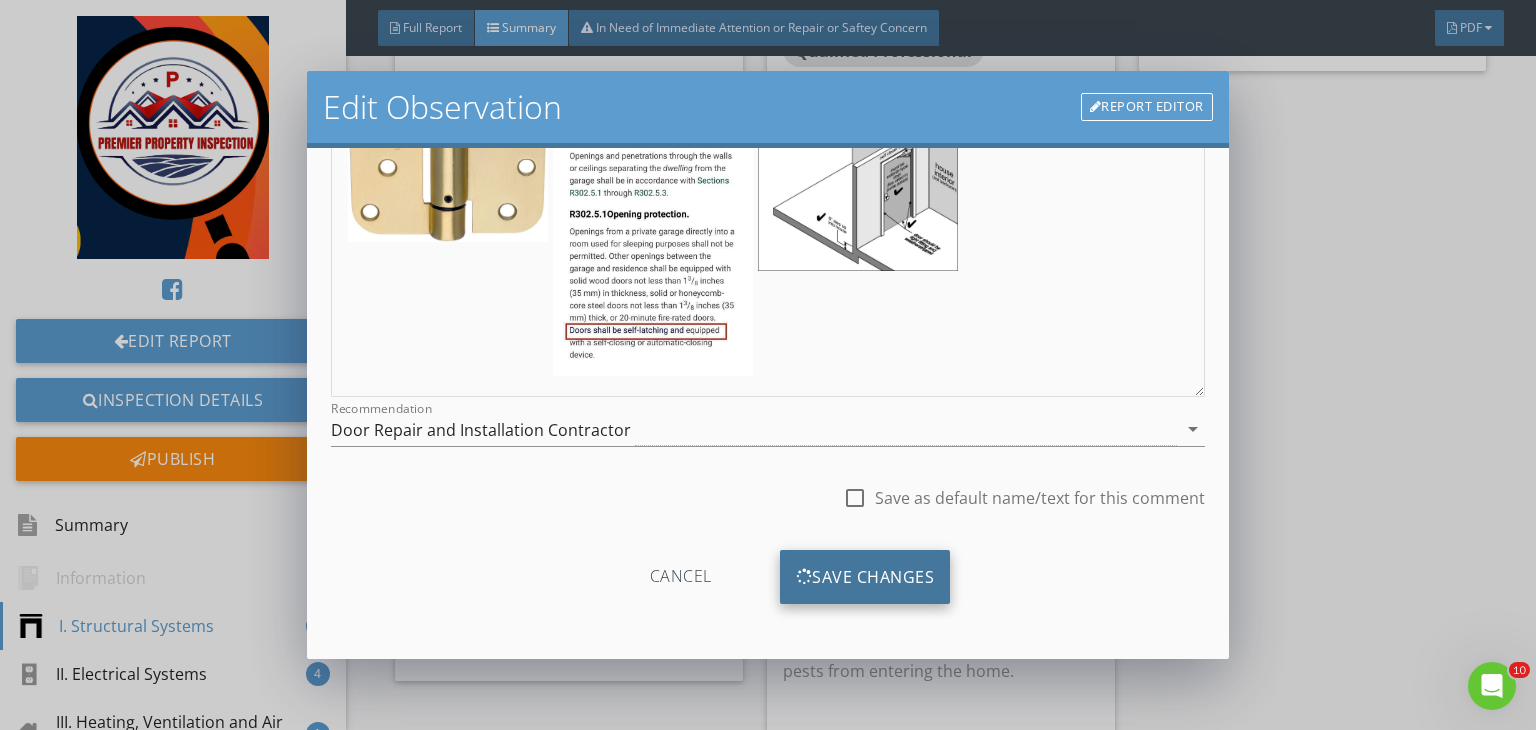 scroll, scrollTop: 39, scrollLeft: 0, axis: vertical 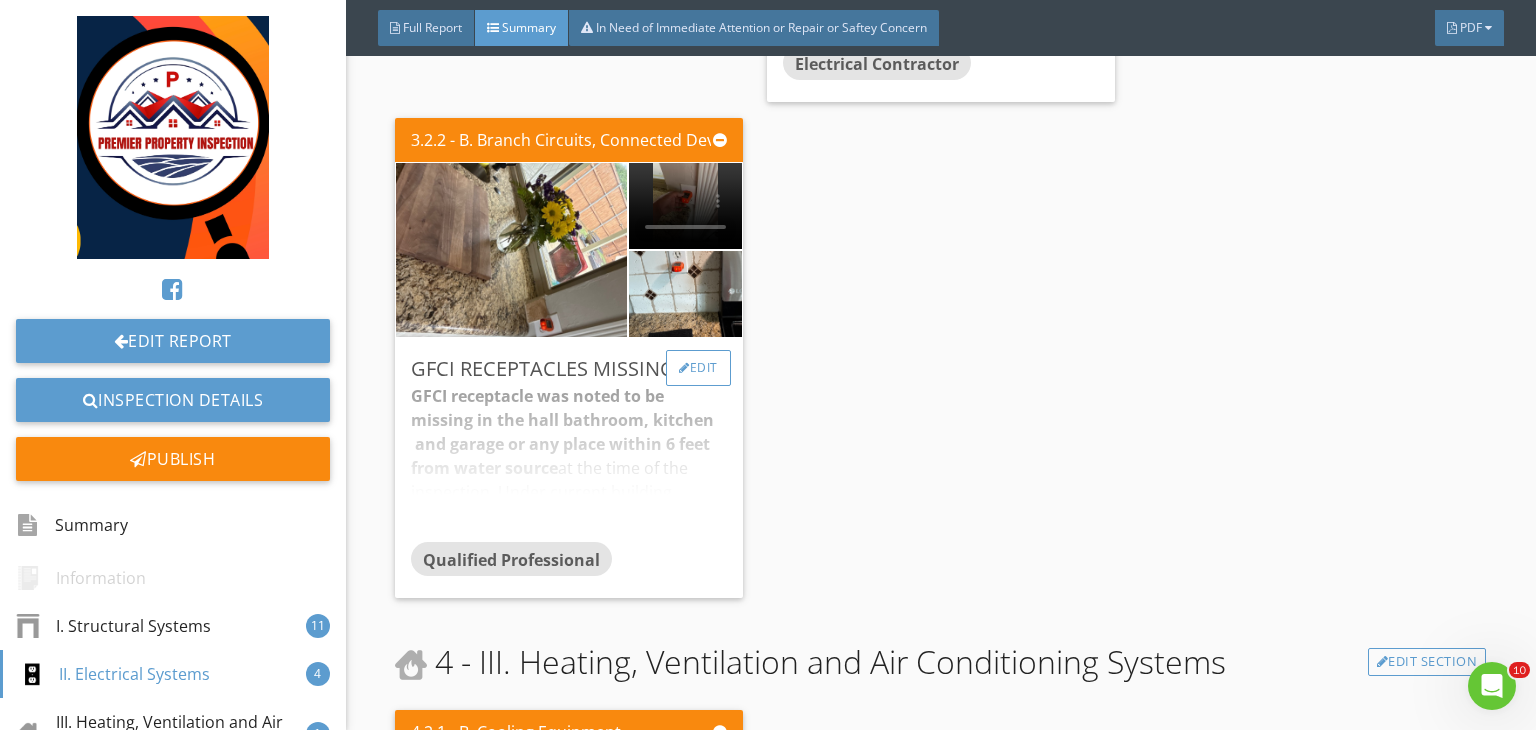click on "Edit" at bounding box center (698, 368) 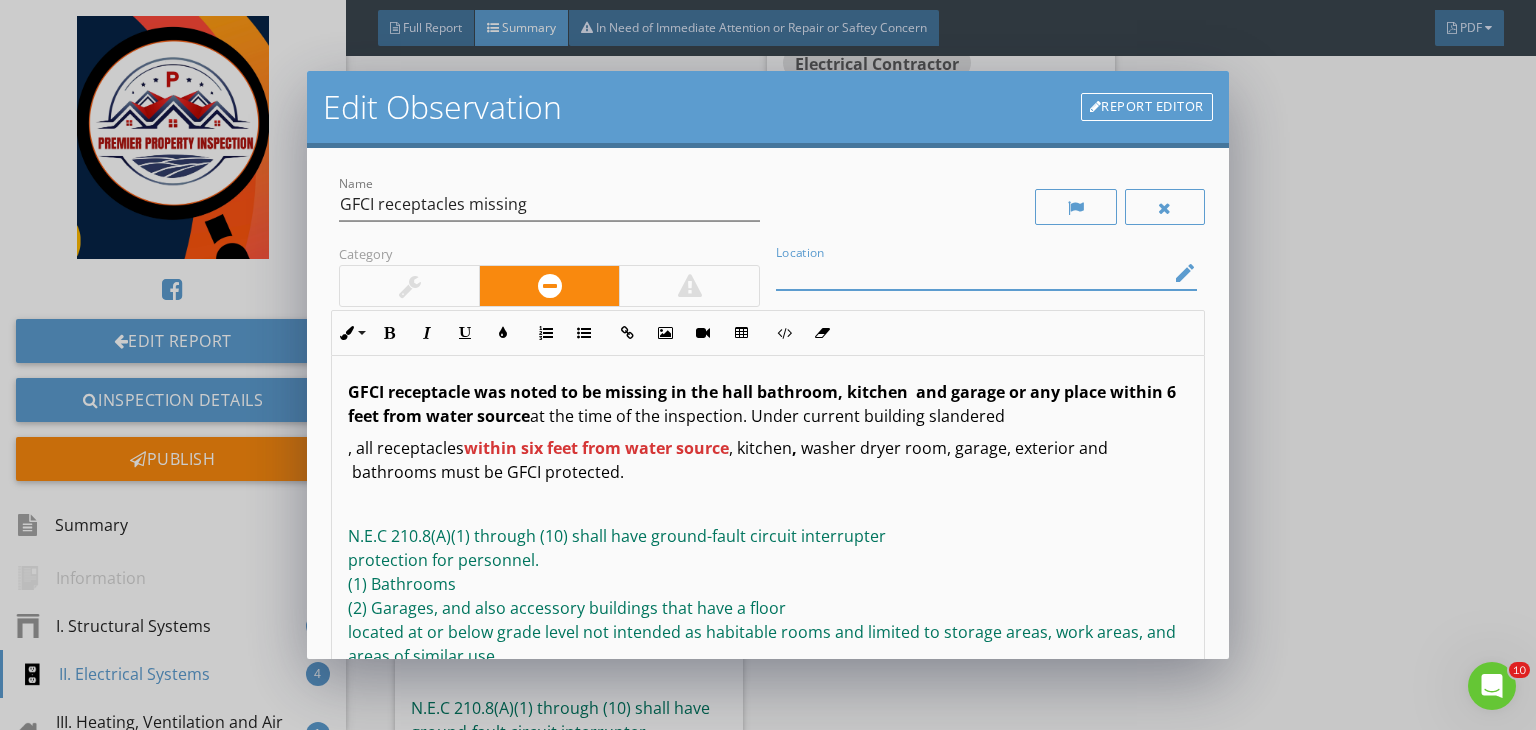 click at bounding box center (972, 273) 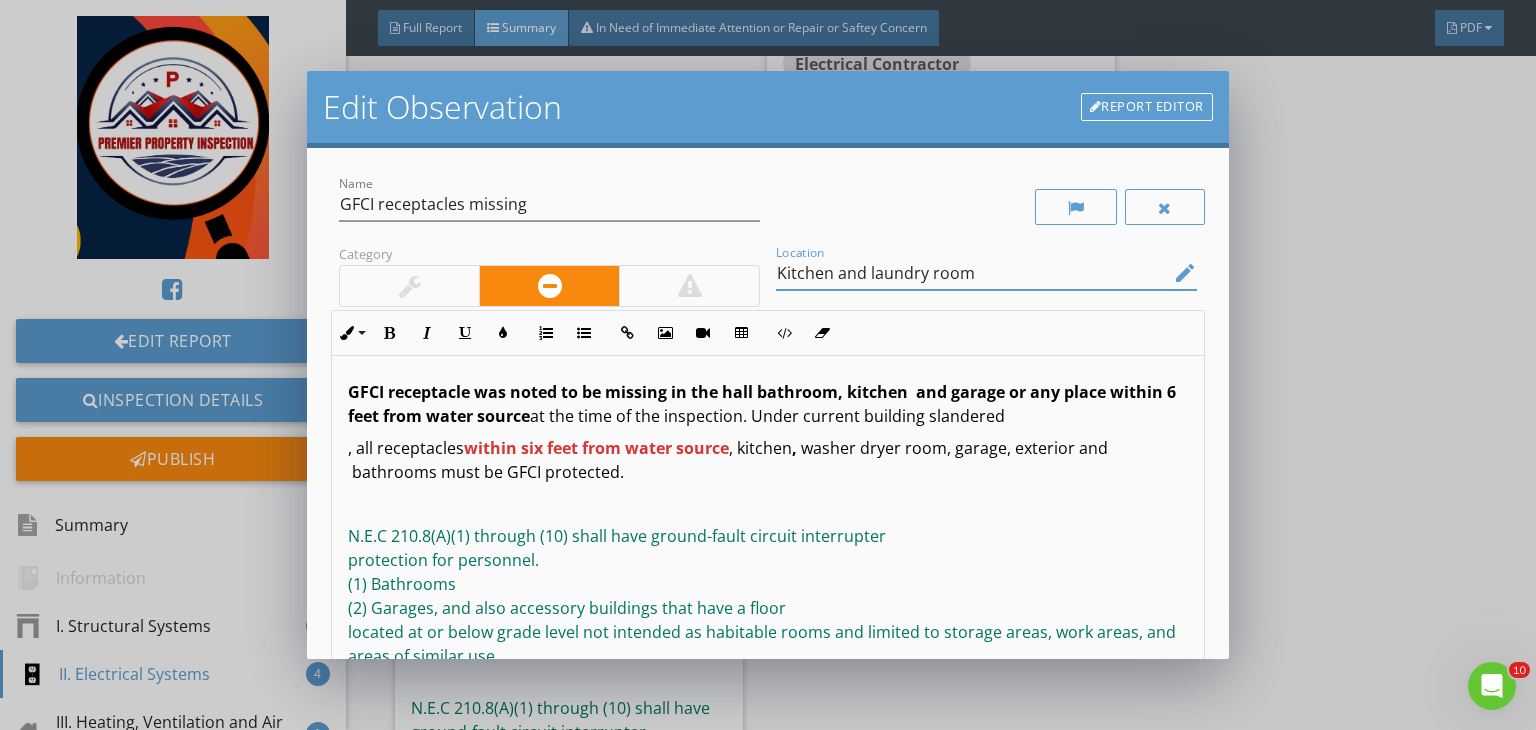 type on "Kitchen and laundry room" 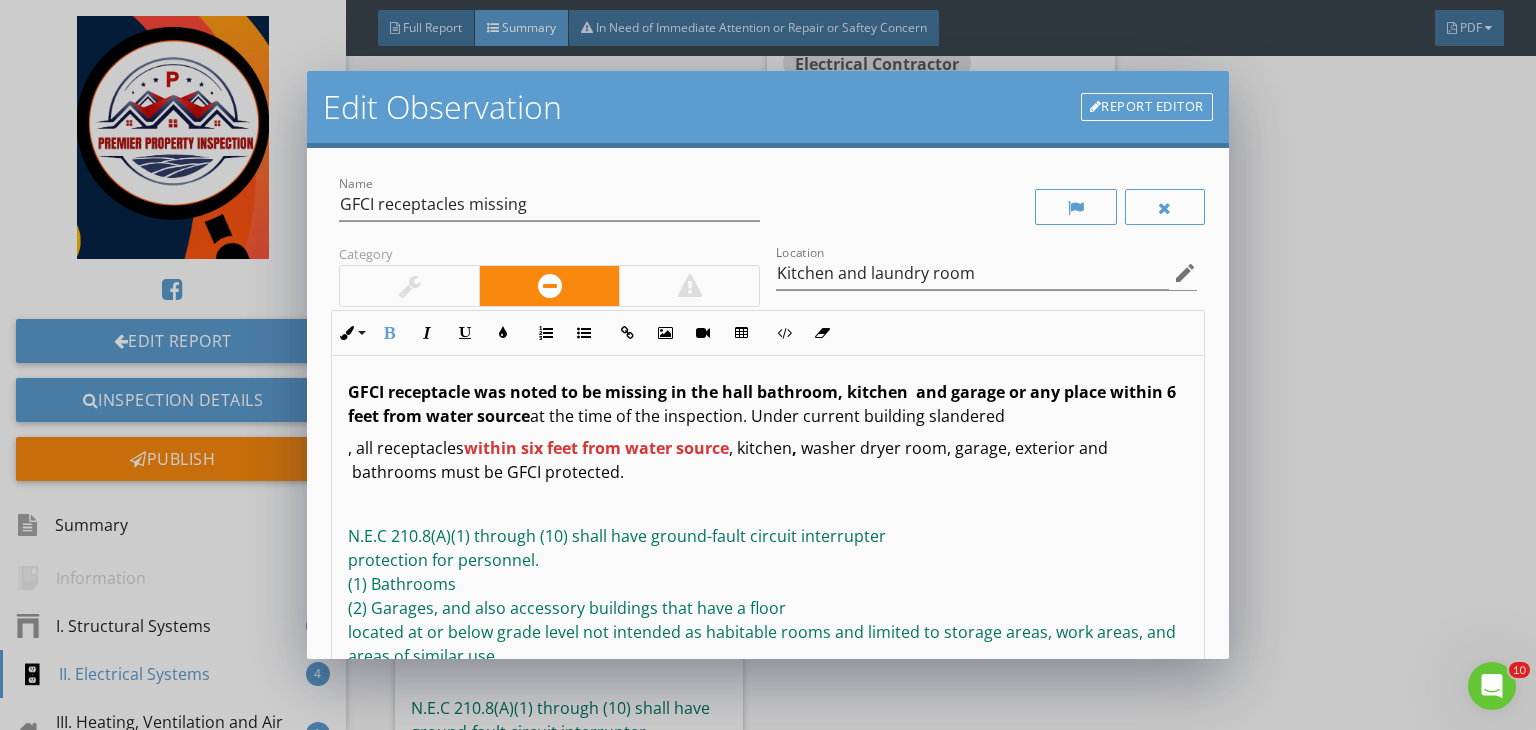 click on "within six feet from water source" at bounding box center [596, 448] 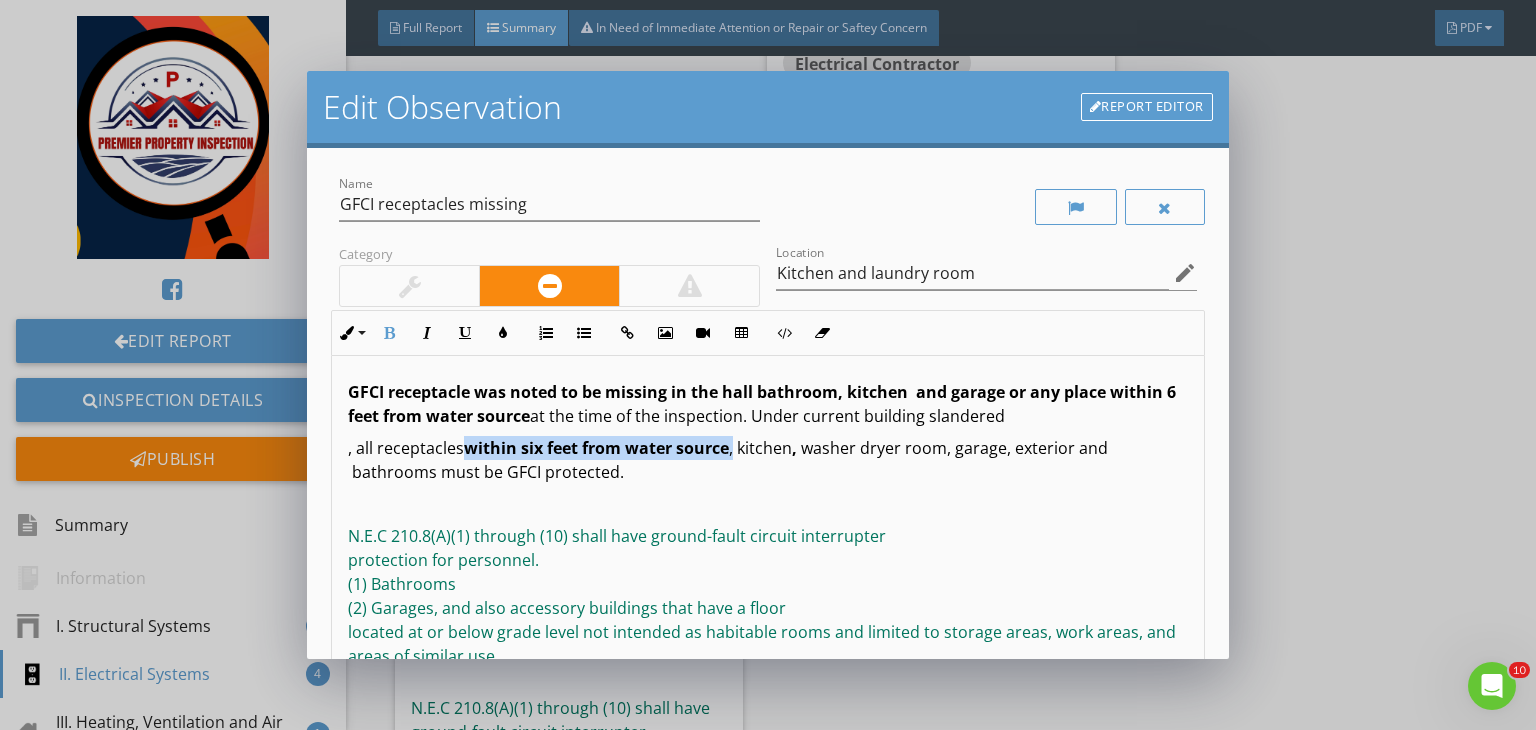 drag, startPoint x: 731, startPoint y: 451, endPoint x: 464, endPoint y: 441, distance: 267.1872 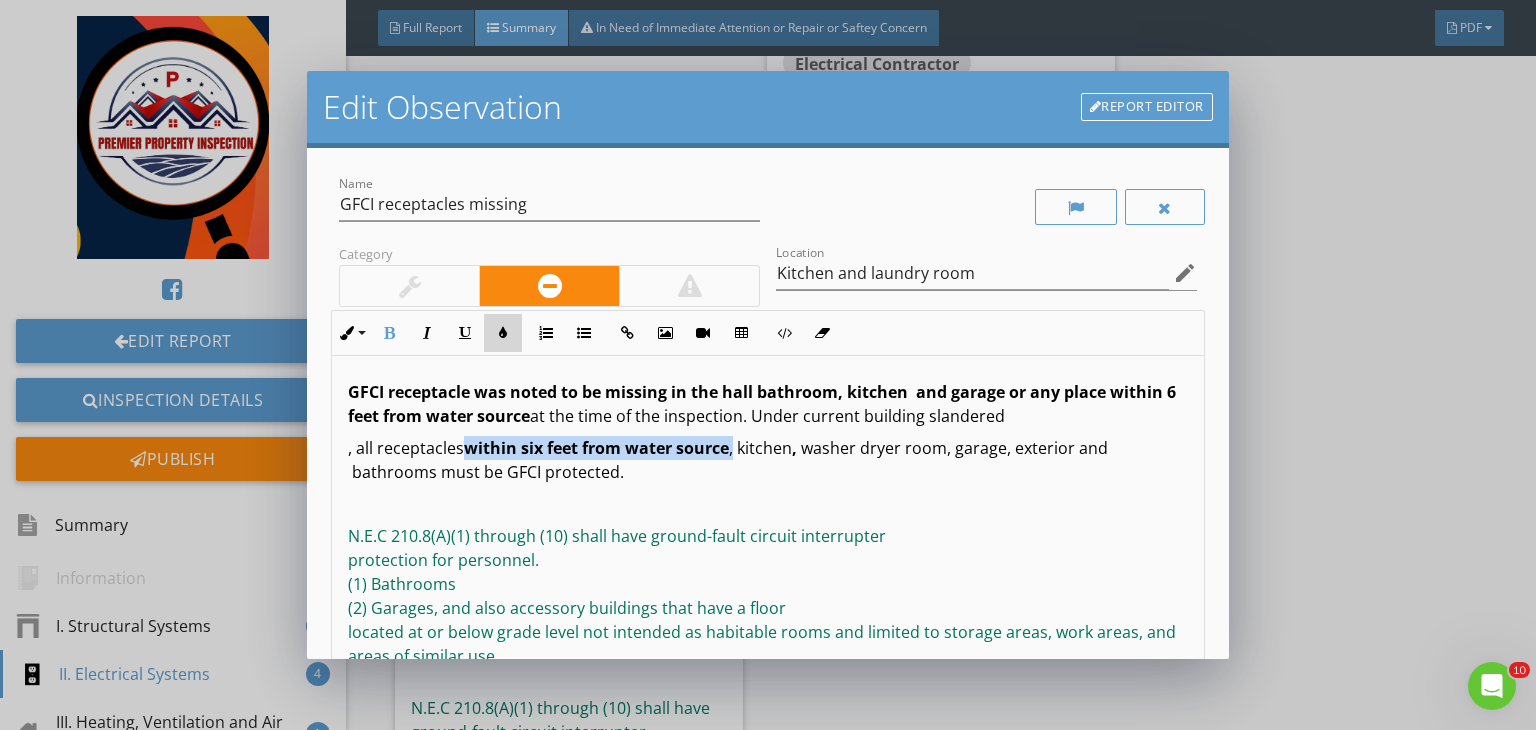 click on "Colors" at bounding box center (503, 333) 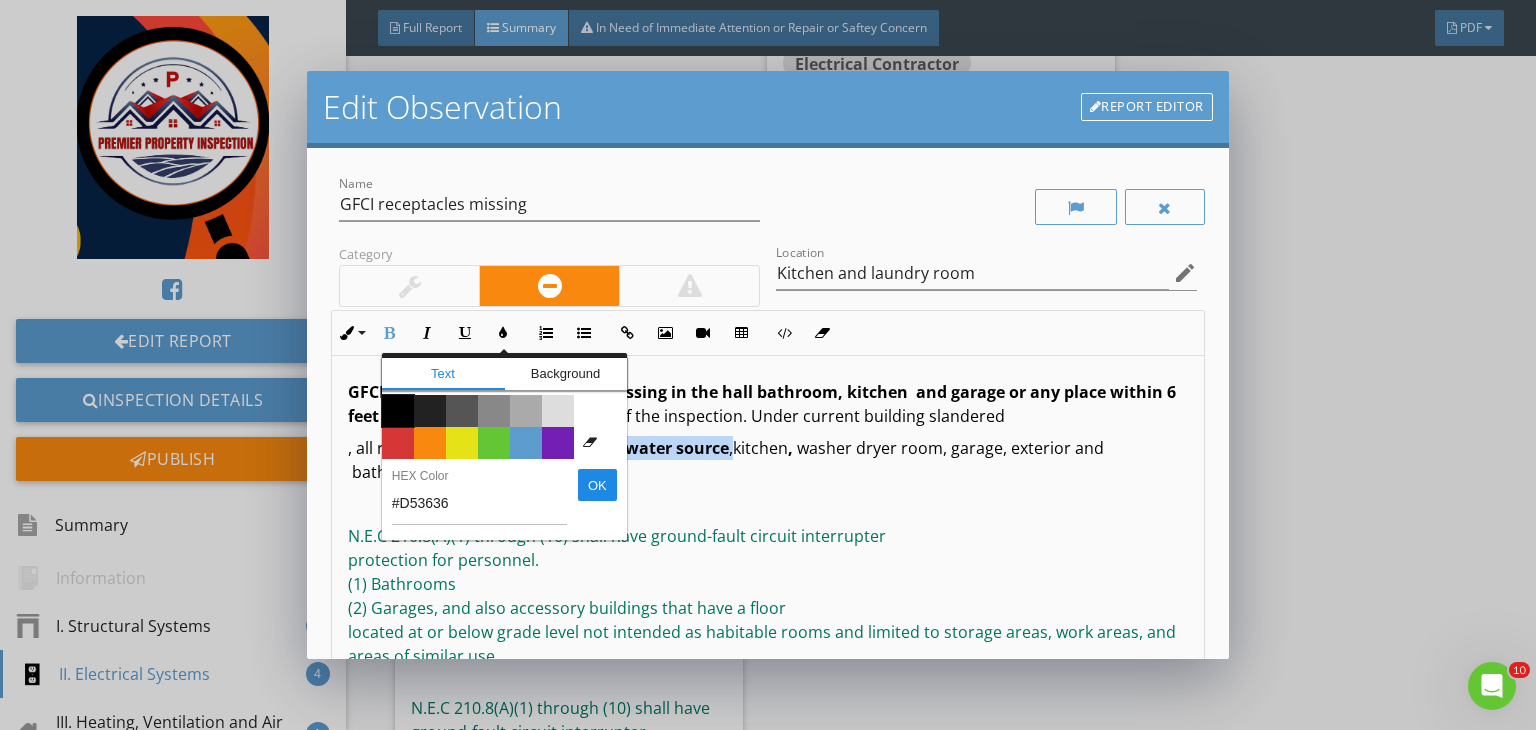 click on "Color #000000" at bounding box center (398, 411) 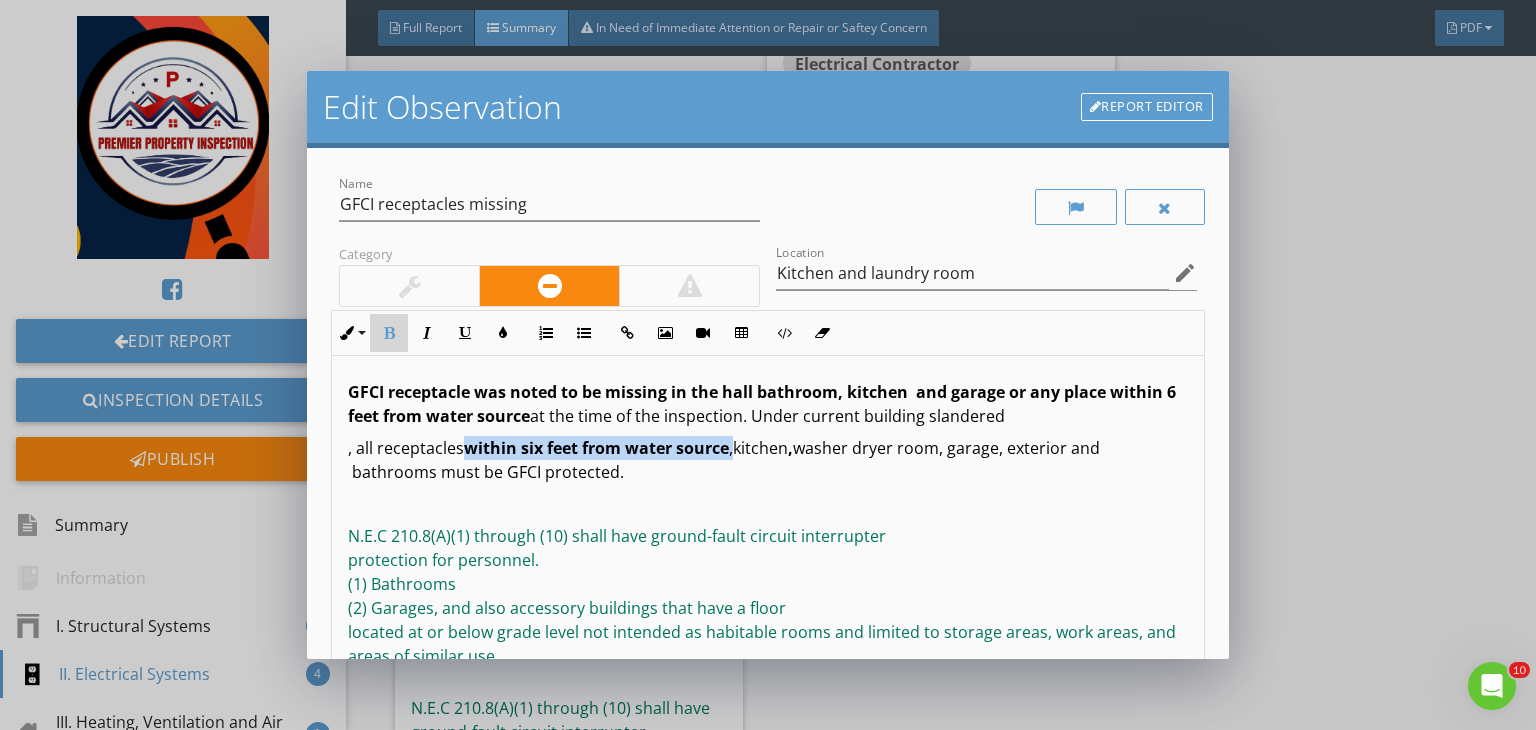 click at bounding box center [389, 333] 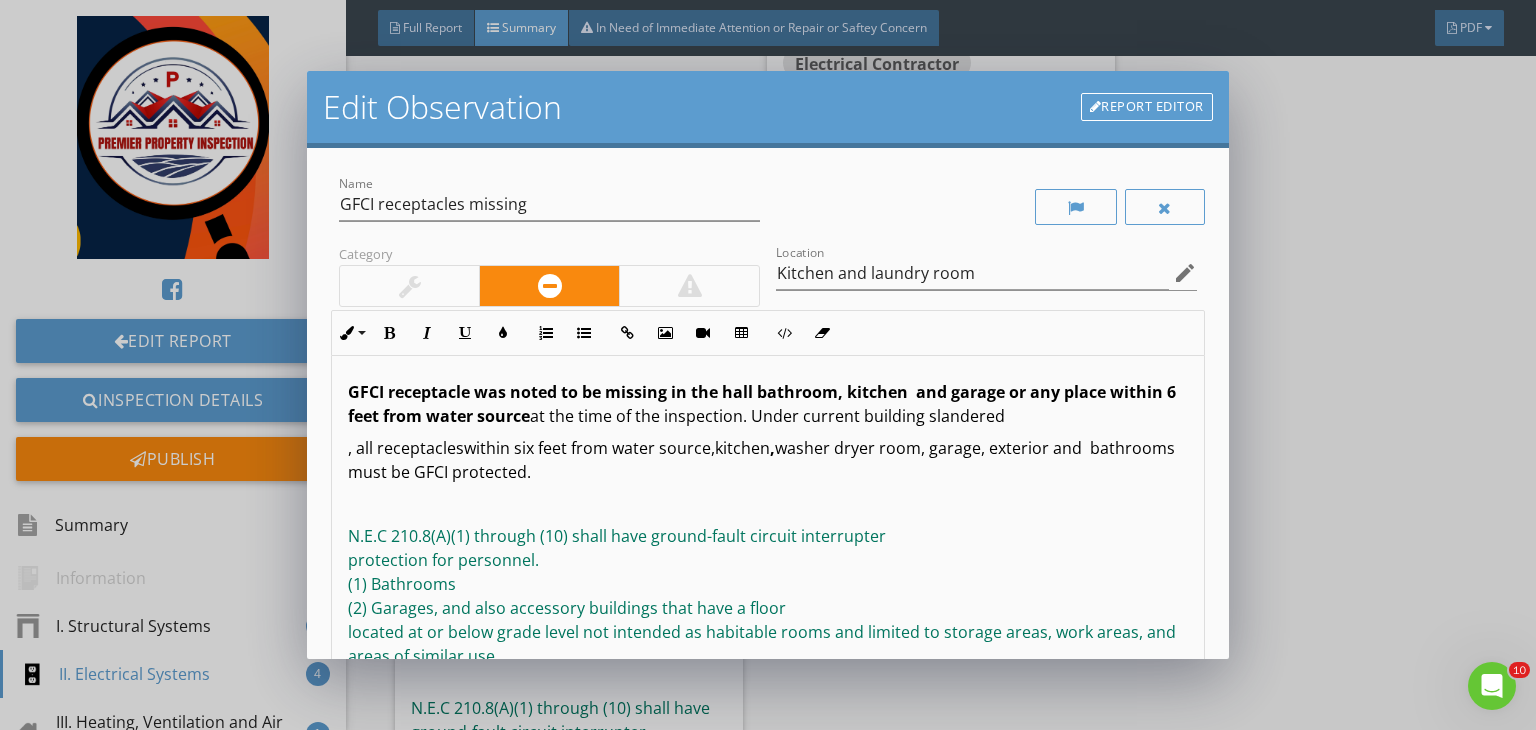 click at bounding box center (768, 504) 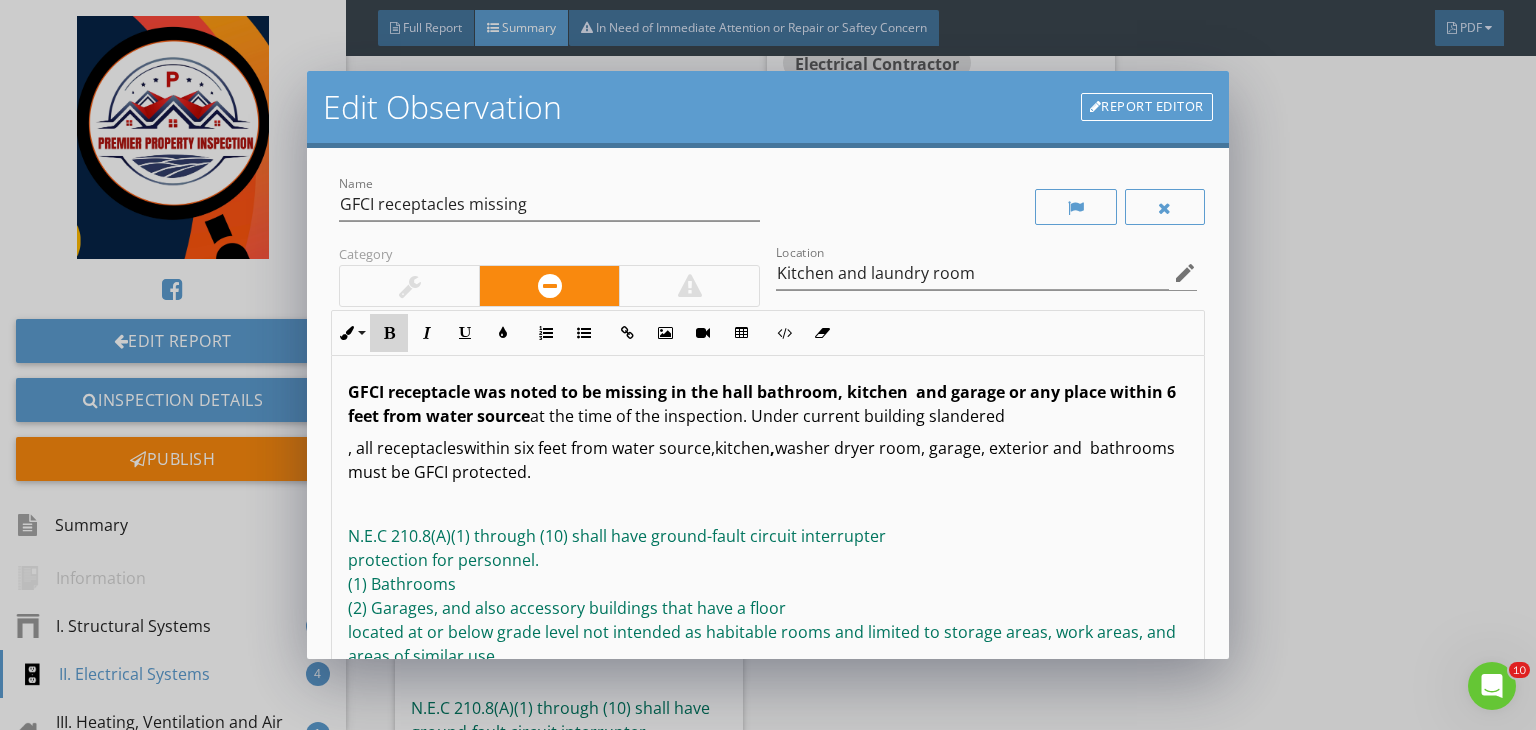 click on "Bold" at bounding box center [389, 333] 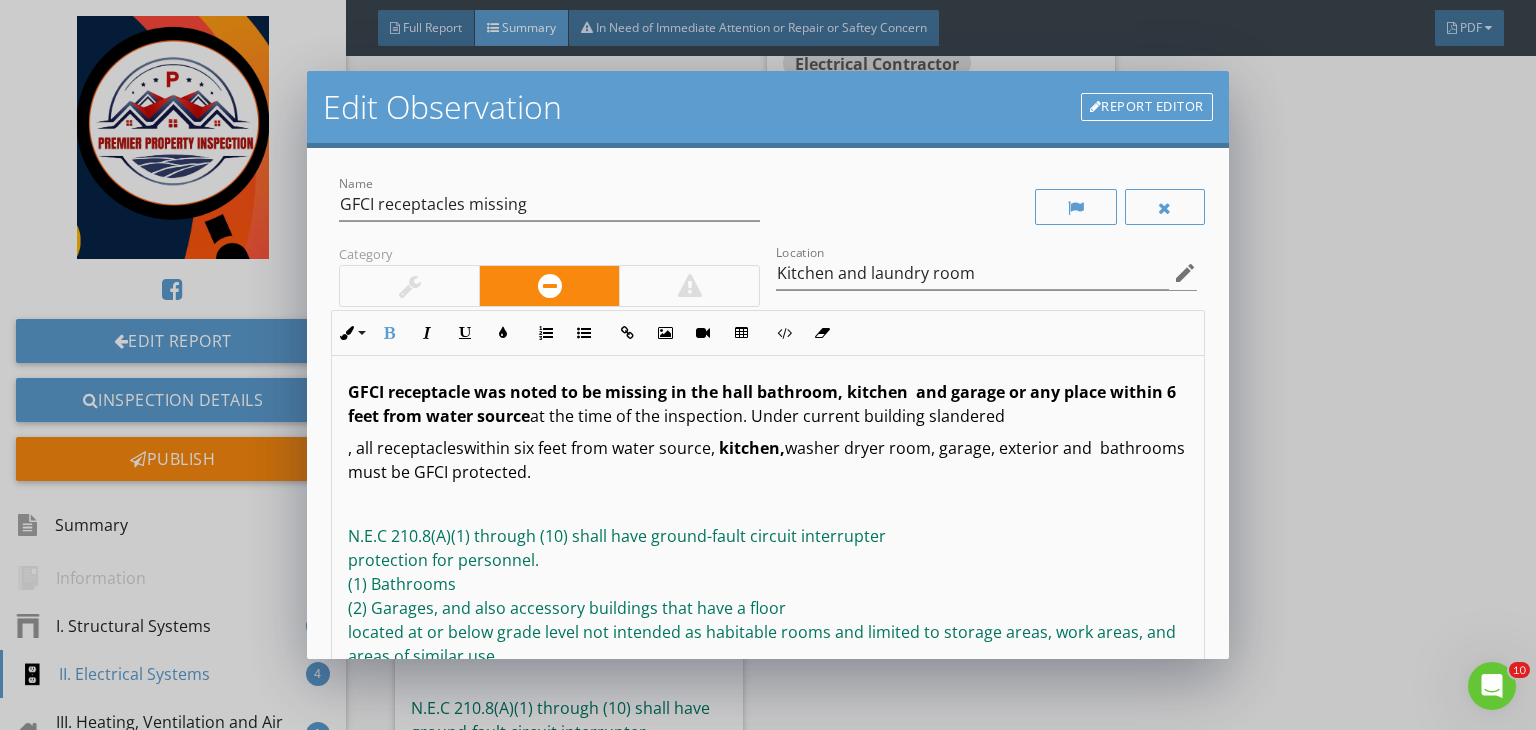 drag, startPoint x: 789, startPoint y: 444, endPoint x: 930, endPoint y: 455, distance: 141.42842 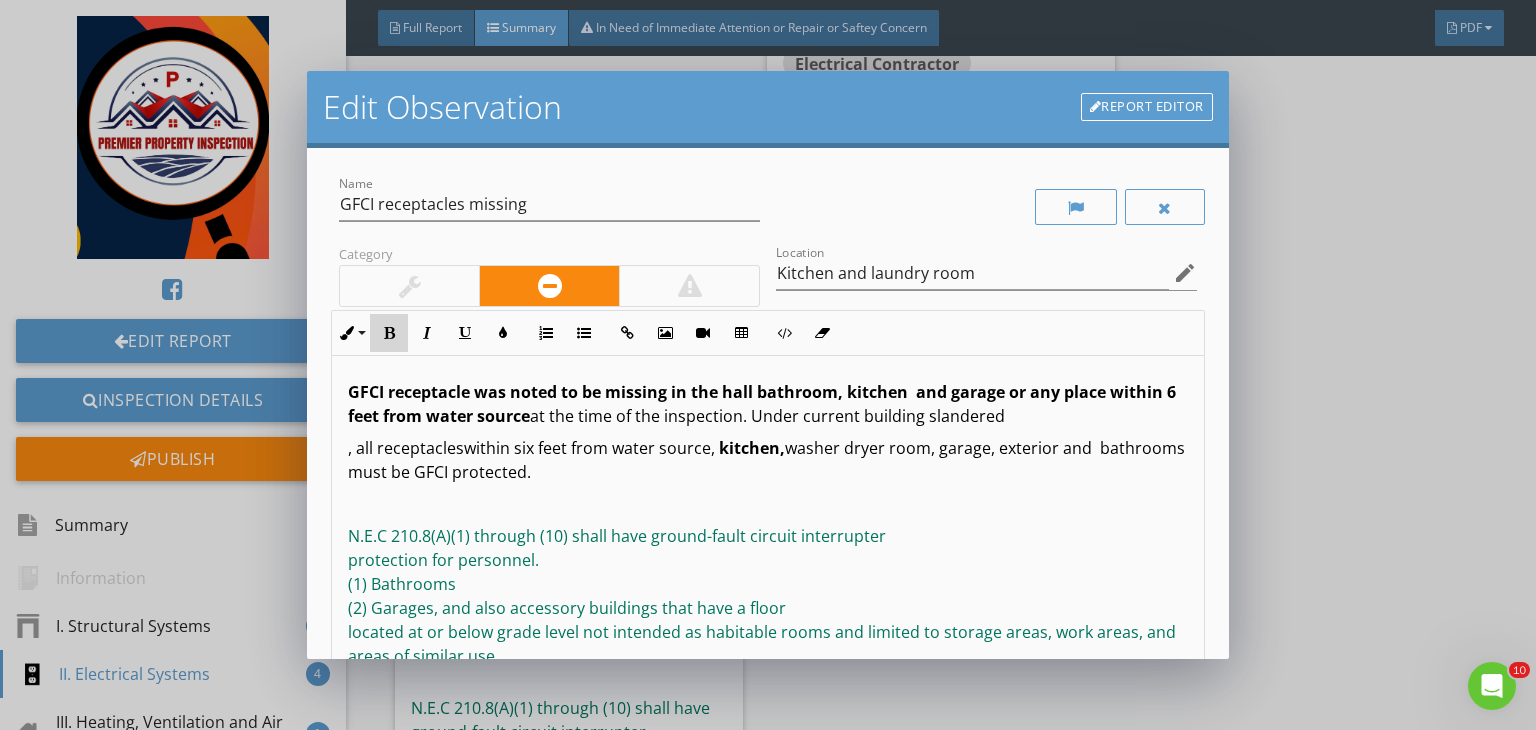 click on "Bold" at bounding box center (389, 333) 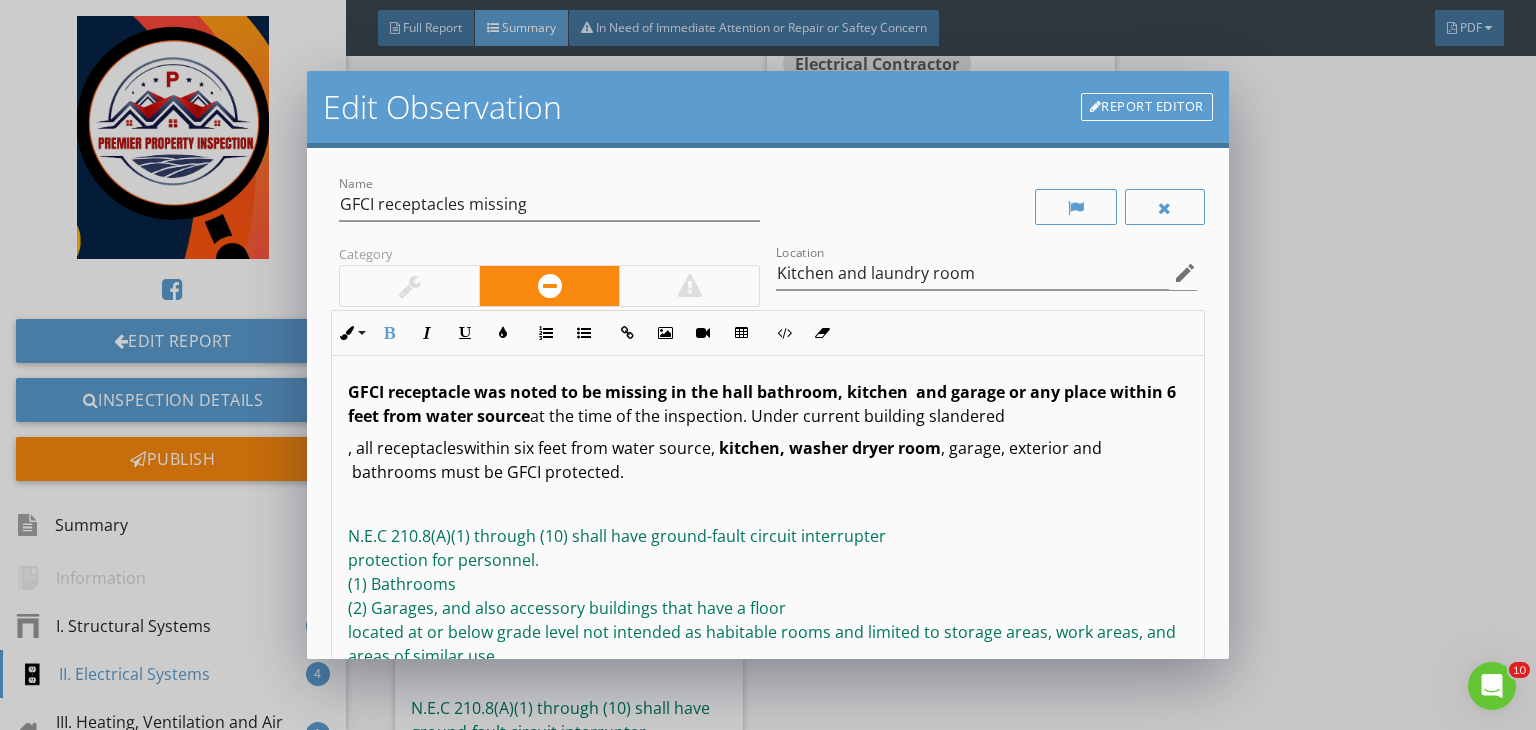 click on ", all receptacles  within six feet from water source ,   kitchen ,   washer dryer room , garage, exterior and  bathrooms must be GFCI protected." at bounding box center [768, 460] 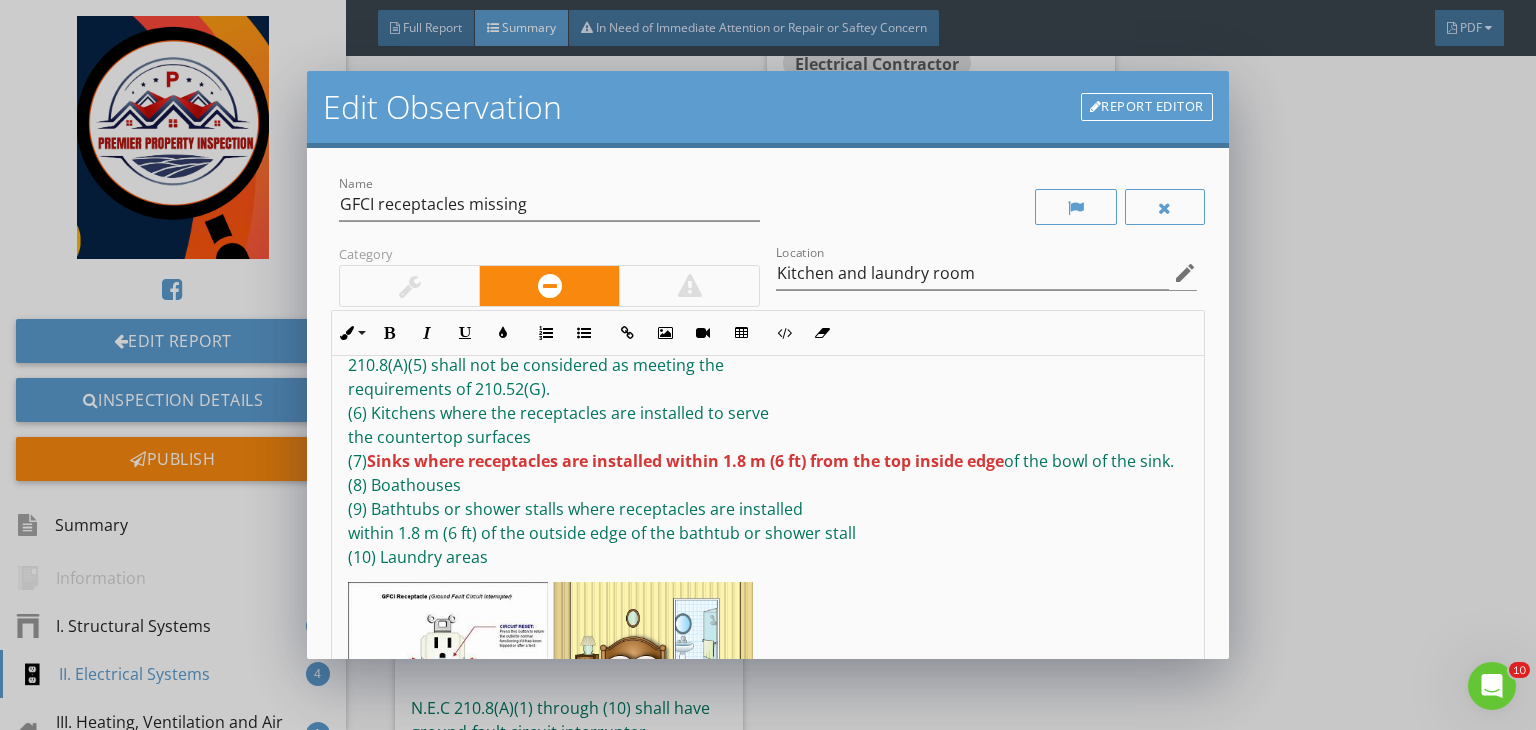 scroll, scrollTop: 548, scrollLeft: 0, axis: vertical 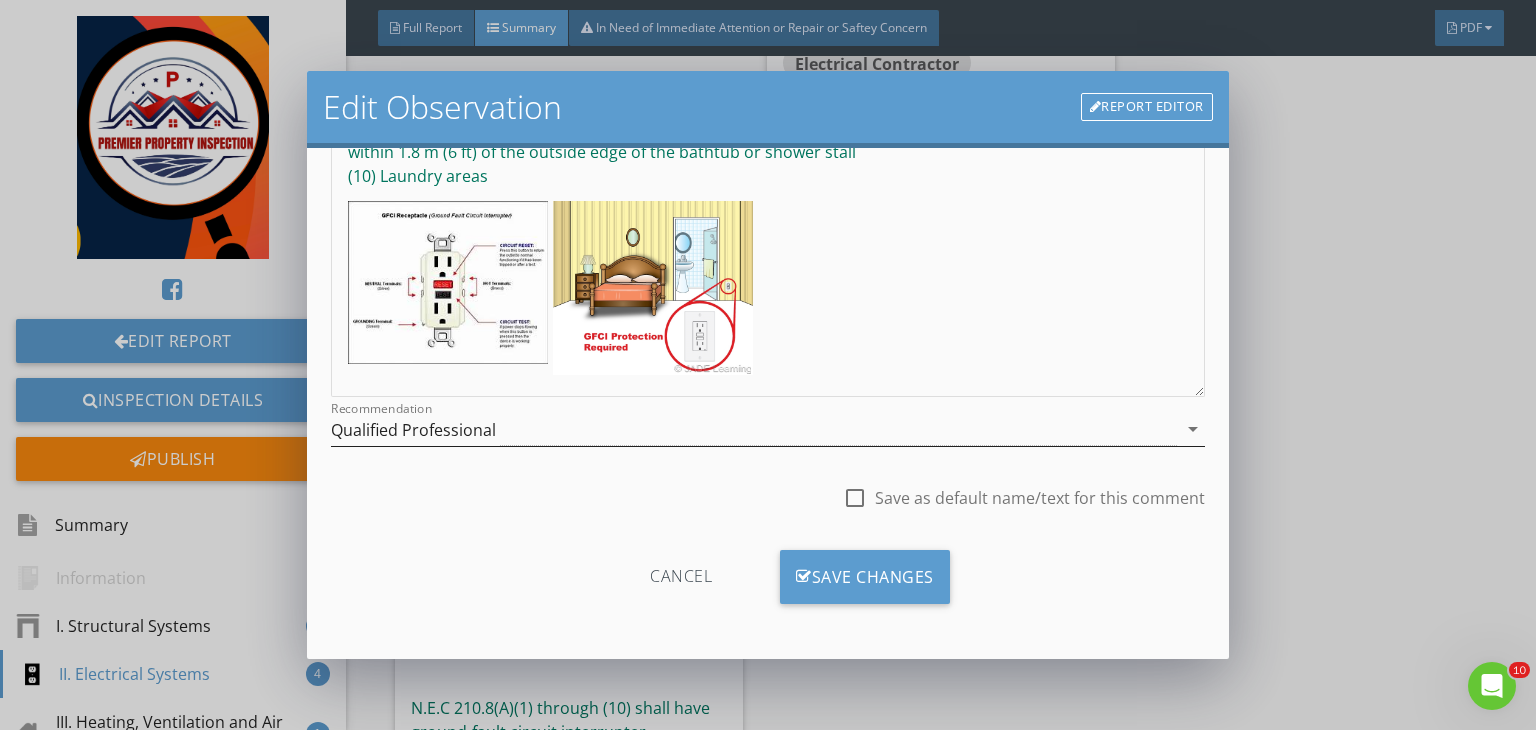 click on "Qualified Professional" at bounding box center [754, 429] 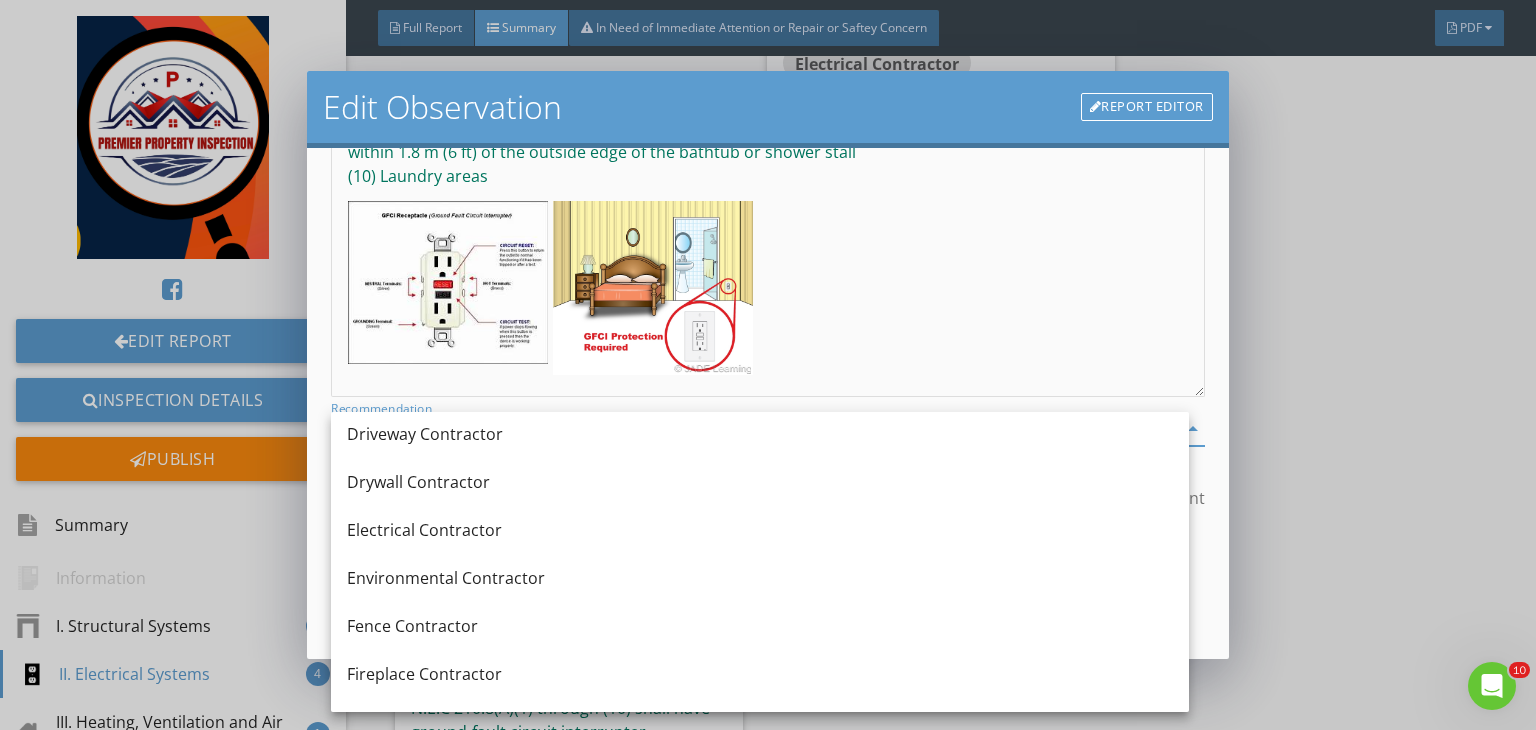 scroll, scrollTop: 632, scrollLeft: 0, axis: vertical 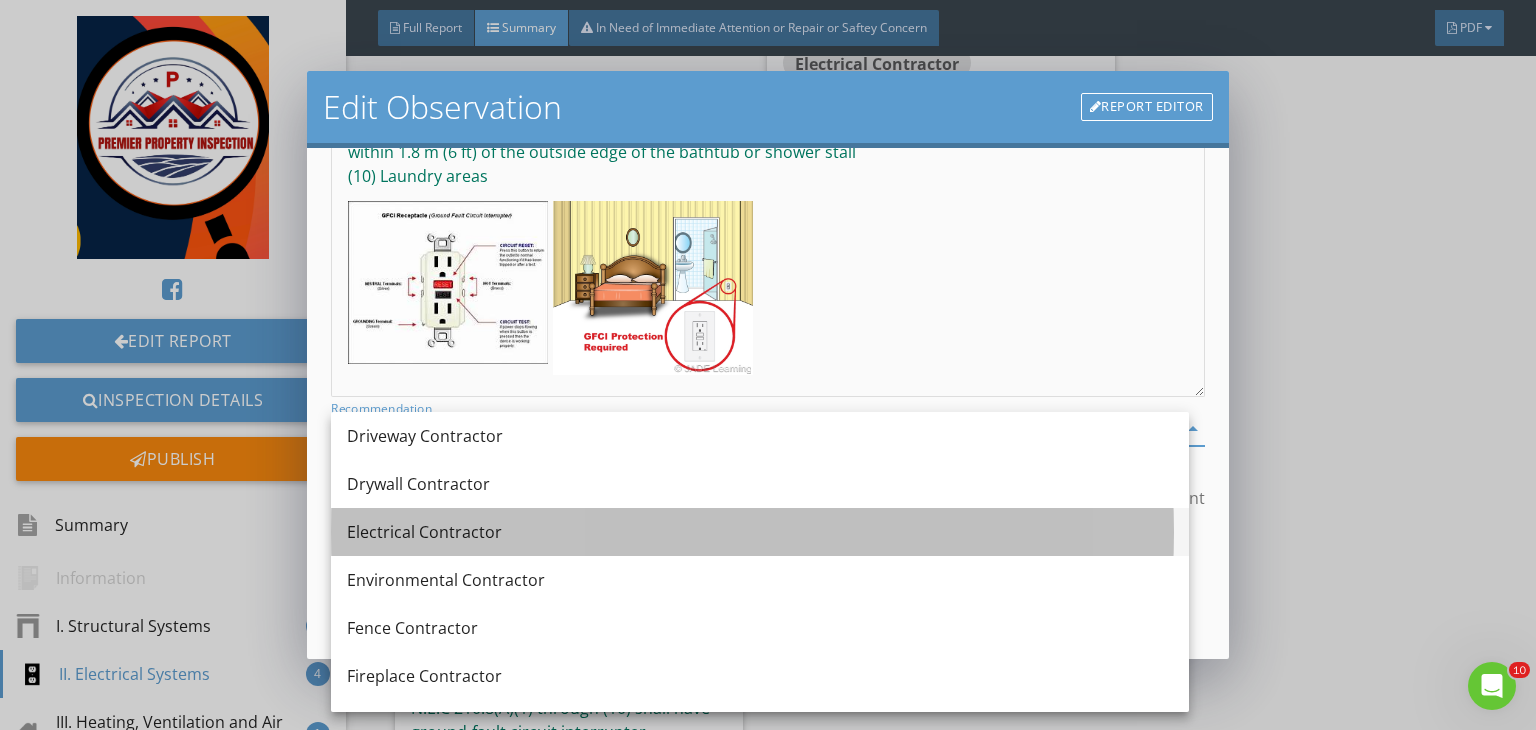 click on "Electrical Contractor" at bounding box center [760, 532] 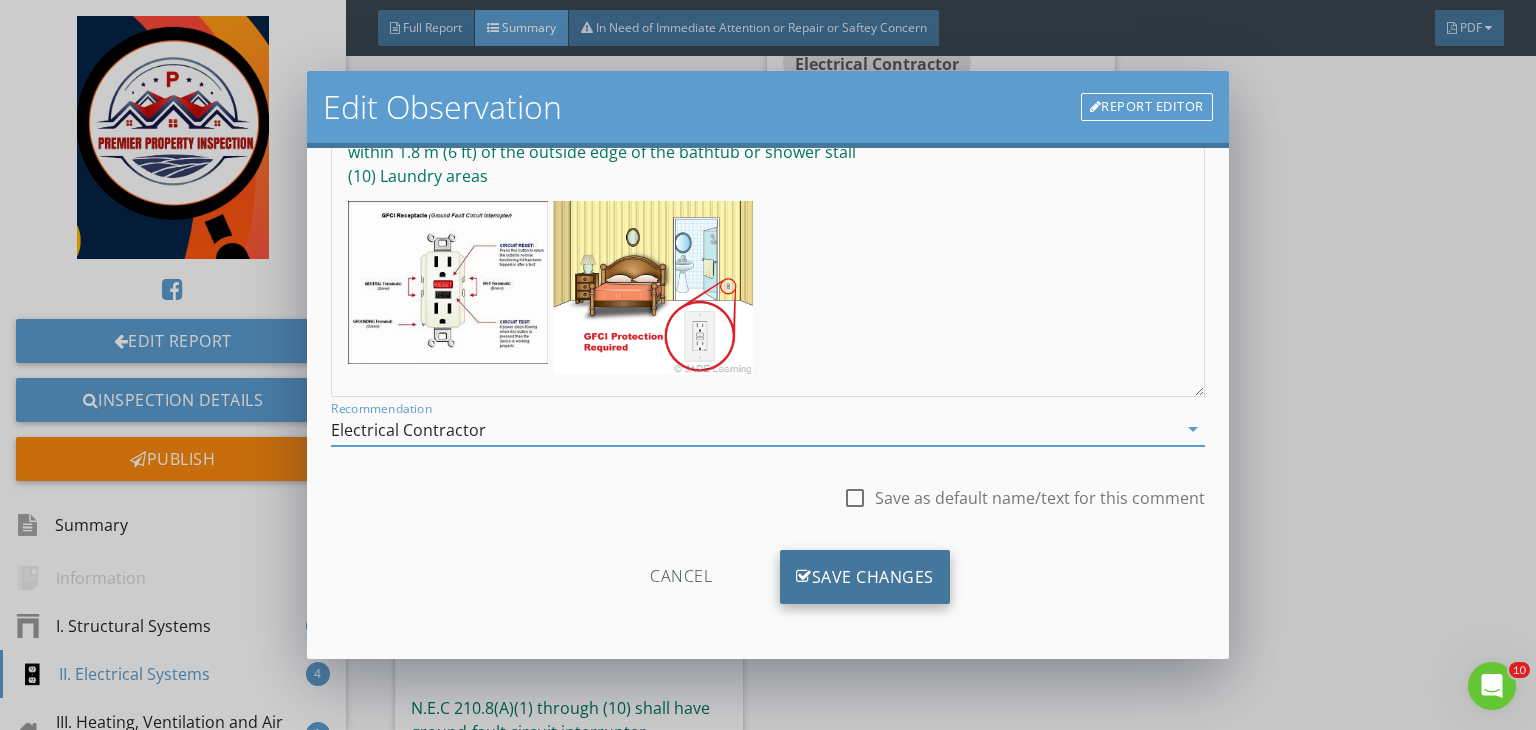 click on "Save Changes" at bounding box center (865, 577) 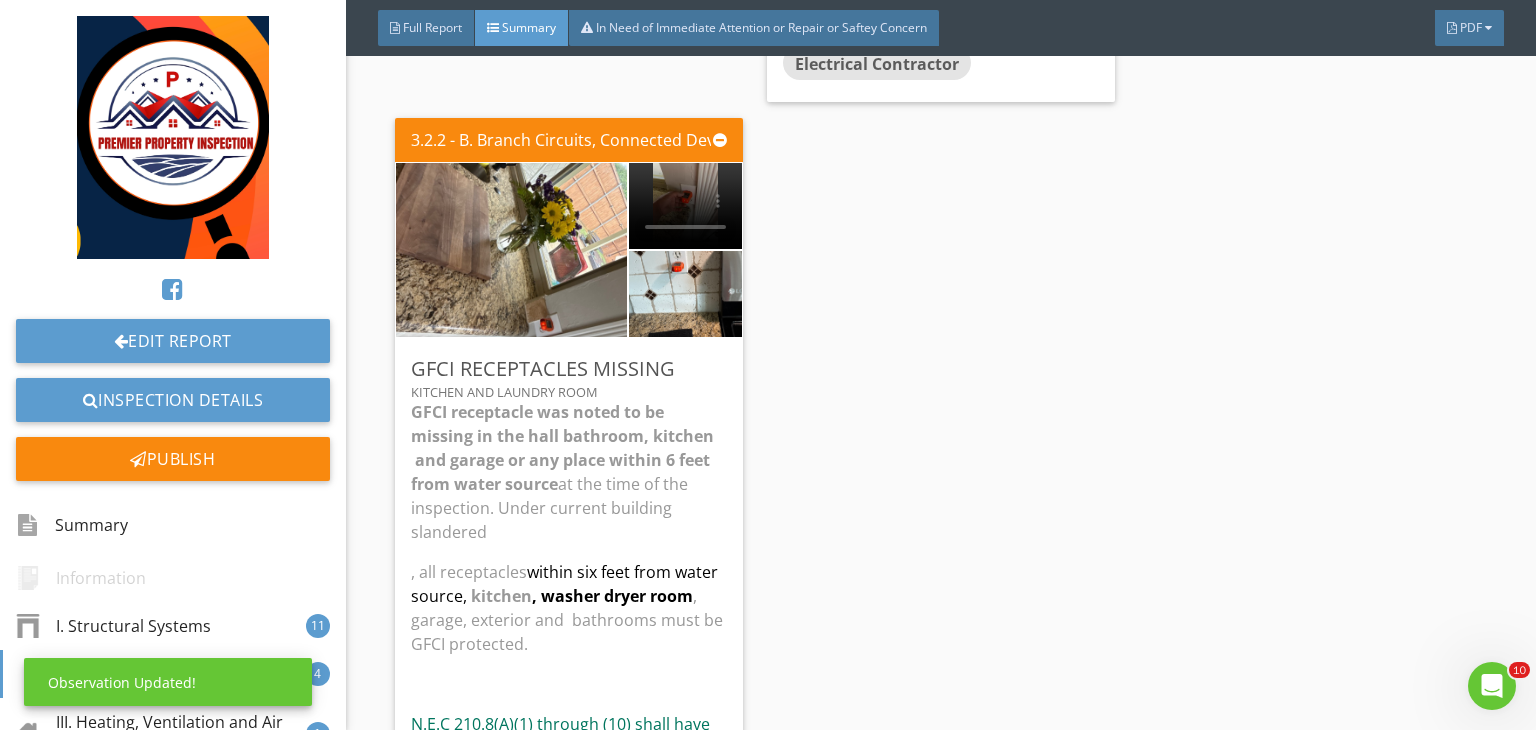 scroll, scrollTop: 39, scrollLeft: 0, axis: vertical 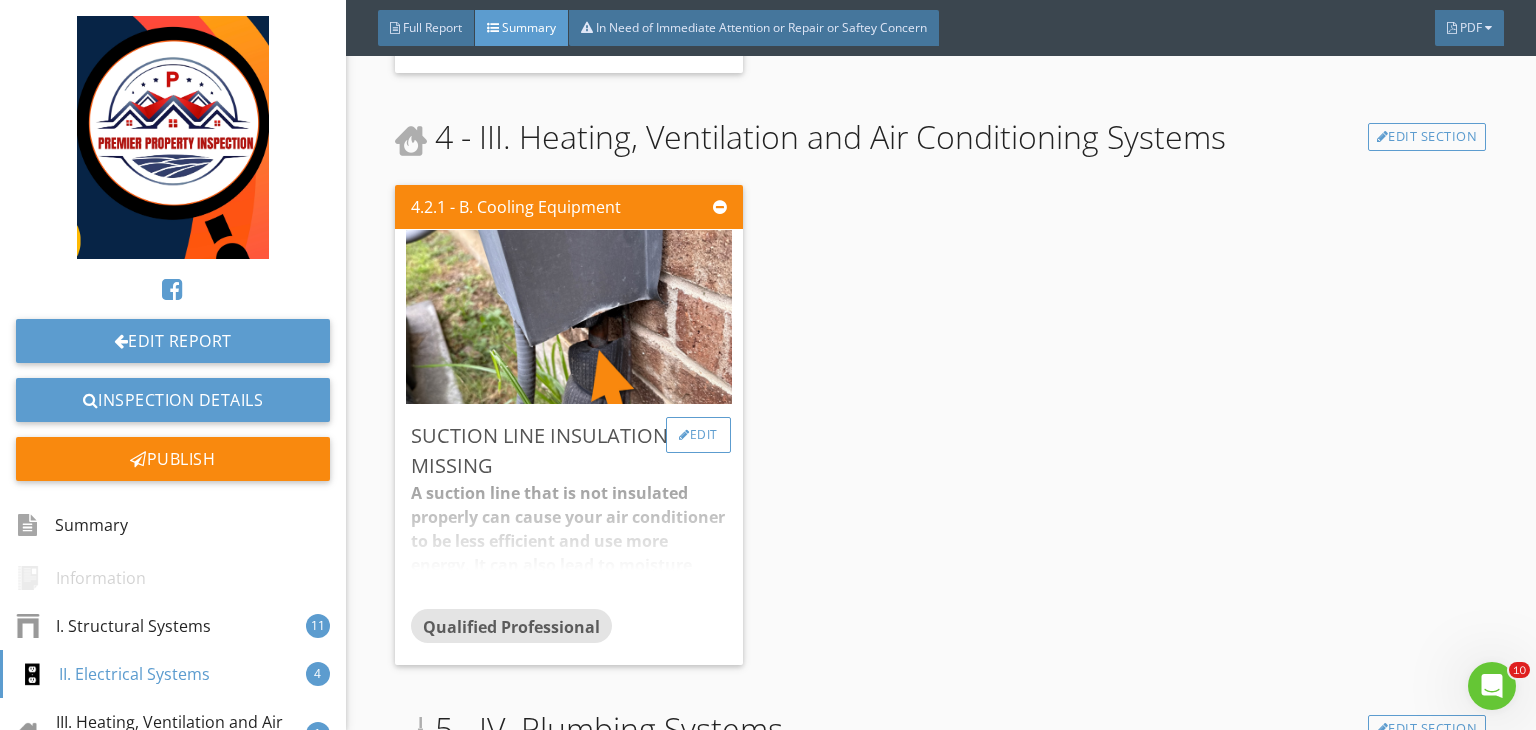 click on "Edit" at bounding box center (698, 435) 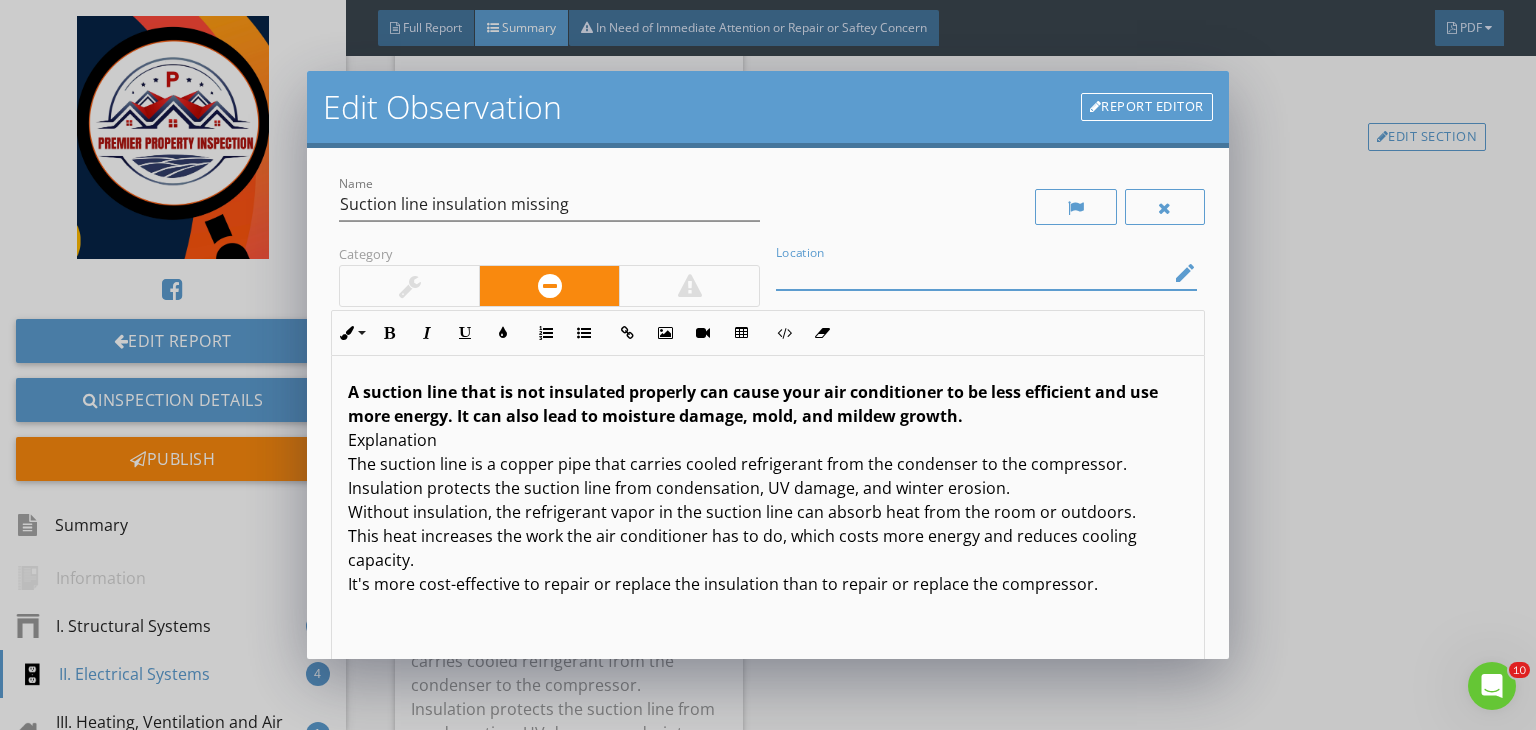 click on "Location edit" at bounding box center [986, 273] 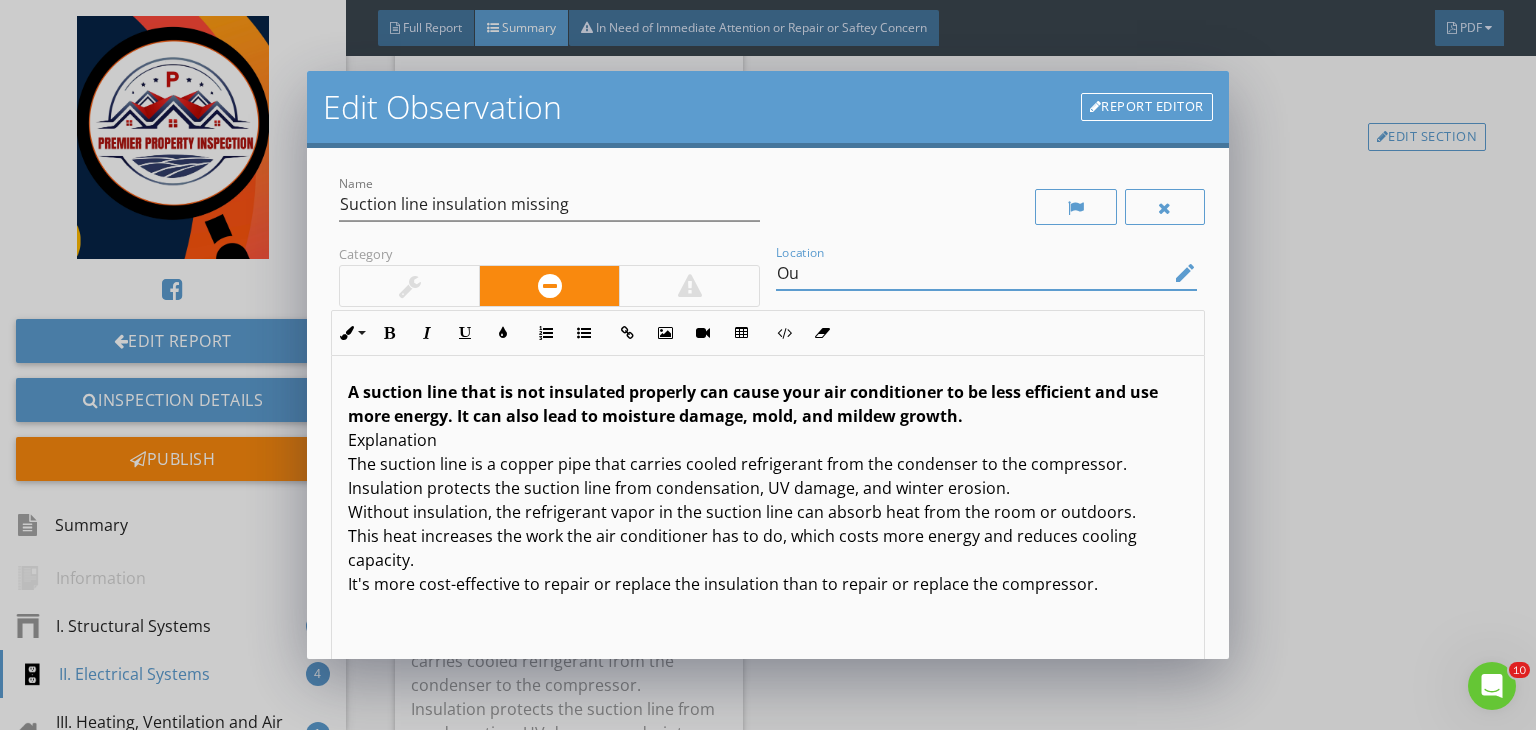 type on "O" 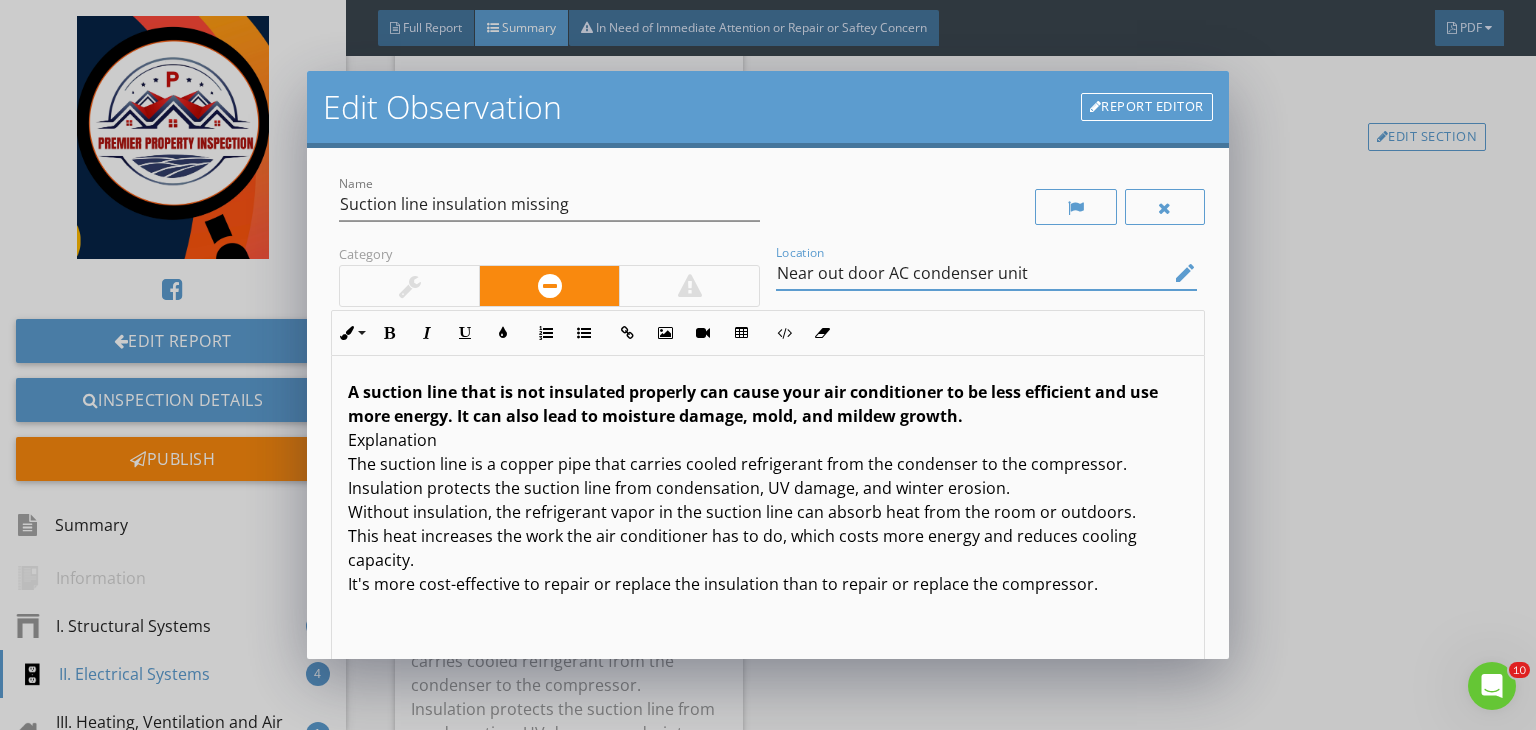 scroll, scrollTop: 0, scrollLeft: 0, axis: both 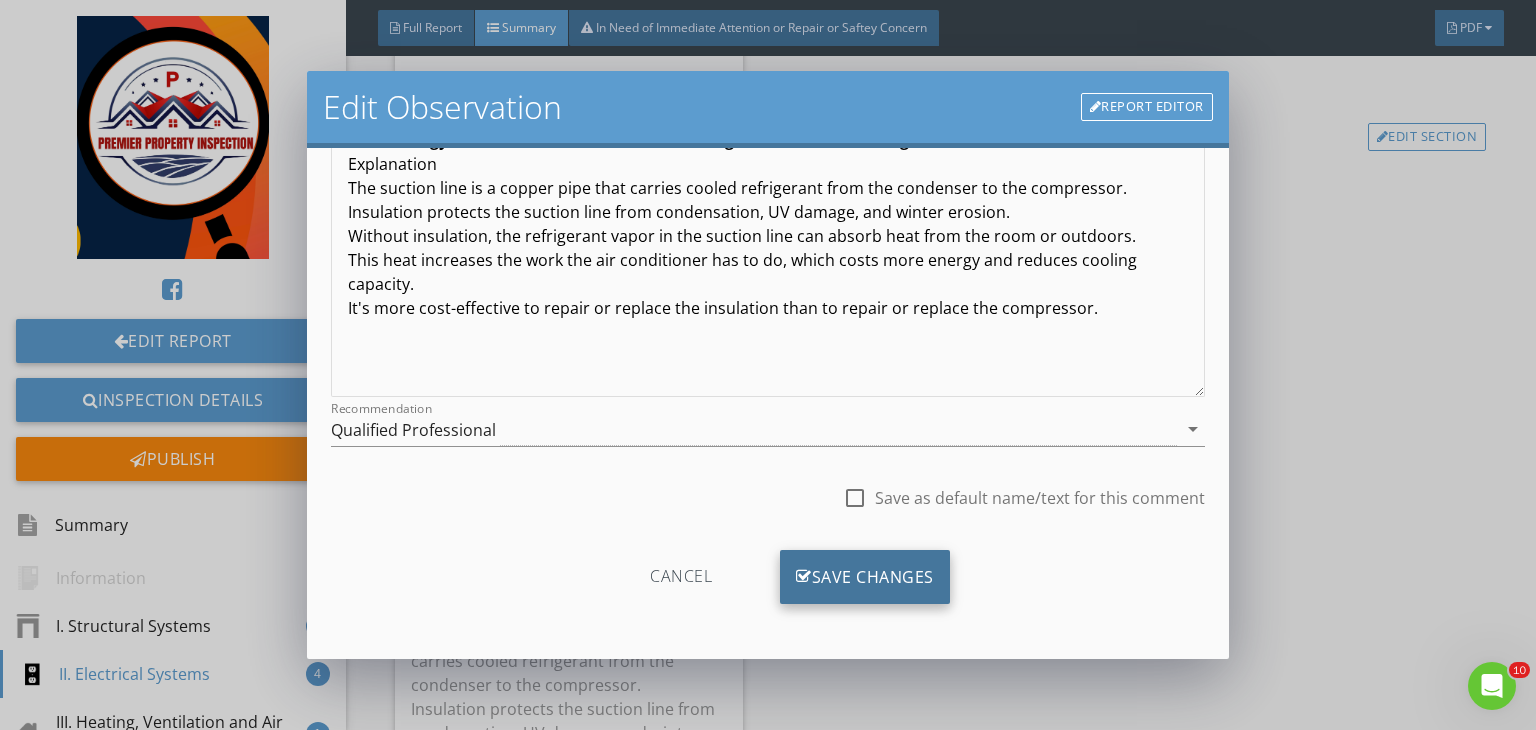 type on "Near out door AC condenser unit" 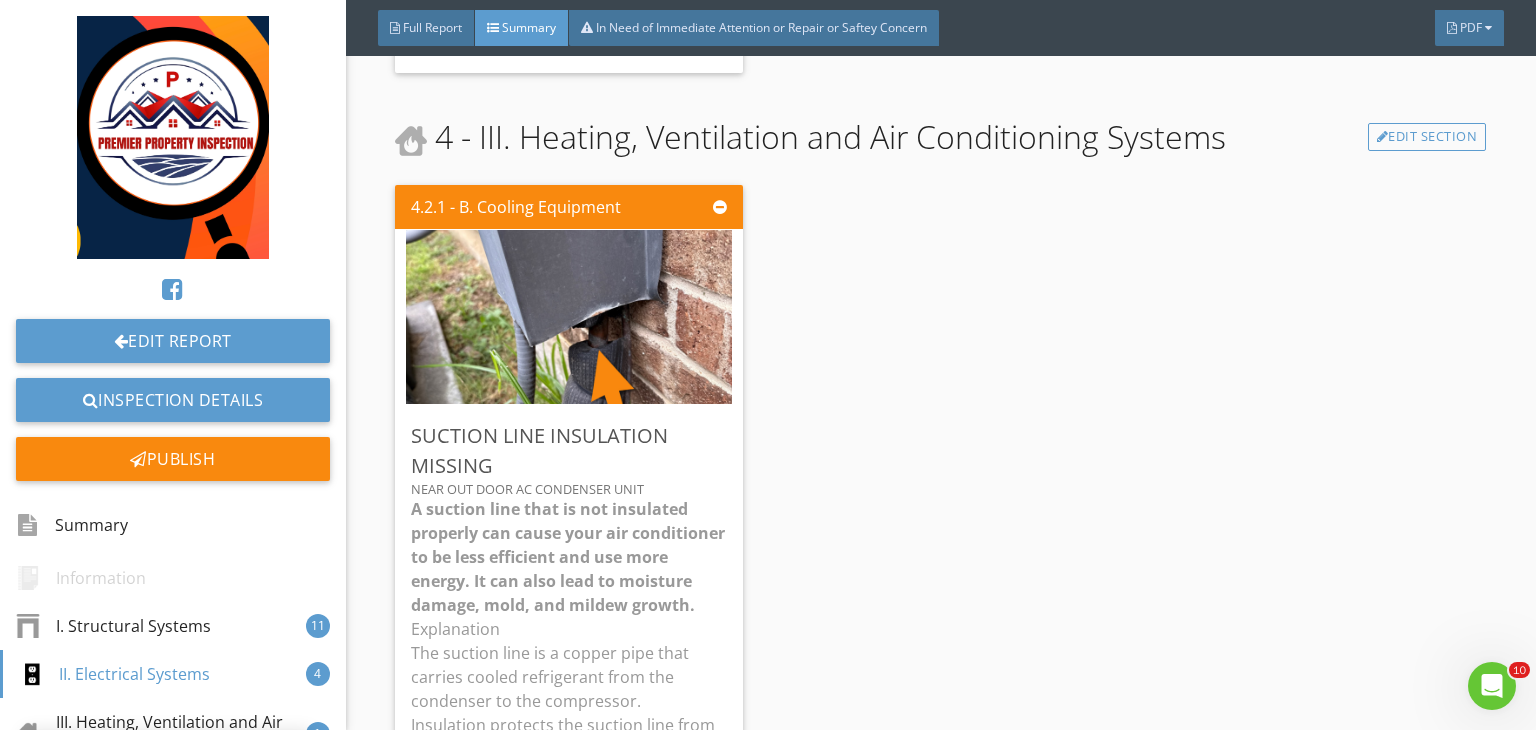 scroll, scrollTop: 39, scrollLeft: 0, axis: vertical 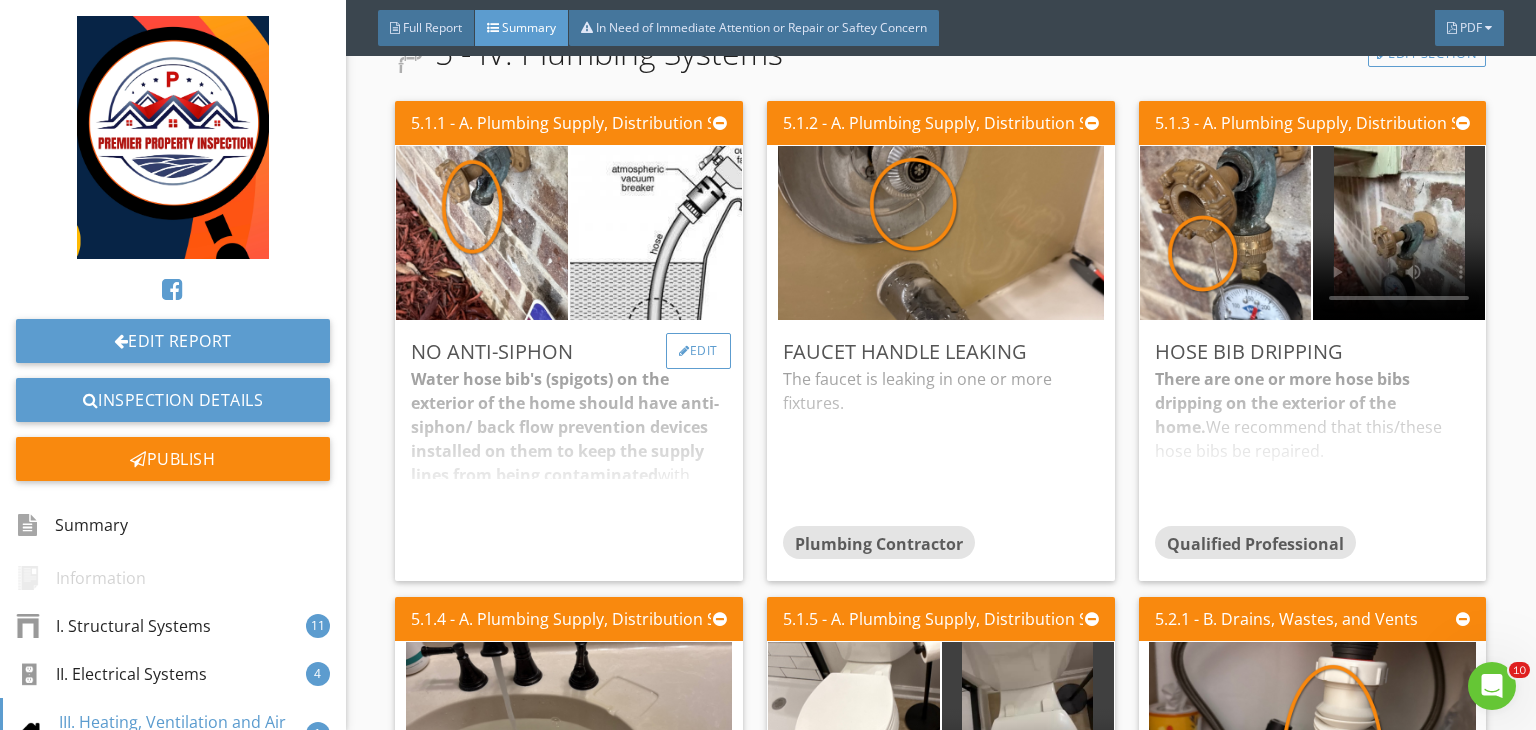 click on "Edit" at bounding box center (698, 351) 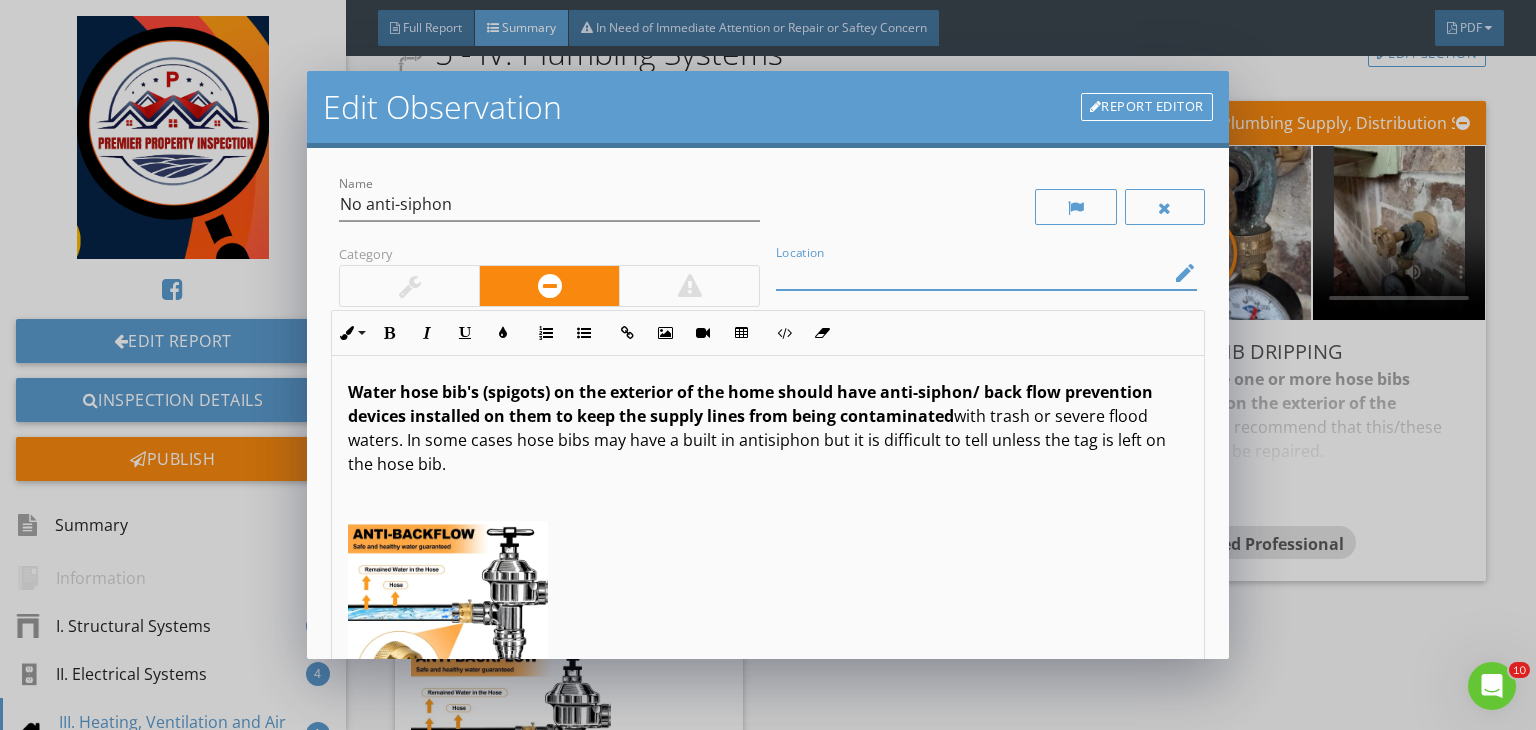 click at bounding box center [972, 273] 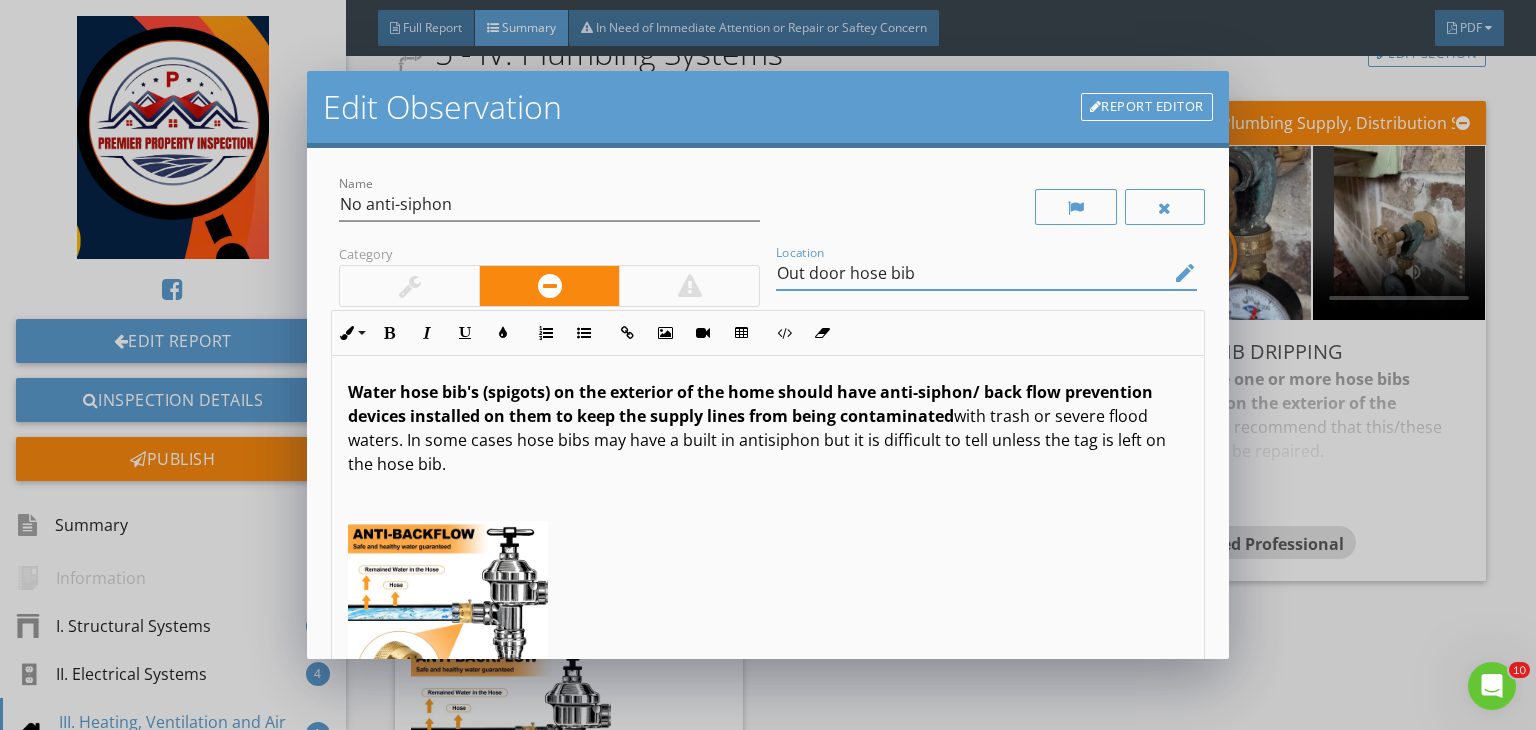 scroll, scrollTop: 70, scrollLeft: 0, axis: vertical 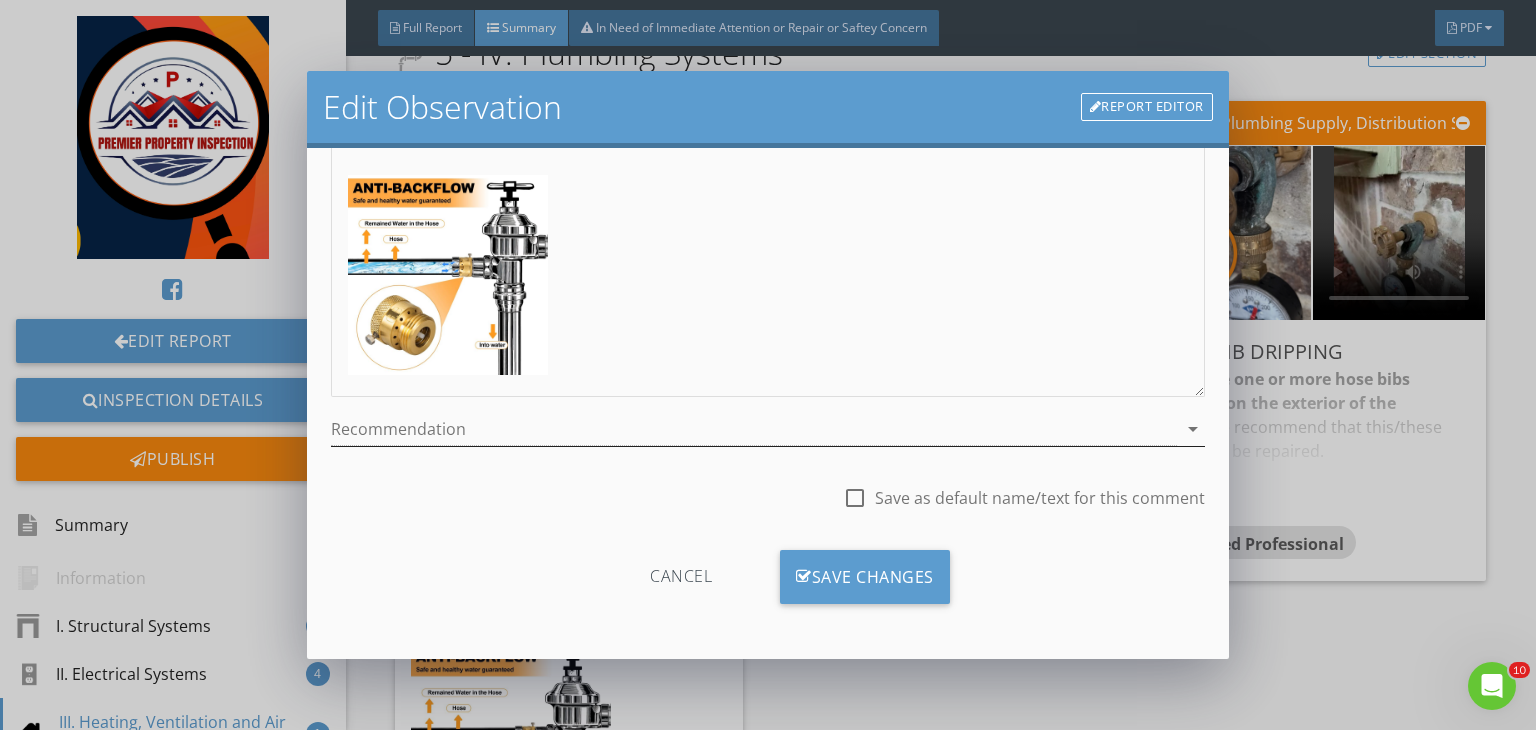 type on "Out door hose bib" 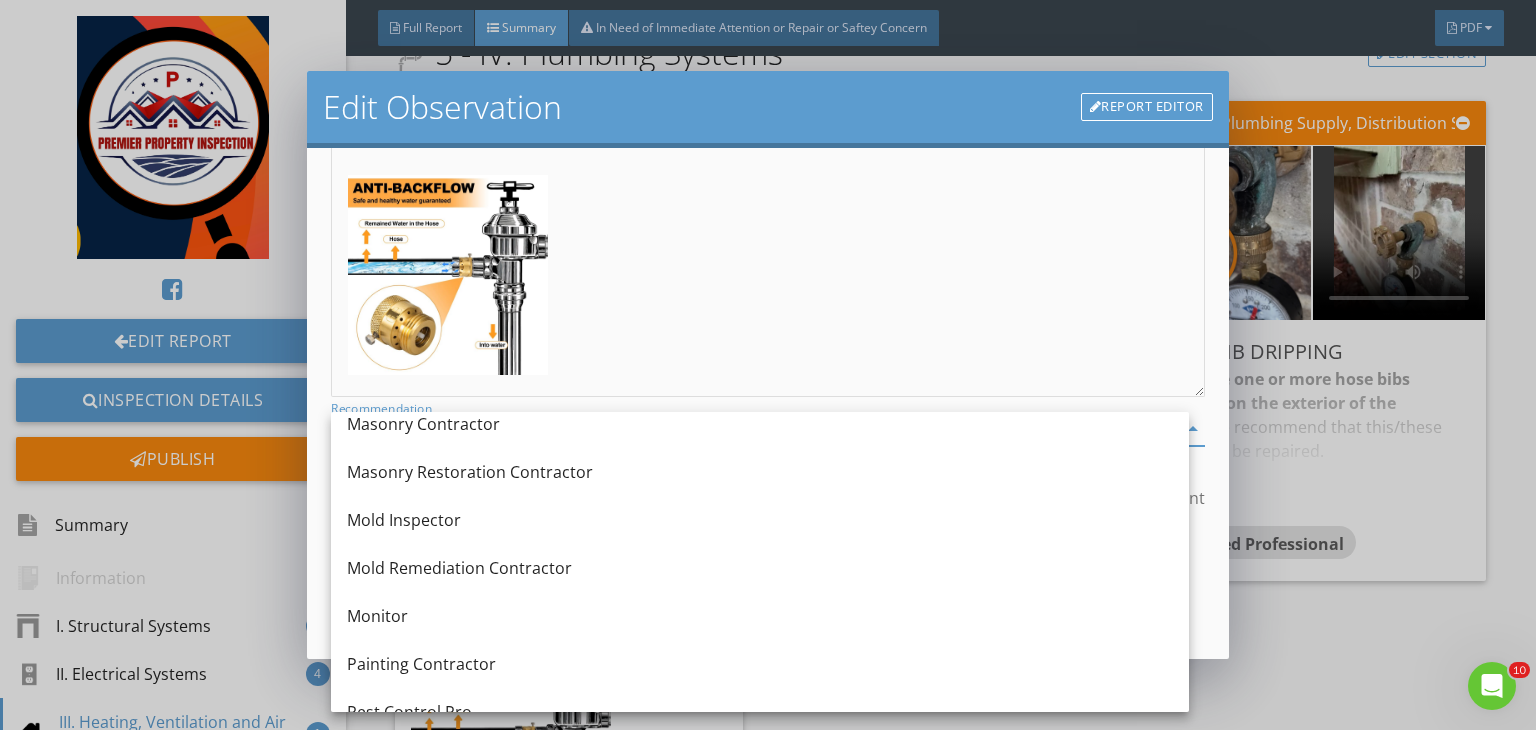 scroll, scrollTop: 1820, scrollLeft: 0, axis: vertical 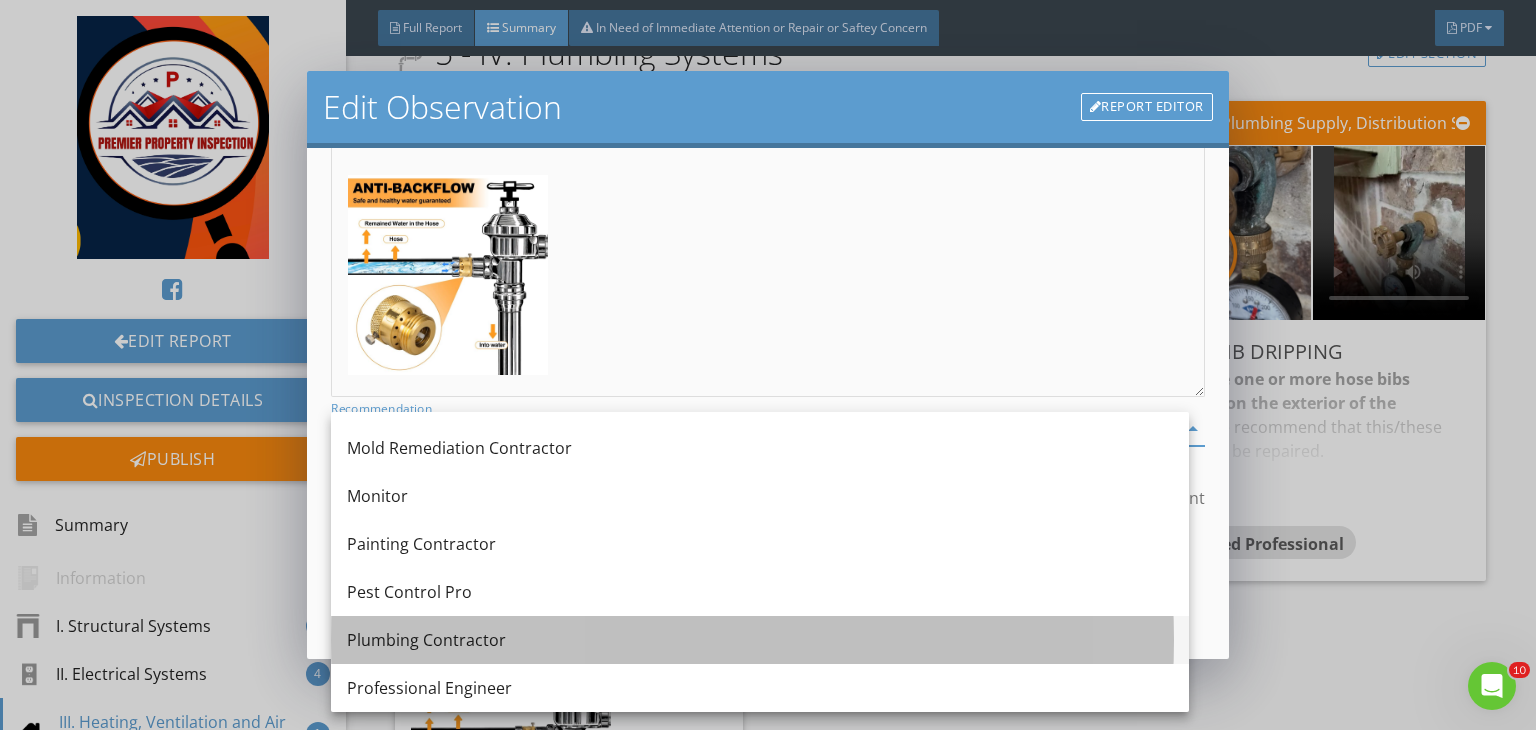 click on "Plumbing Contractor" at bounding box center (760, 640) 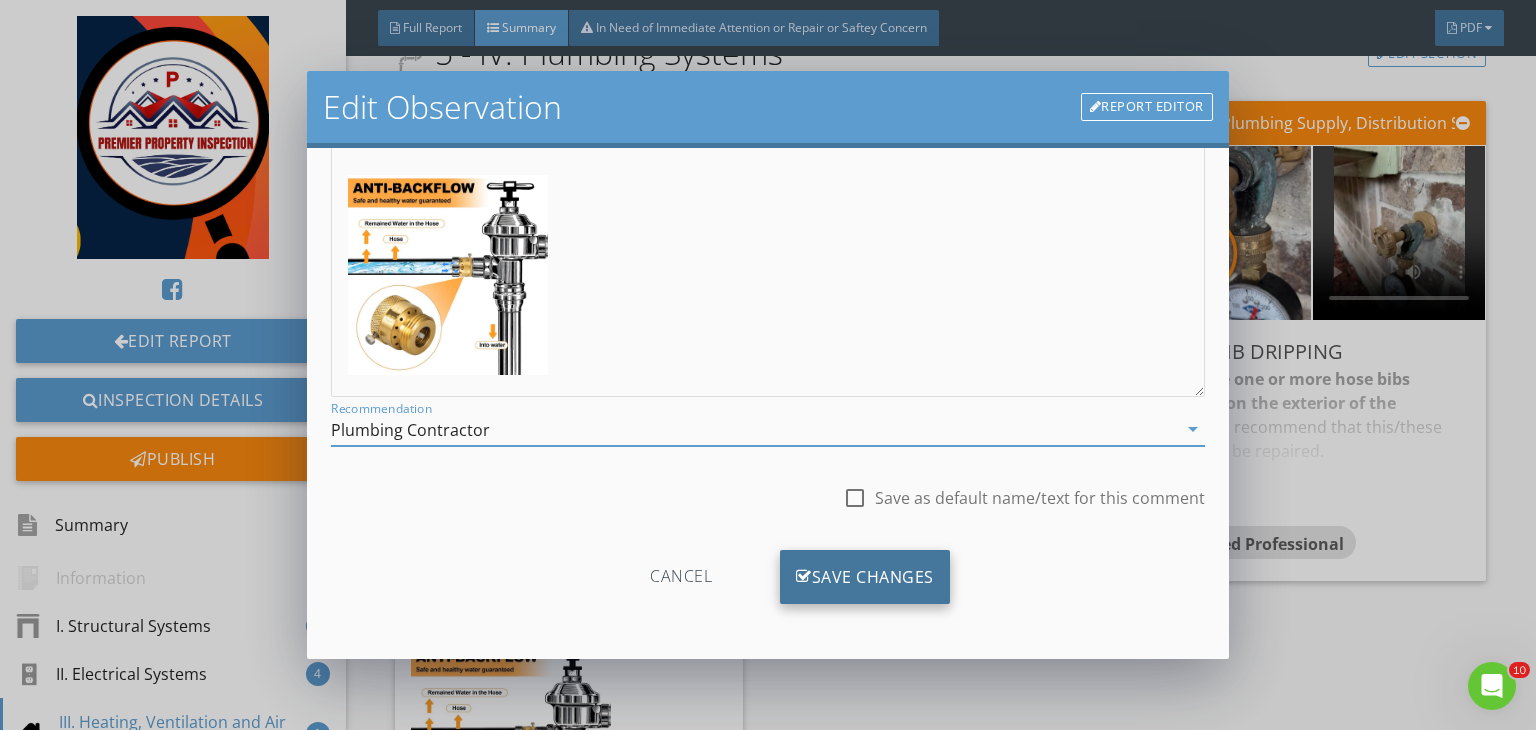 click on "Save Changes" at bounding box center (865, 577) 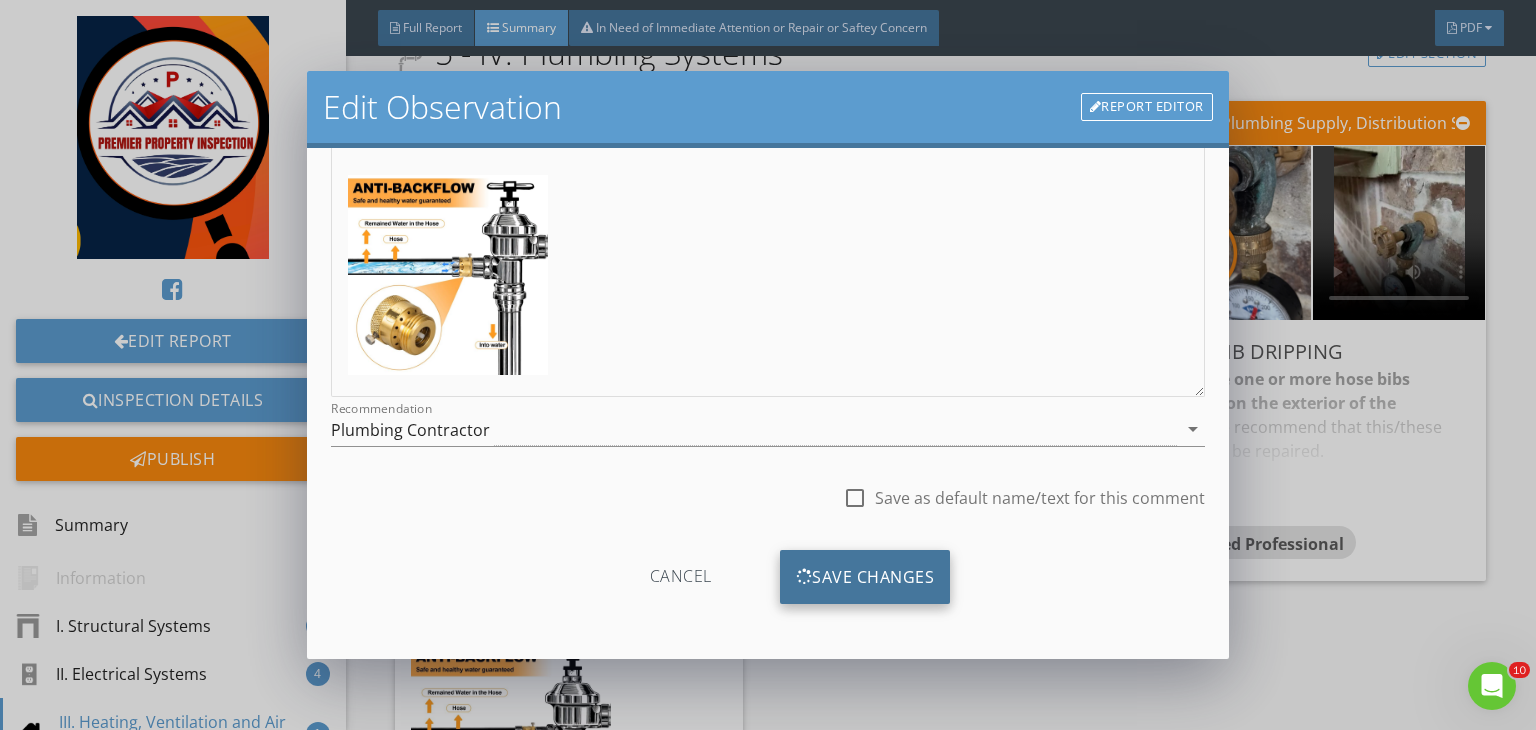 scroll, scrollTop: 39, scrollLeft: 0, axis: vertical 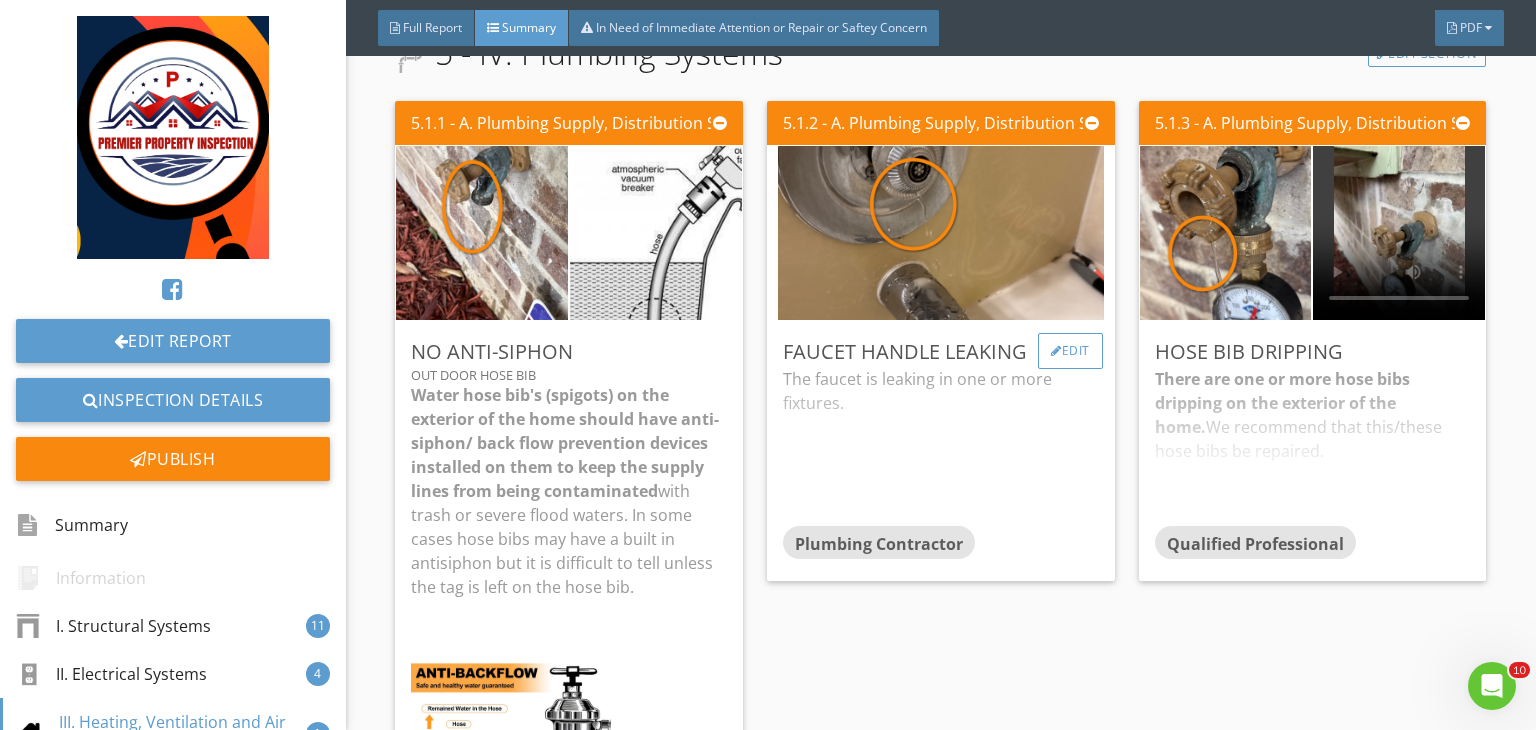 click on "Edit" at bounding box center [1070, 351] 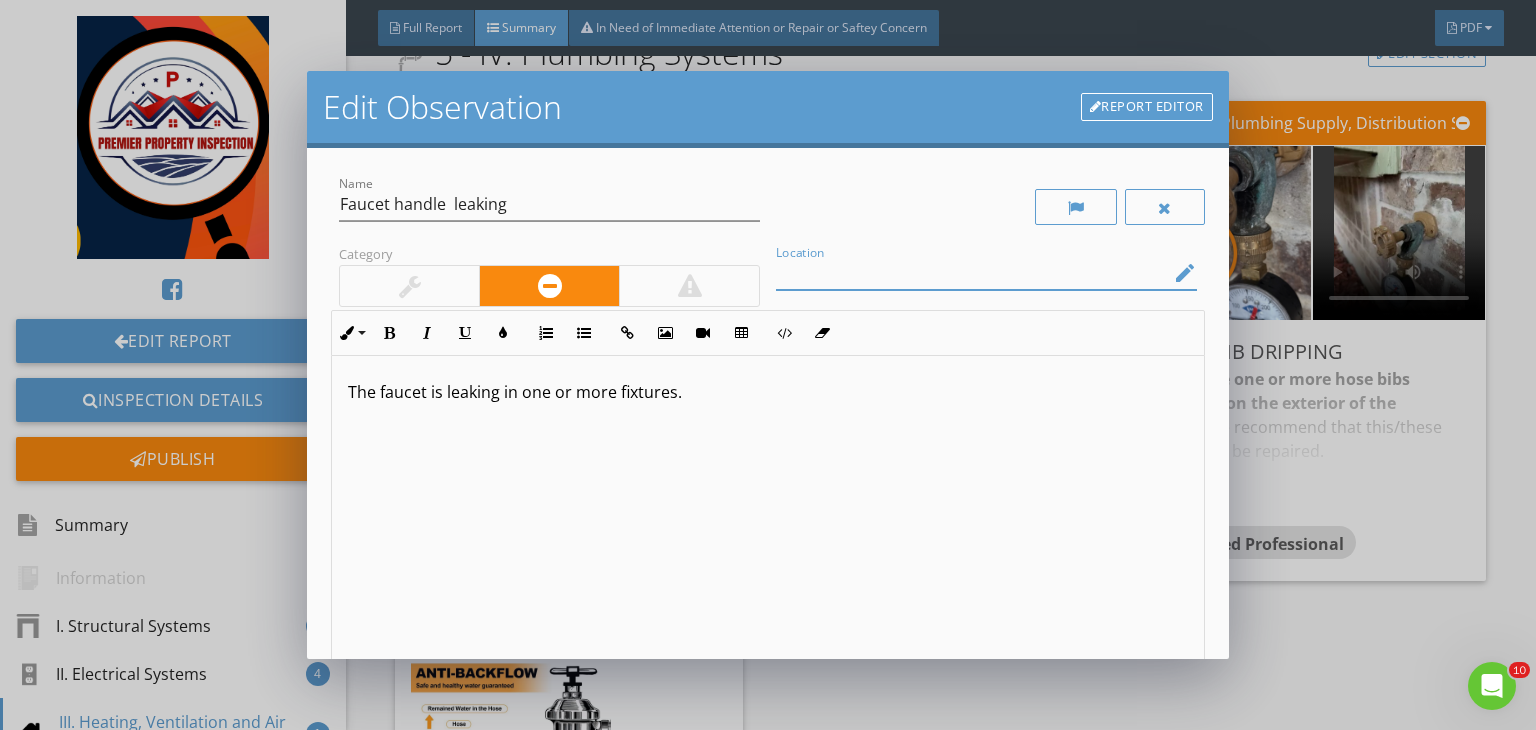 click at bounding box center [972, 273] 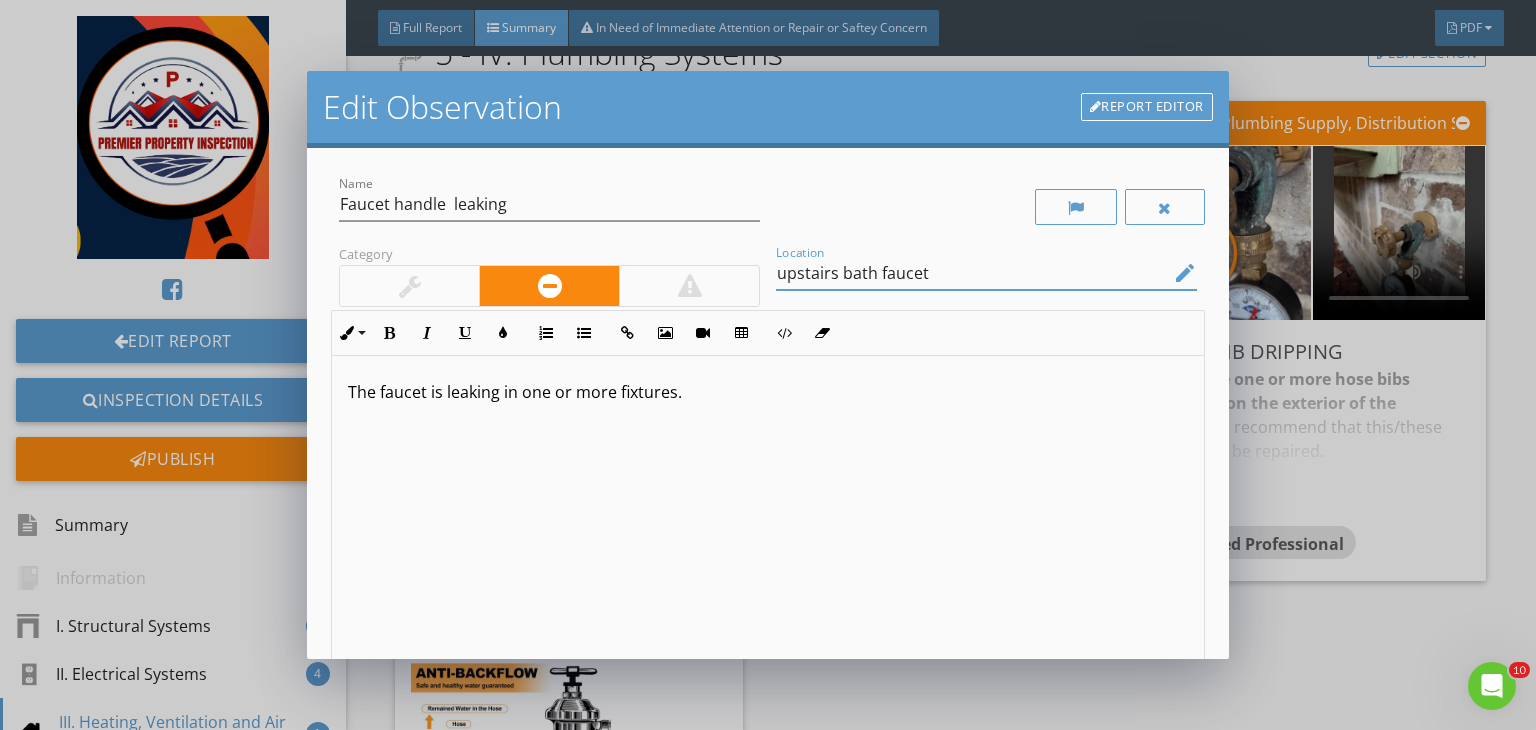 type on "upstairs bath faucet" 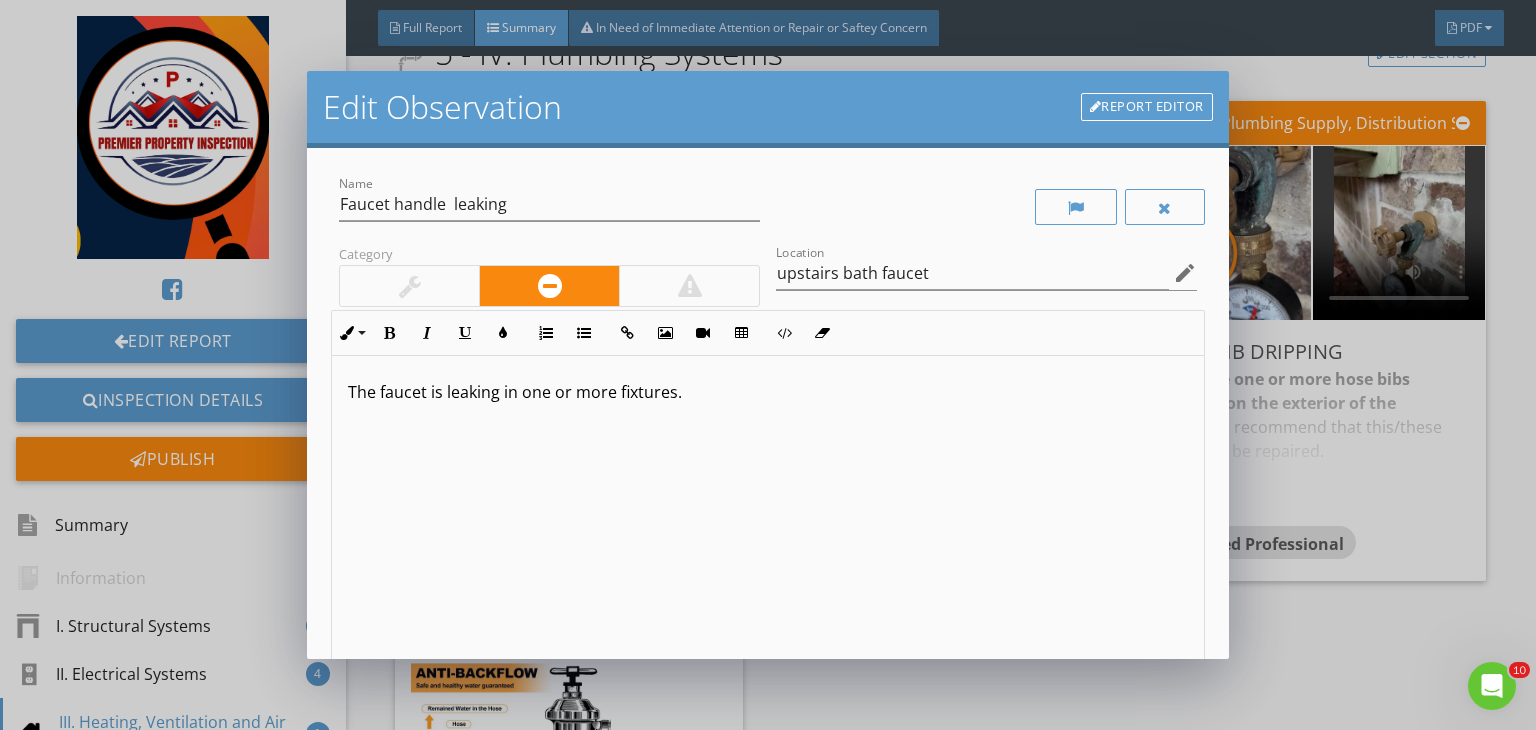 click on "The faucet is leaking in one or more fixtures." at bounding box center [768, 392] 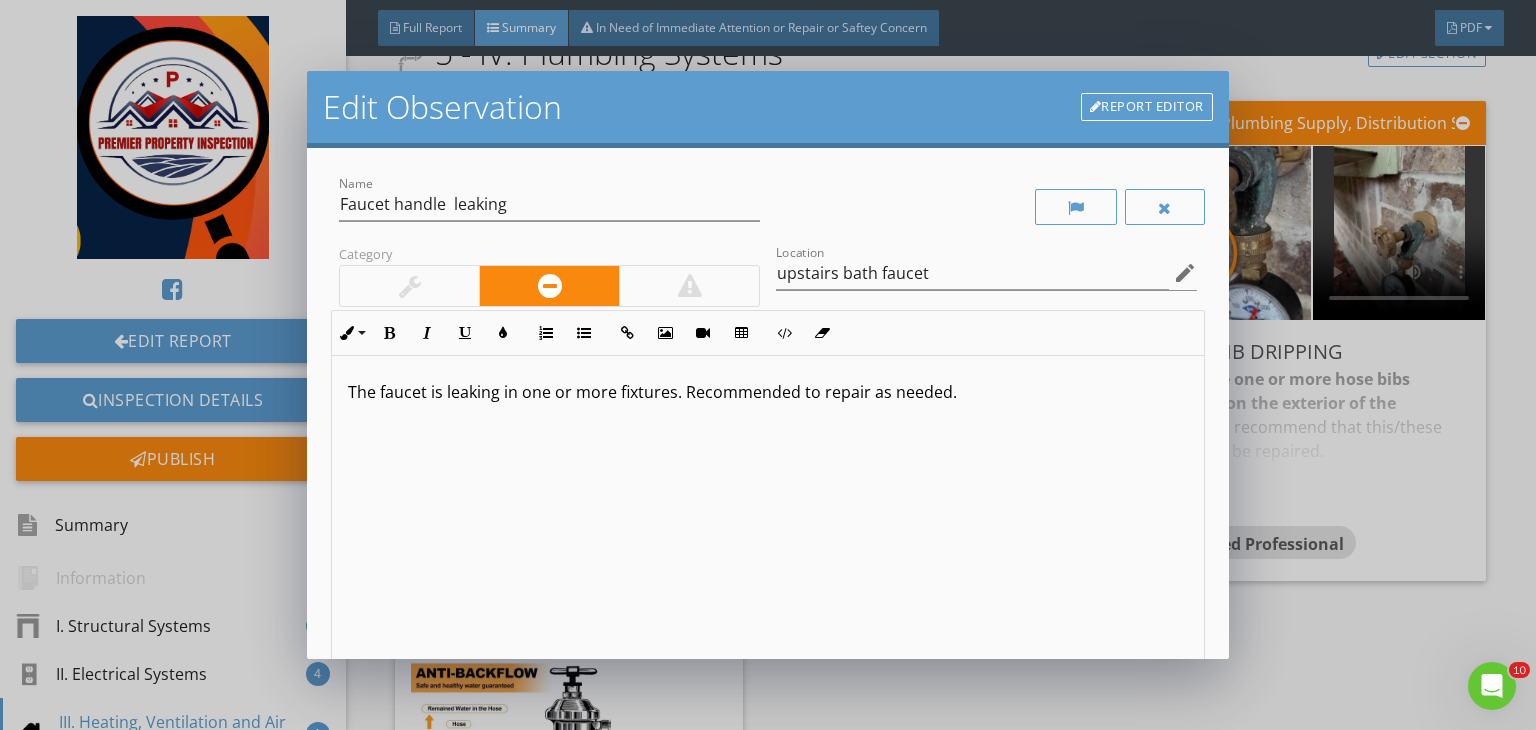 click on "The faucet is leaking in one or more fixtures. Recommended to repair as needed." at bounding box center [768, 392] 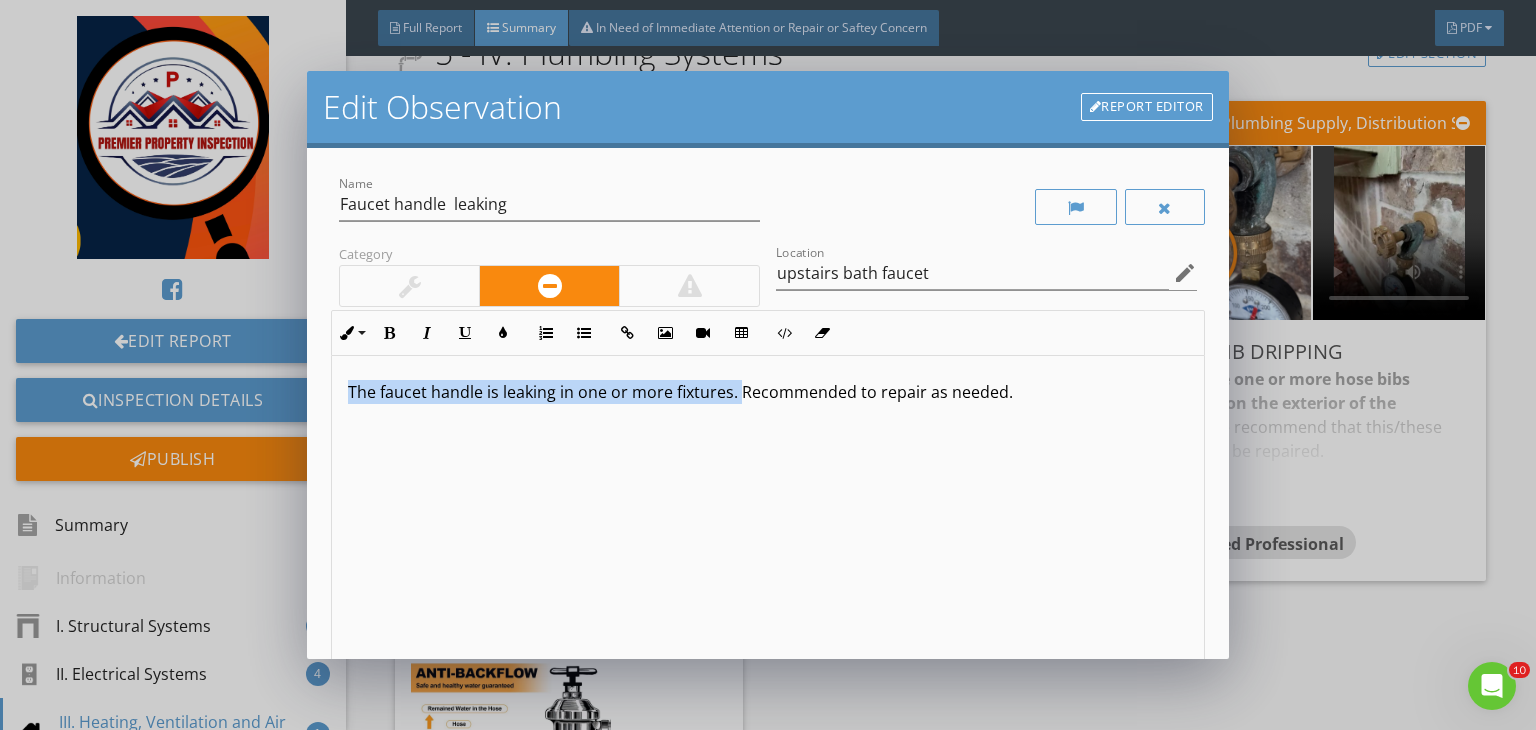 drag, startPoint x: 736, startPoint y: 390, endPoint x: 334, endPoint y: 381, distance: 402.10074 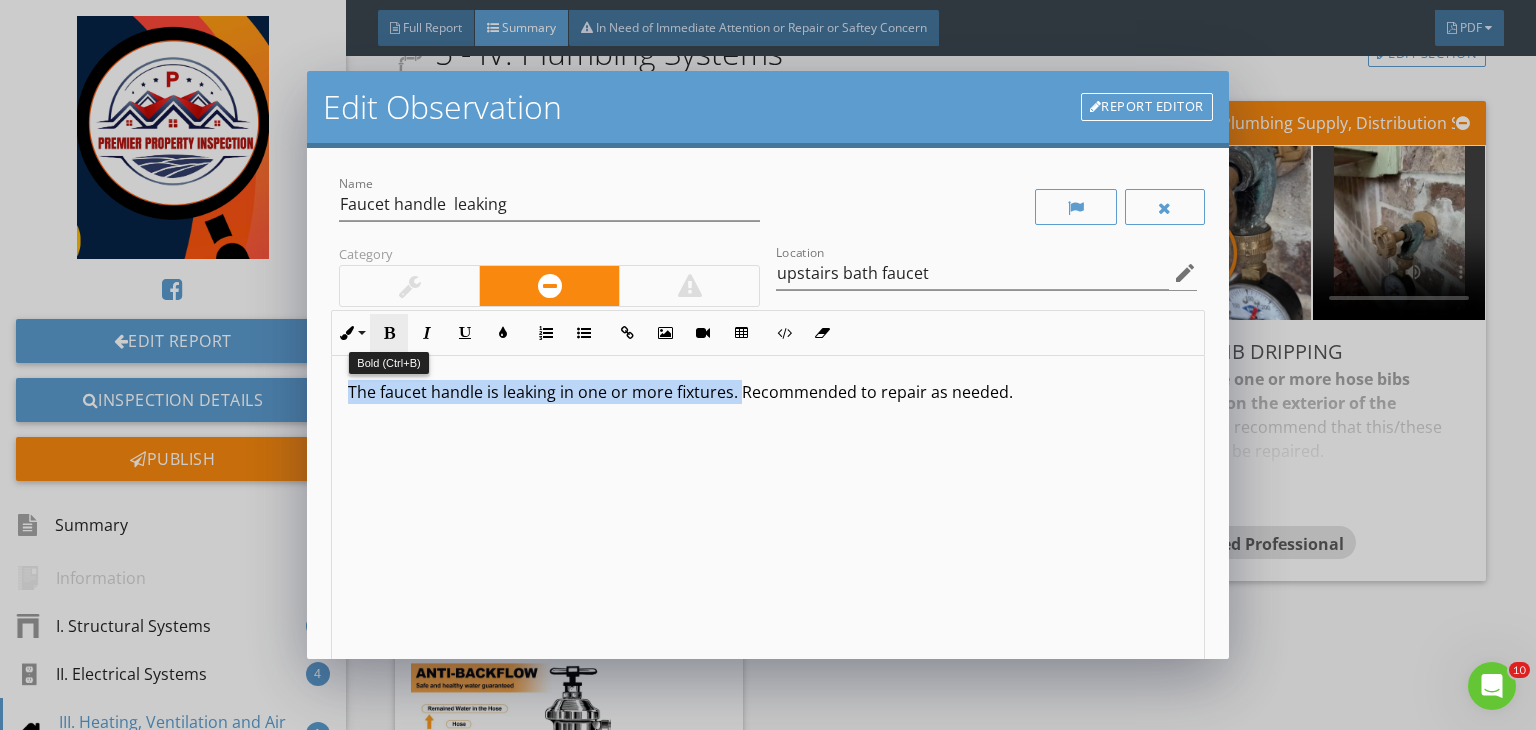 click at bounding box center [389, 333] 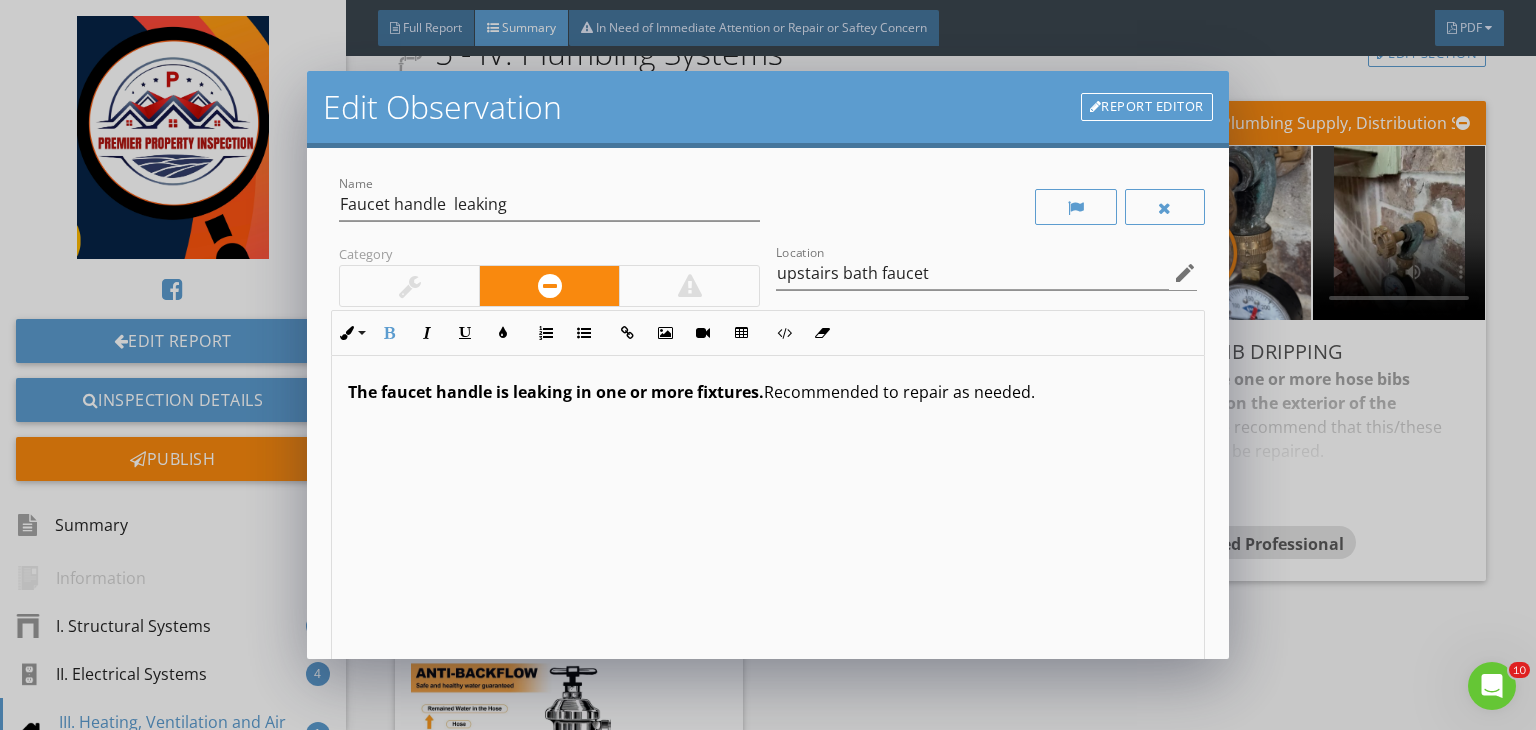 scroll, scrollTop: 0, scrollLeft: 0, axis: both 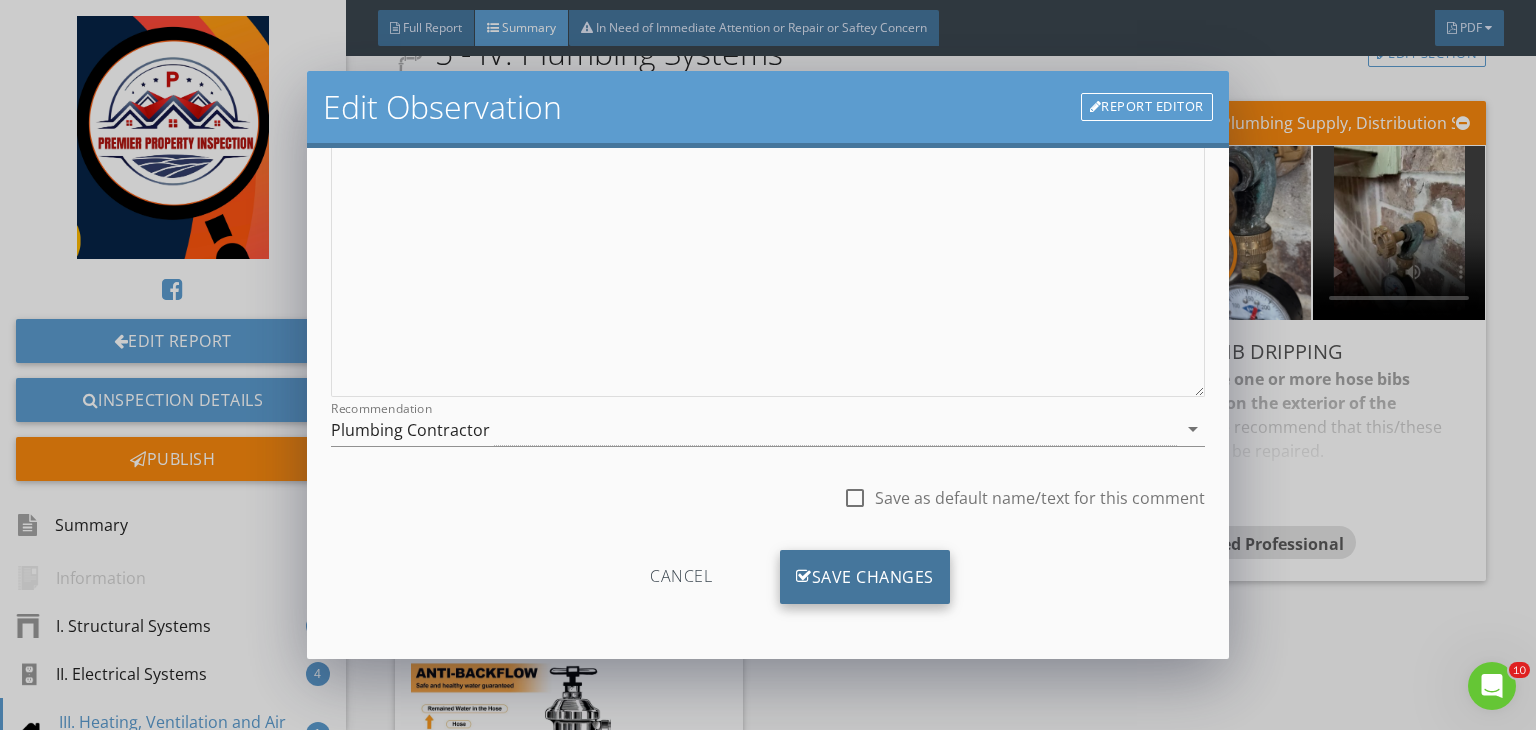 click on "Save Changes" at bounding box center [865, 577] 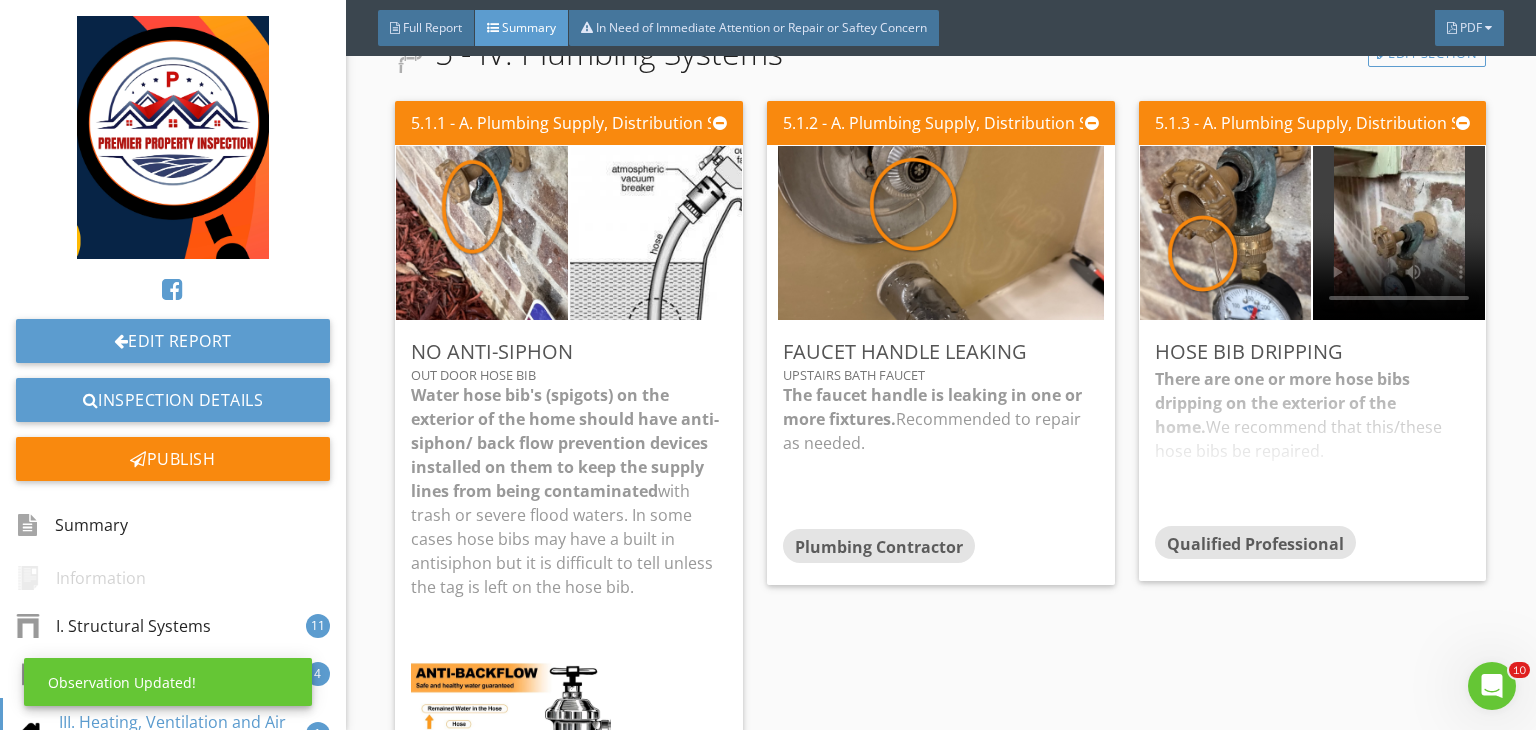 scroll, scrollTop: 39, scrollLeft: 0, axis: vertical 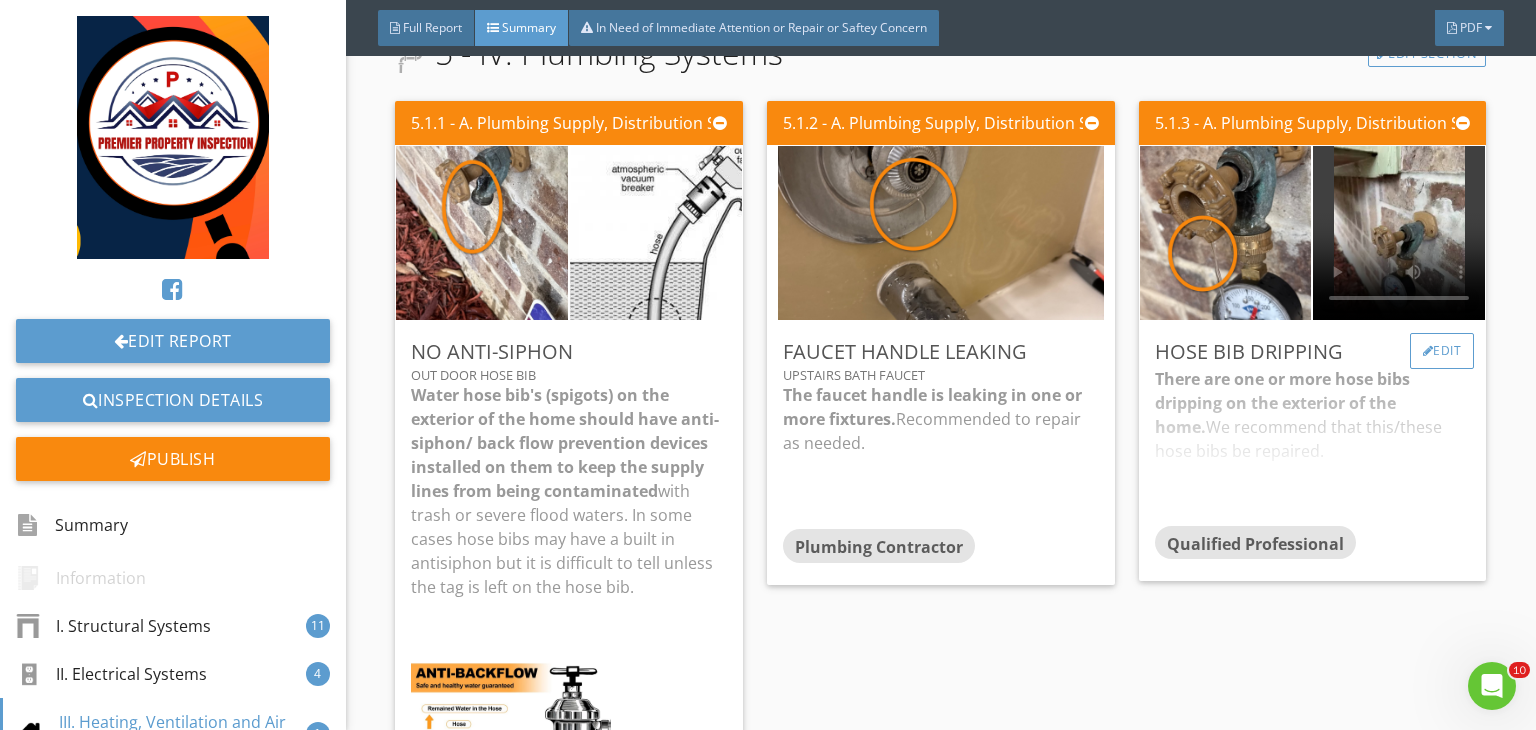 click on "Edit" at bounding box center [1442, 351] 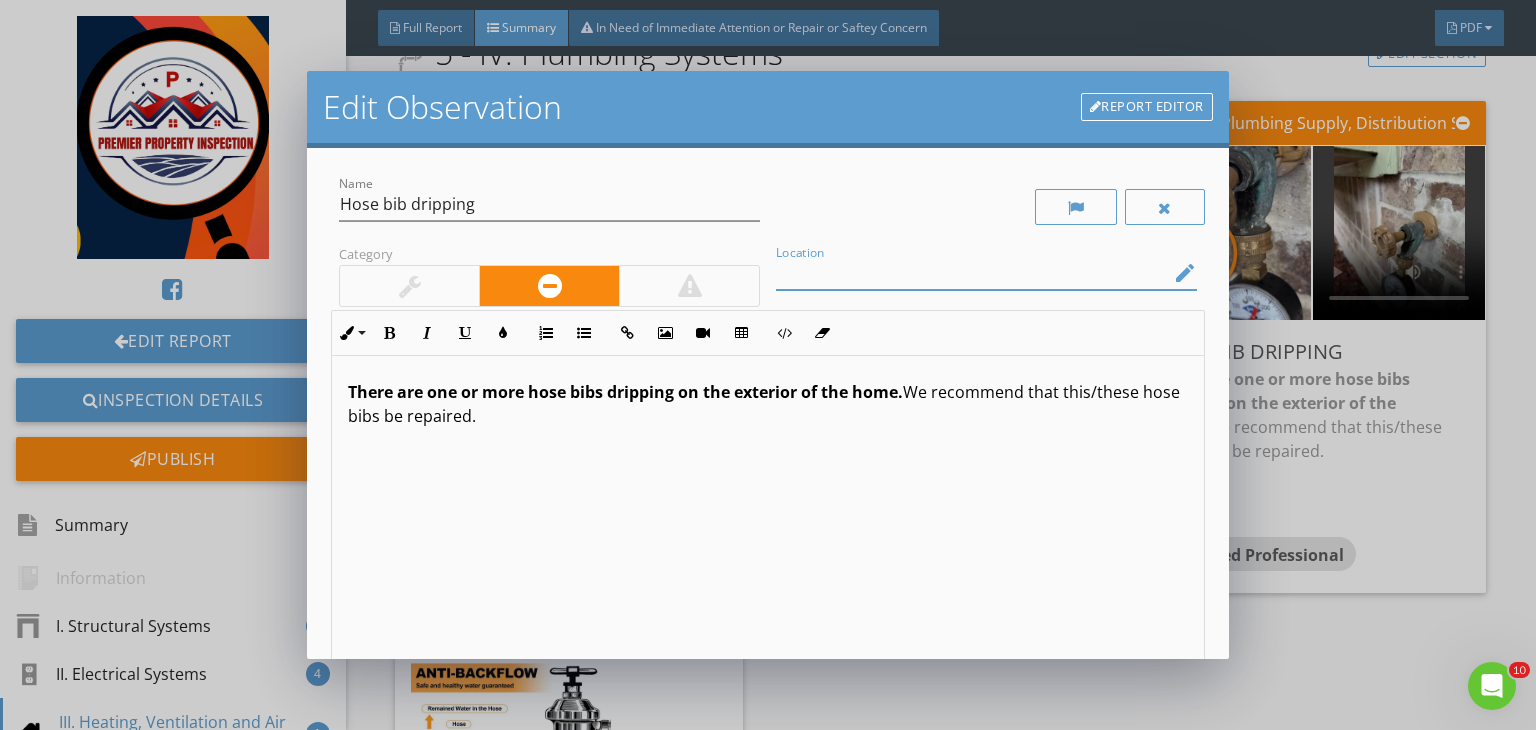 click at bounding box center (972, 273) 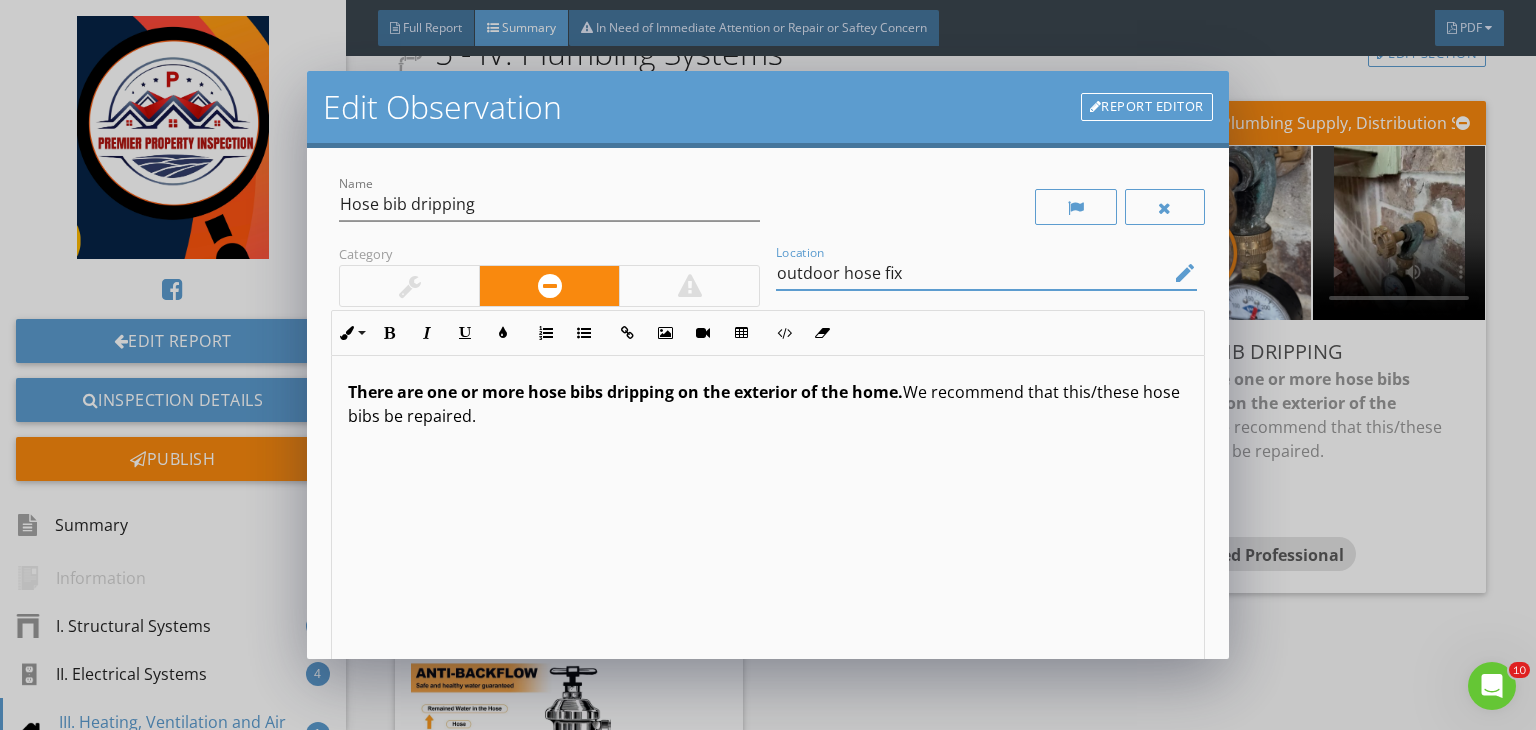 scroll, scrollTop: 0, scrollLeft: 0, axis: both 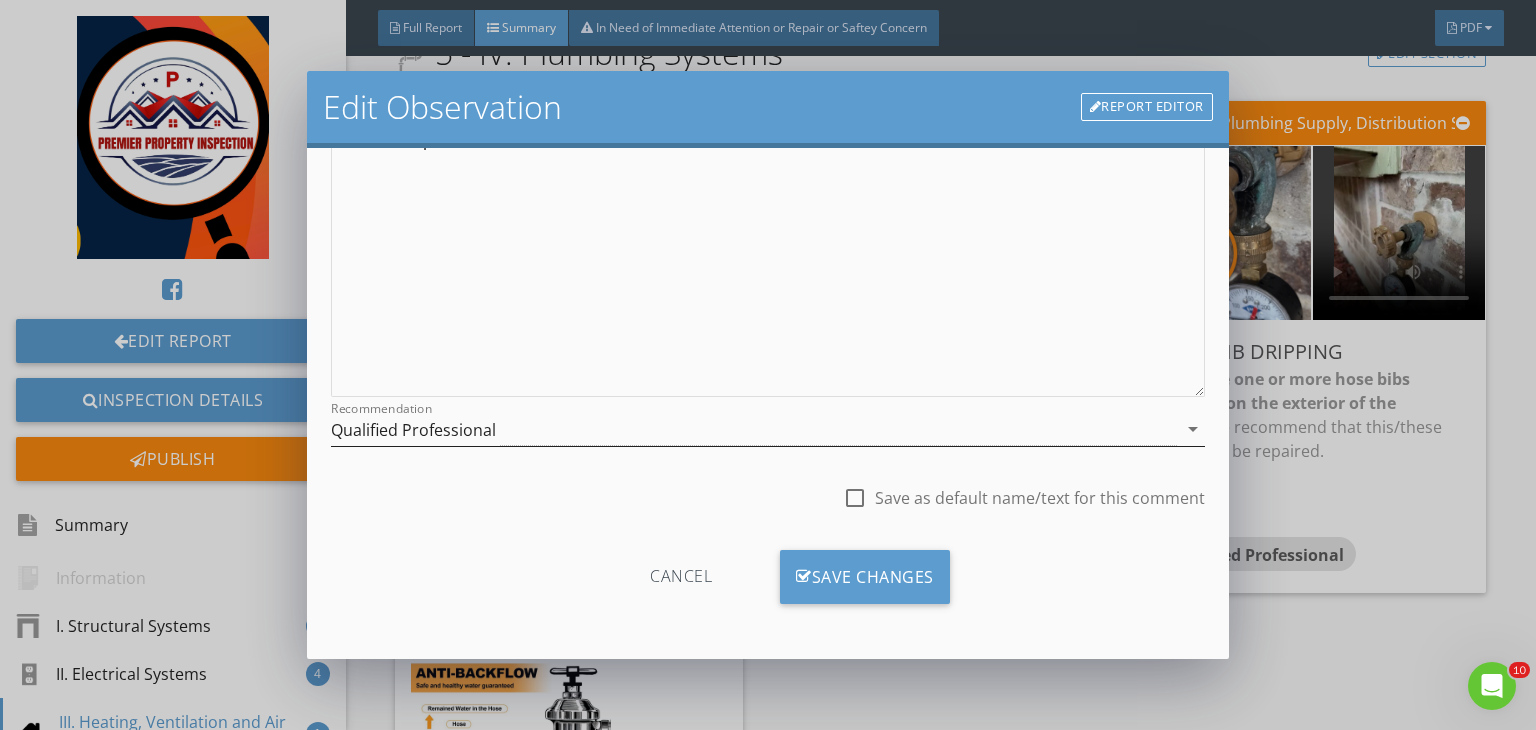 type on "outdoor hose bib" 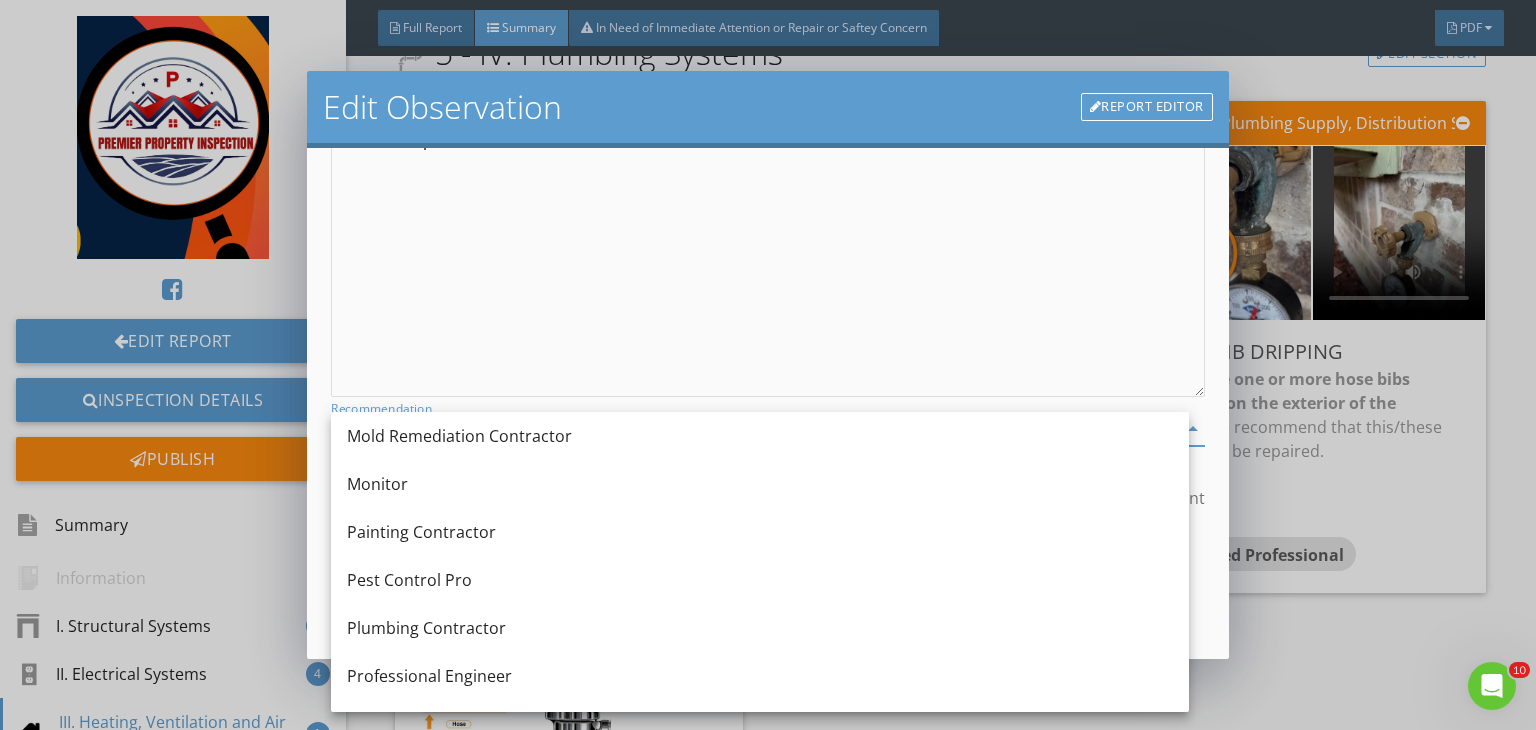 scroll, scrollTop: 1834, scrollLeft: 0, axis: vertical 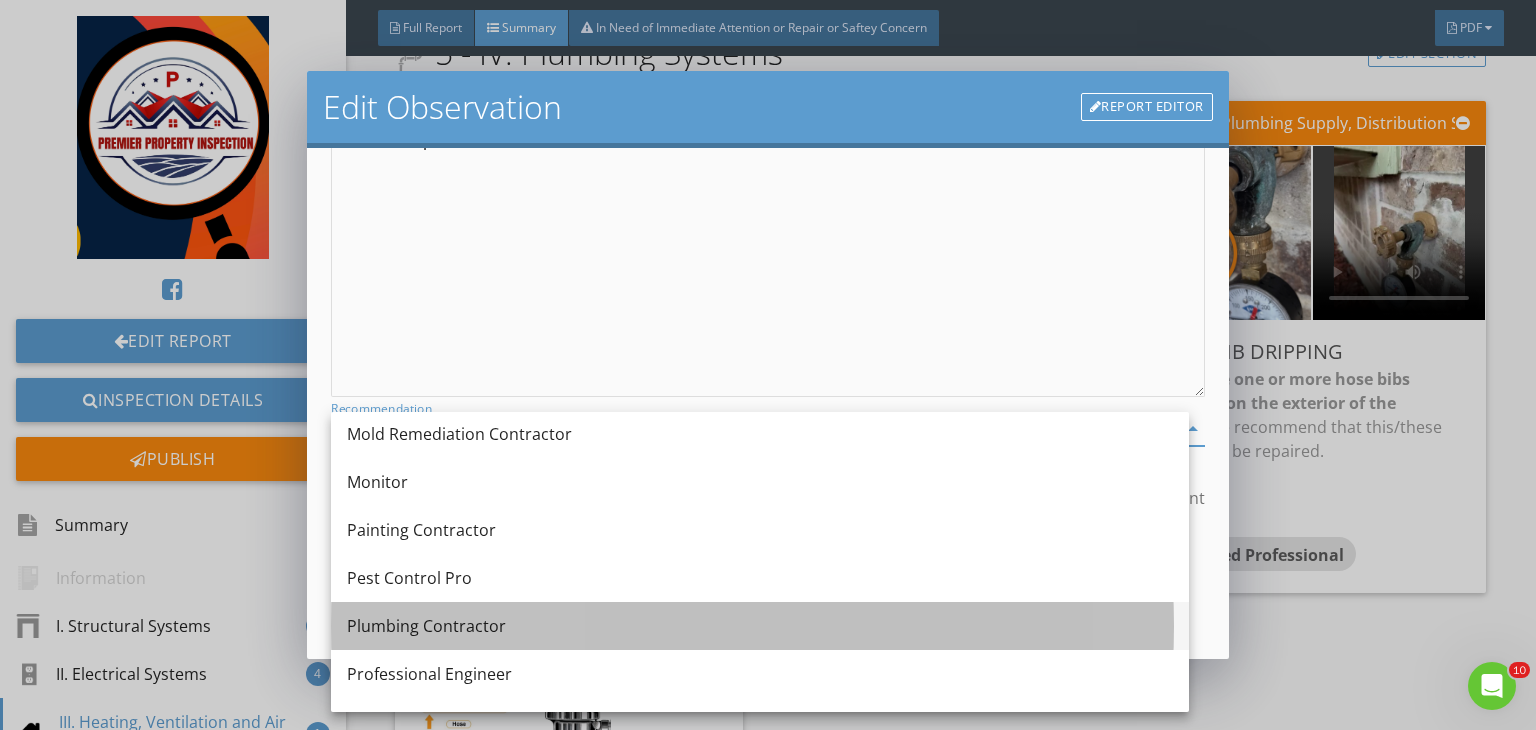 click on "Plumbing Contractor" at bounding box center (760, 626) 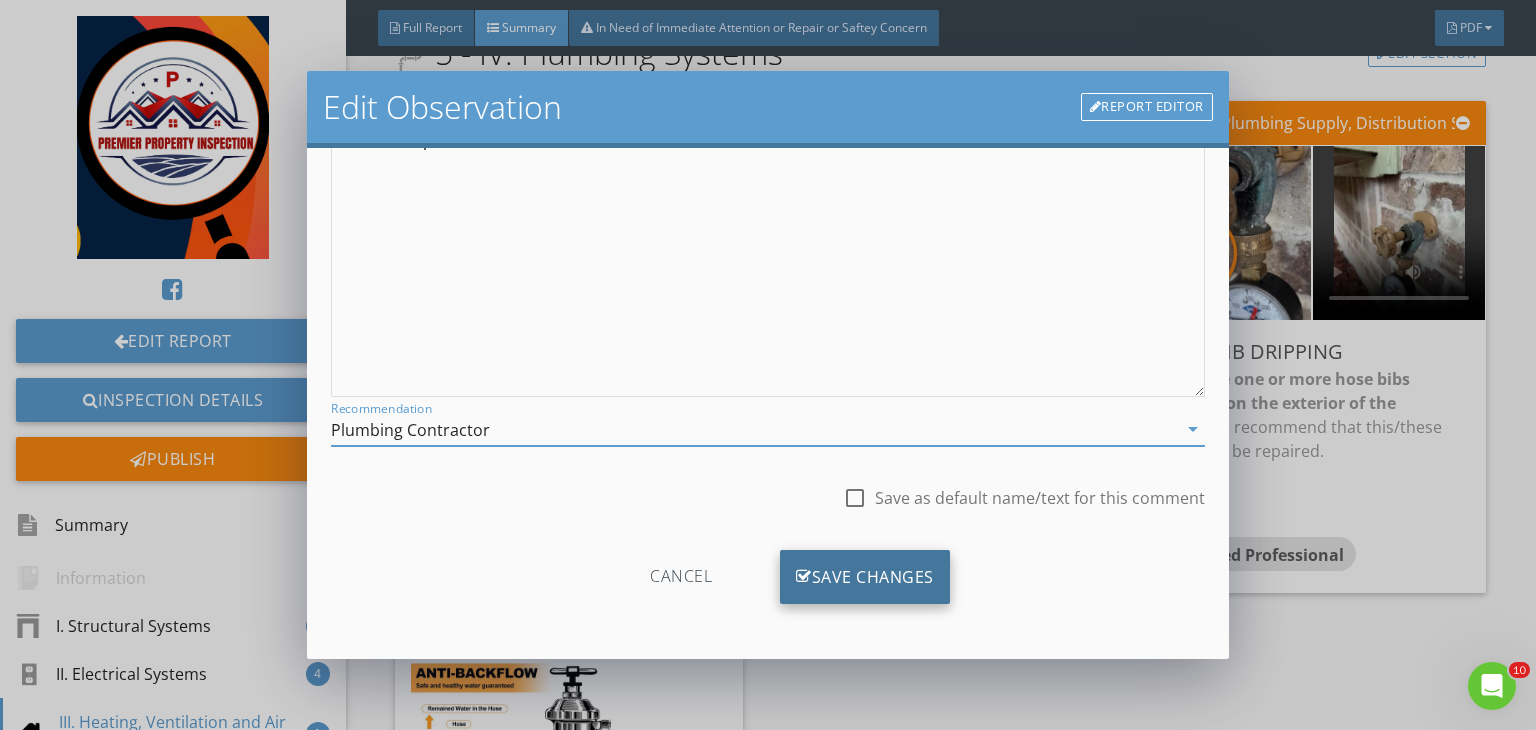 click on "Save Changes" at bounding box center [865, 577] 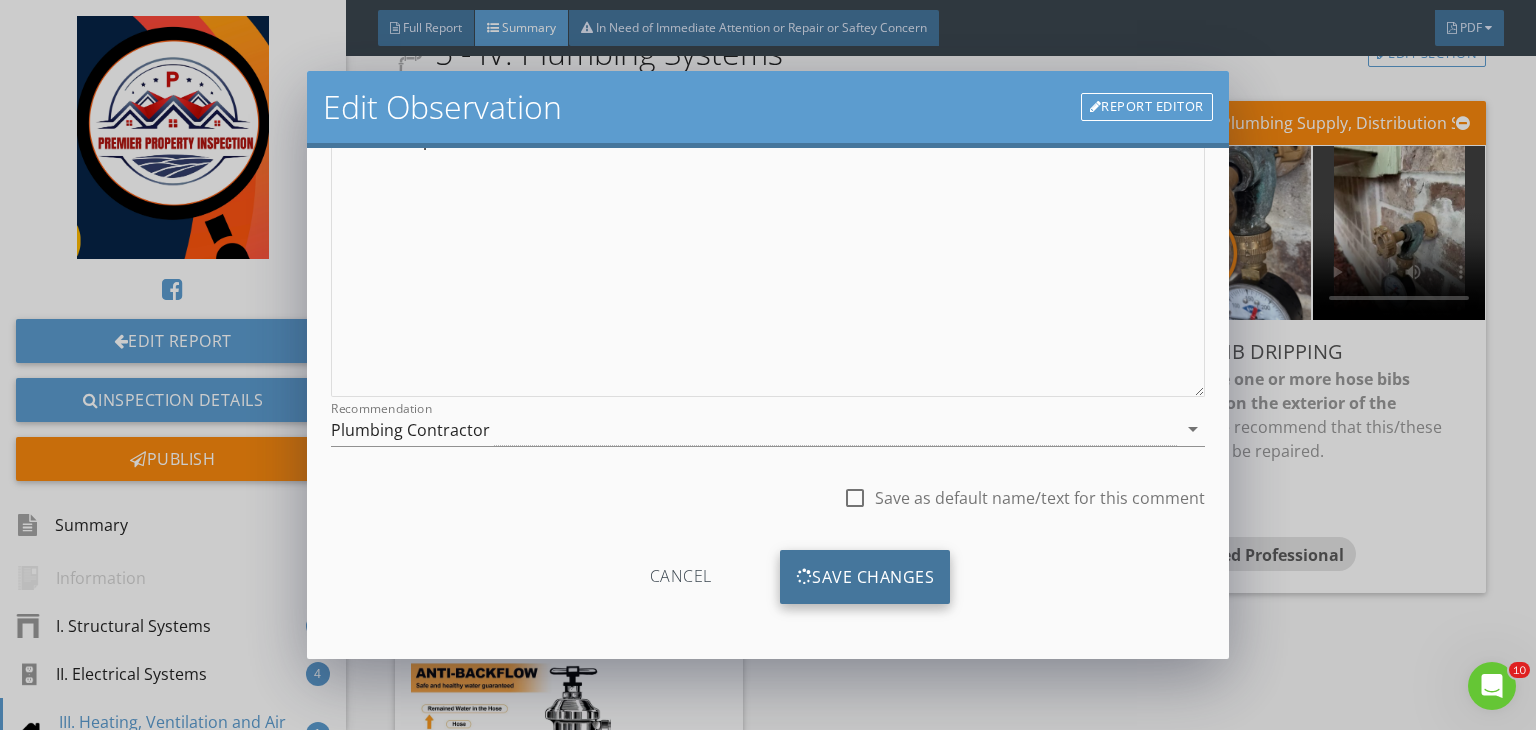 scroll, scrollTop: 39, scrollLeft: 0, axis: vertical 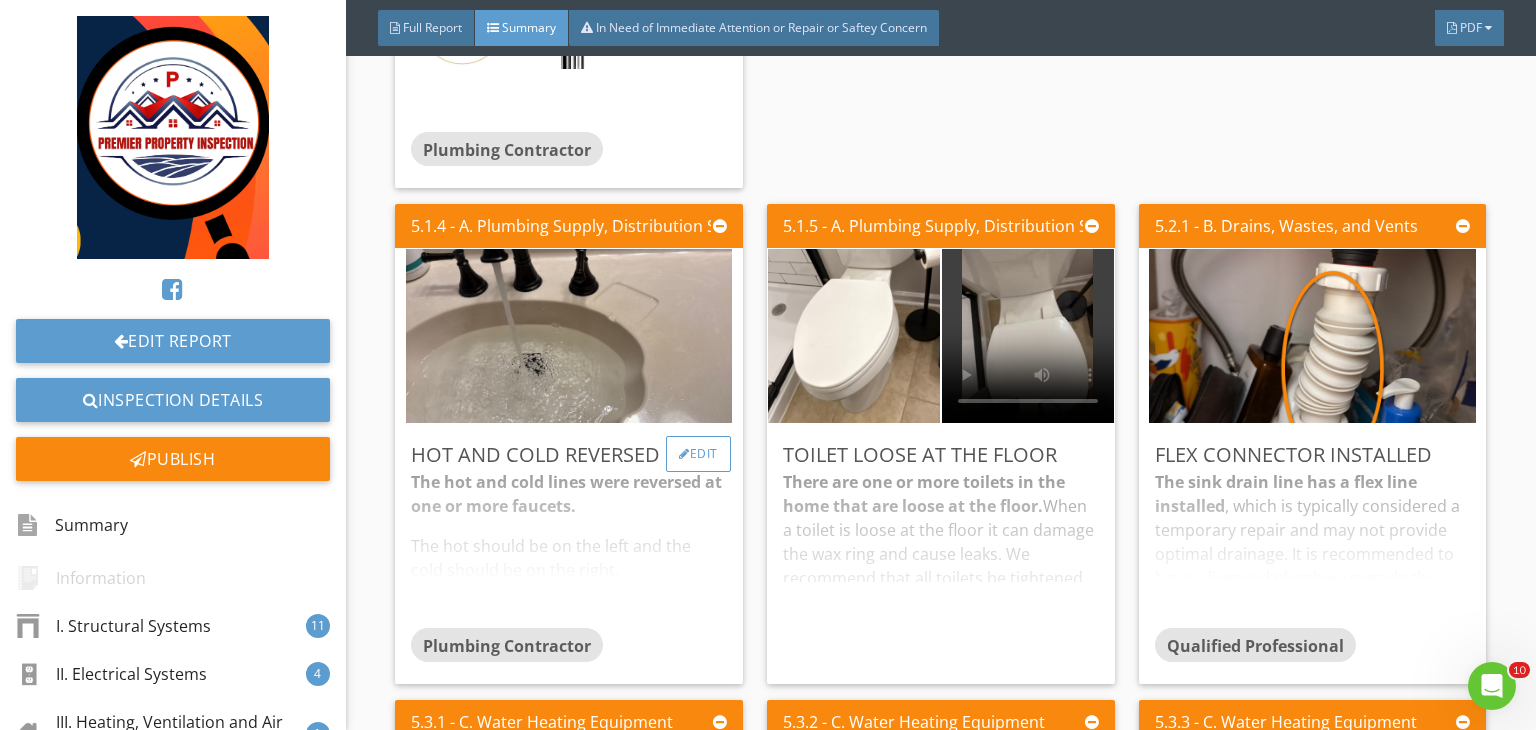 click on "Edit" at bounding box center (698, 454) 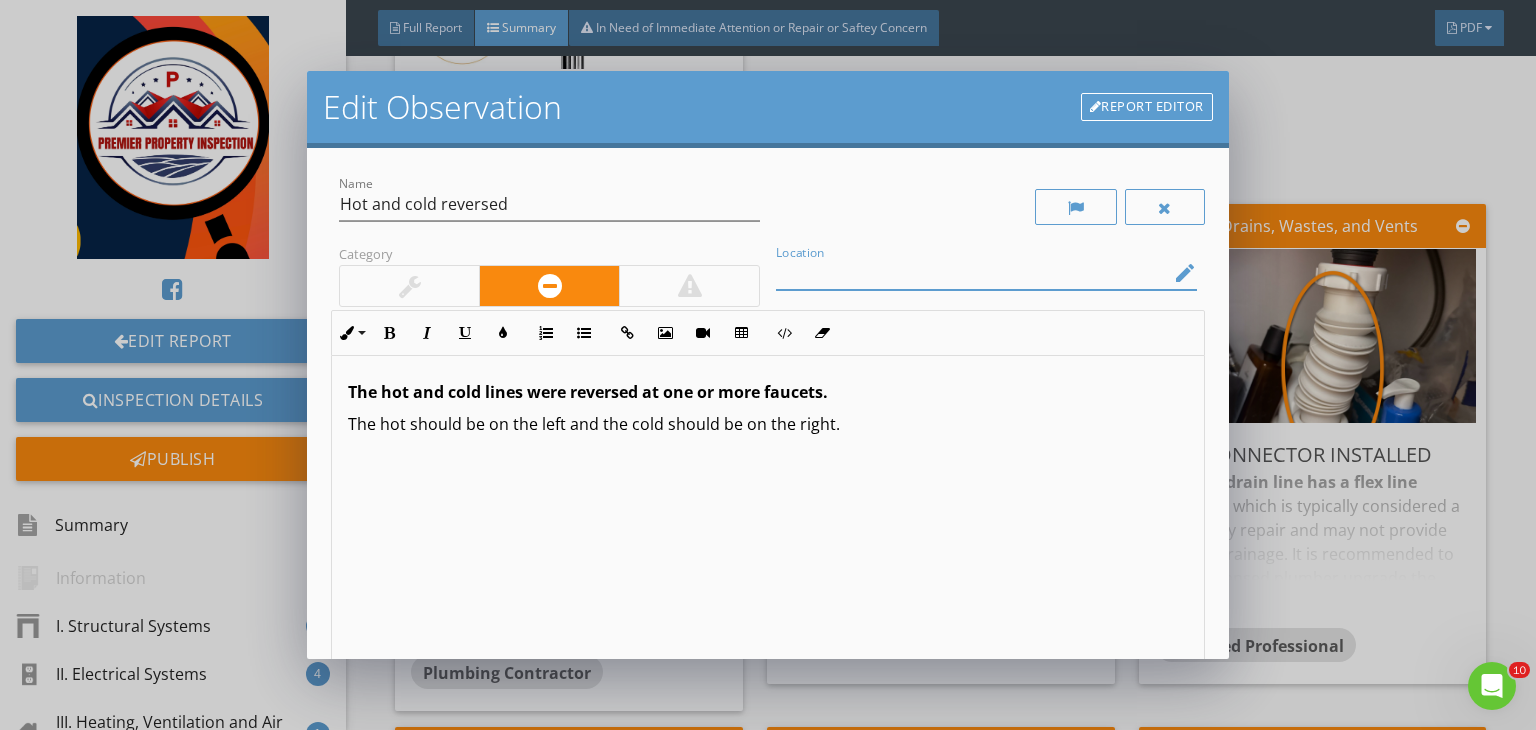 click at bounding box center (972, 273) 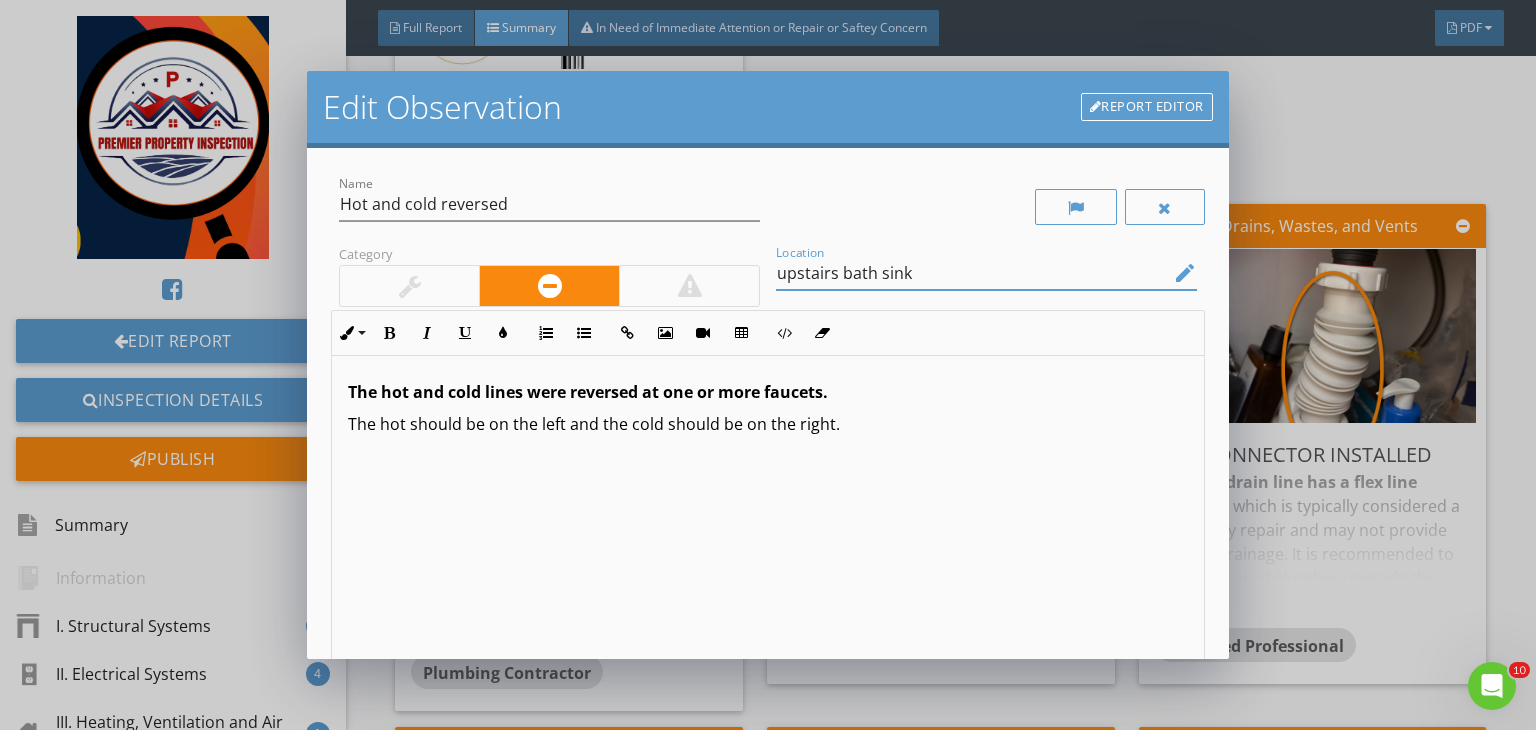 scroll, scrollTop: 0, scrollLeft: 0, axis: both 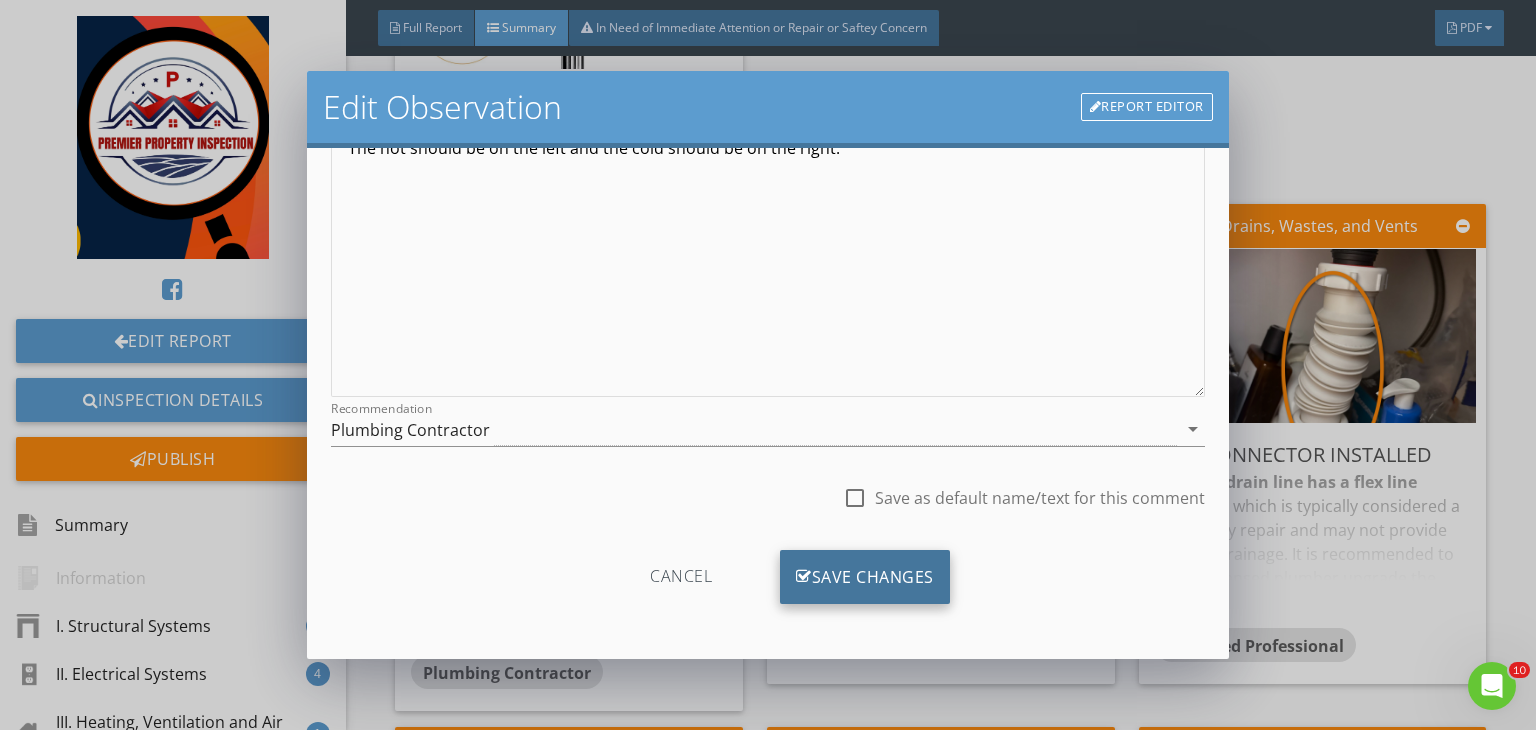 type on "upstairs bath sink" 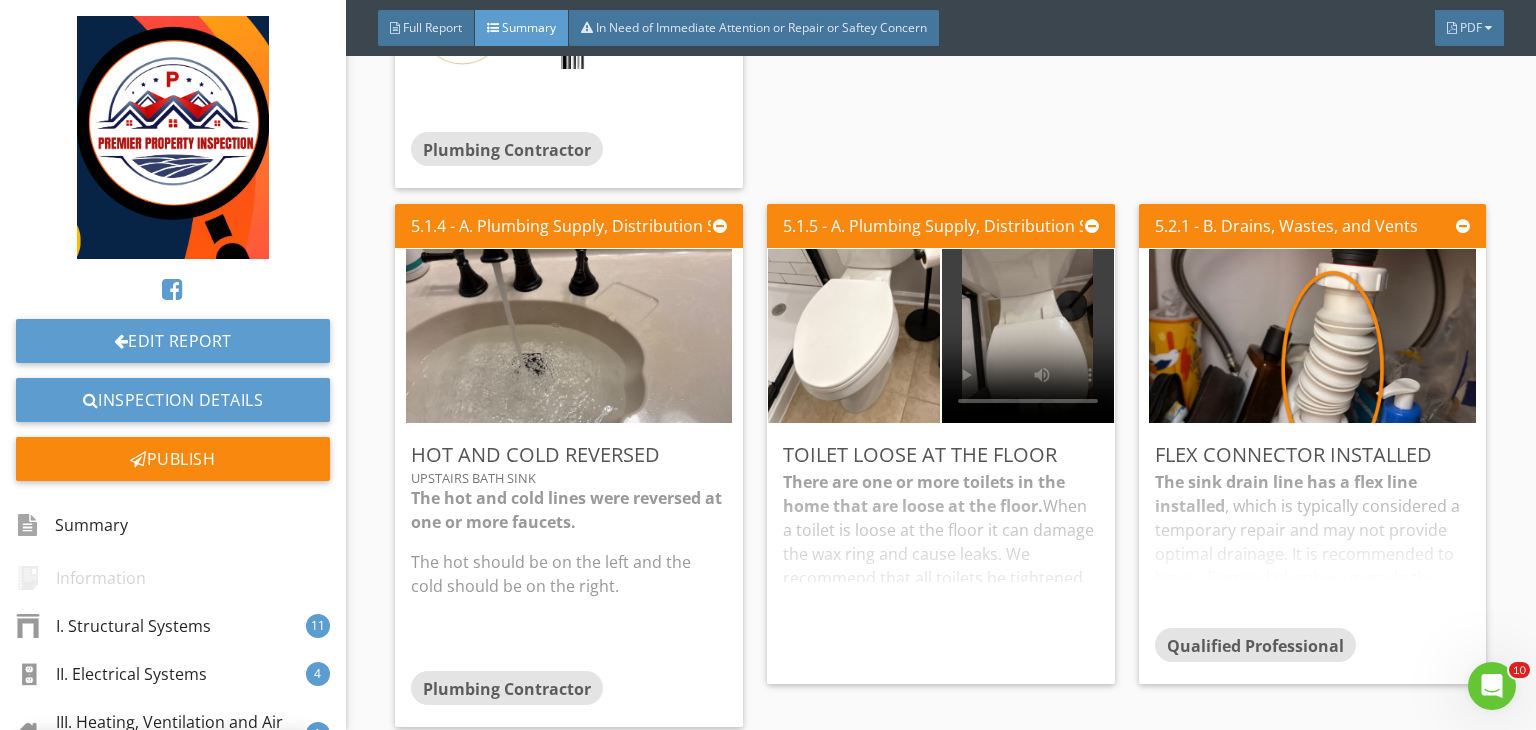 scroll, scrollTop: 39, scrollLeft: 0, axis: vertical 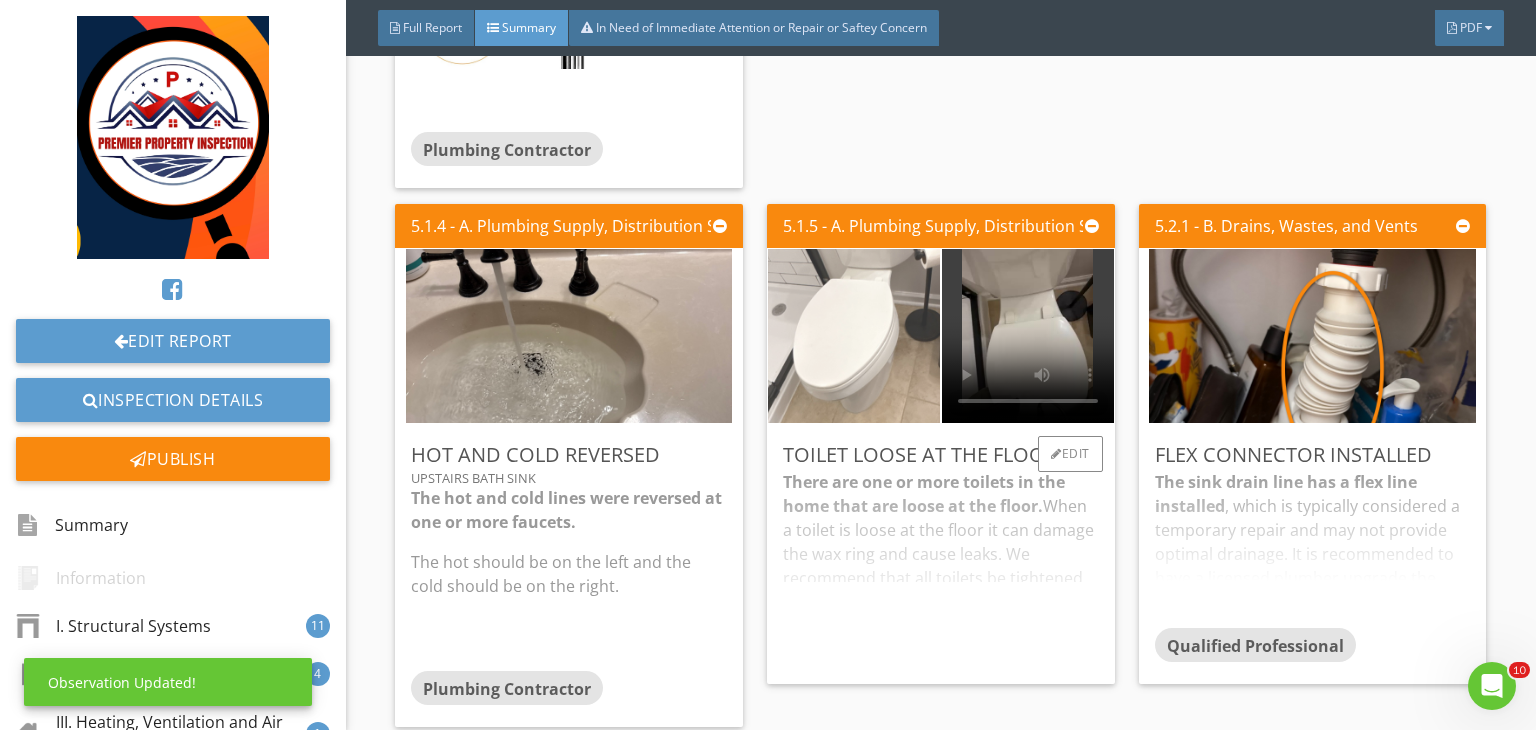 click at bounding box center (854, 335) 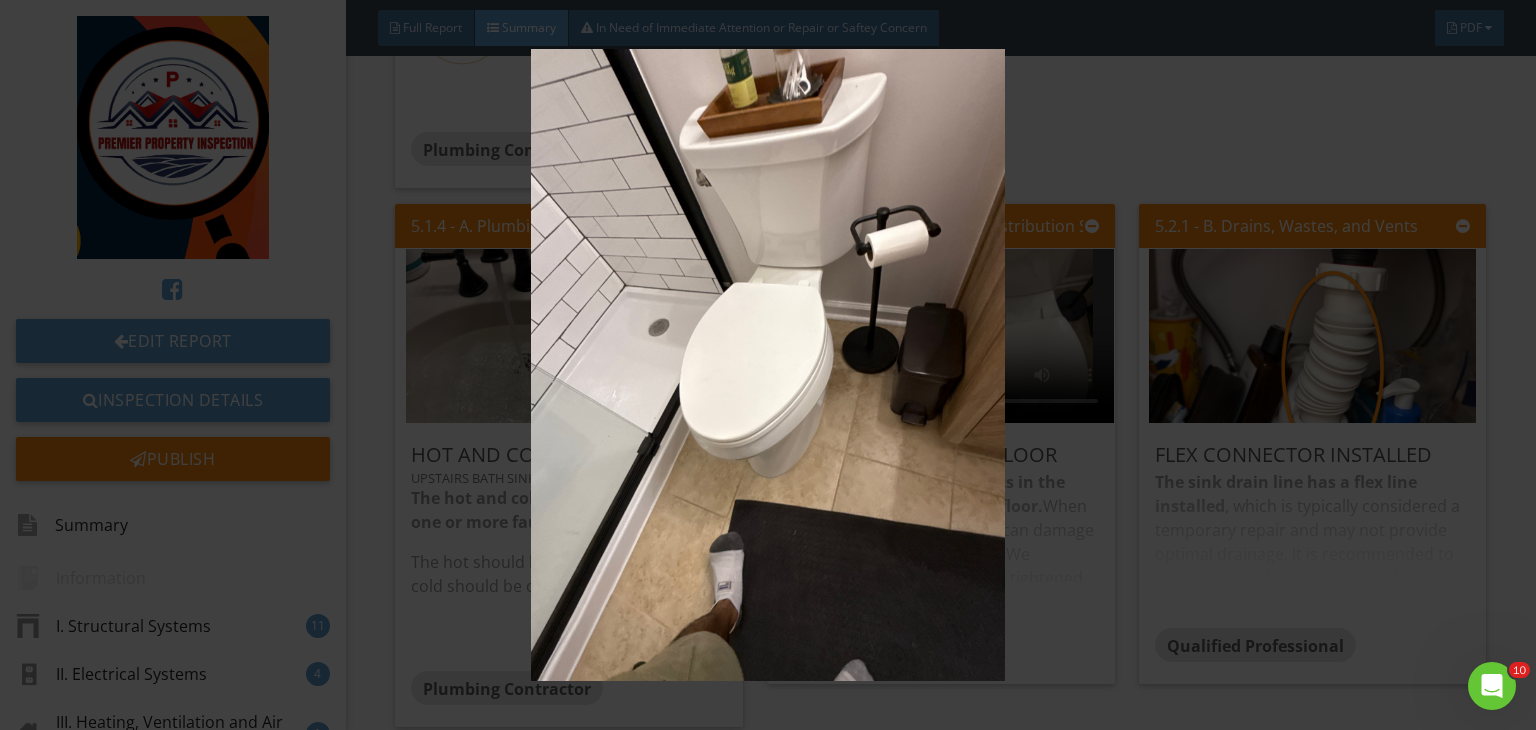 click at bounding box center [768, 365] 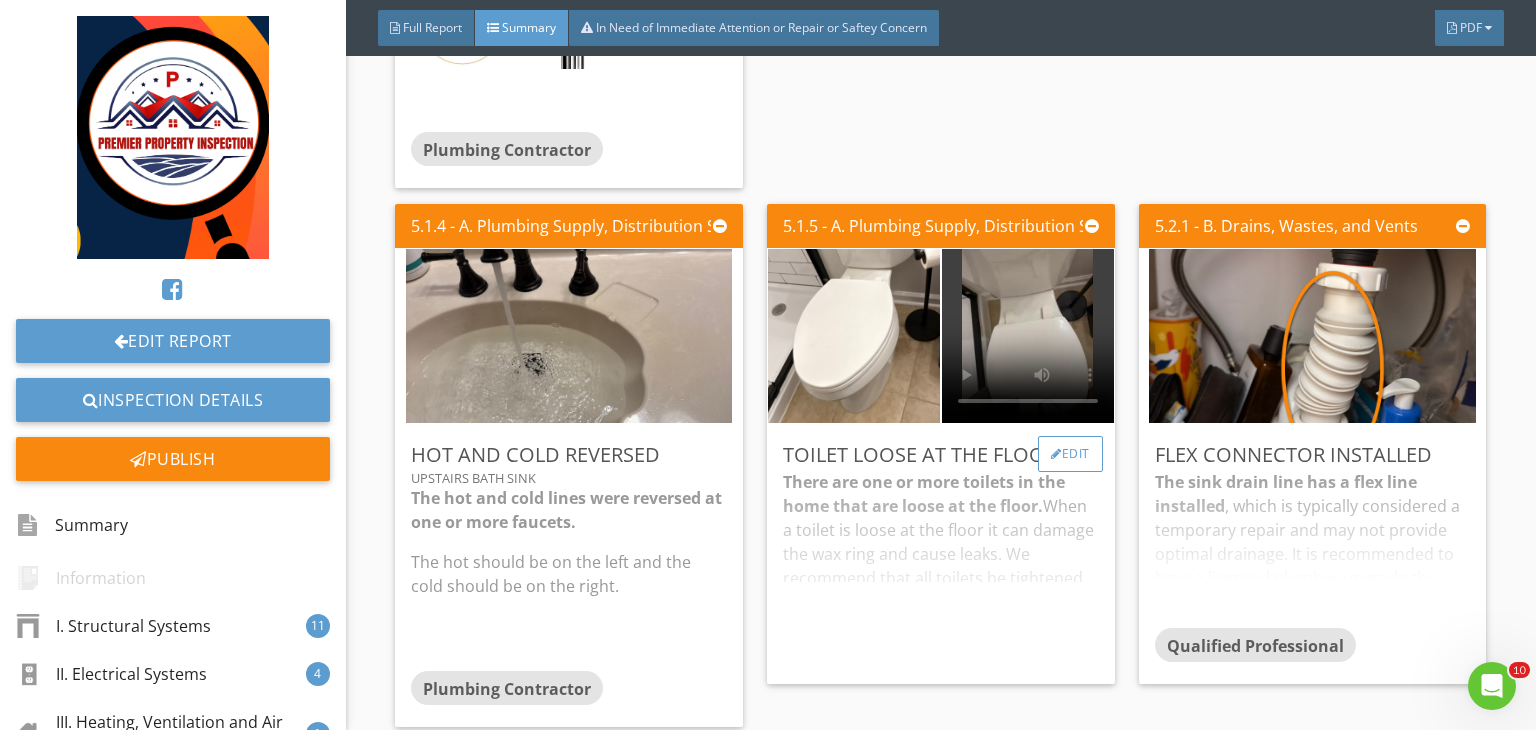click on "Edit" at bounding box center (1070, 454) 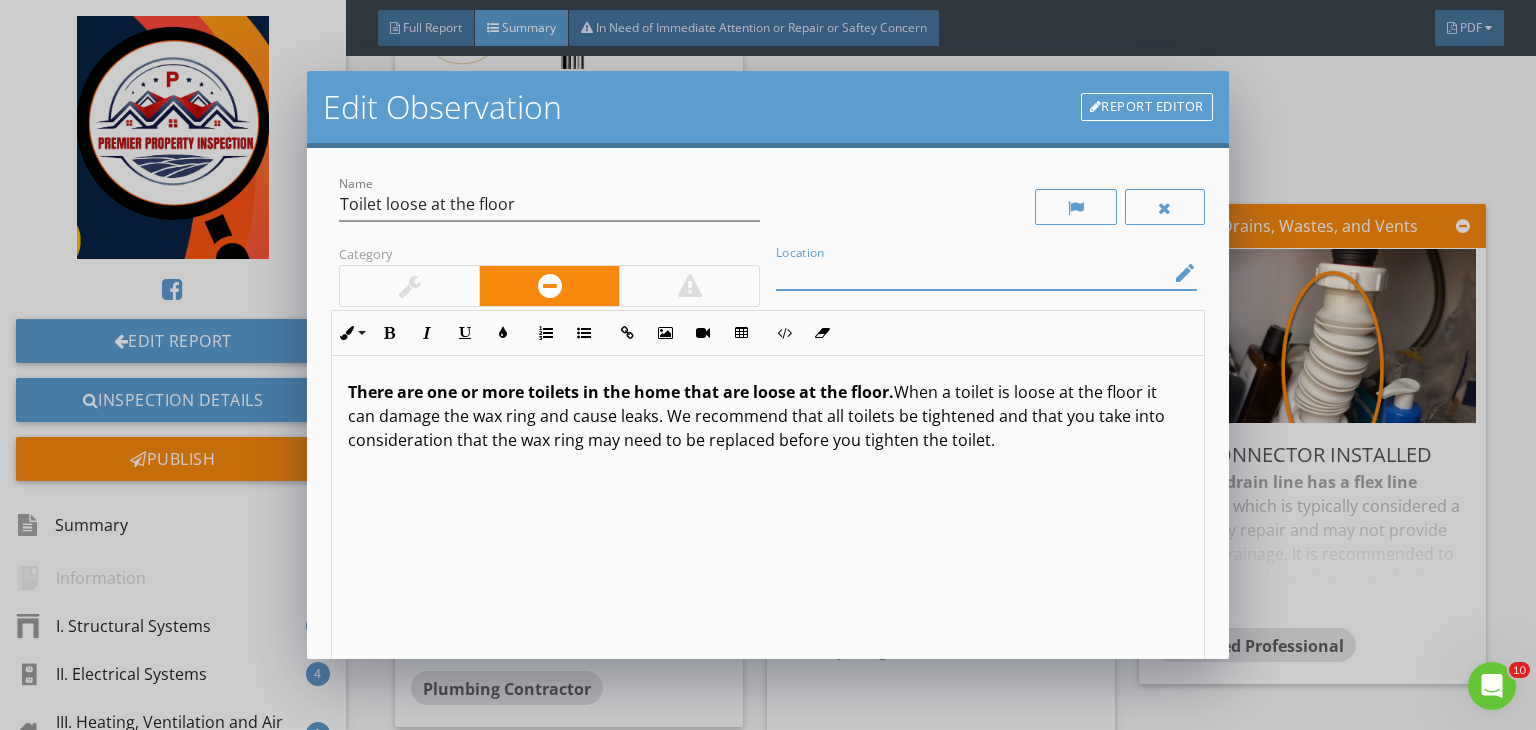 click at bounding box center [972, 273] 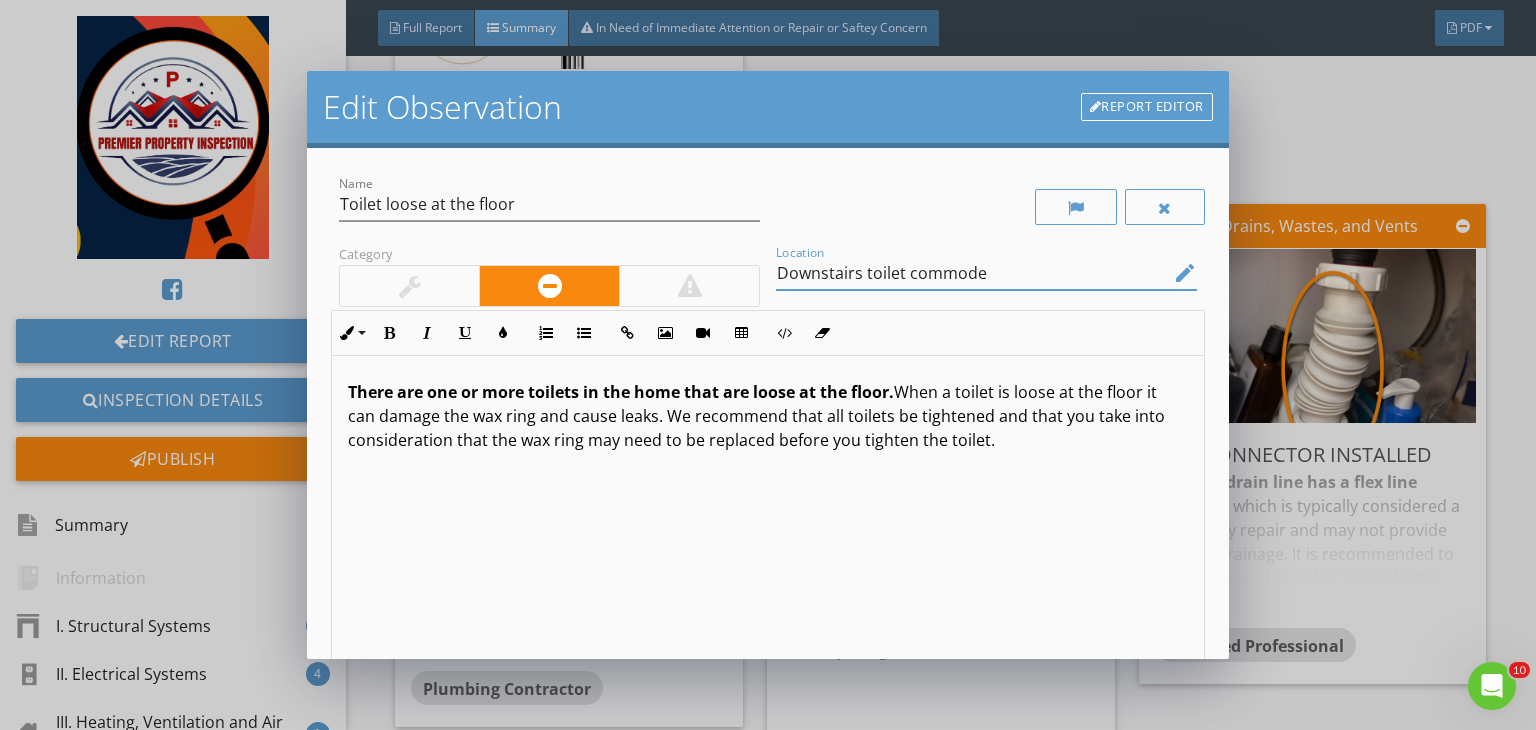 scroll, scrollTop: 0, scrollLeft: 0, axis: both 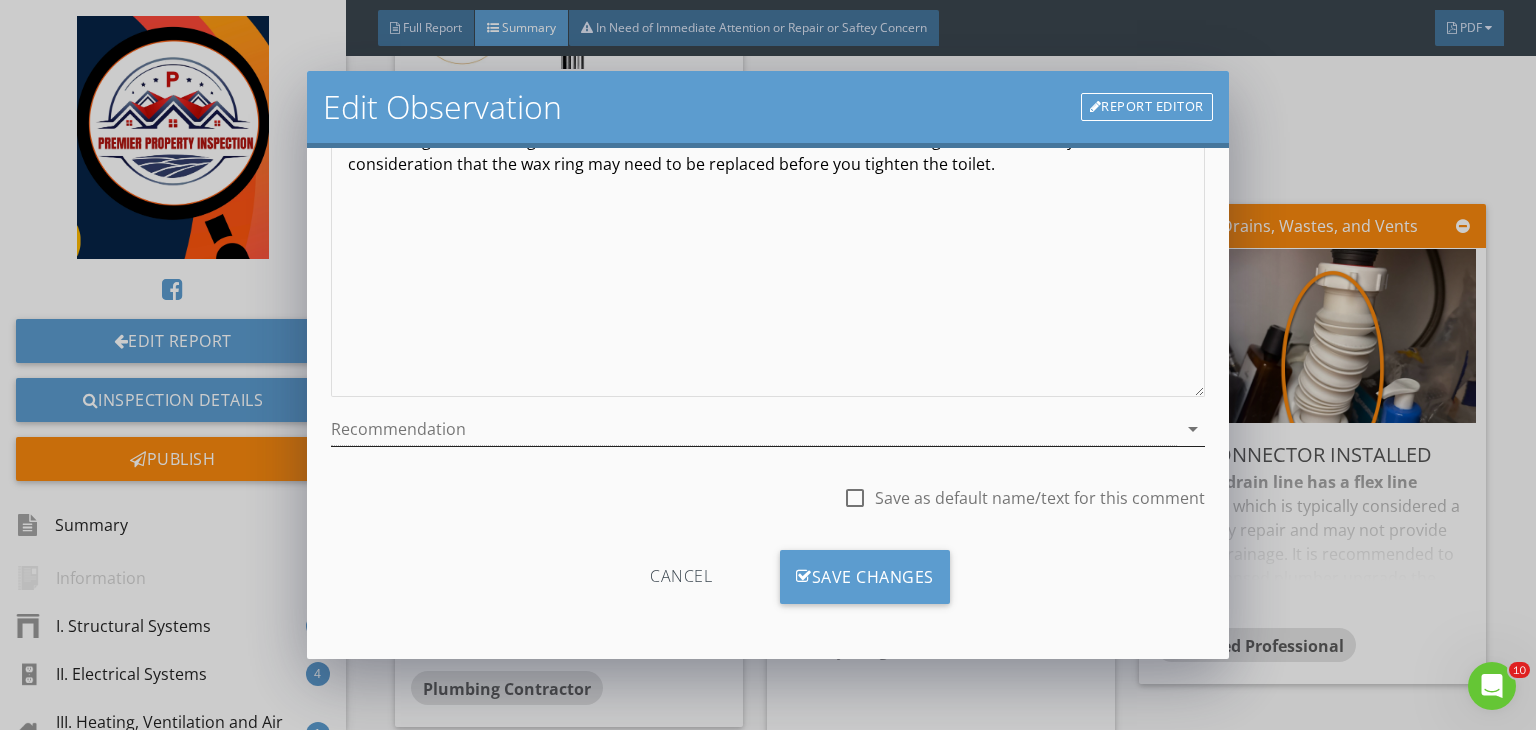type on "Downstairs toilet commode" 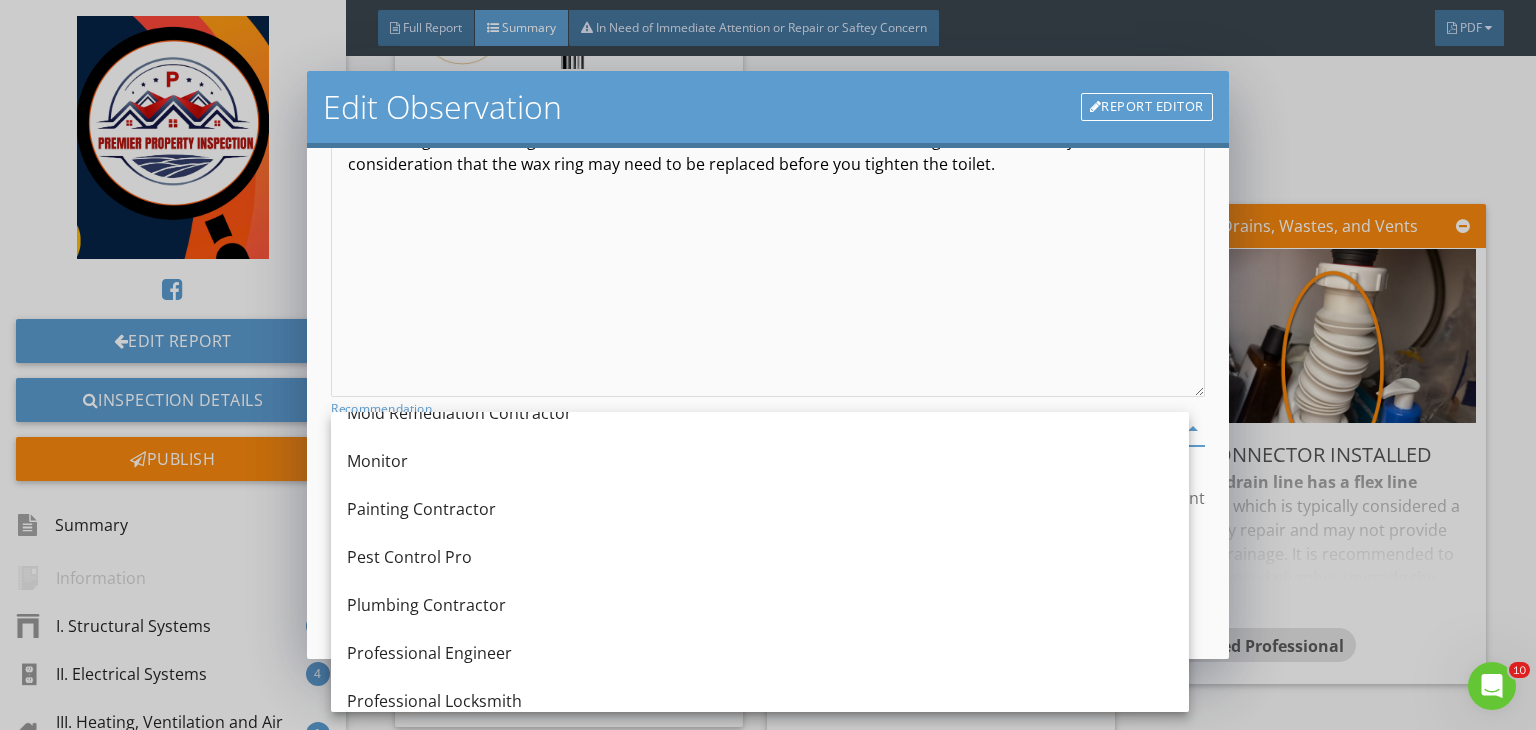 scroll, scrollTop: 1856, scrollLeft: 0, axis: vertical 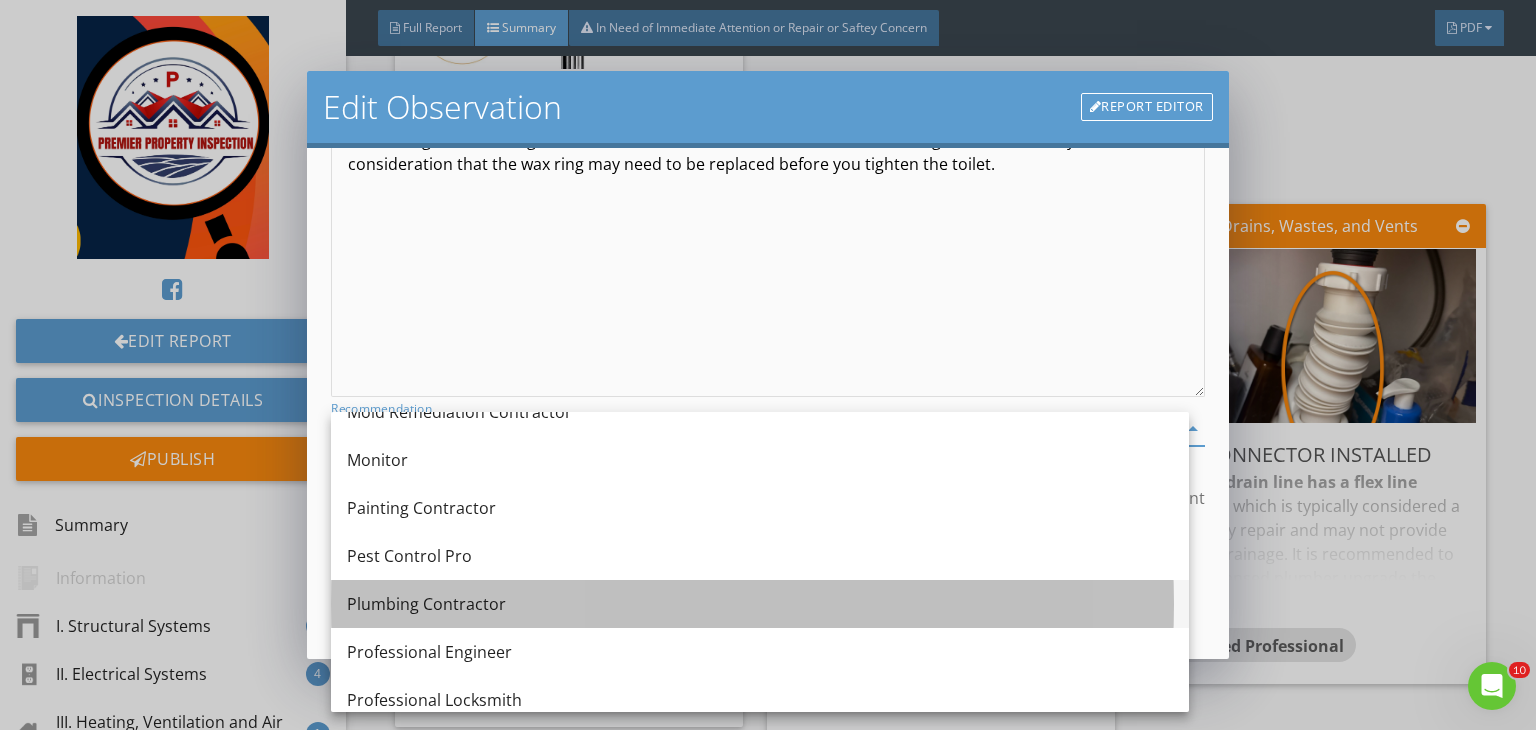 click on "Plumbing Contractor" at bounding box center [760, 604] 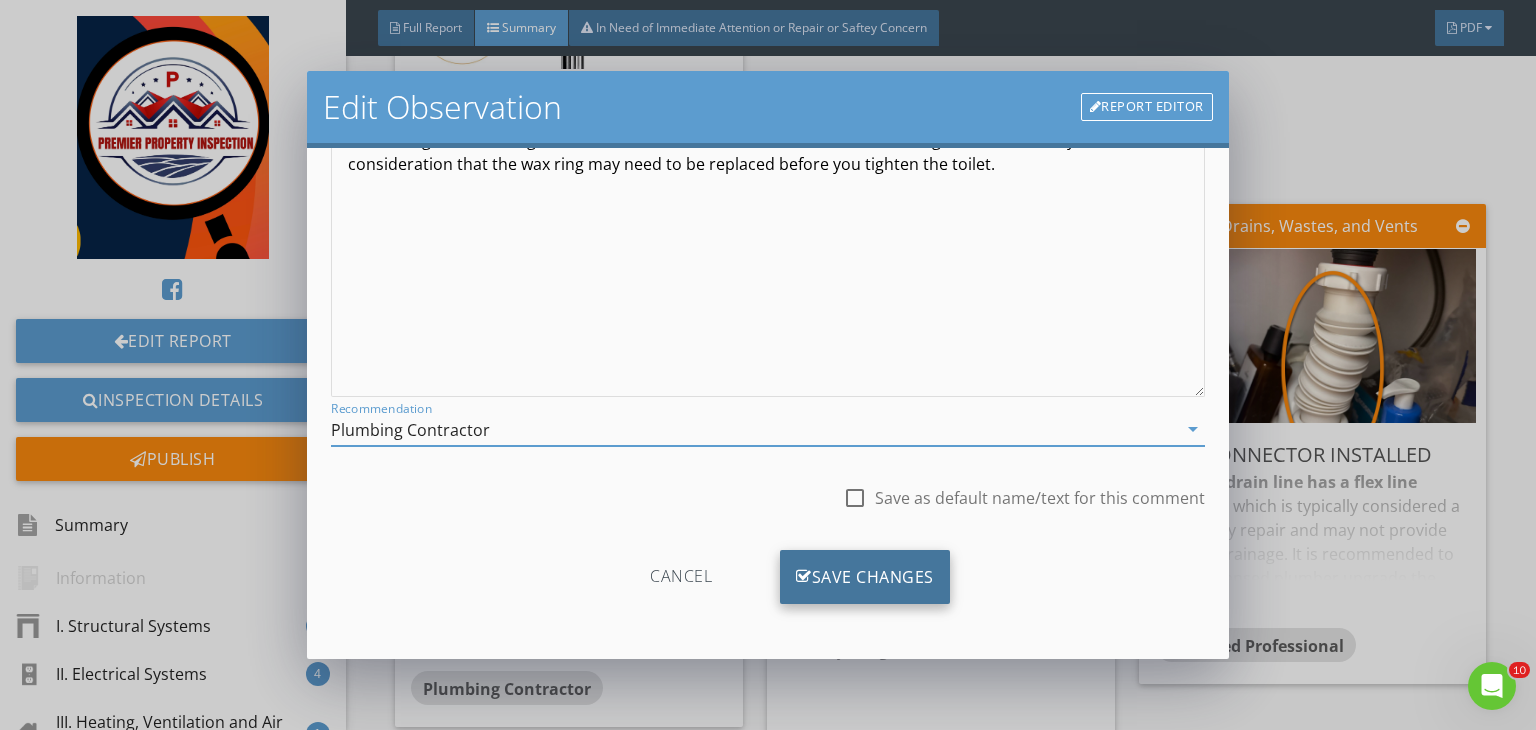 click on "Save Changes" at bounding box center [865, 577] 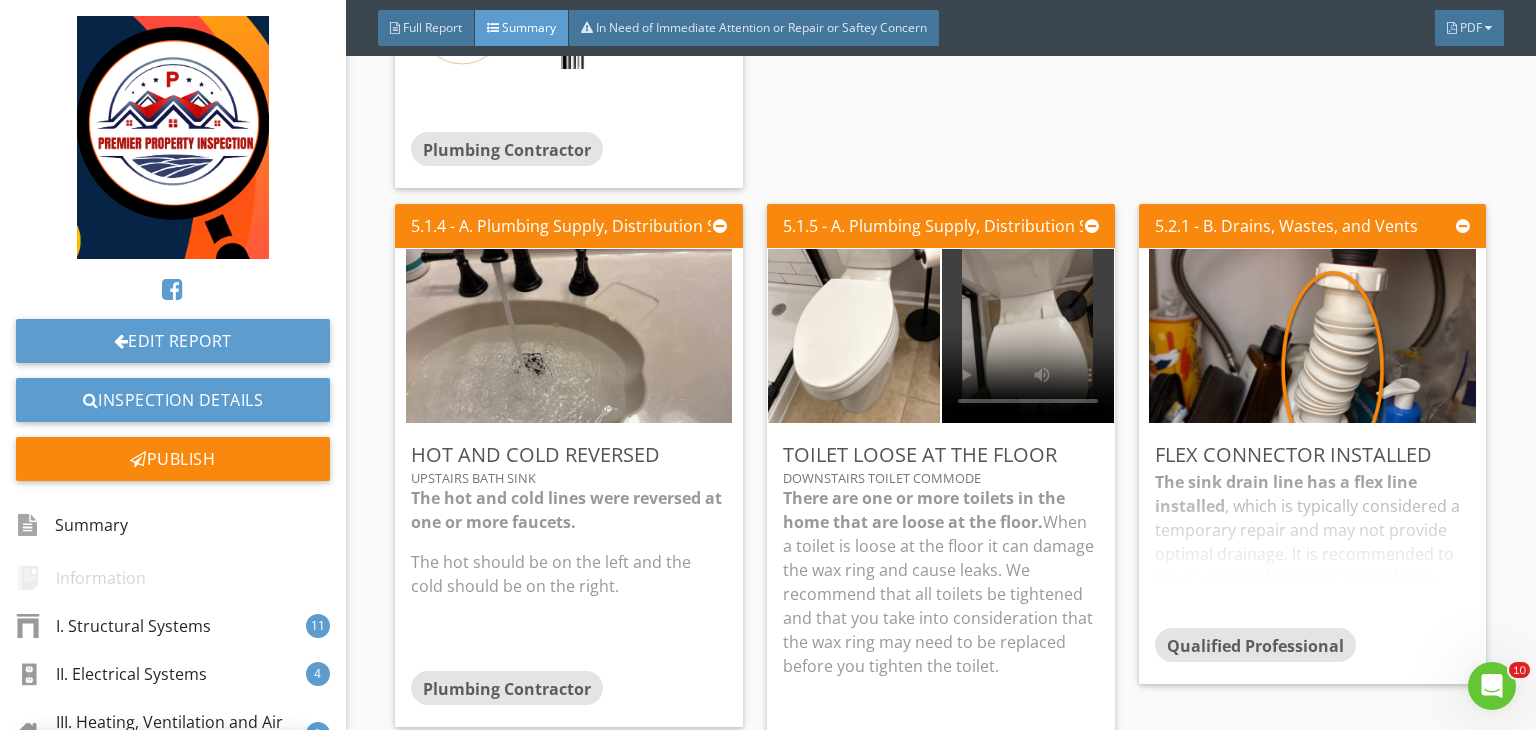 scroll, scrollTop: 39, scrollLeft: 0, axis: vertical 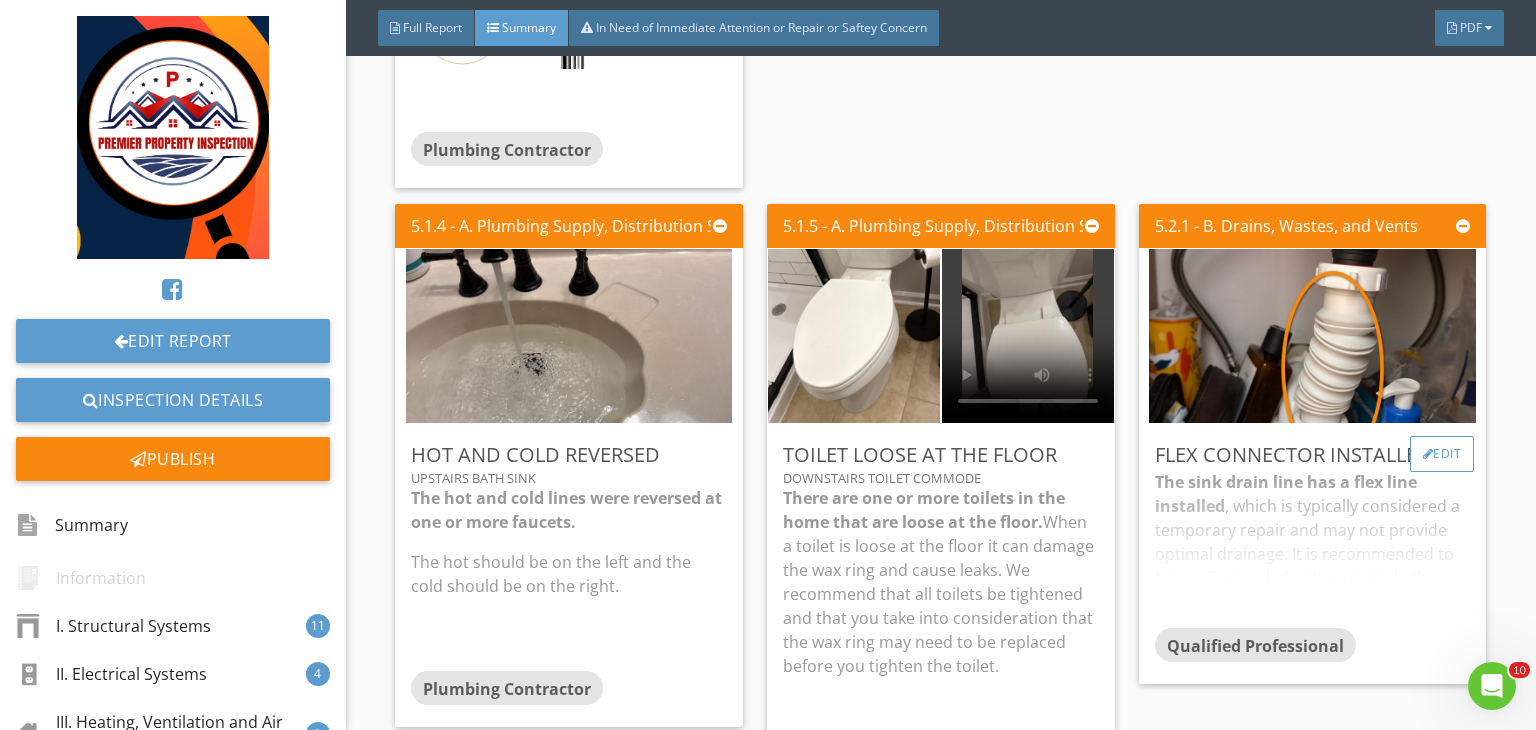 click on "Edit" at bounding box center [1442, 454] 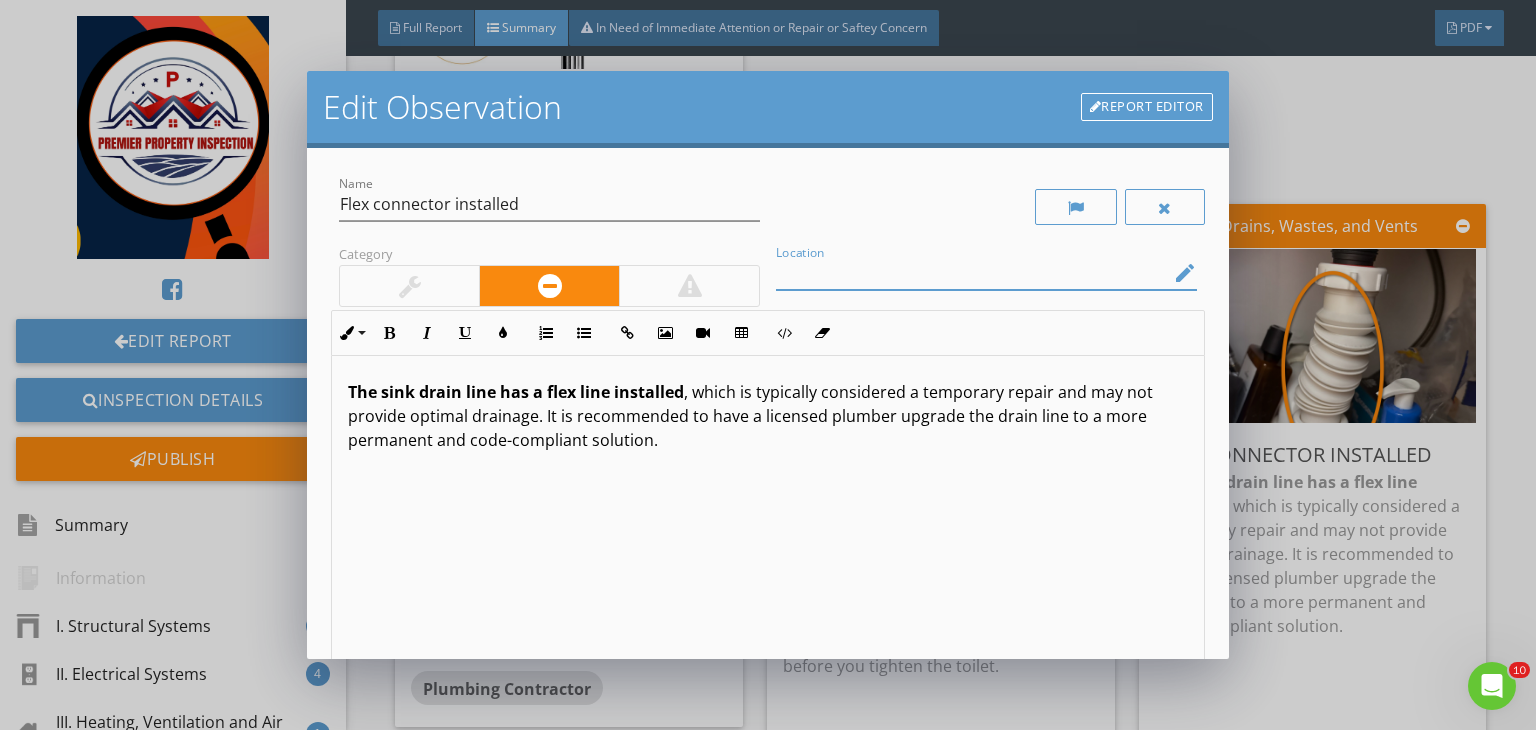 click at bounding box center [972, 273] 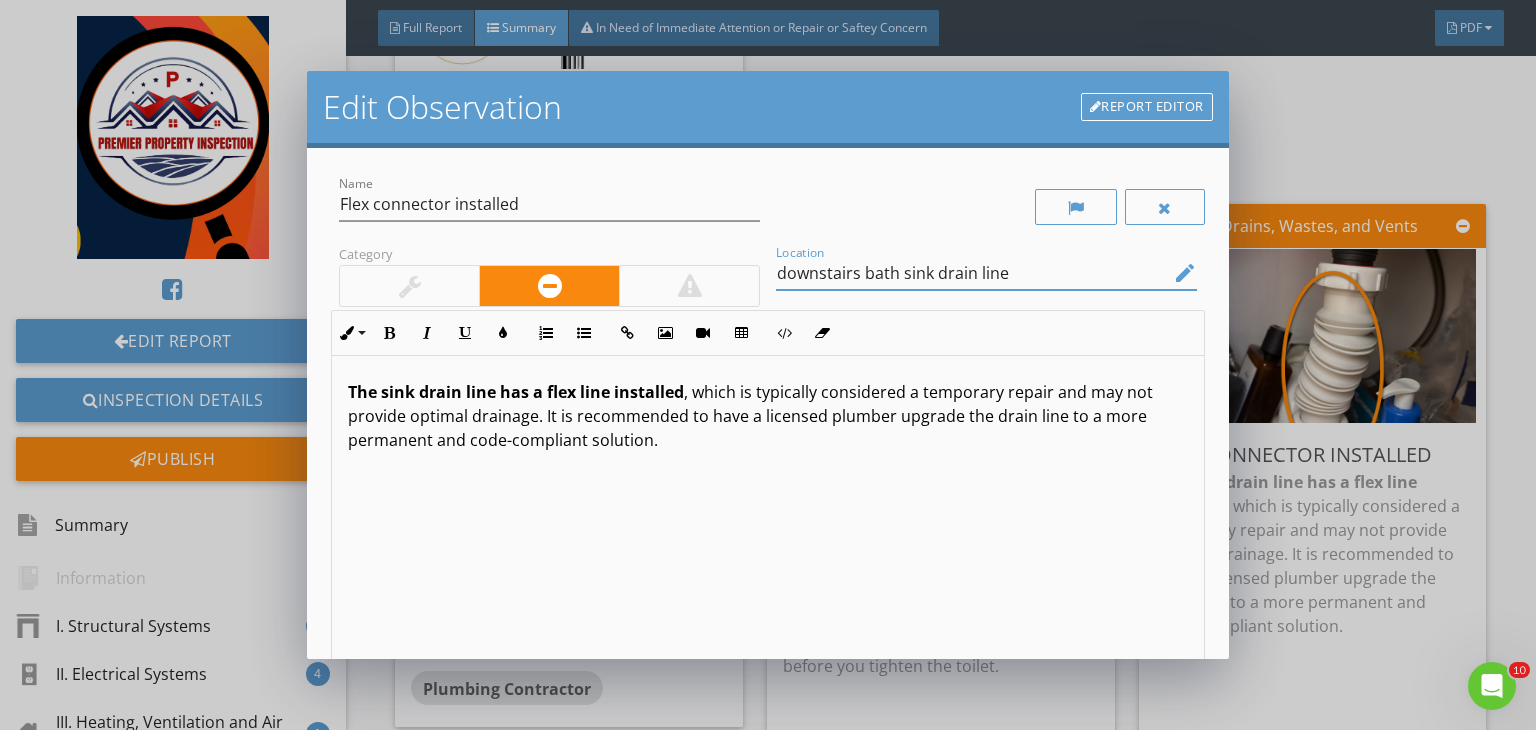 scroll, scrollTop: 0, scrollLeft: 0, axis: both 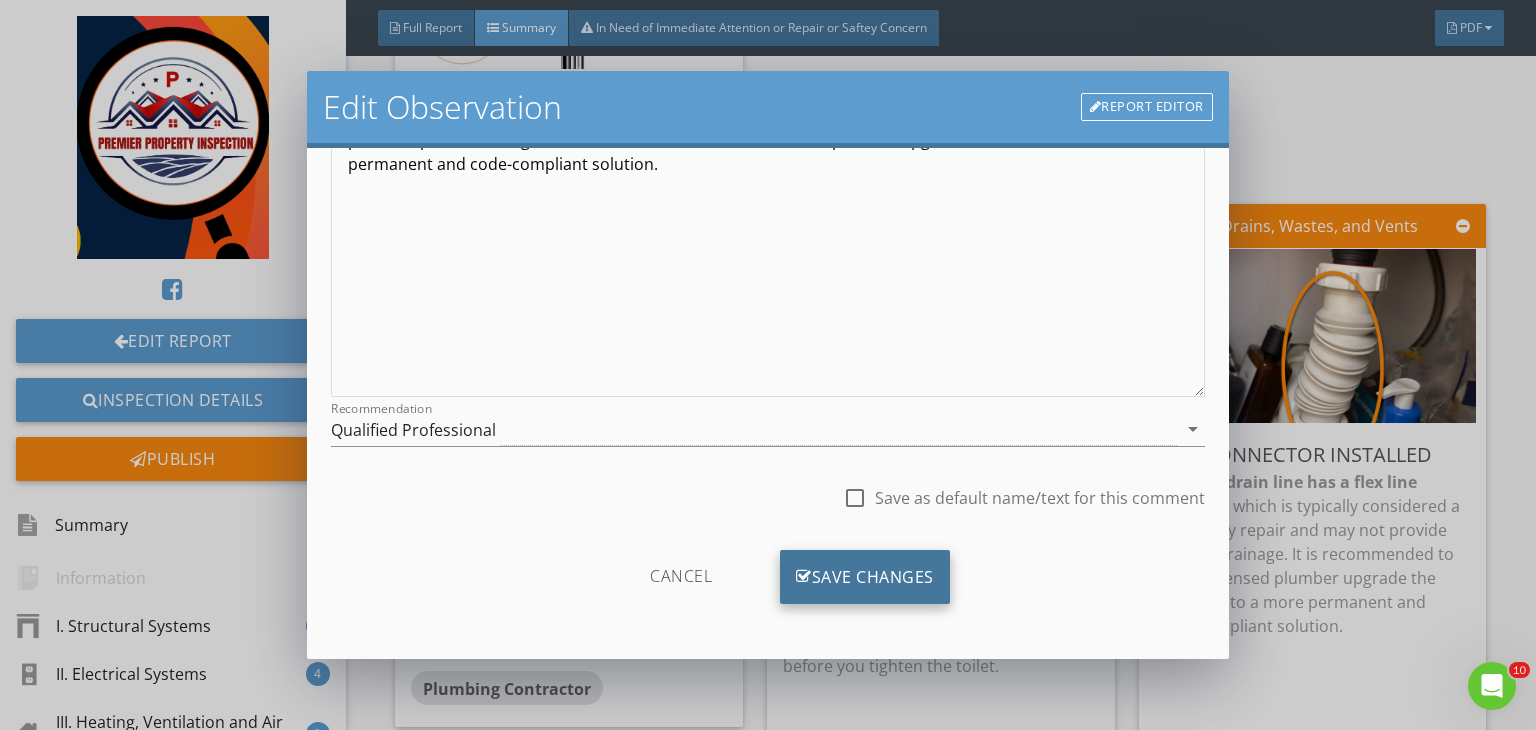 type on "downstairs bath sink drain line" 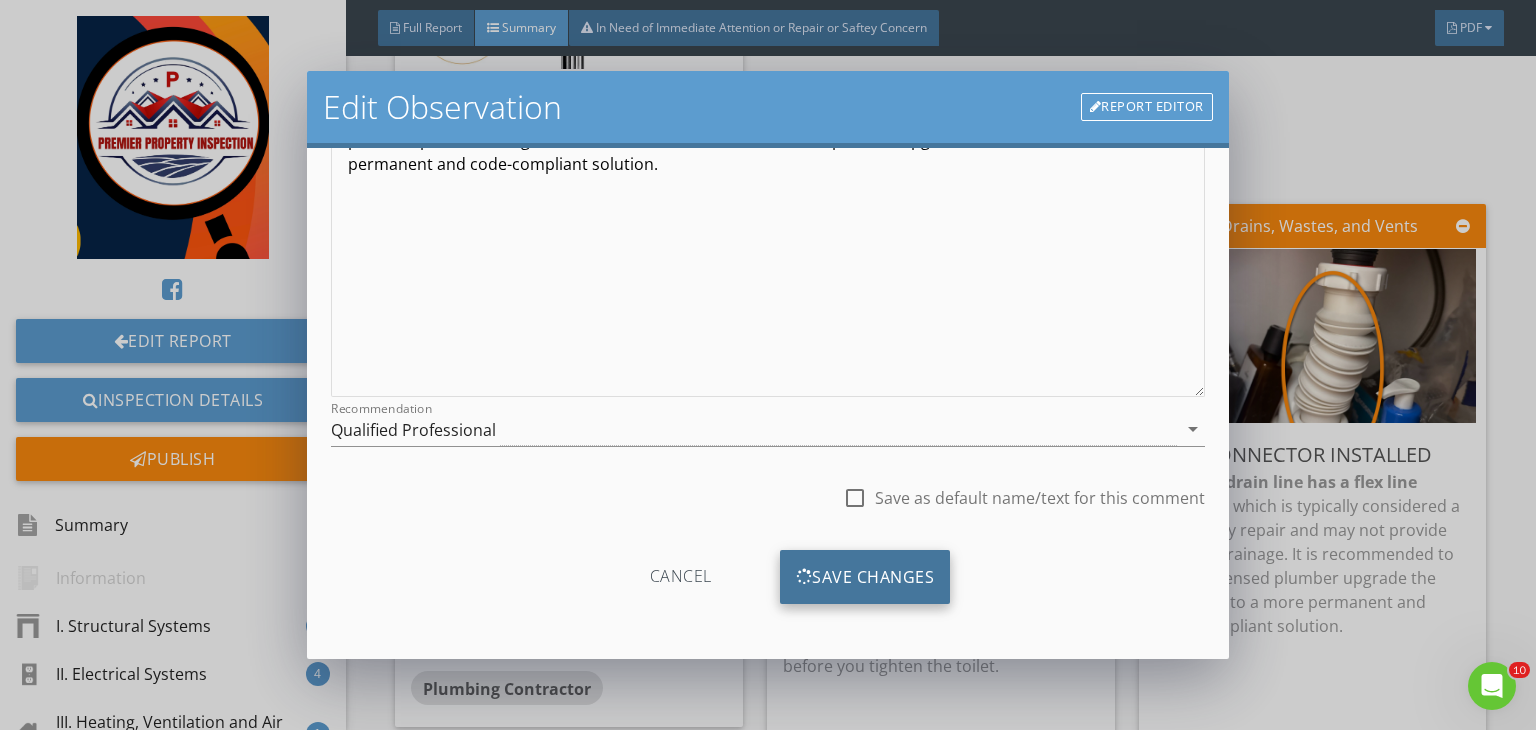 scroll, scrollTop: 39, scrollLeft: 0, axis: vertical 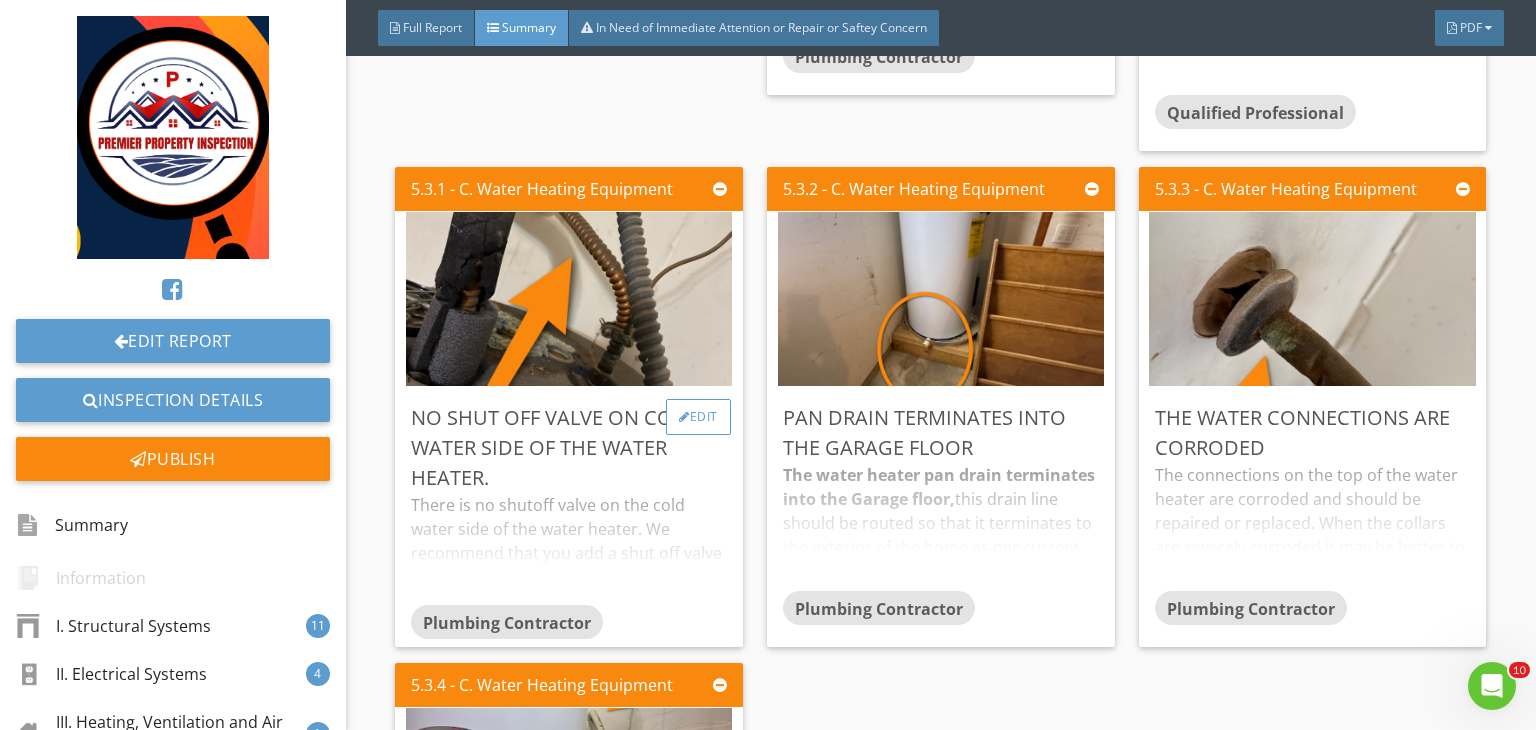click on "Edit" at bounding box center [698, 417] 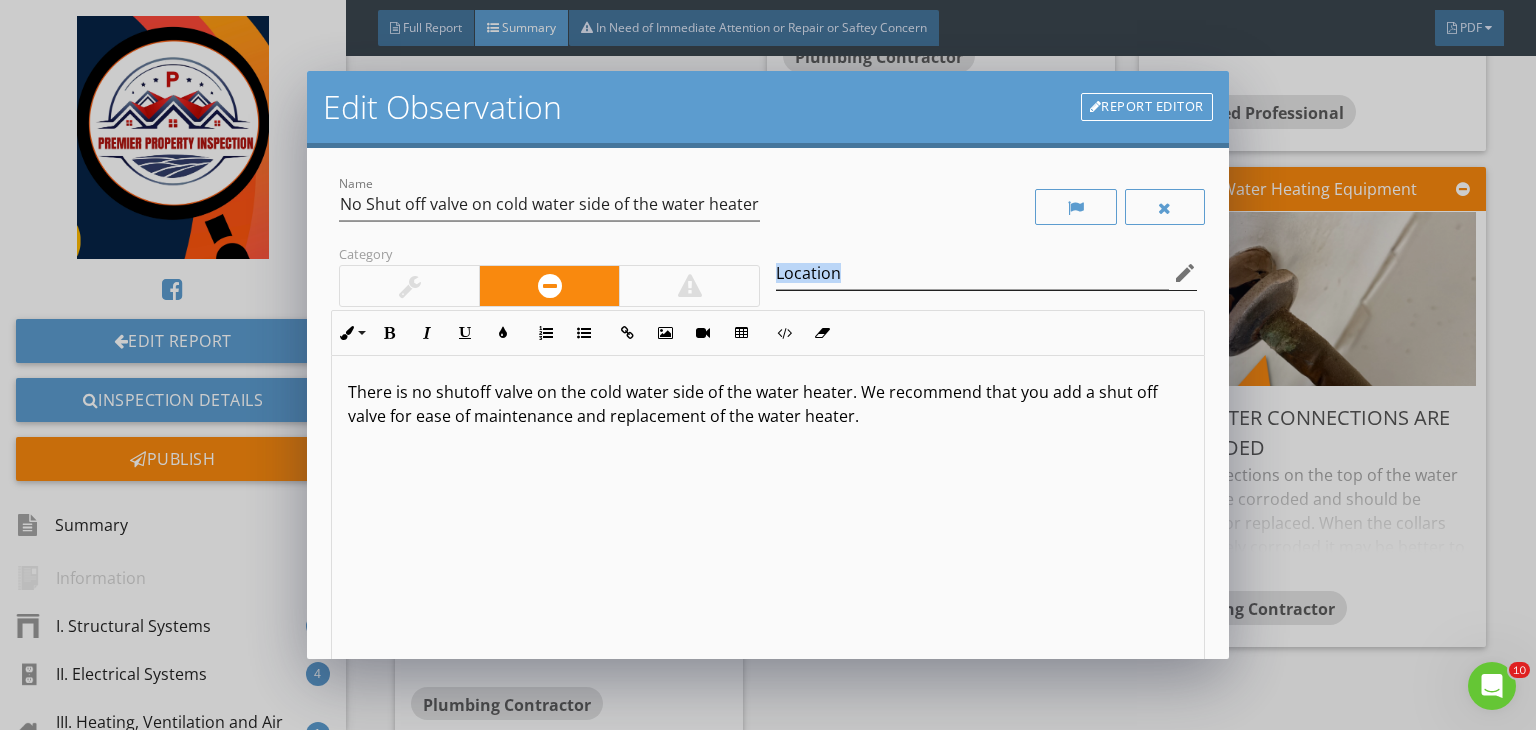 drag, startPoint x: 836, startPoint y: 297, endPoint x: 828, endPoint y: 279, distance: 19.697716 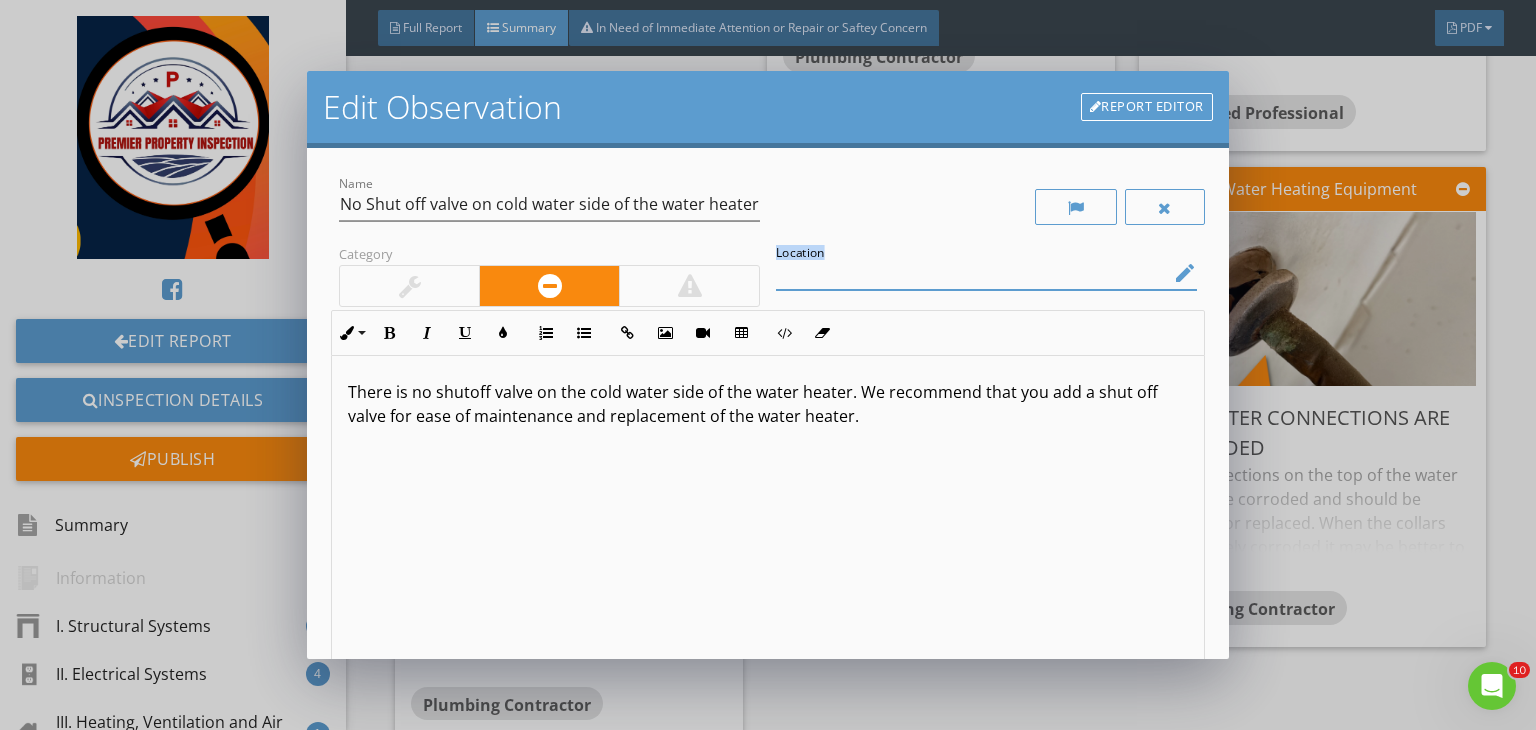 click at bounding box center (972, 273) 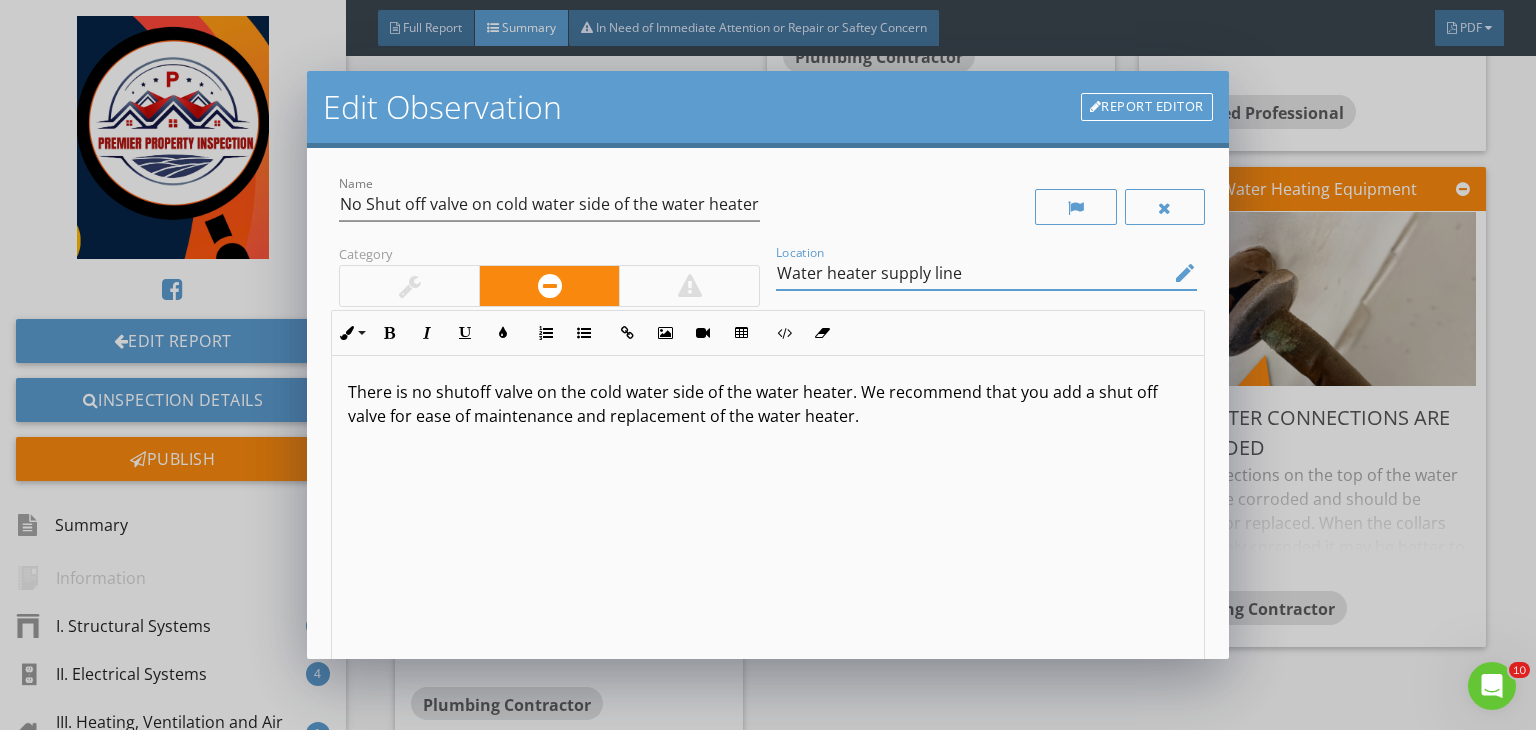 type on "Water heater supply line" 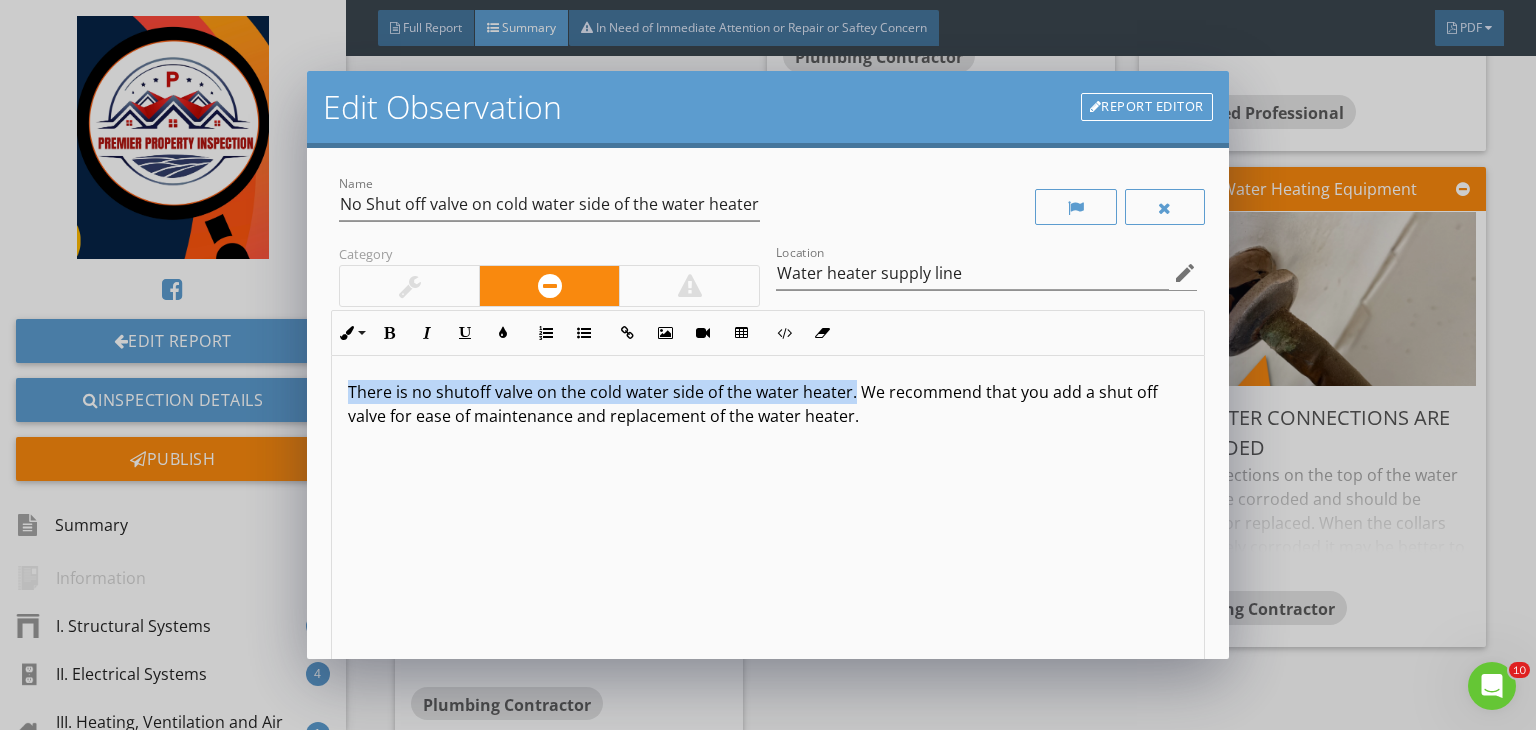 drag, startPoint x: 848, startPoint y: 389, endPoint x: 318, endPoint y: 376, distance: 530.1594 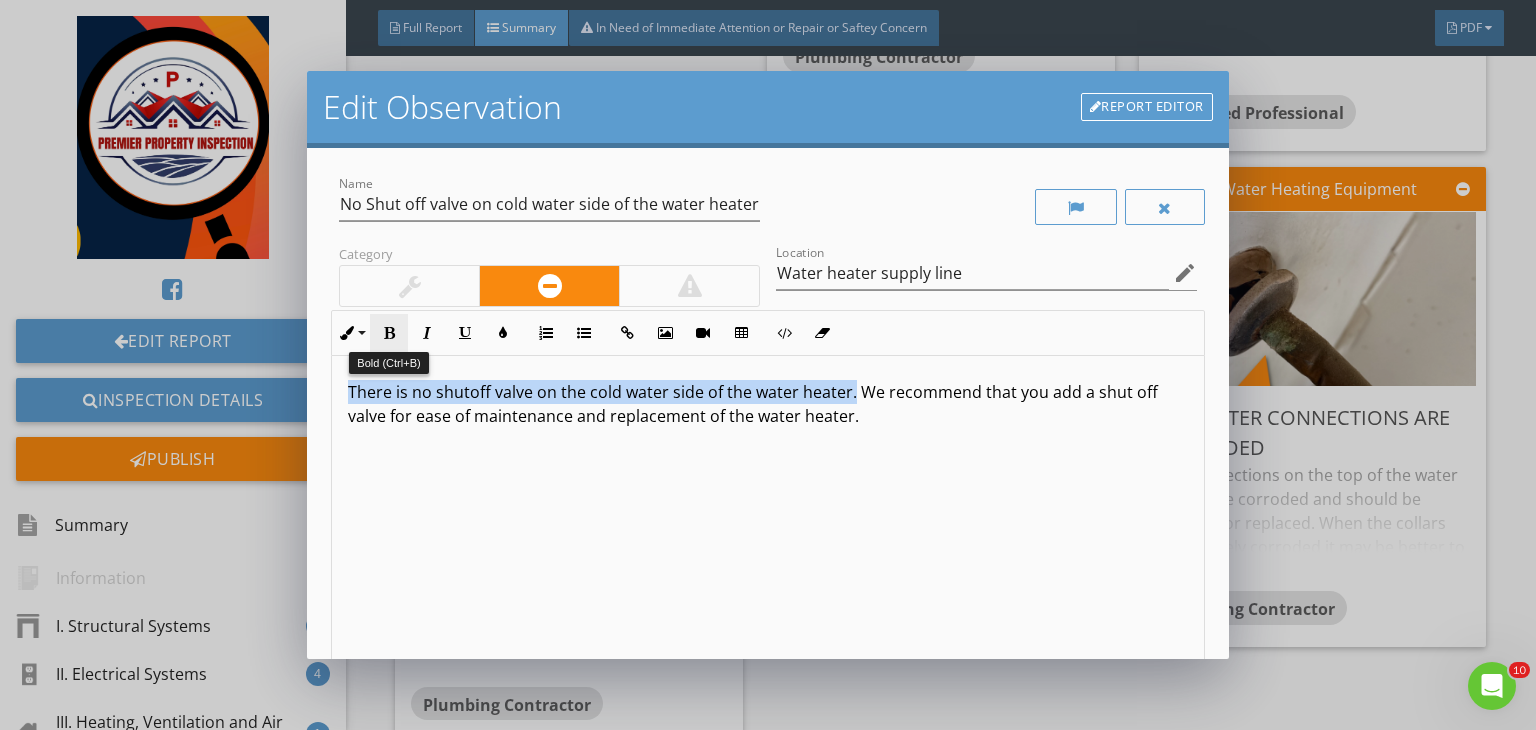 click on "Bold" at bounding box center [389, 333] 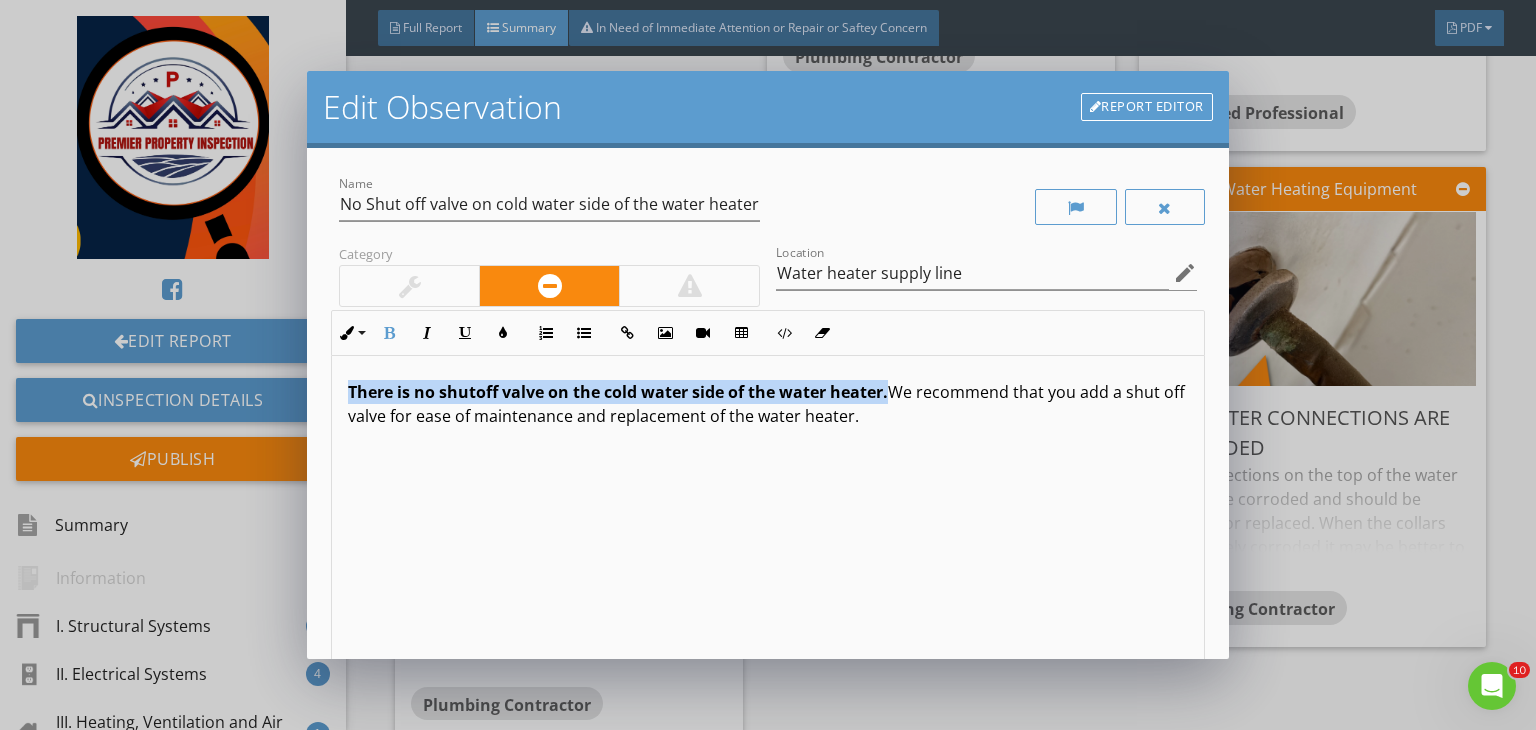 scroll, scrollTop: 0, scrollLeft: 0, axis: both 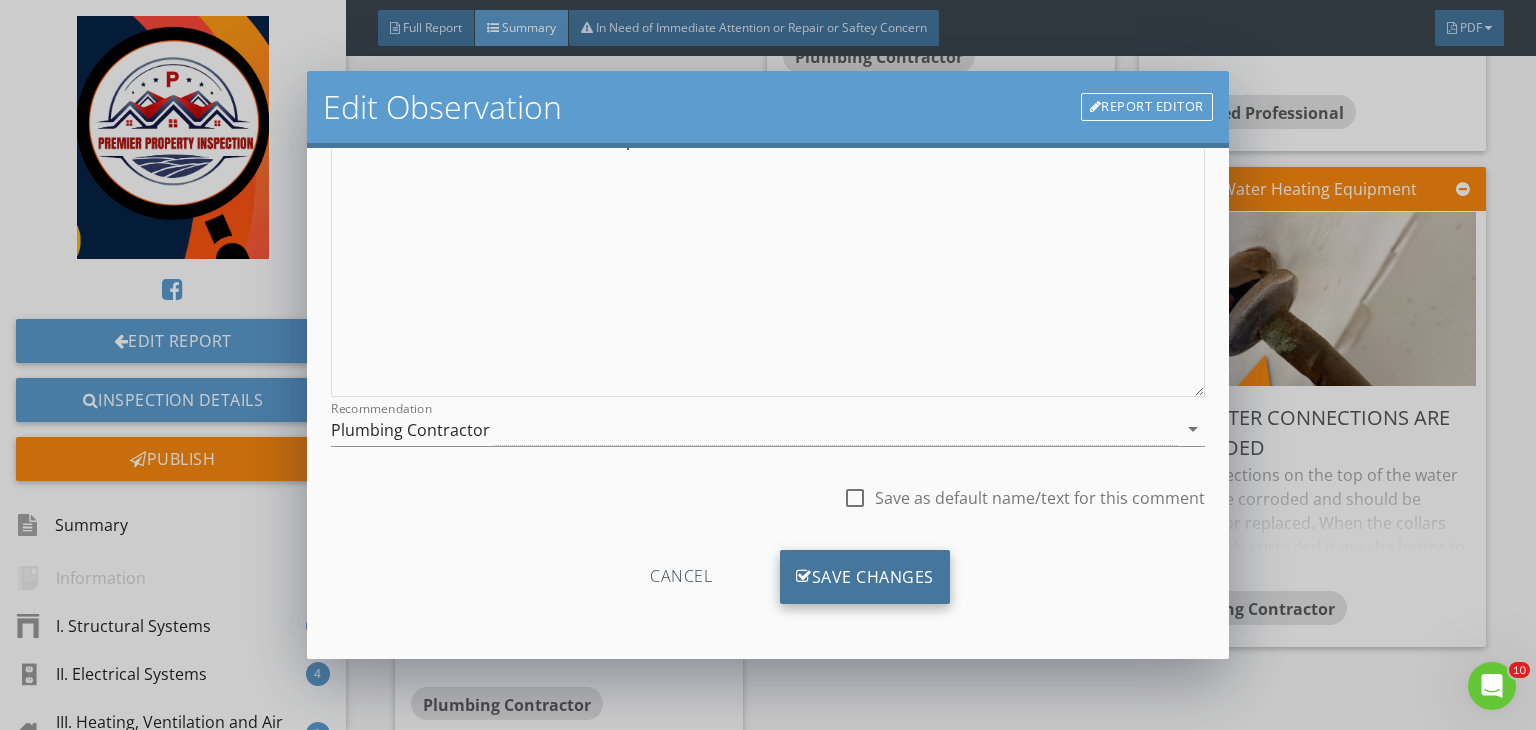 click on "Save Changes" at bounding box center [865, 577] 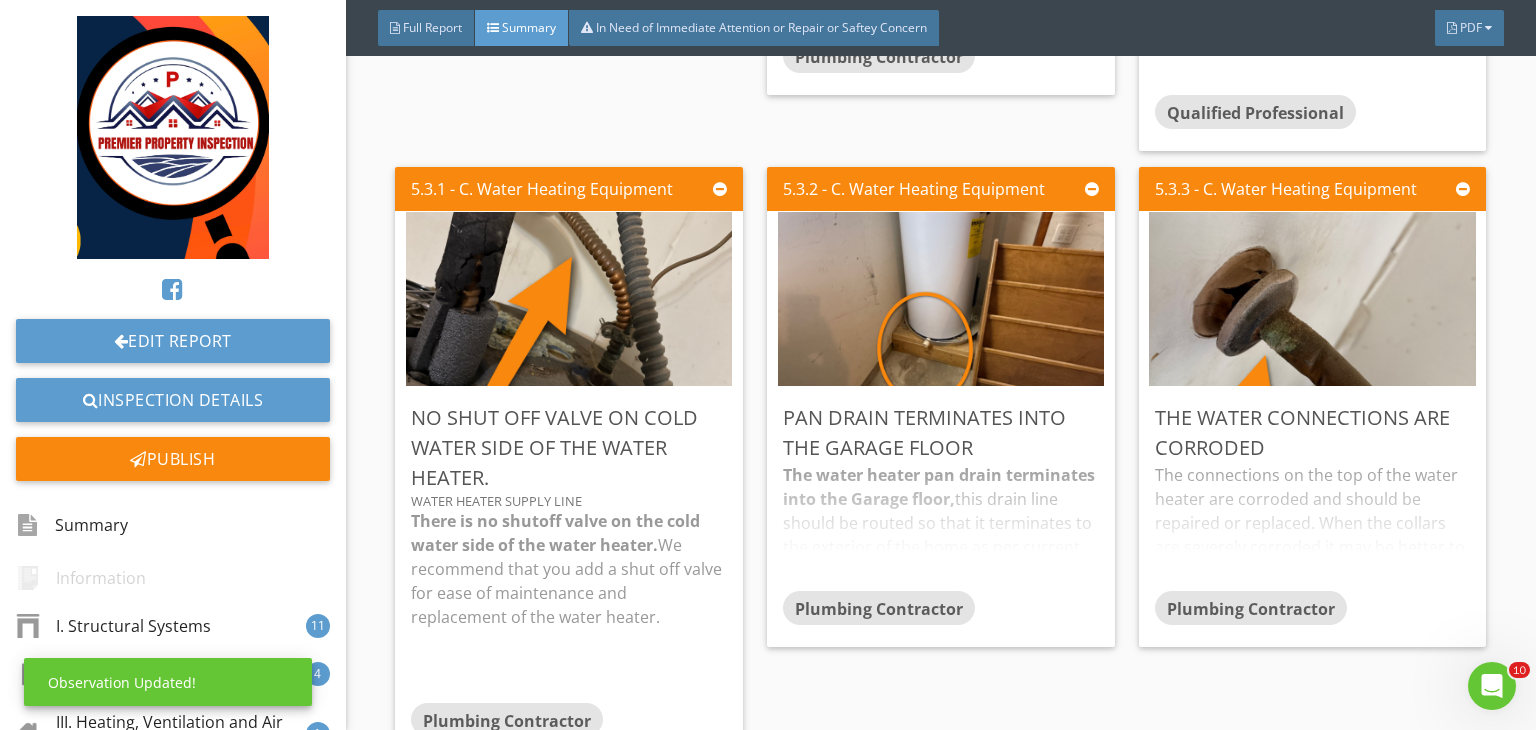 scroll, scrollTop: 39, scrollLeft: 0, axis: vertical 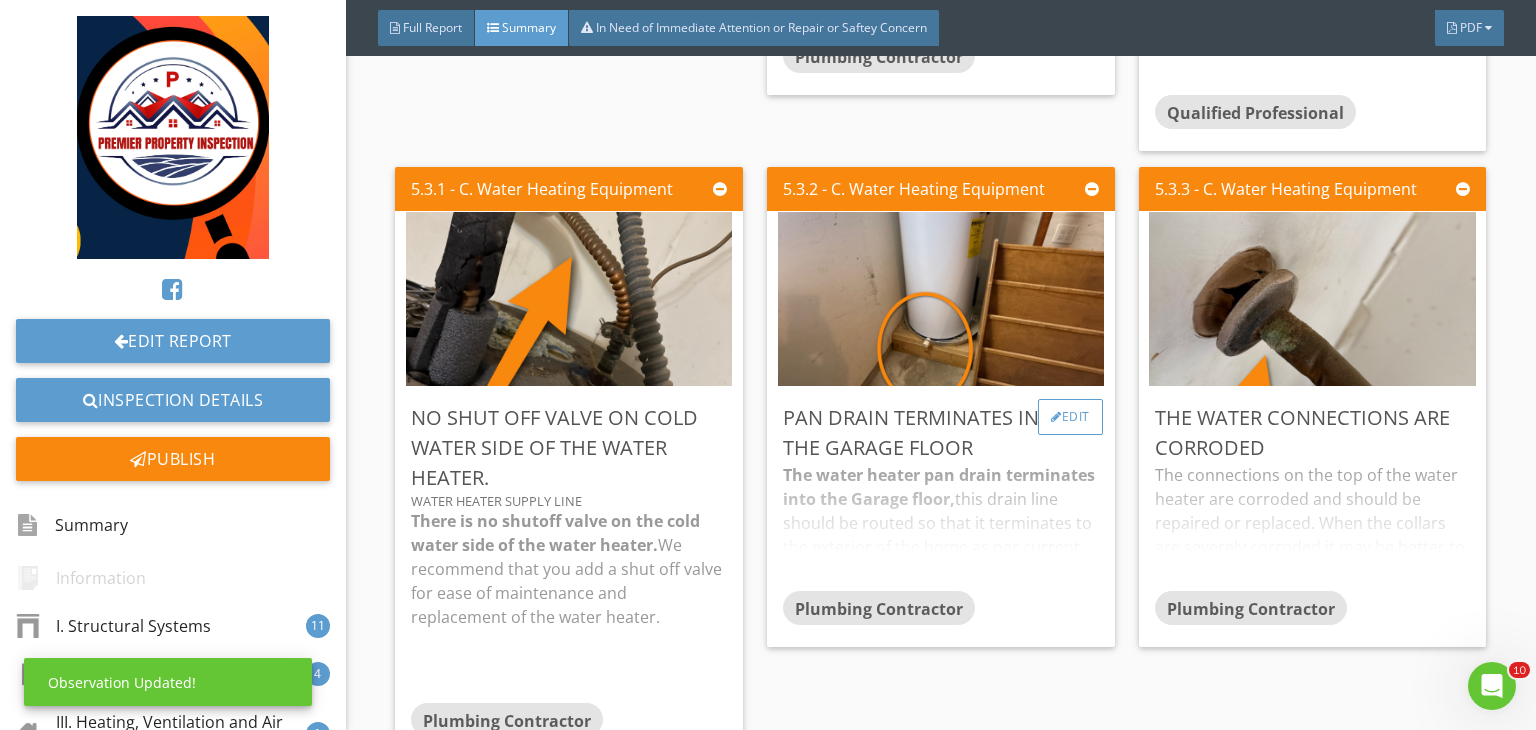 click on "Edit" at bounding box center (1070, 417) 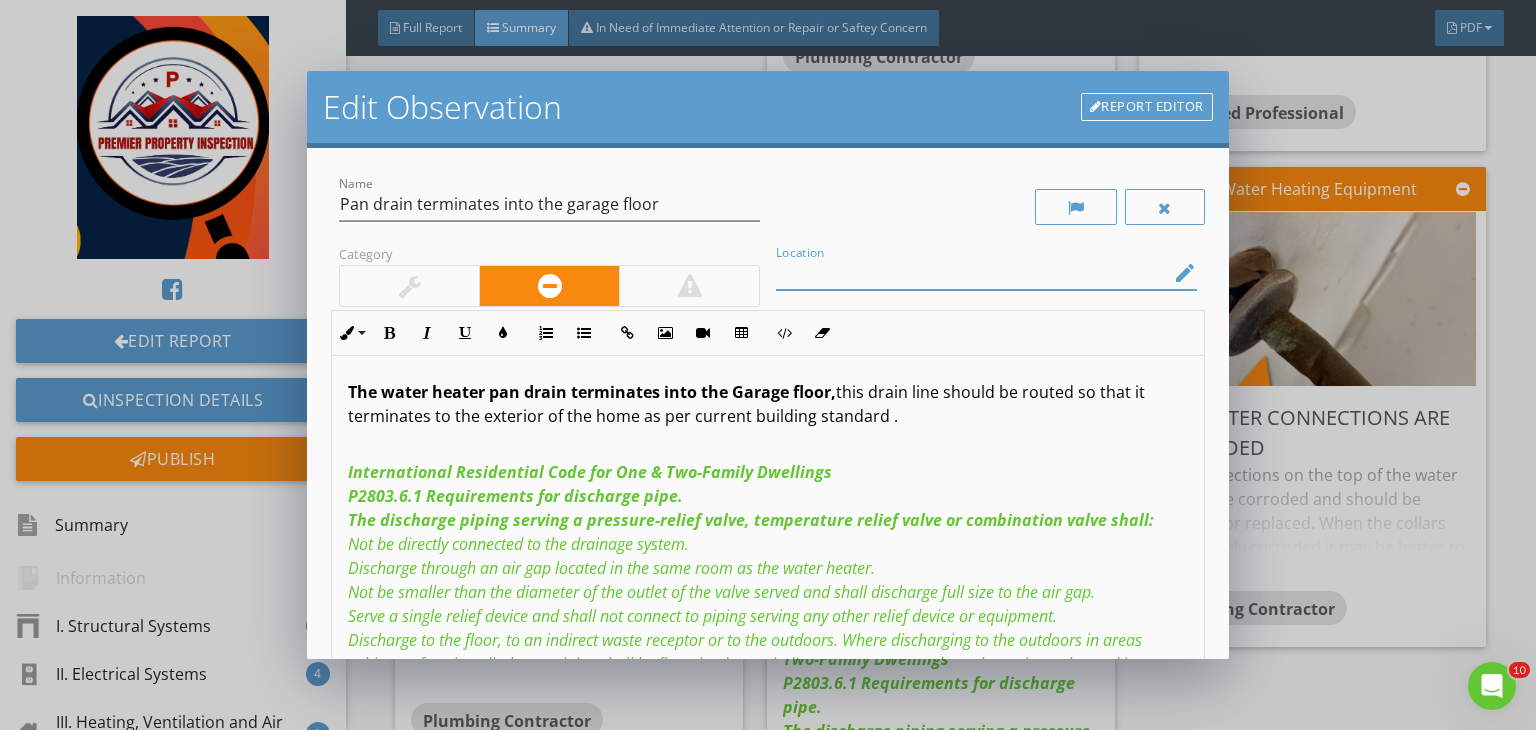 click at bounding box center [972, 273] 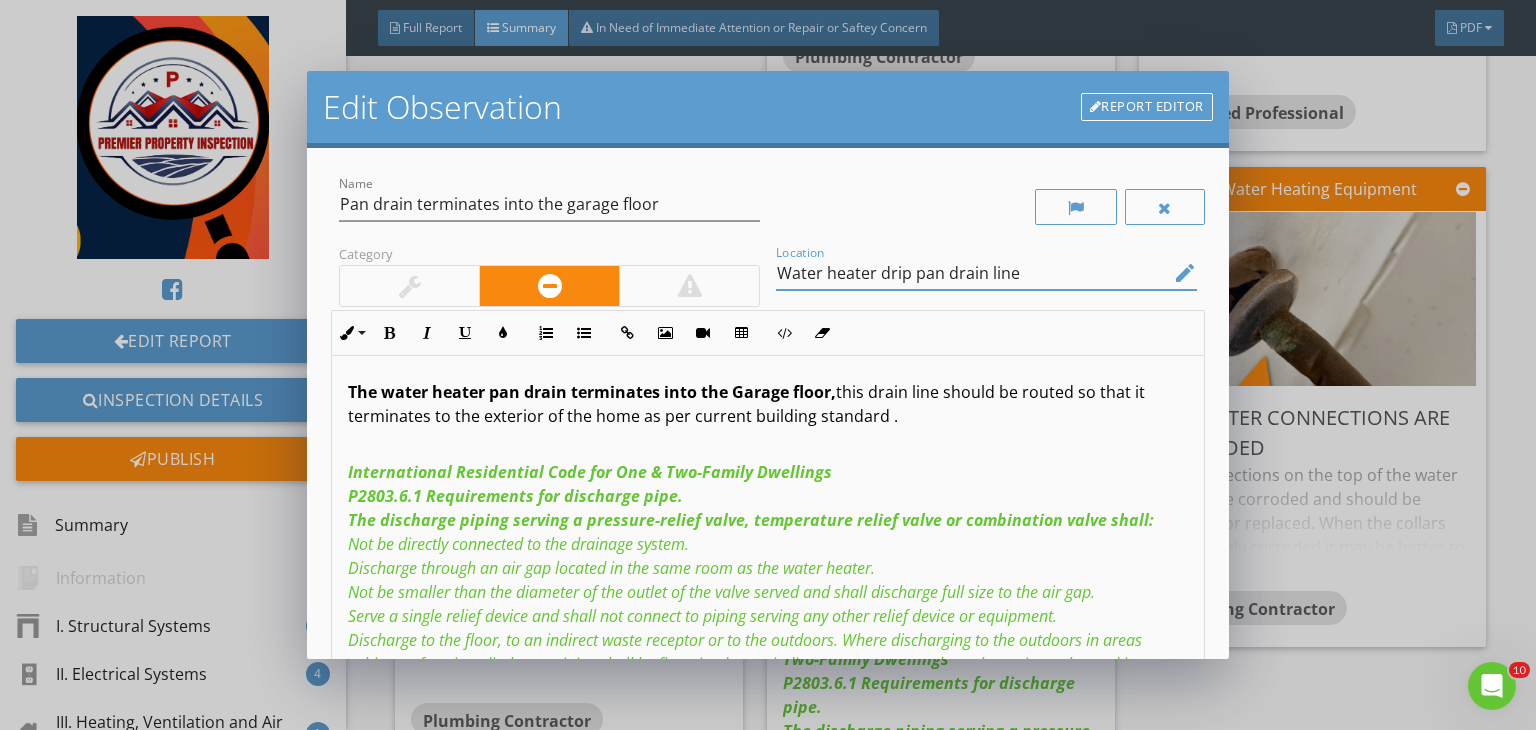 scroll, scrollTop: 268, scrollLeft: 0, axis: vertical 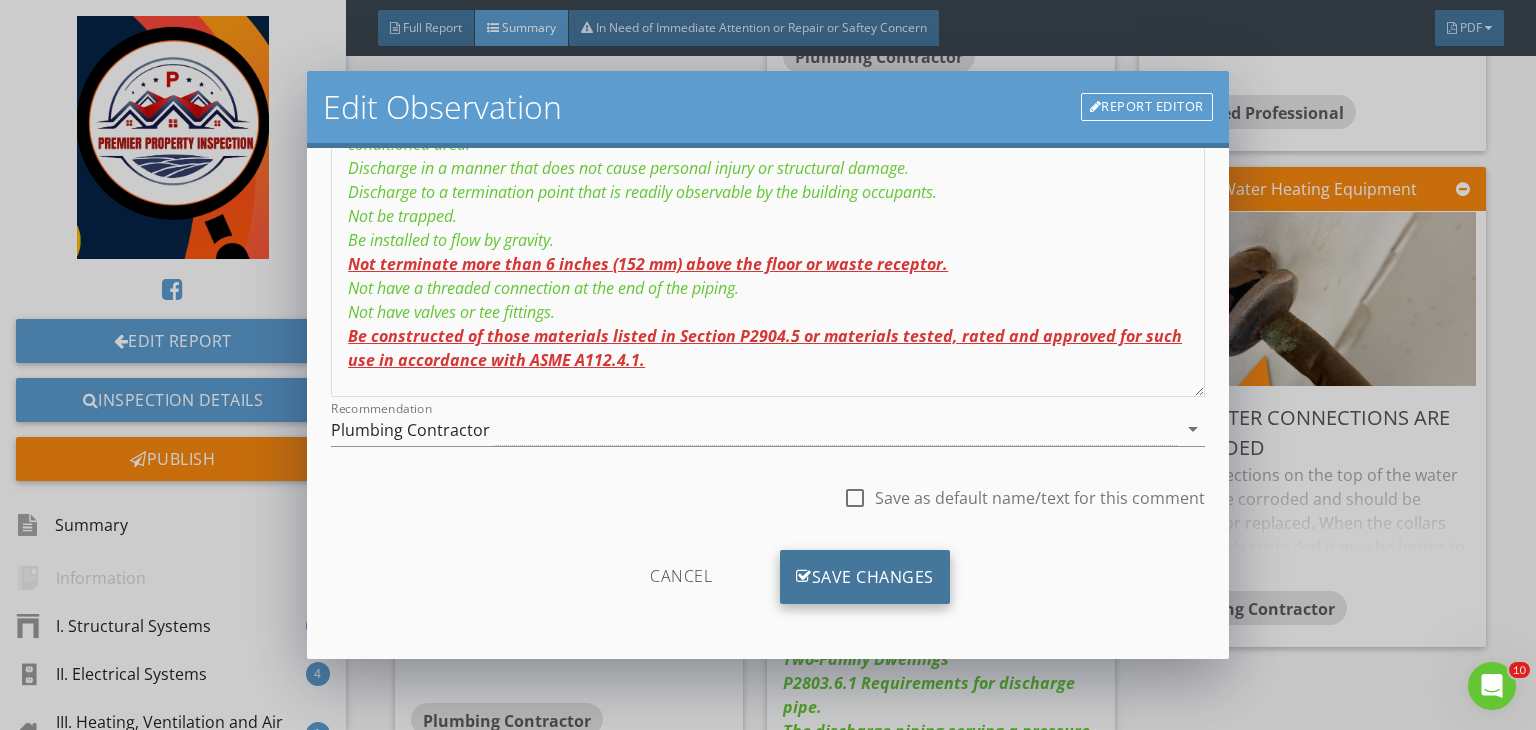 type on "Water heater drip pan drain line" 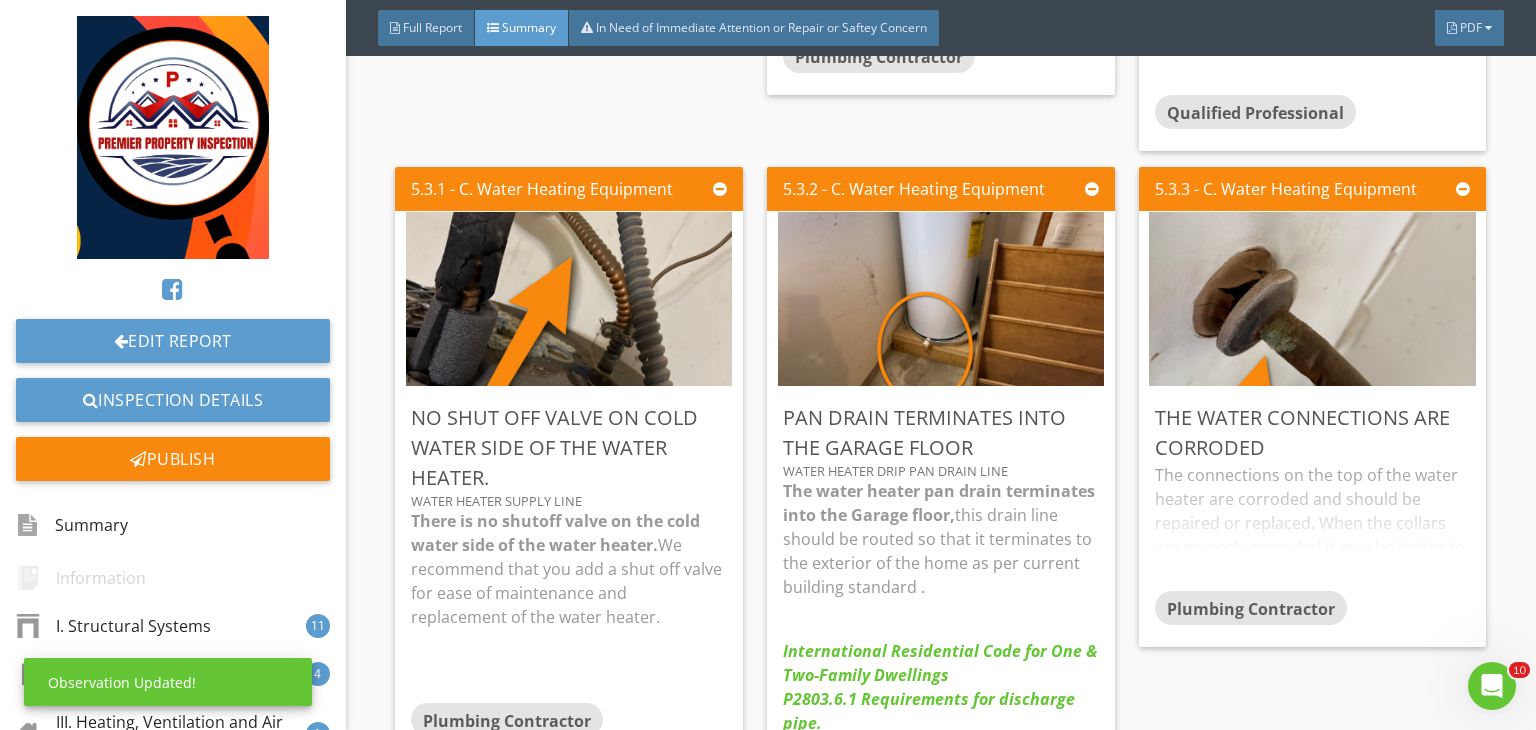 scroll, scrollTop: 39, scrollLeft: 0, axis: vertical 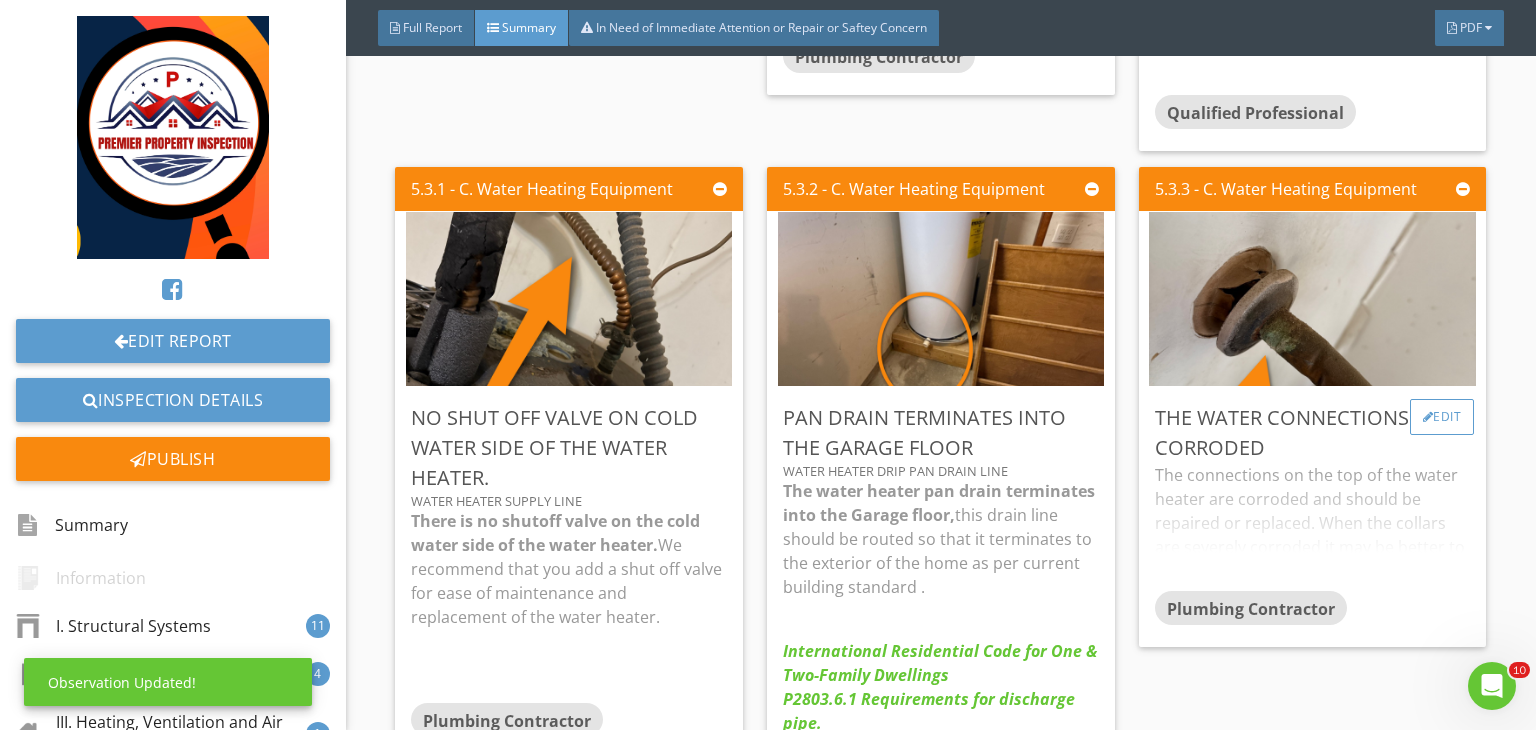 click at bounding box center (1428, 417) 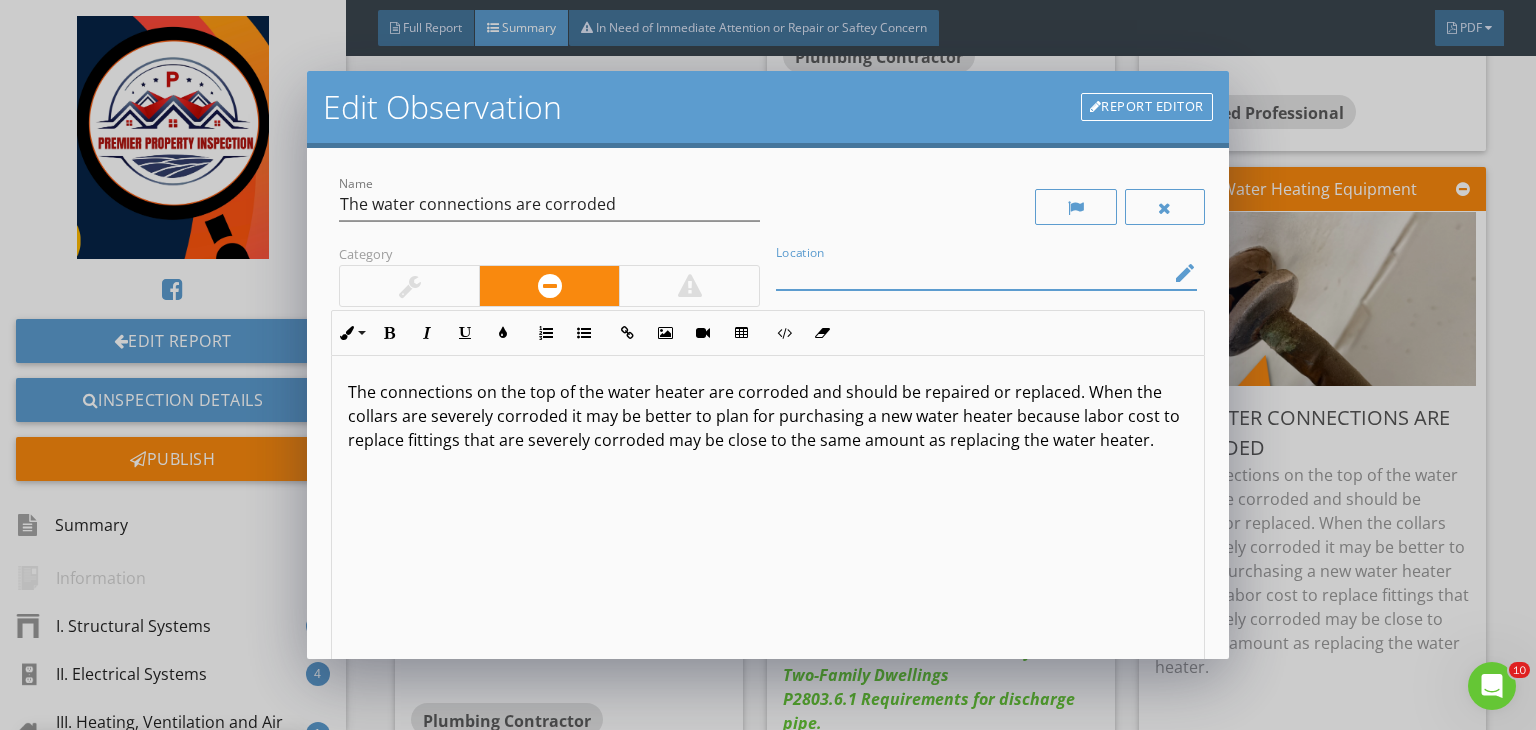 click at bounding box center [972, 273] 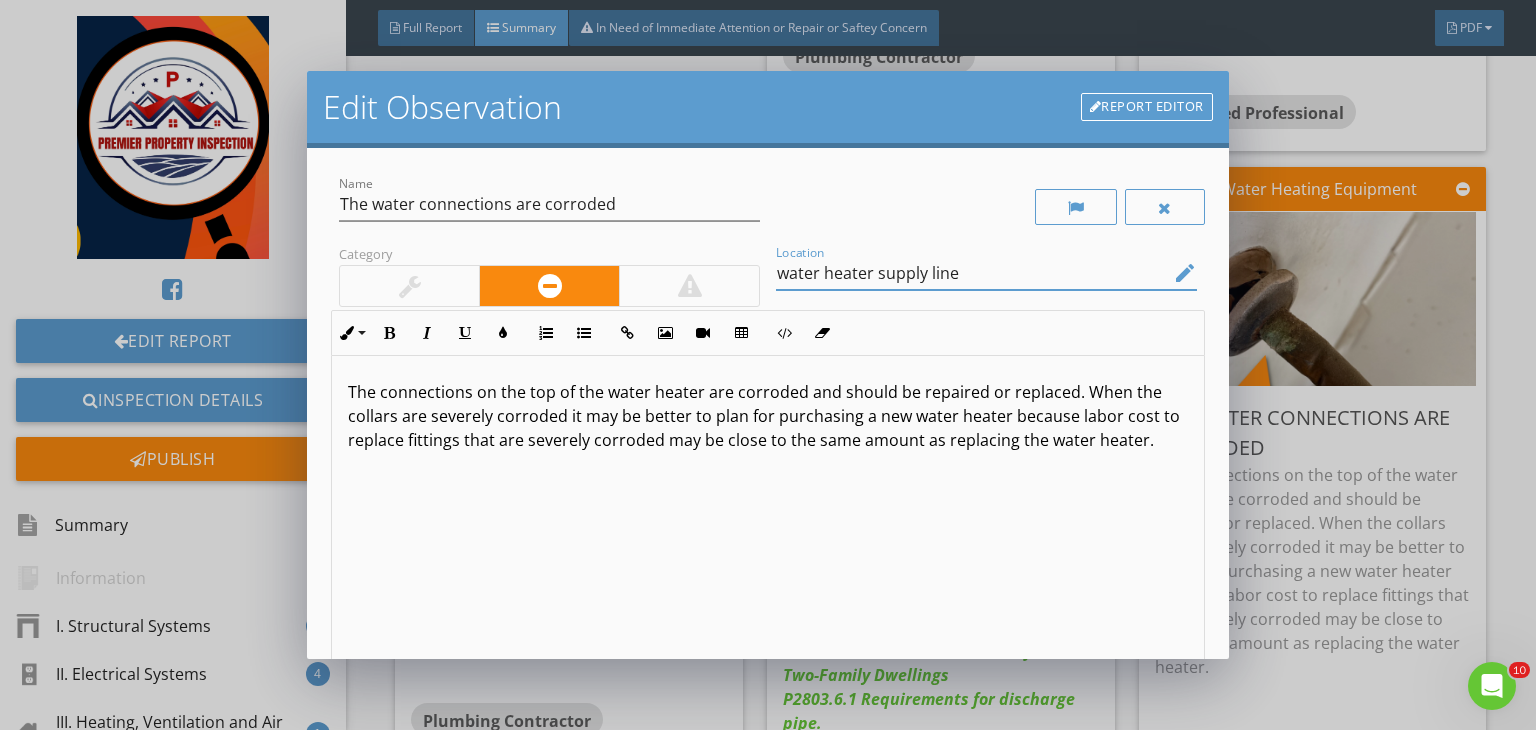 type on "water heater supply line" 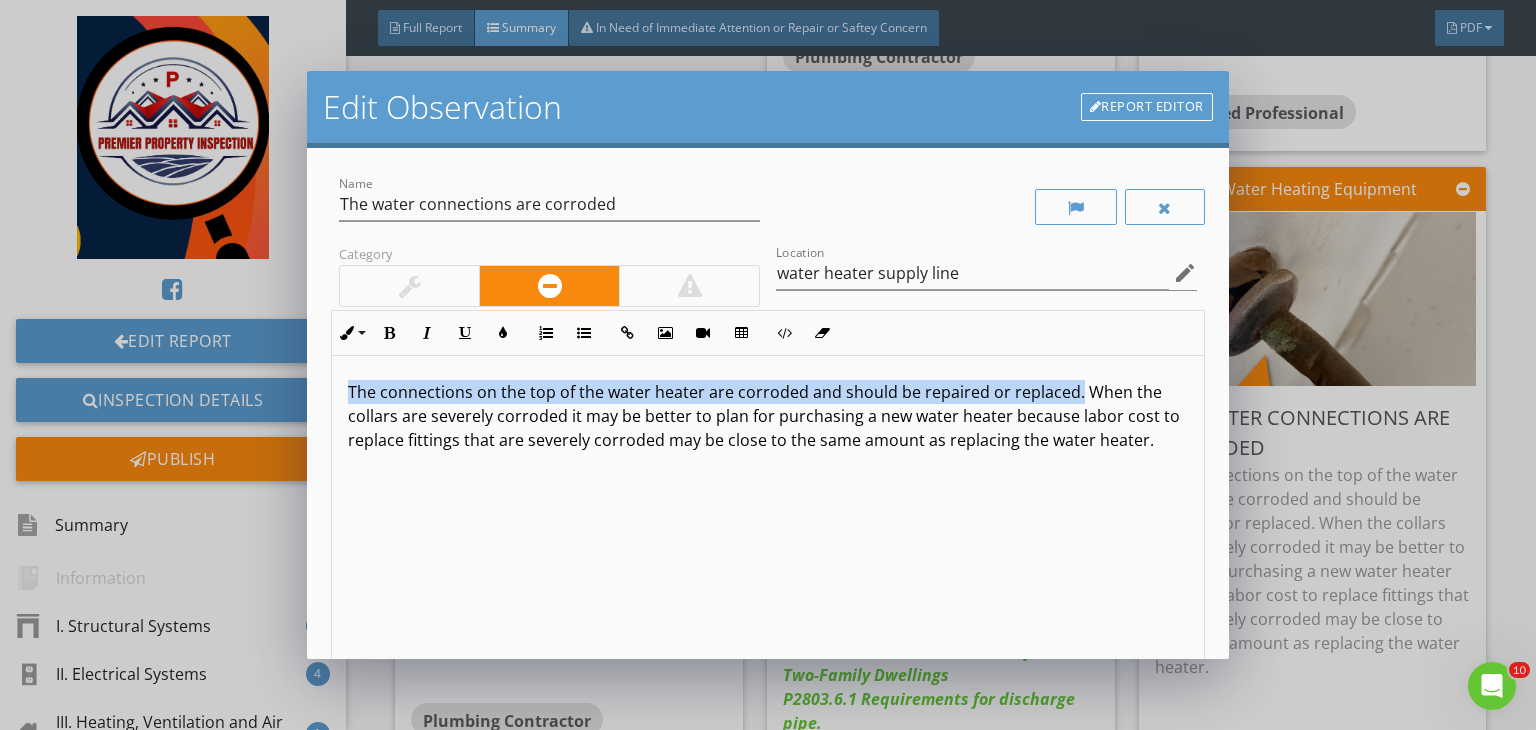 drag, startPoint x: 1070, startPoint y: 388, endPoint x: 334, endPoint y: 383, distance: 736.01697 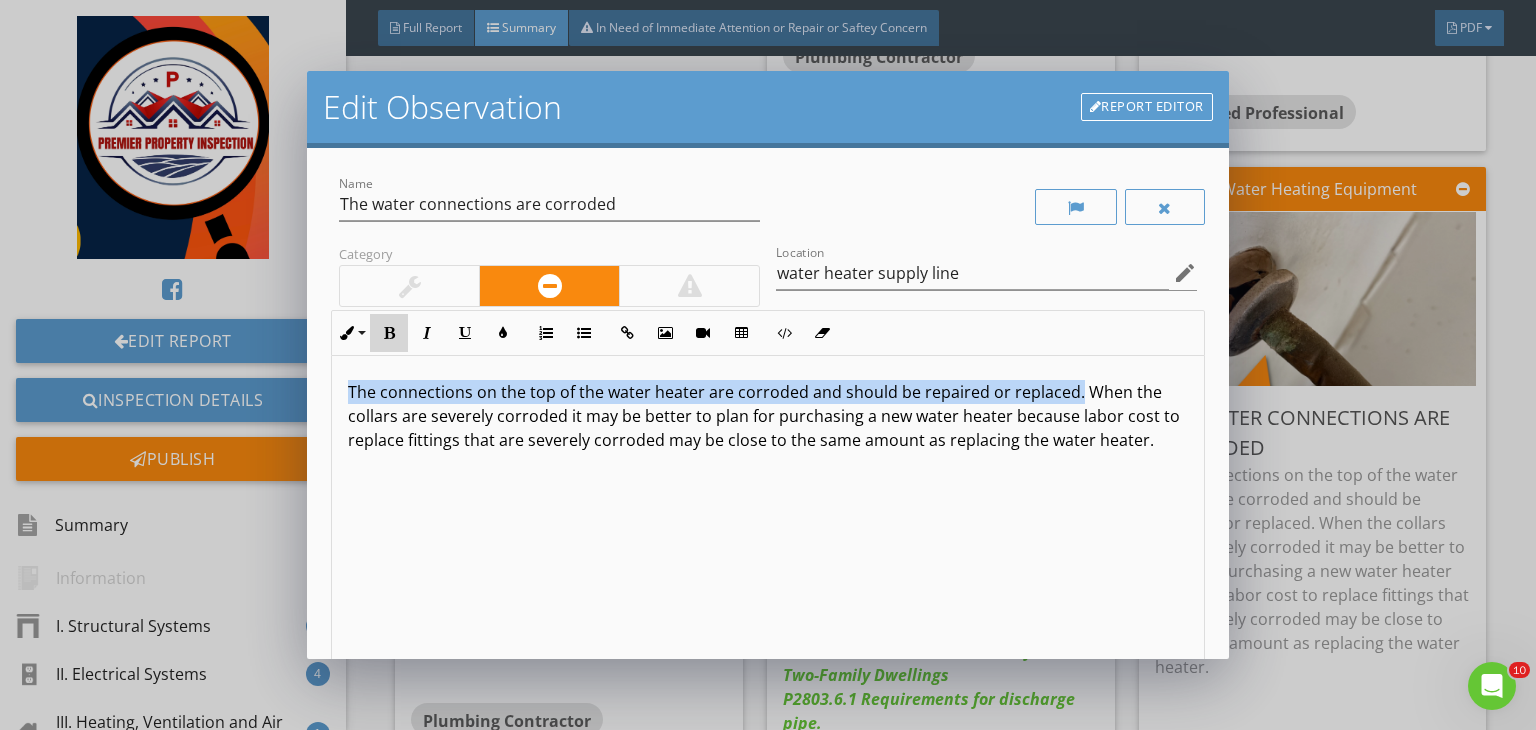 click on "Bold" at bounding box center [389, 333] 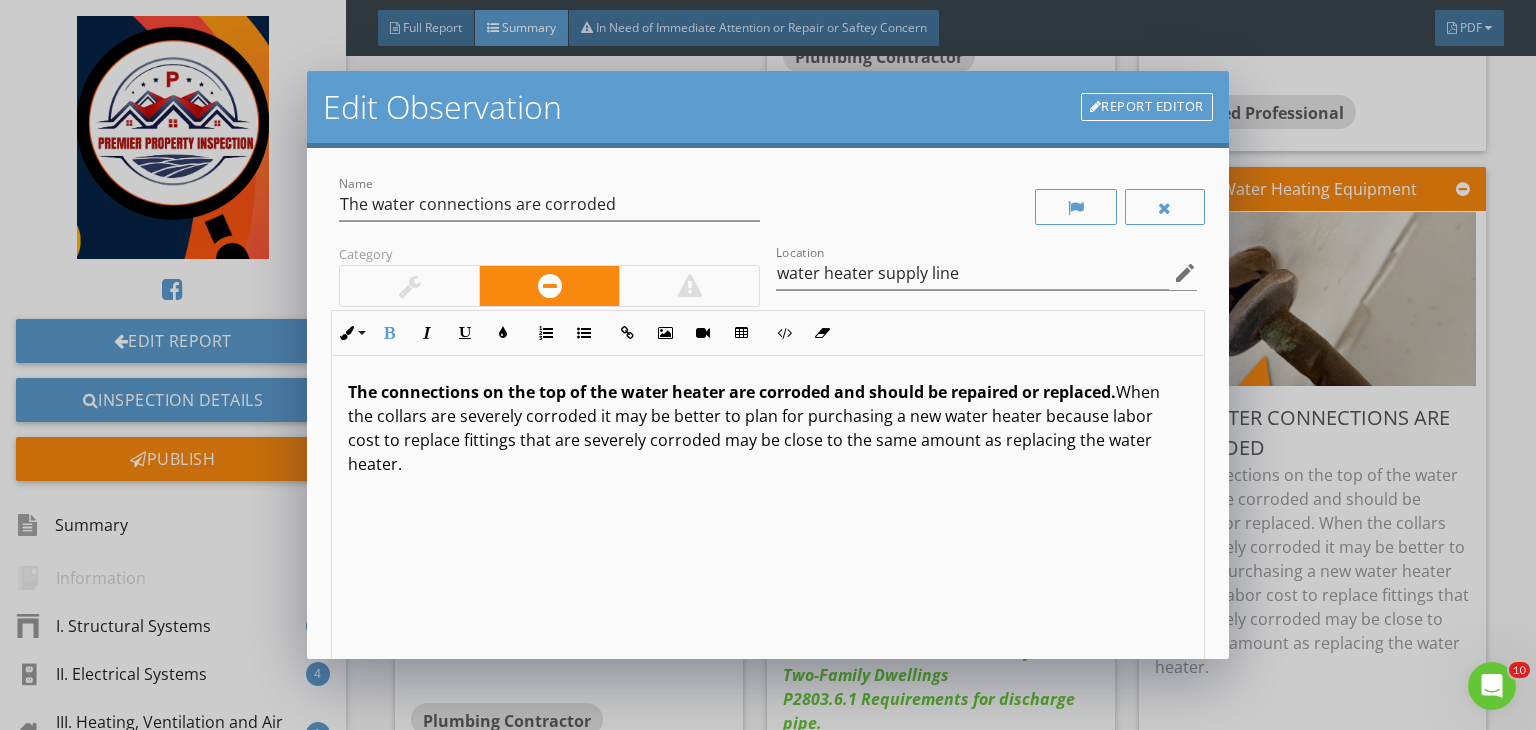 scroll, scrollTop: 0, scrollLeft: 0, axis: both 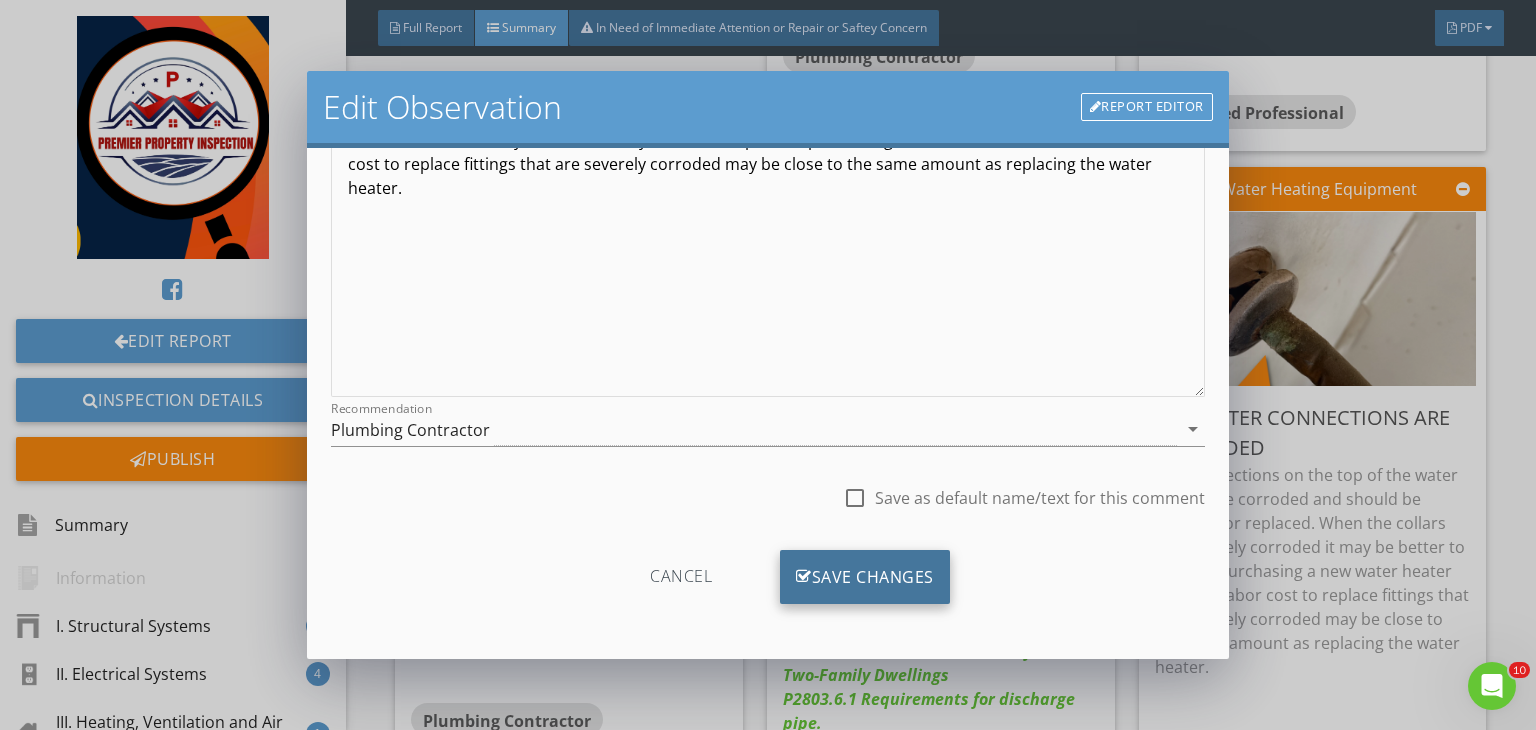 click on "Save Changes" at bounding box center (865, 577) 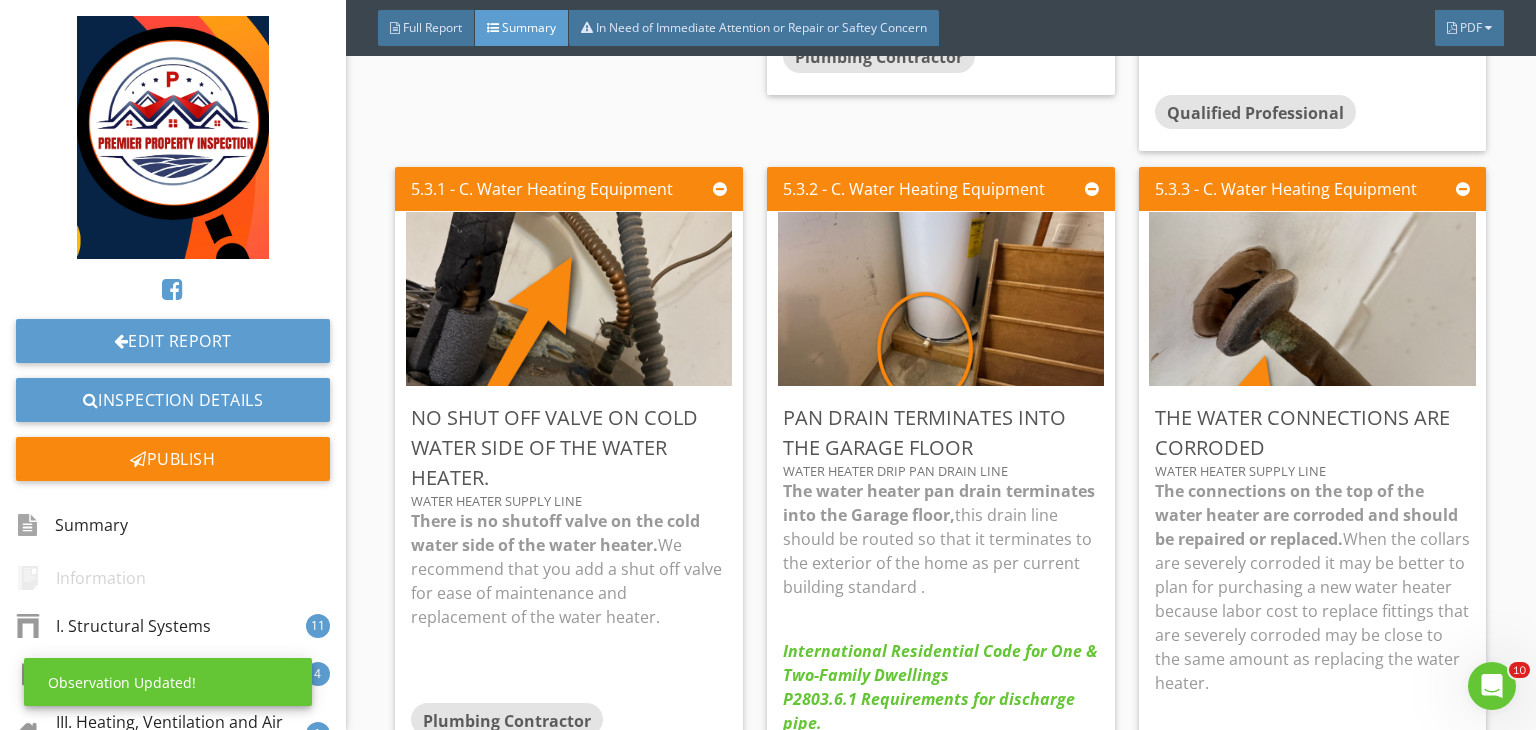 scroll, scrollTop: 39, scrollLeft: 0, axis: vertical 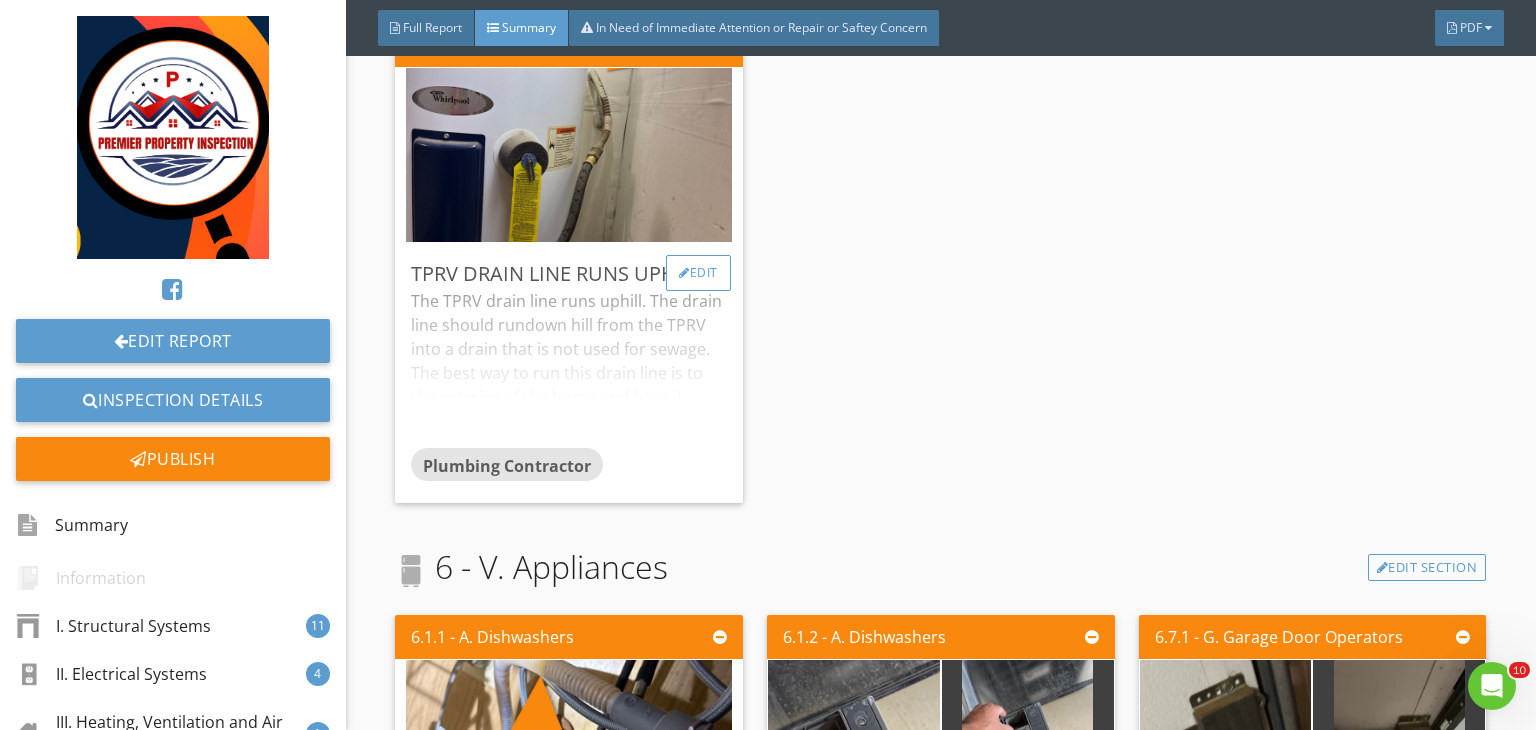 click at bounding box center (684, 273) 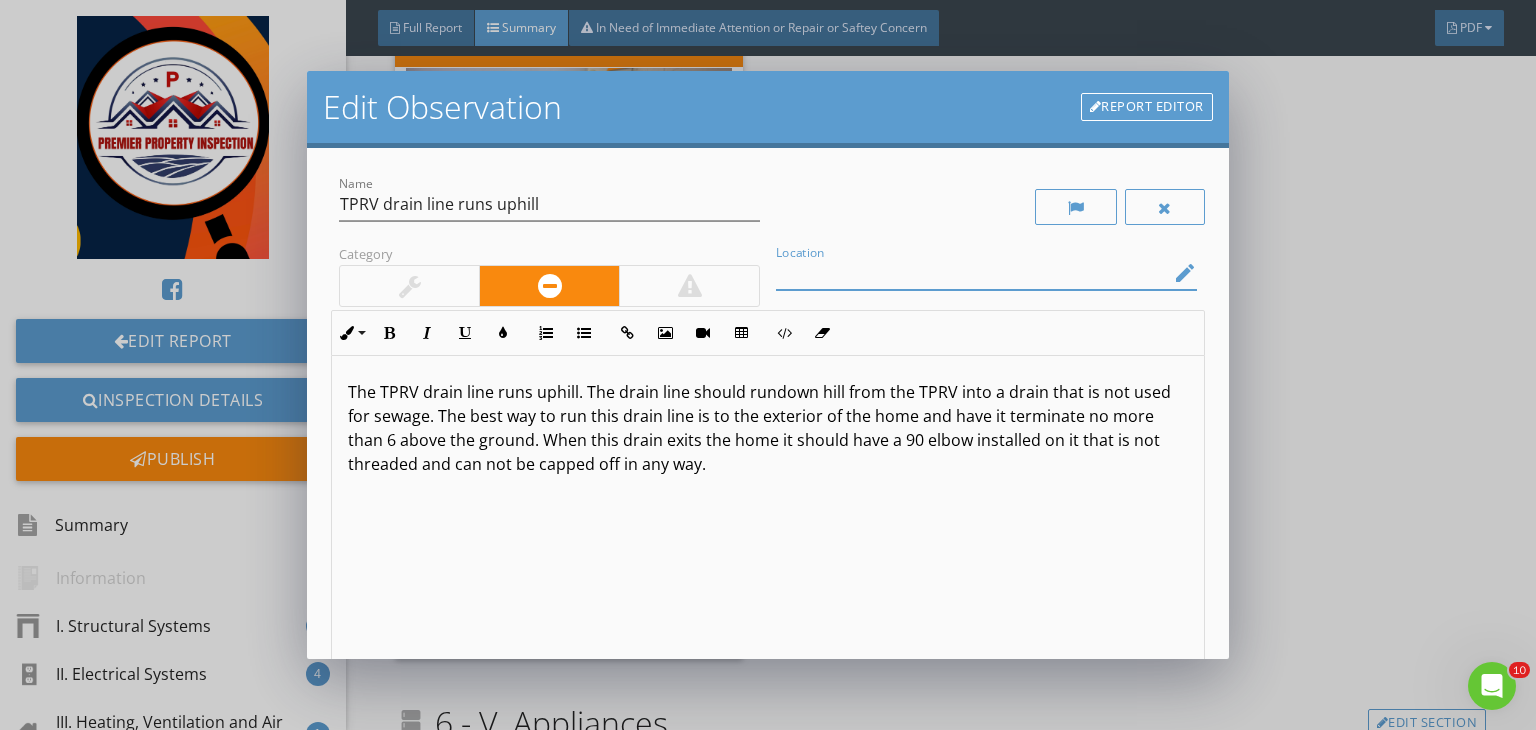 click at bounding box center [972, 273] 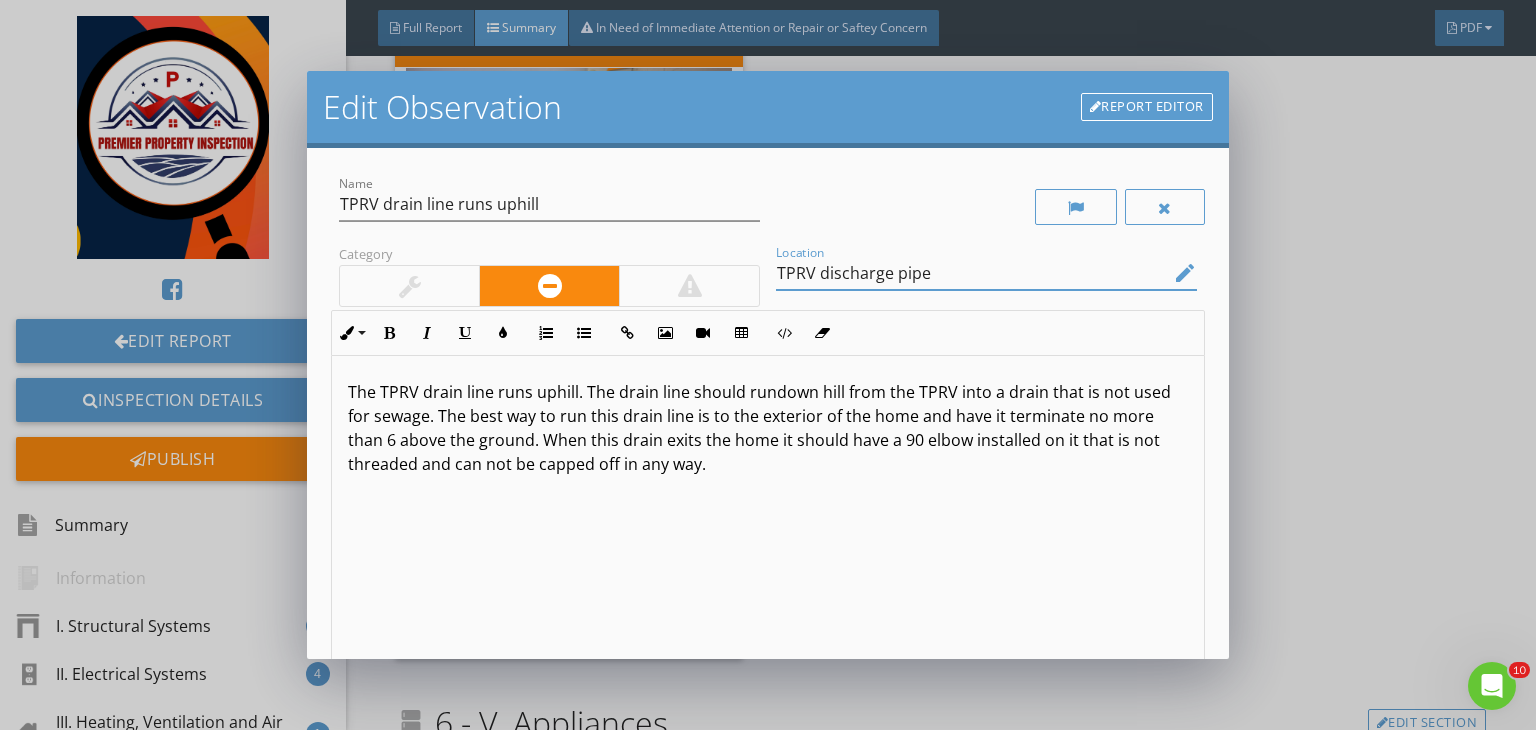 type on "TPRV discharge pipe" 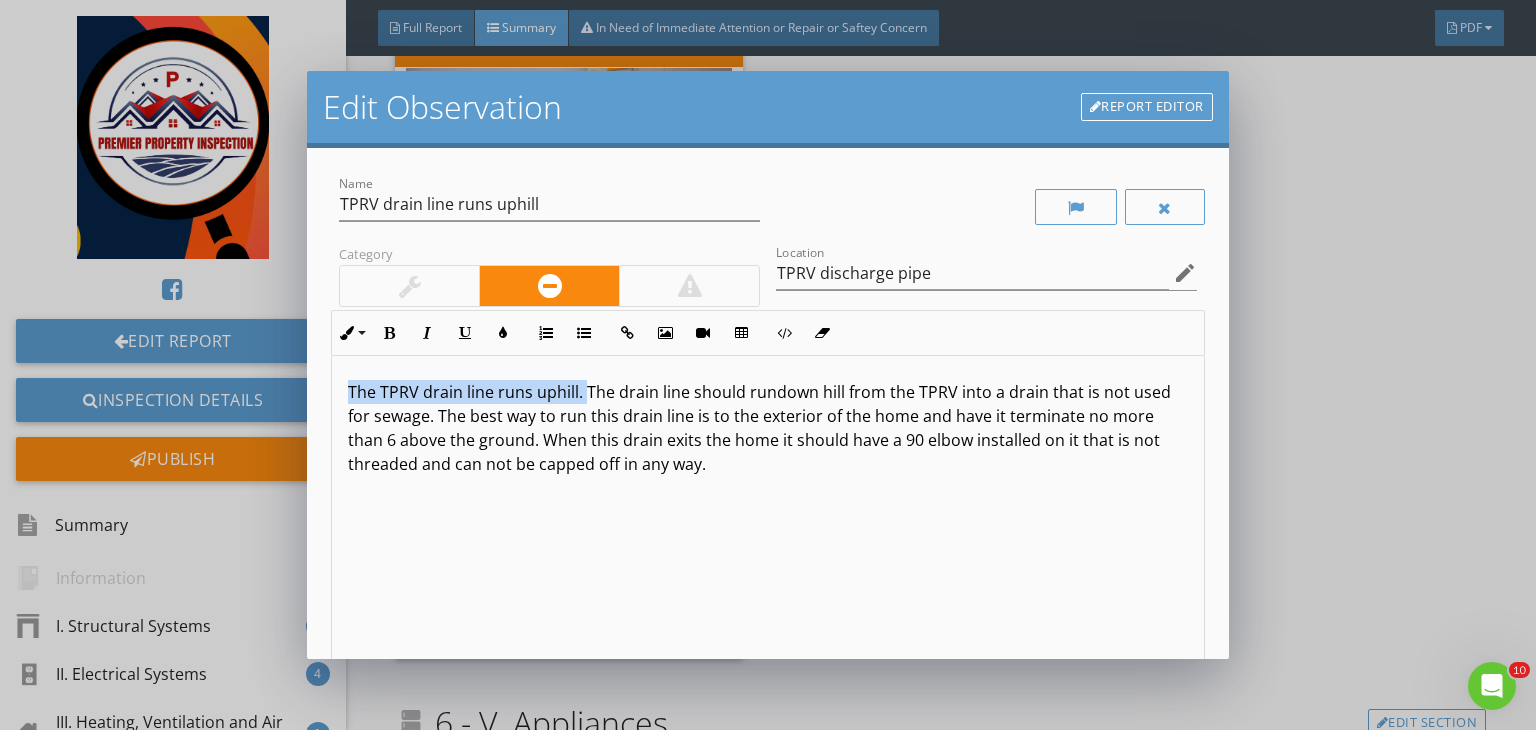 drag, startPoint x: 583, startPoint y: 393, endPoint x: 312, endPoint y: 368, distance: 272.1507 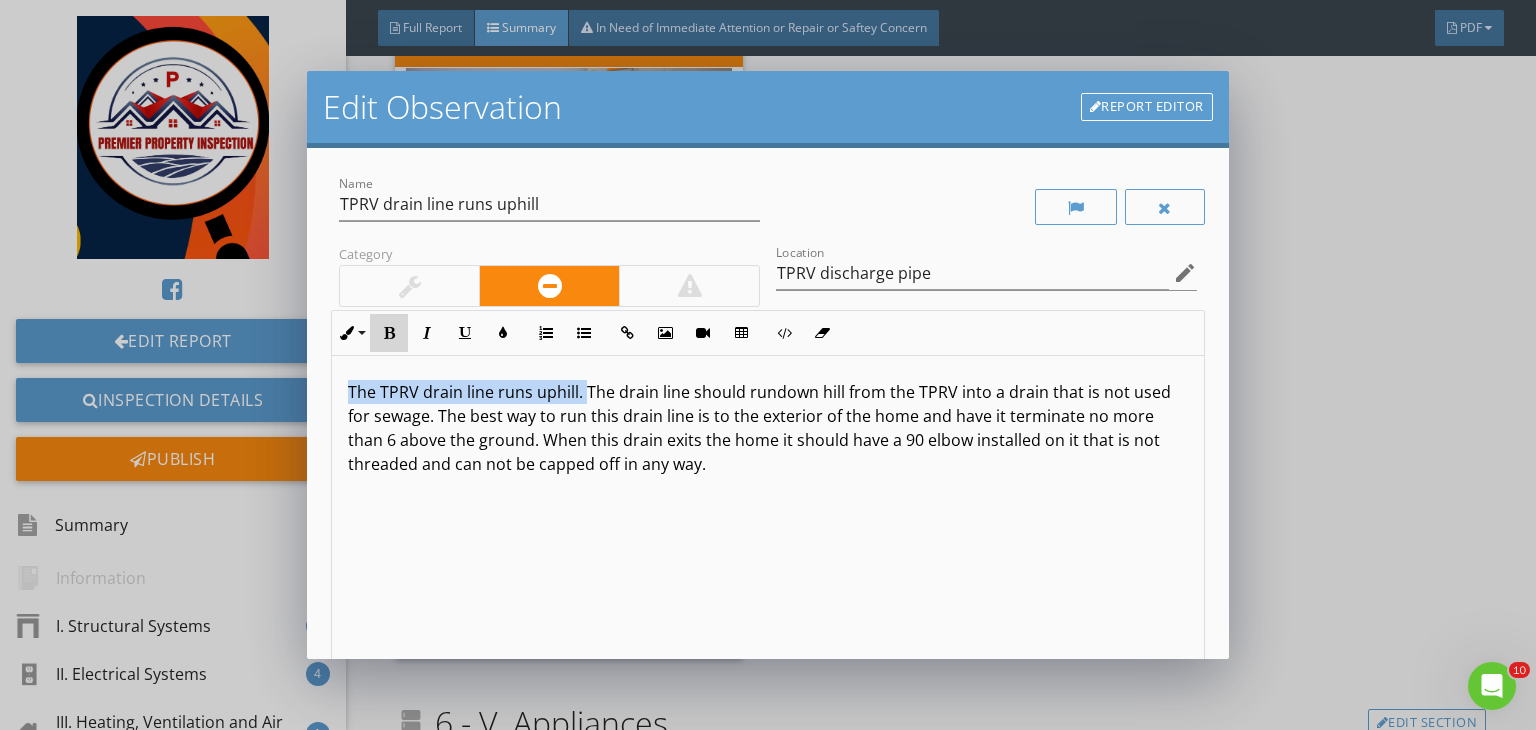 click at bounding box center (389, 333) 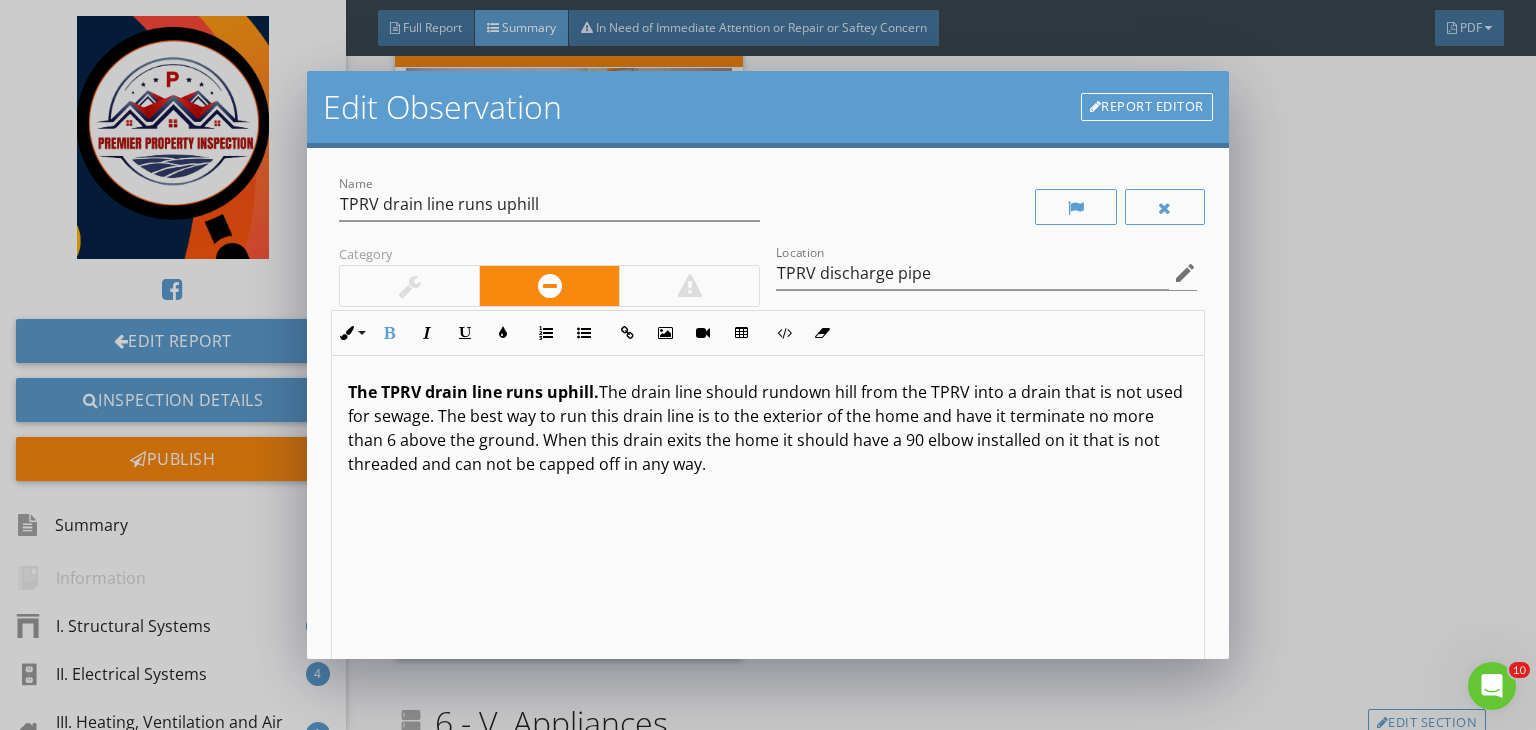 scroll, scrollTop: 0, scrollLeft: 0, axis: both 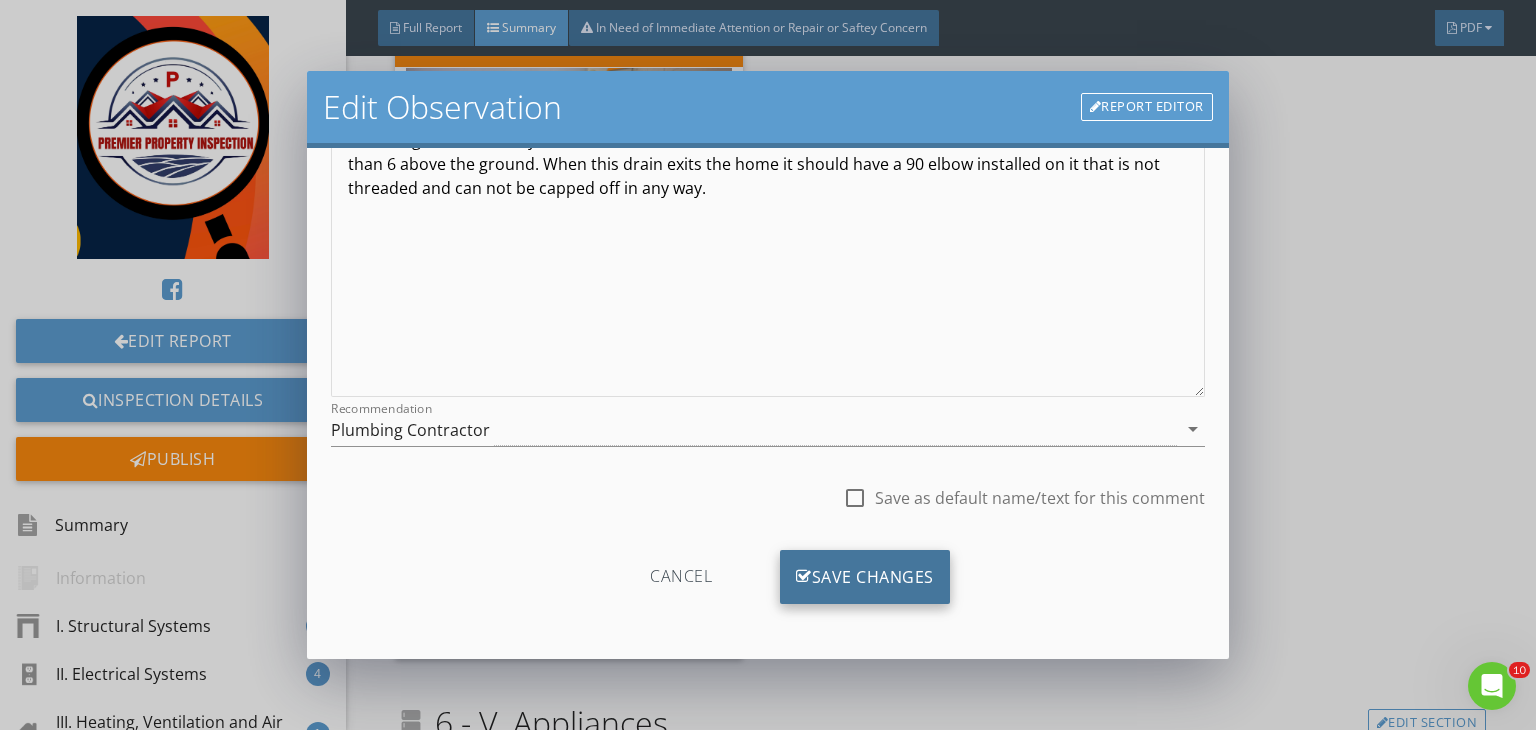 click on "Save Changes" at bounding box center (865, 577) 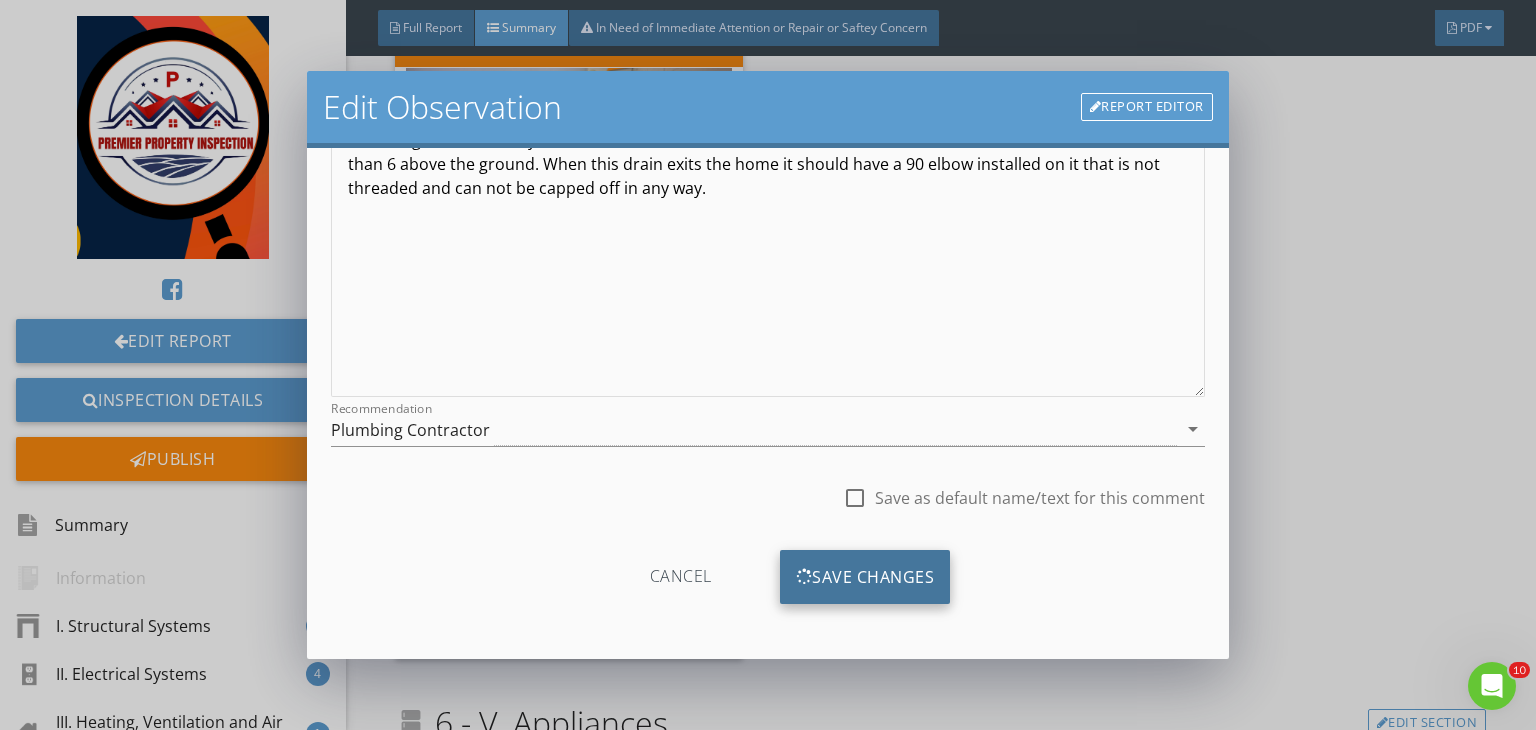 scroll, scrollTop: 39, scrollLeft: 0, axis: vertical 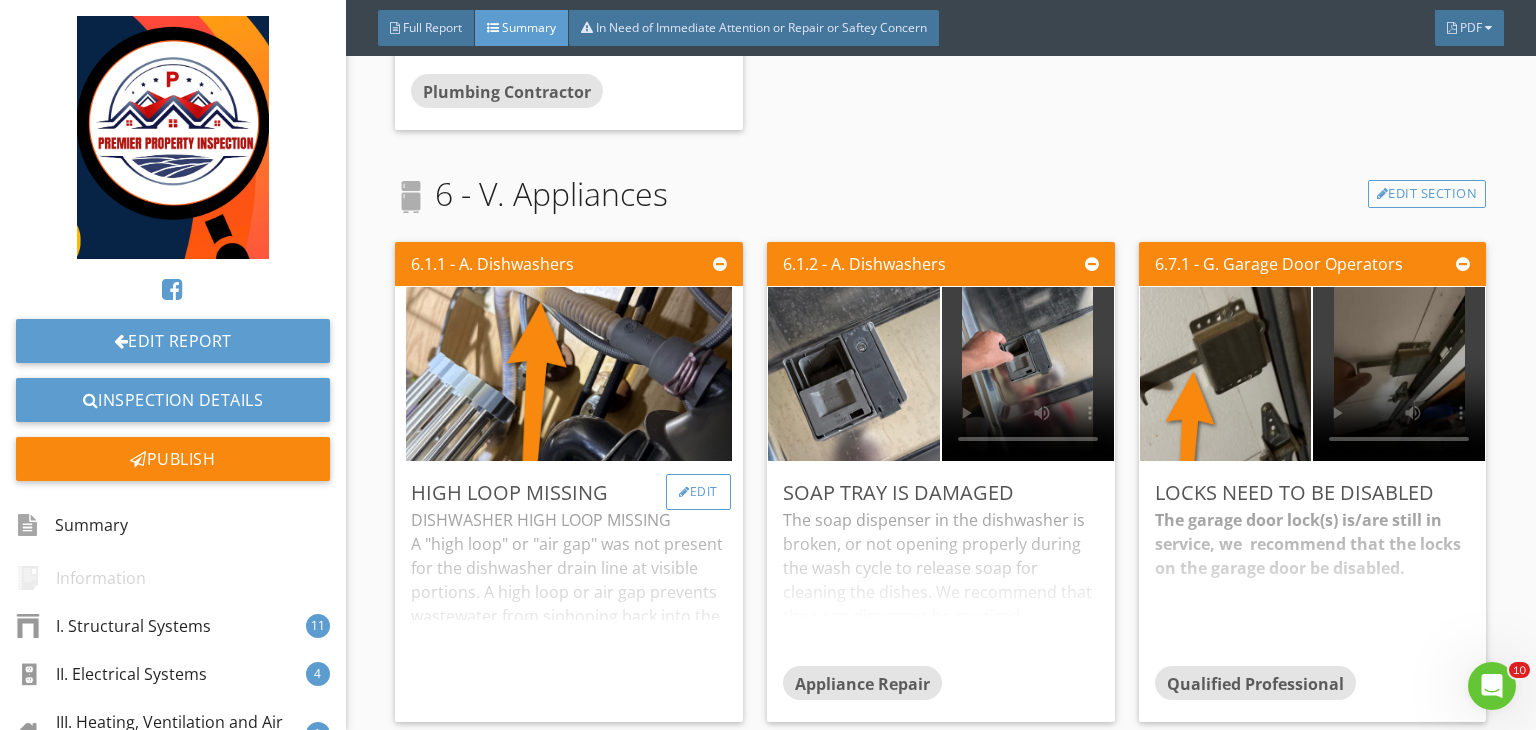 click on "Edit" at bounding box center [698, 492] 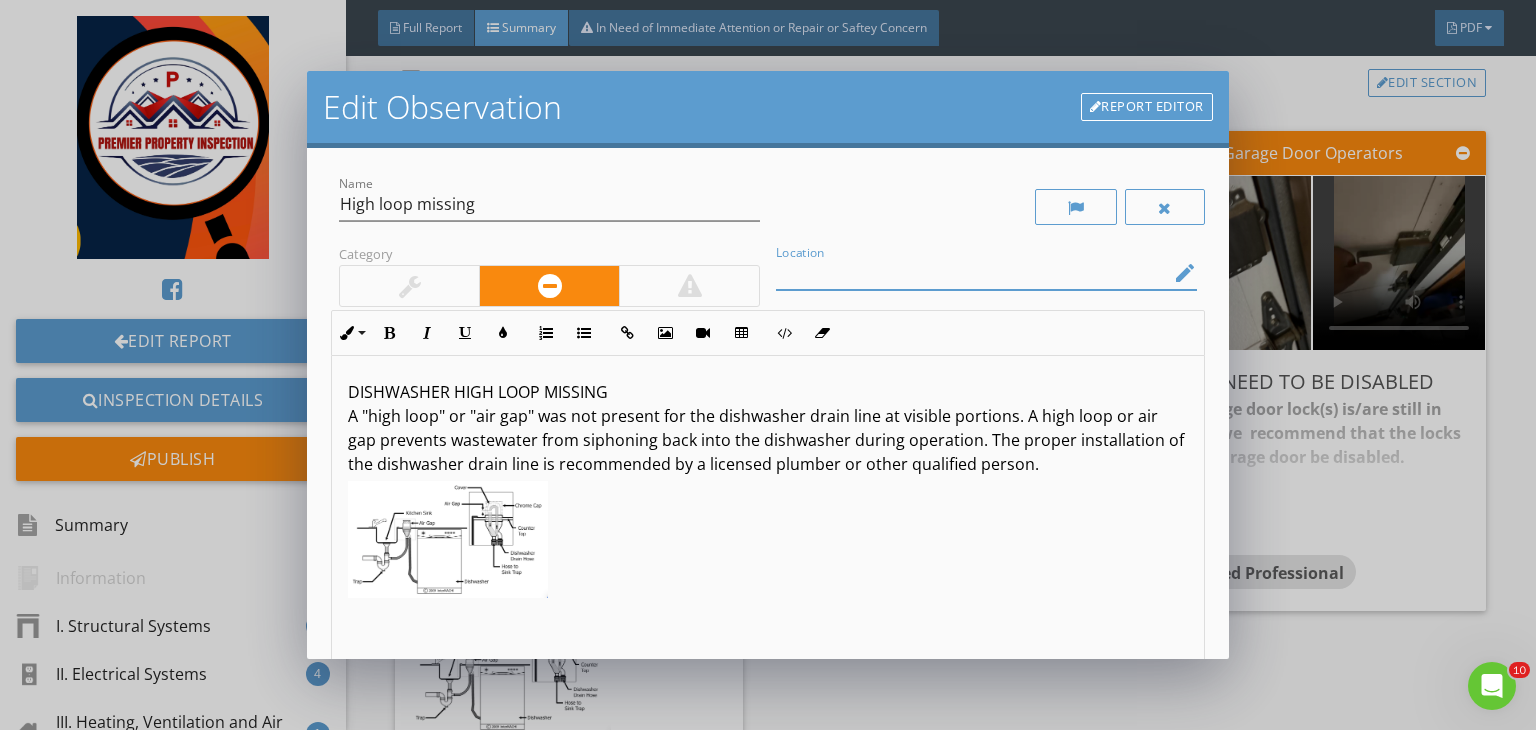 click at bounding box center [972, 273] 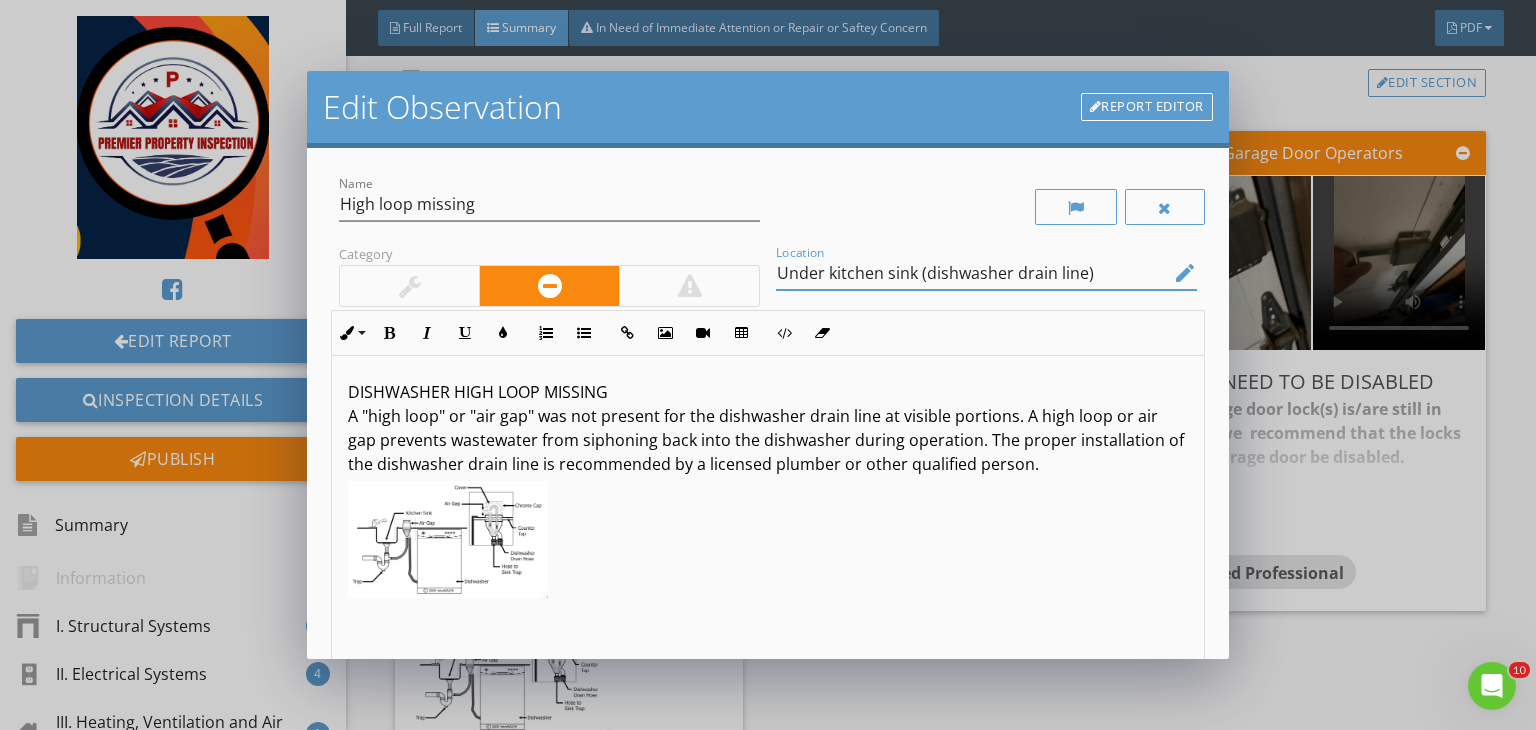 type on "Under kitchen sink (dishwasher drain line)" 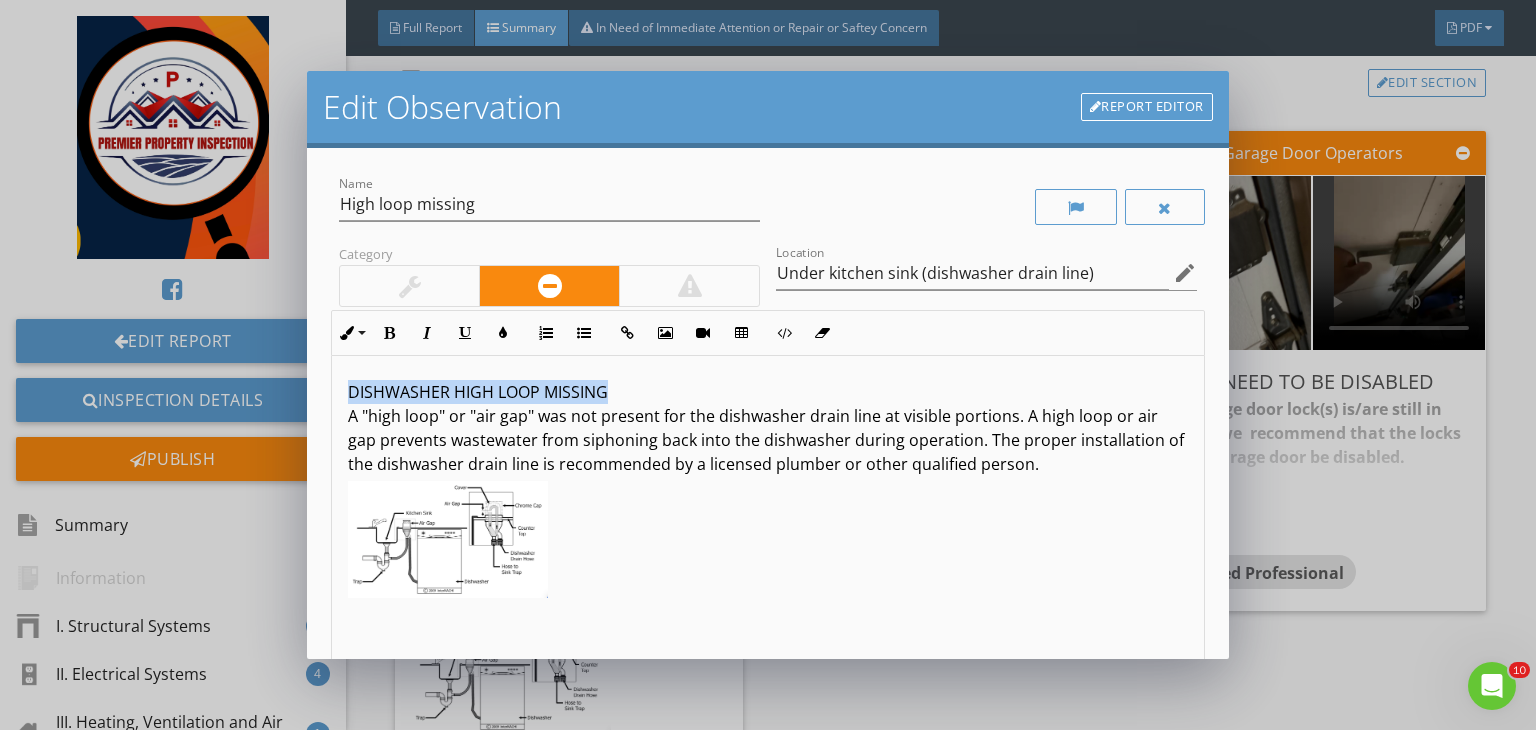 drag, startPoint x: 615, startPoint y: 389, endPoint x: 313, endPoint y: 382, distance: 302.08112 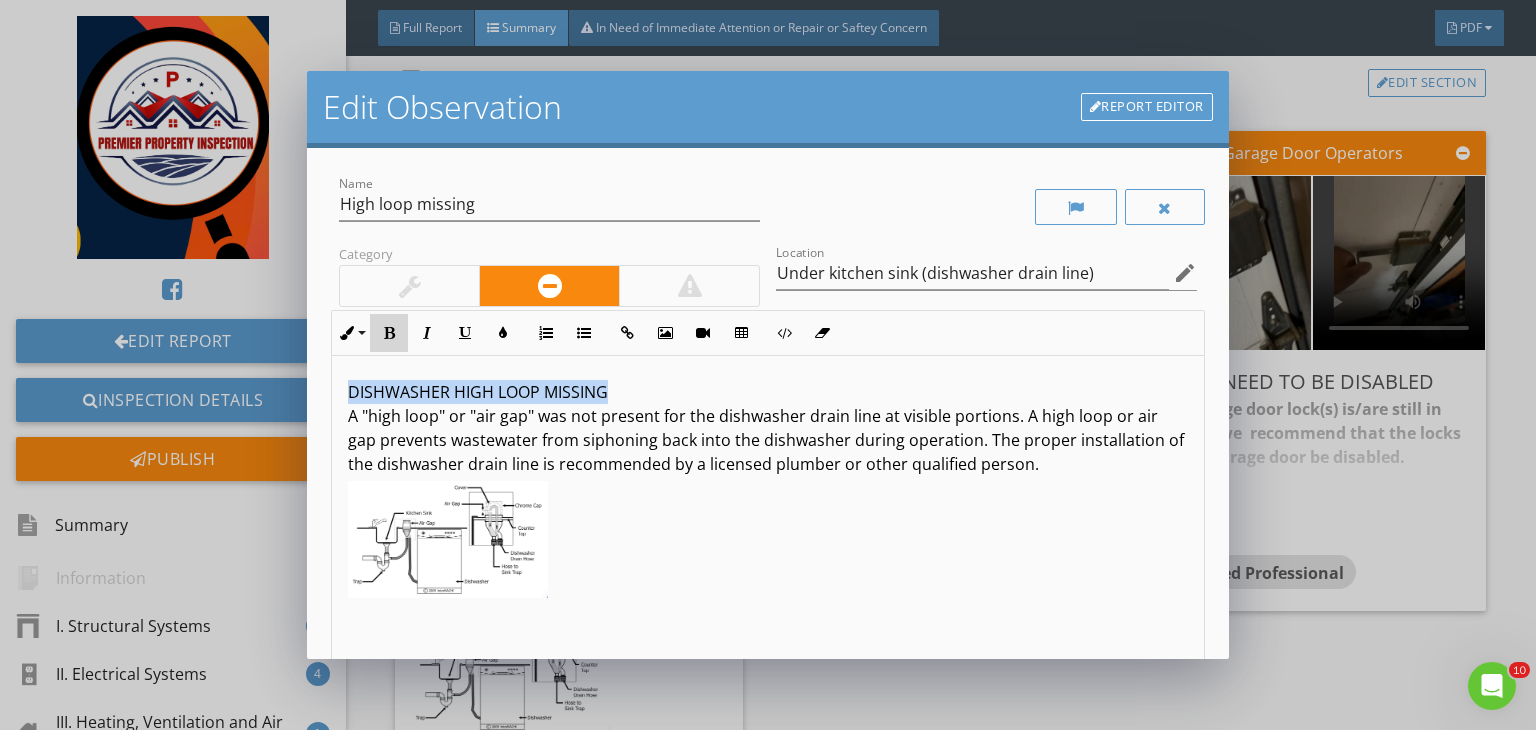 click at bounding box center (389, 333) 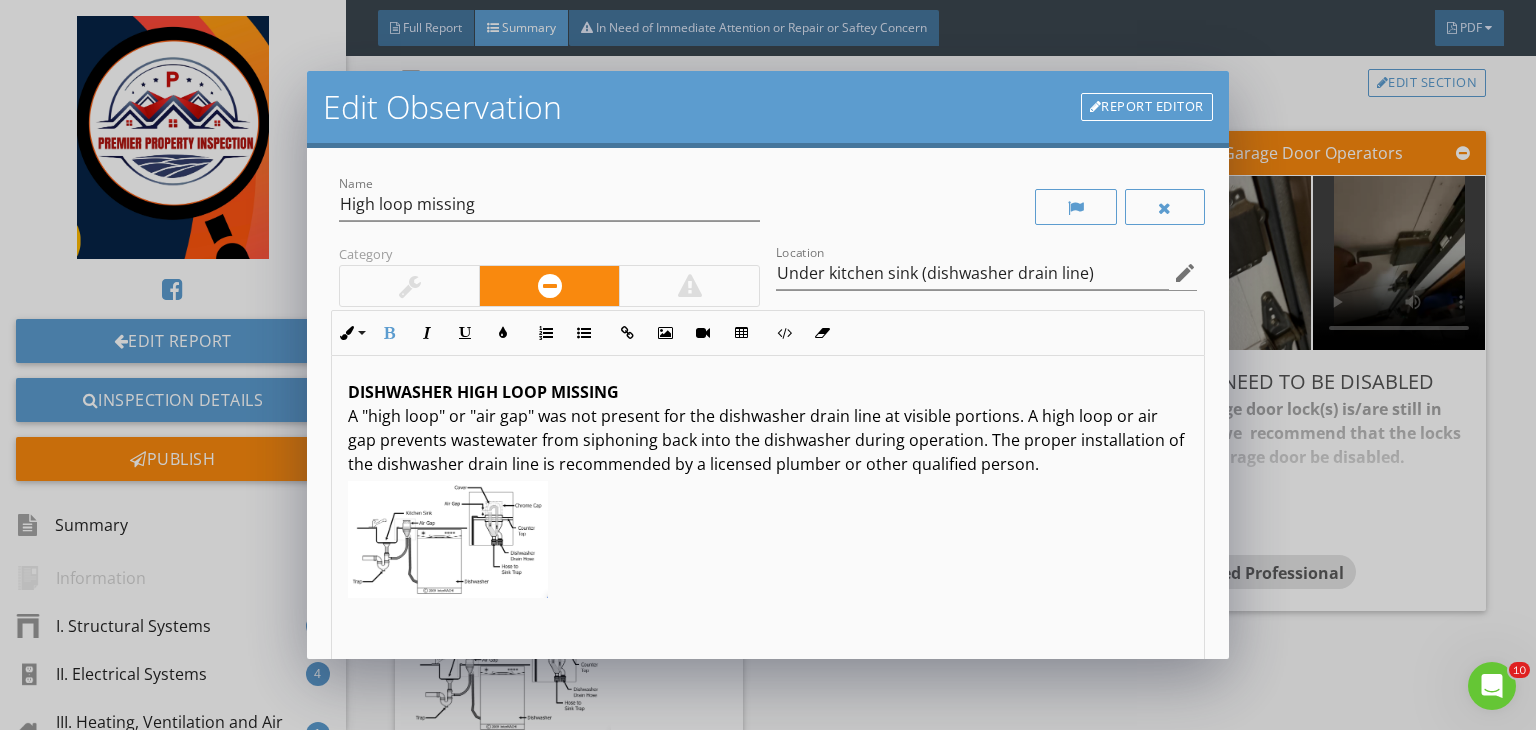 scroll, scrollTop: 0, scrollLeft: 0, axis: both 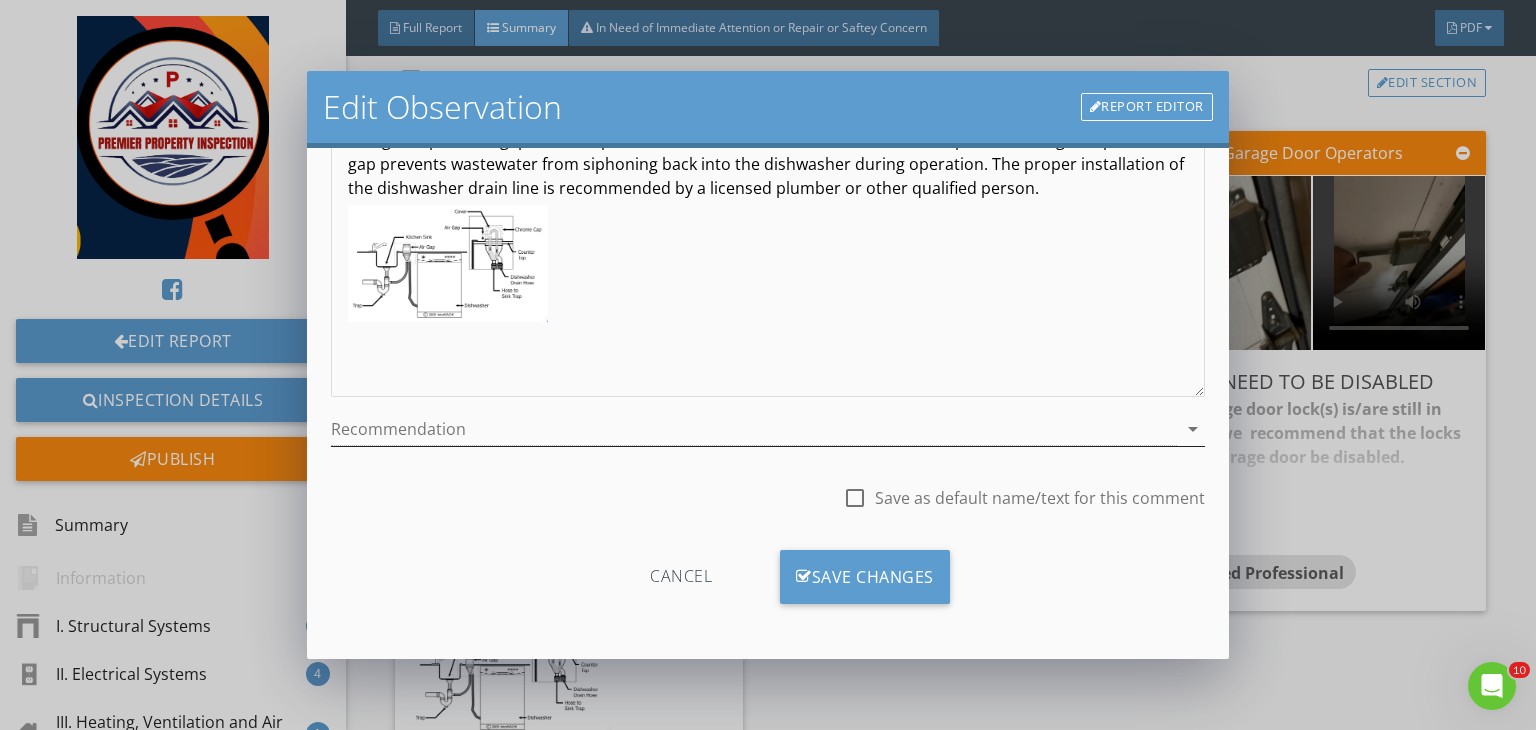 click at bounding box center (754, 429) 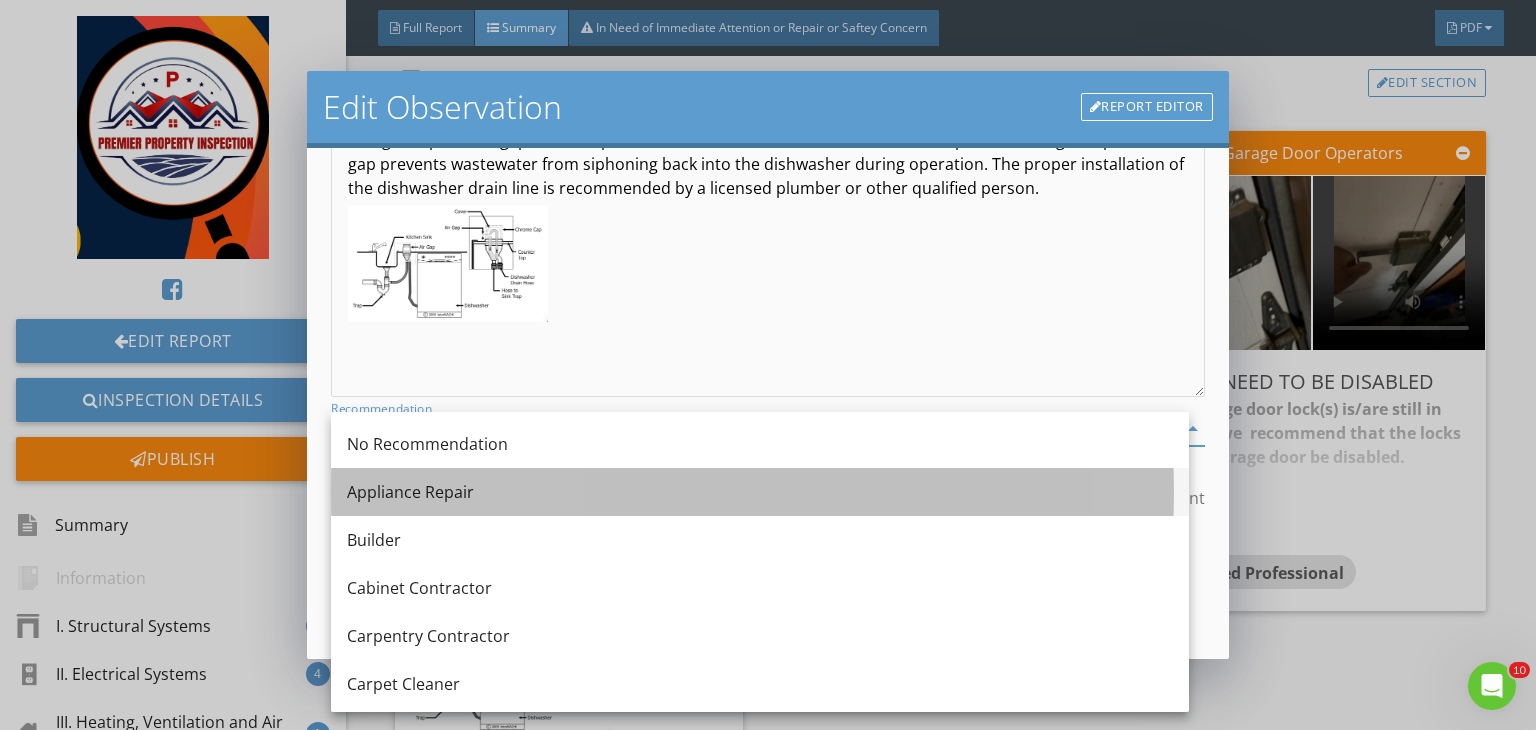 click on "Appliance Repair" at bounding box center (760, 492) 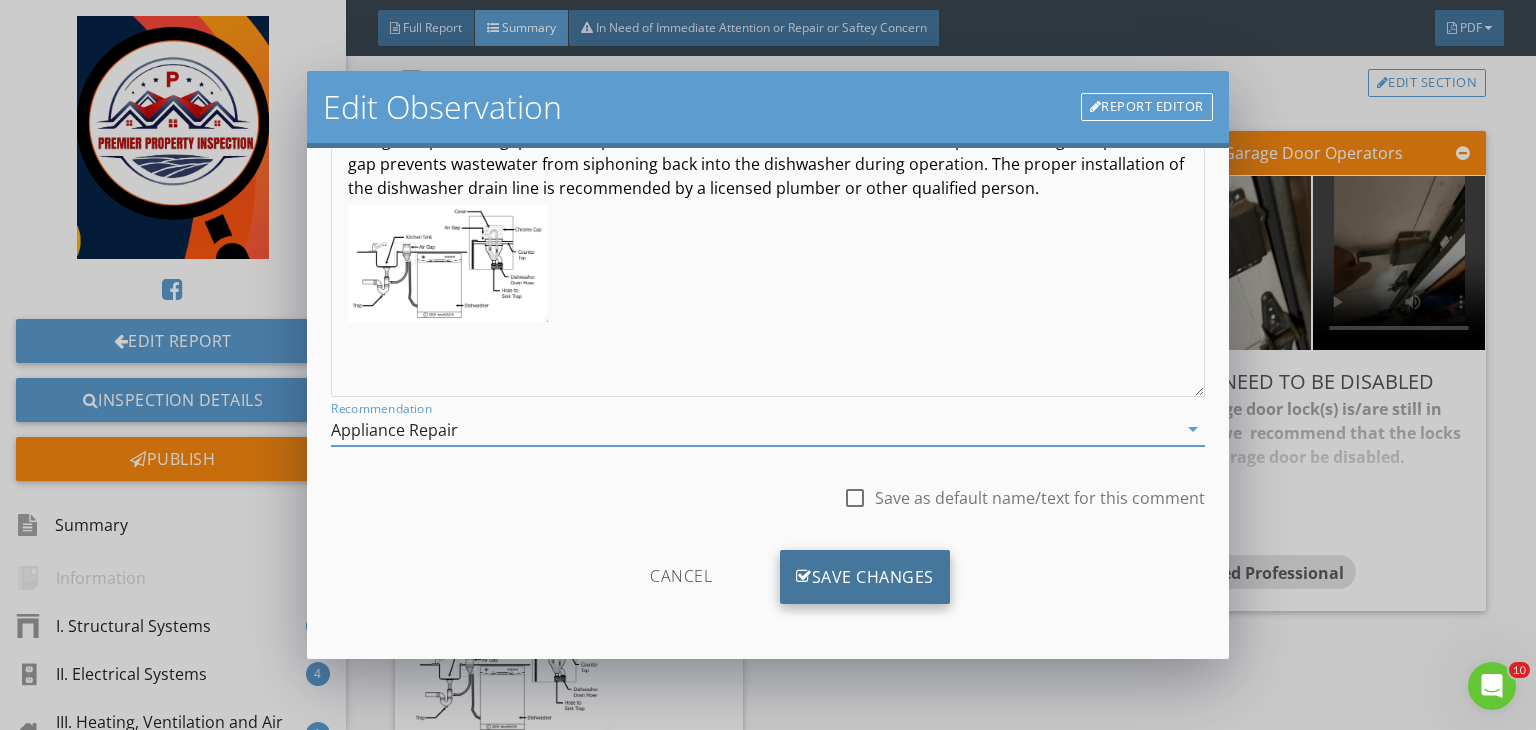 click on "Save Changes" at bounding box center [865, 577] 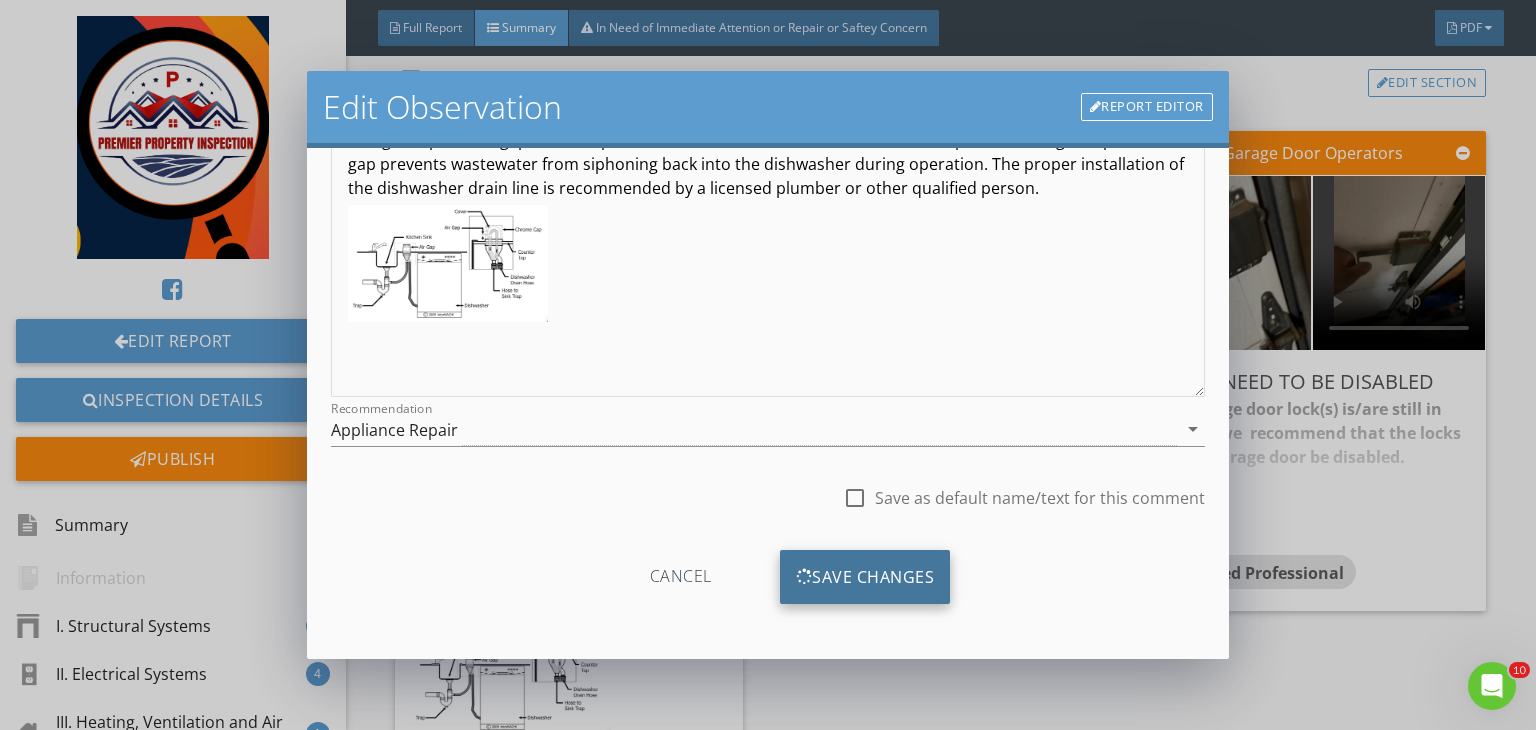 scroll, scrollTop: 39, scrollLeft: 0, axis: vertical 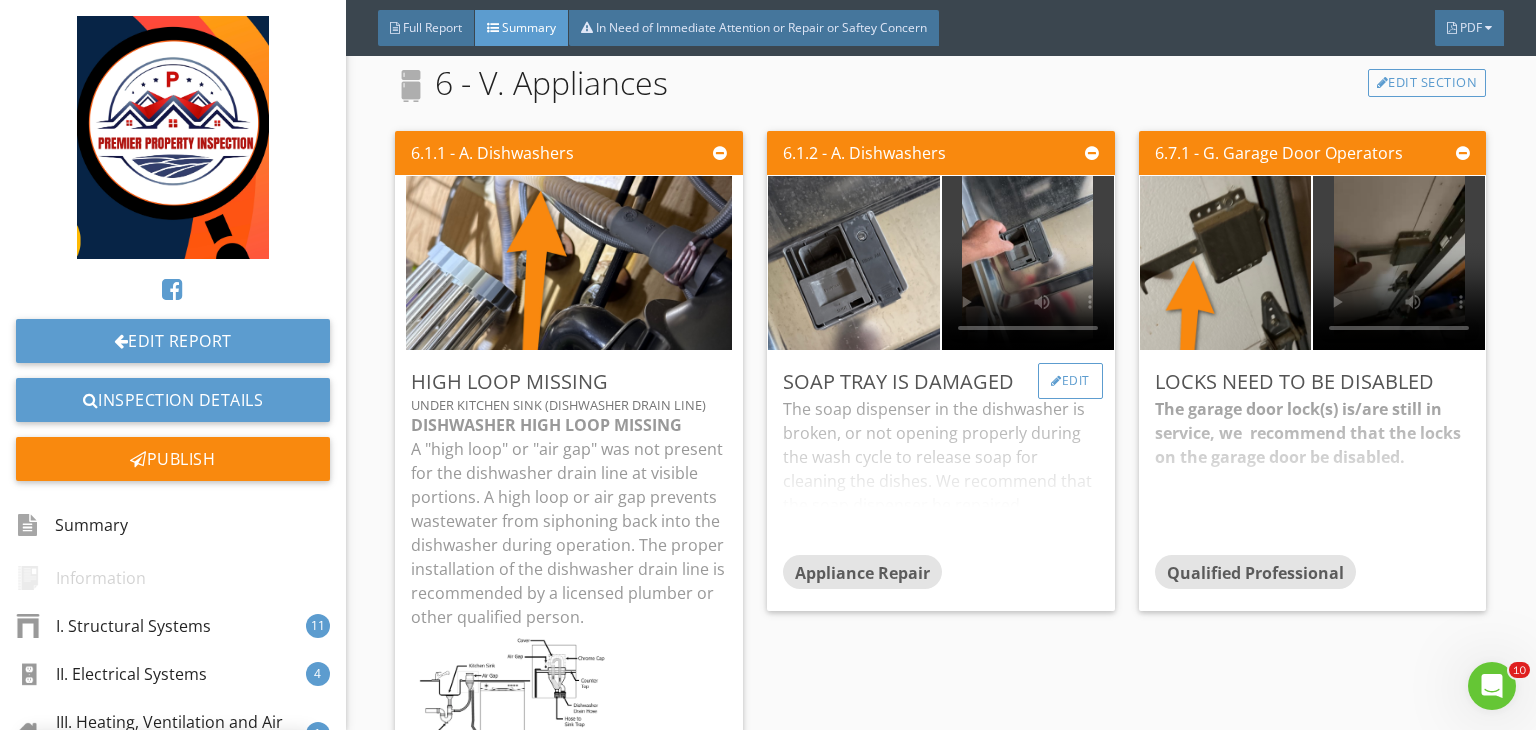 click on "Edit" at bounding box center (1070, 381) 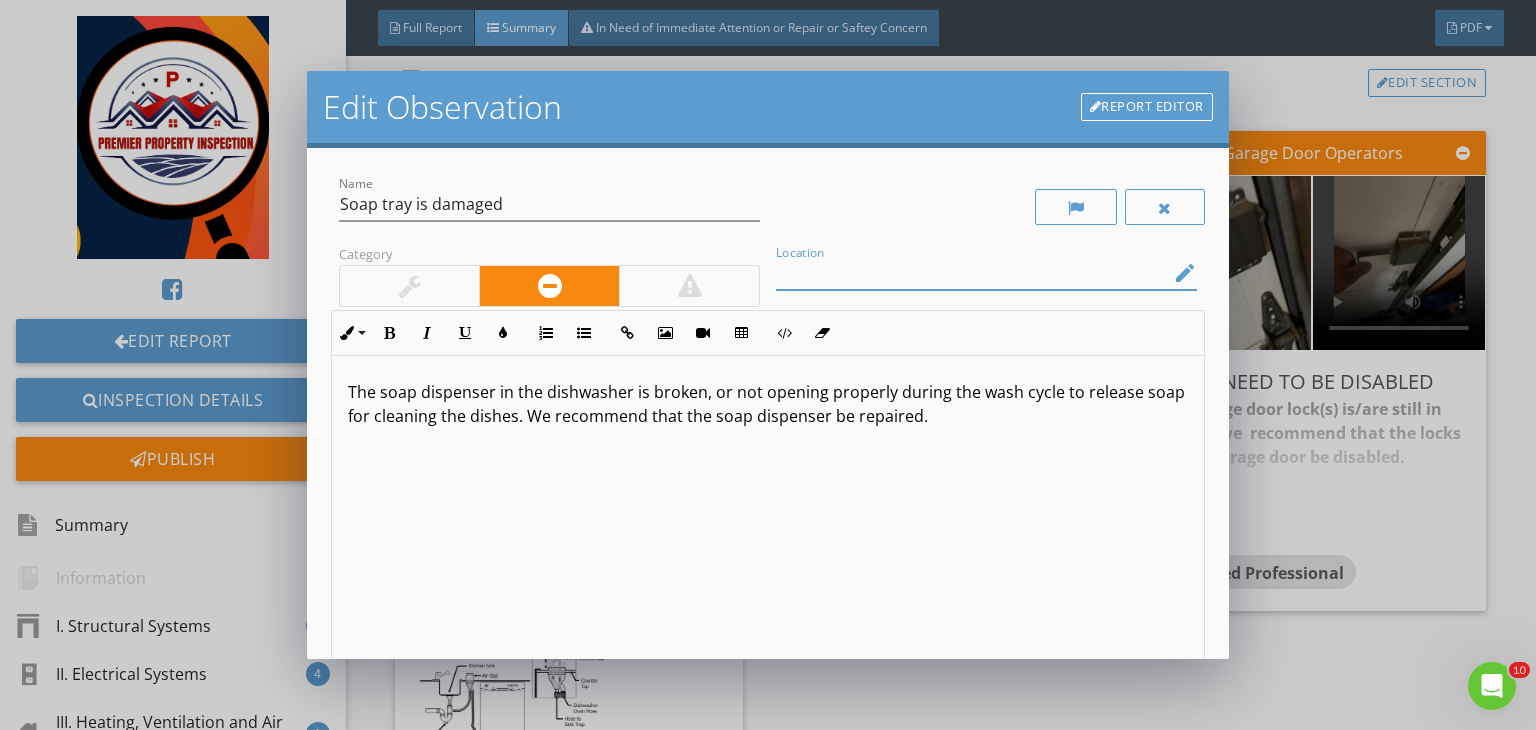 click at bounding box center (972, 273) 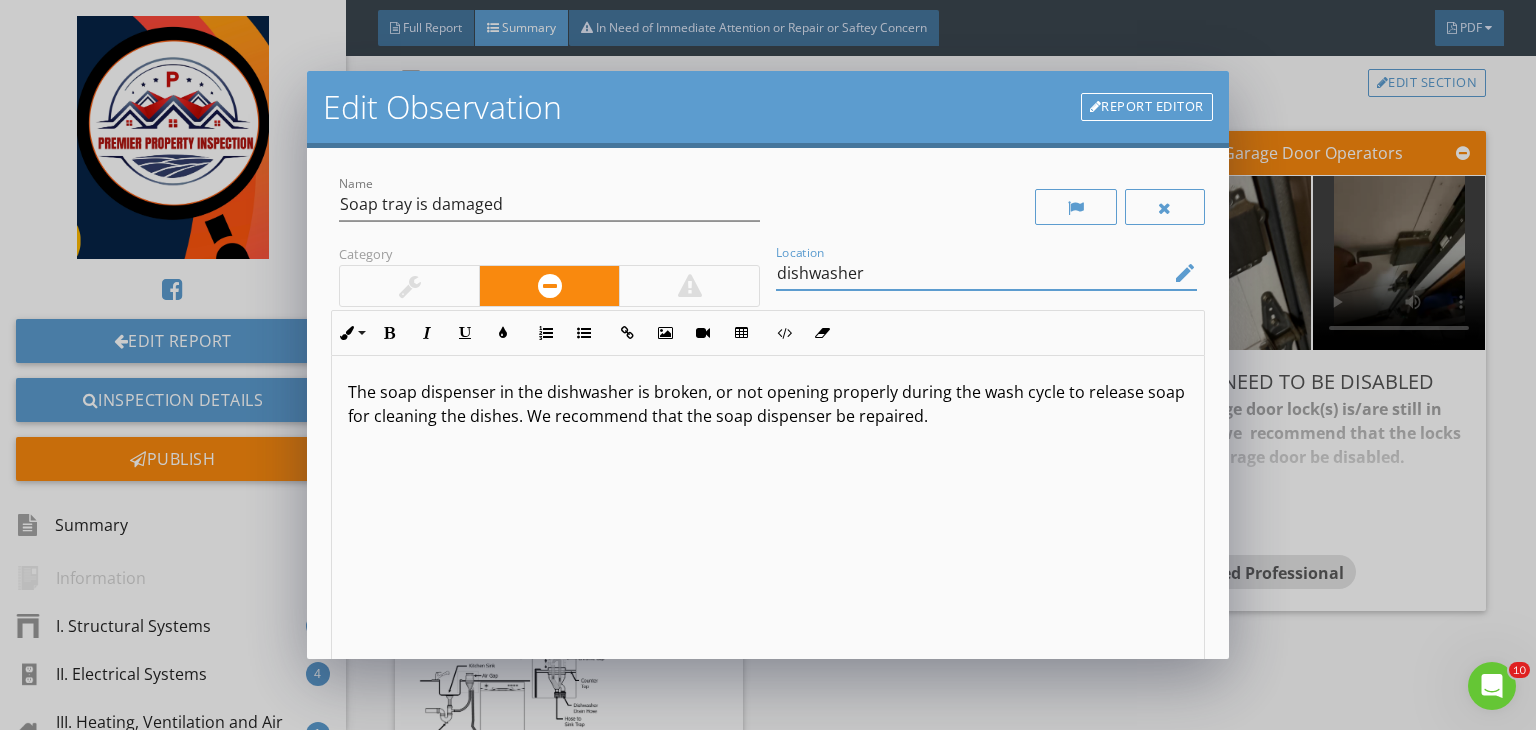 type on "dishwasher" 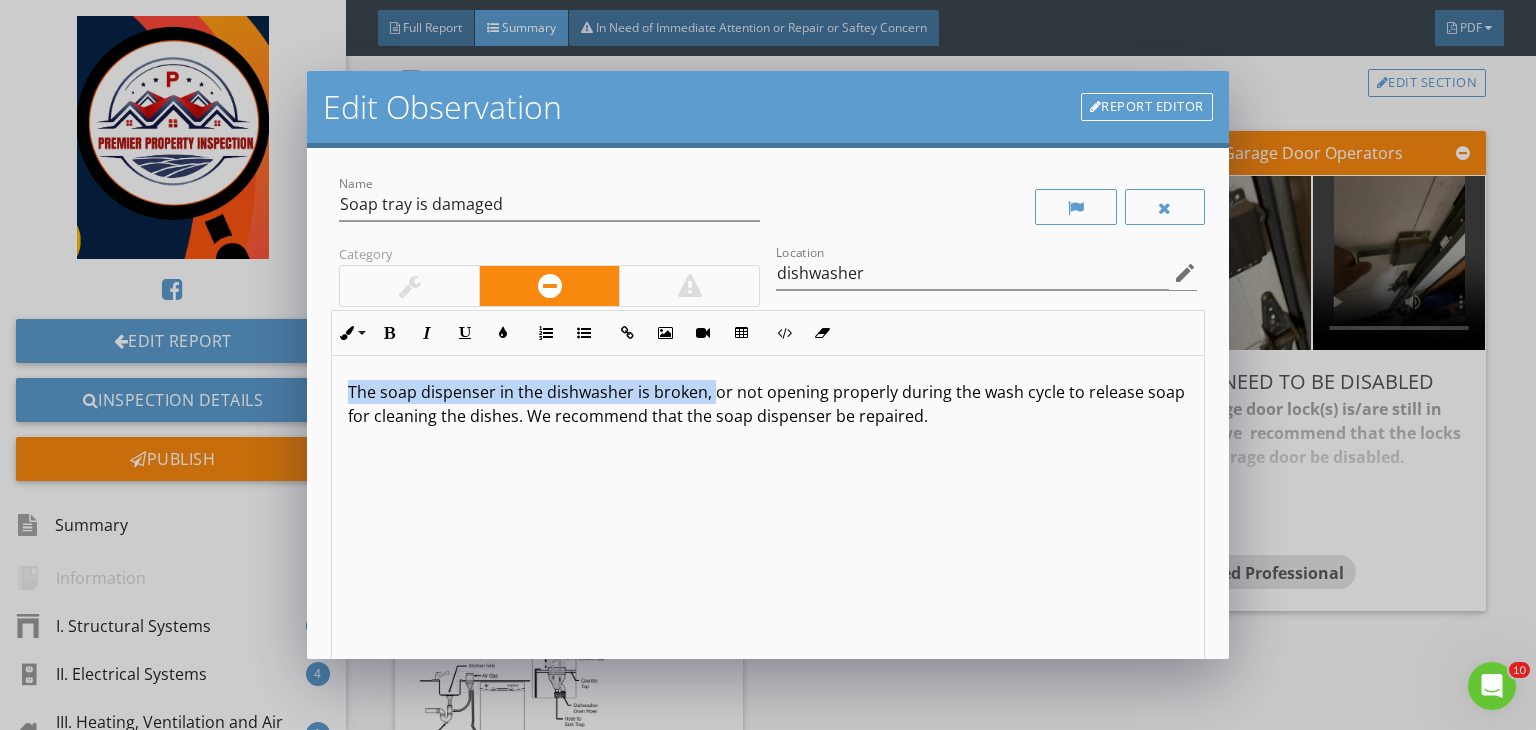 drag, startPoint x: 710, startPoint y: 385, endPoint x: 336, endPoint y: 381, distance: 374.0214 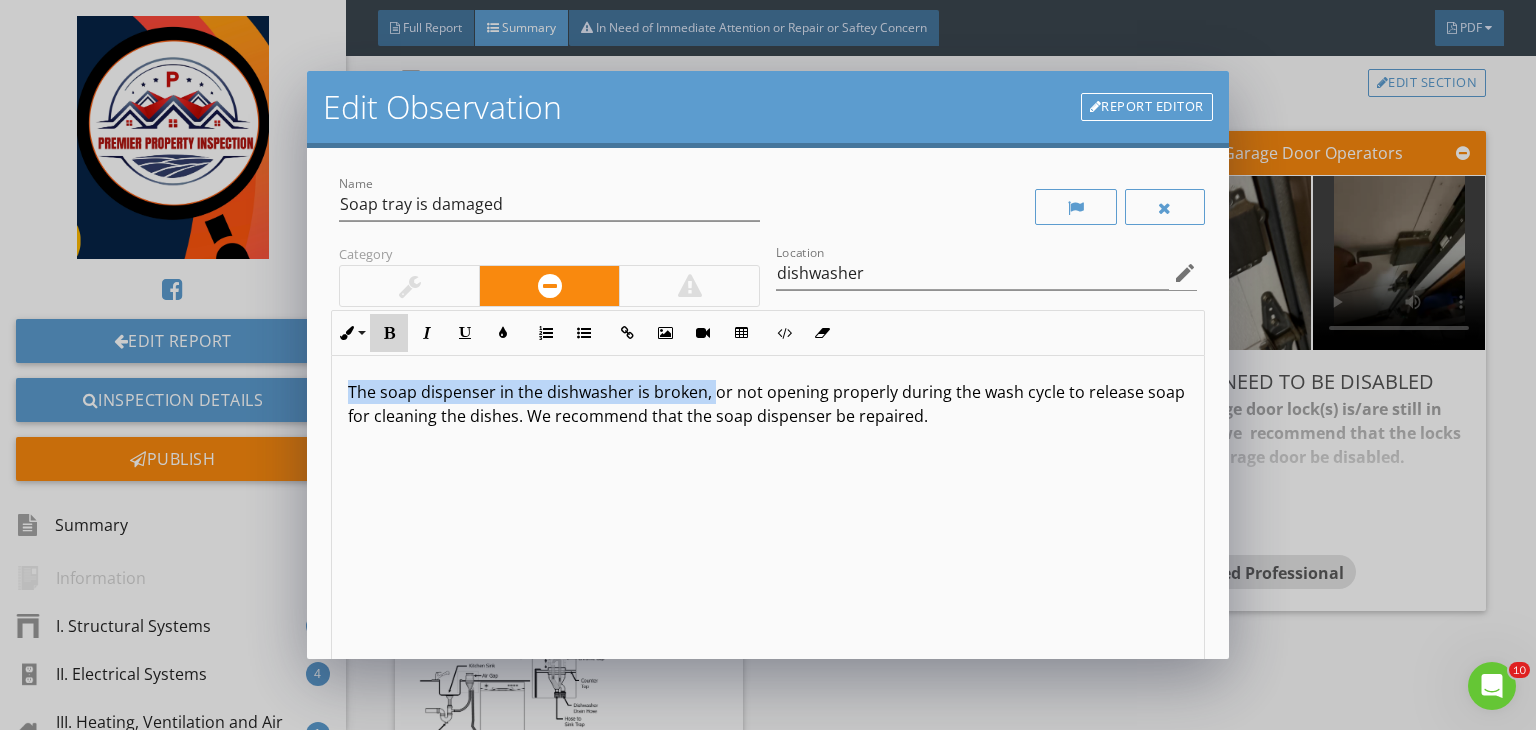 click on "Bold" at bounding box center (389, 333) 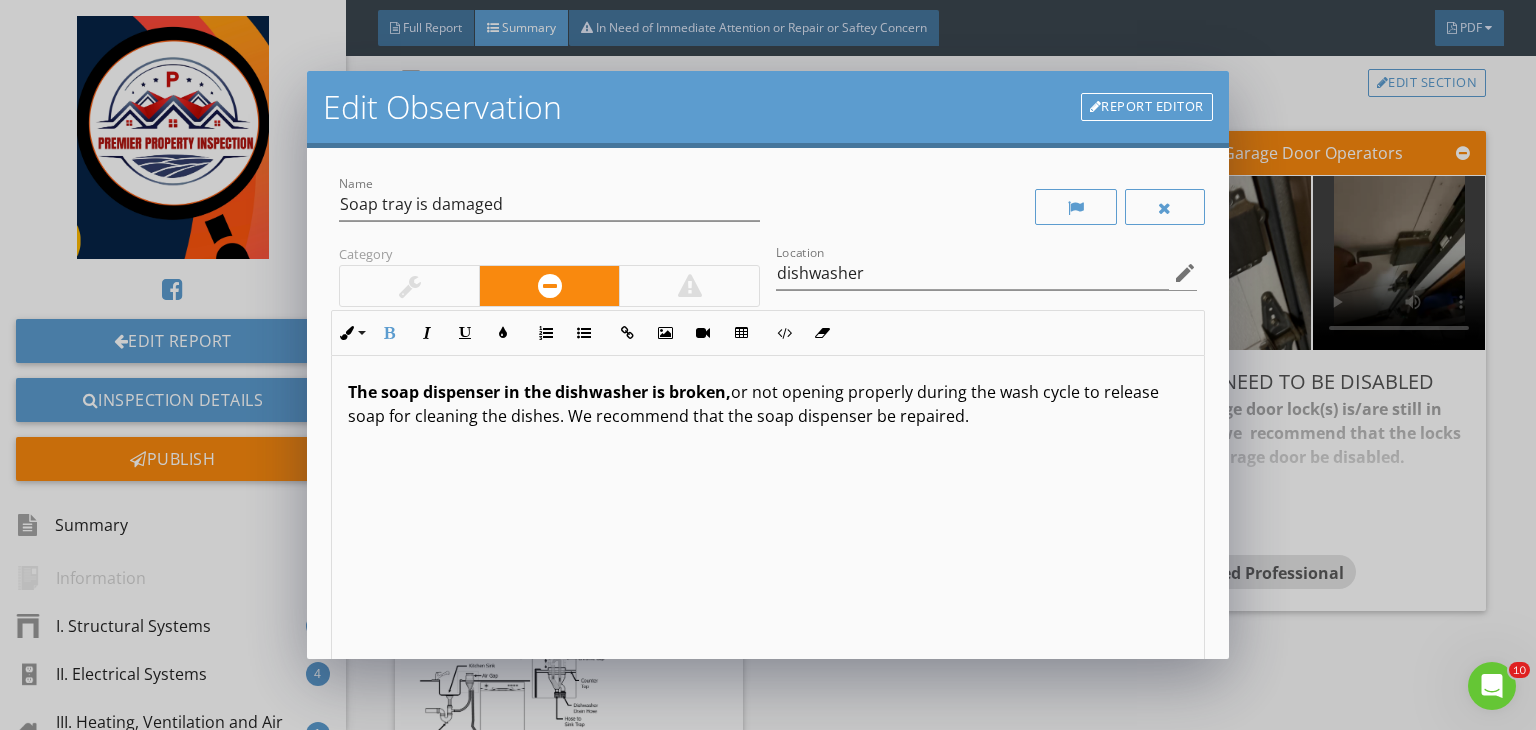 scroll, scrollTop: 0, scrollLeft: 0, axis: both 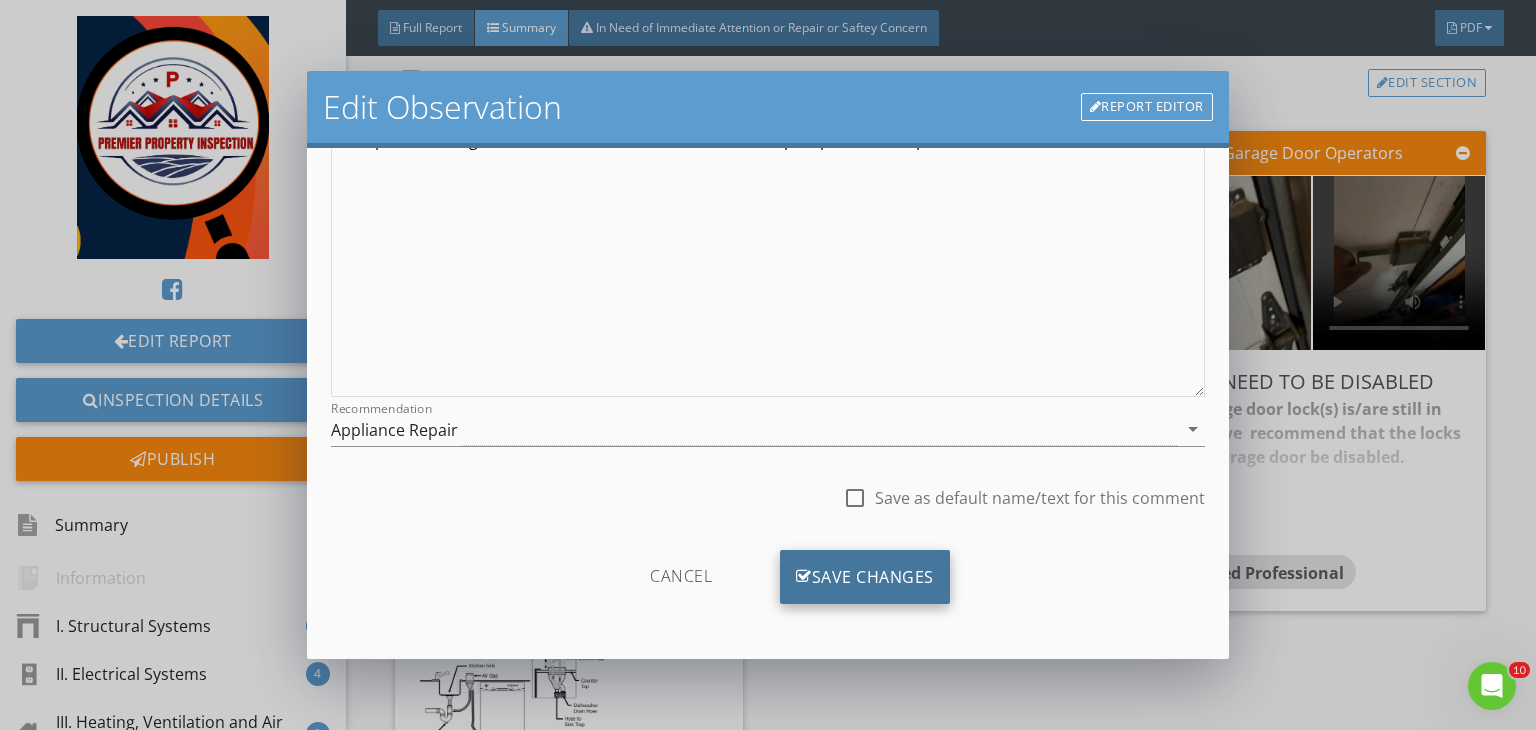 click on "Save Changes" at bounding box center (865, 577) 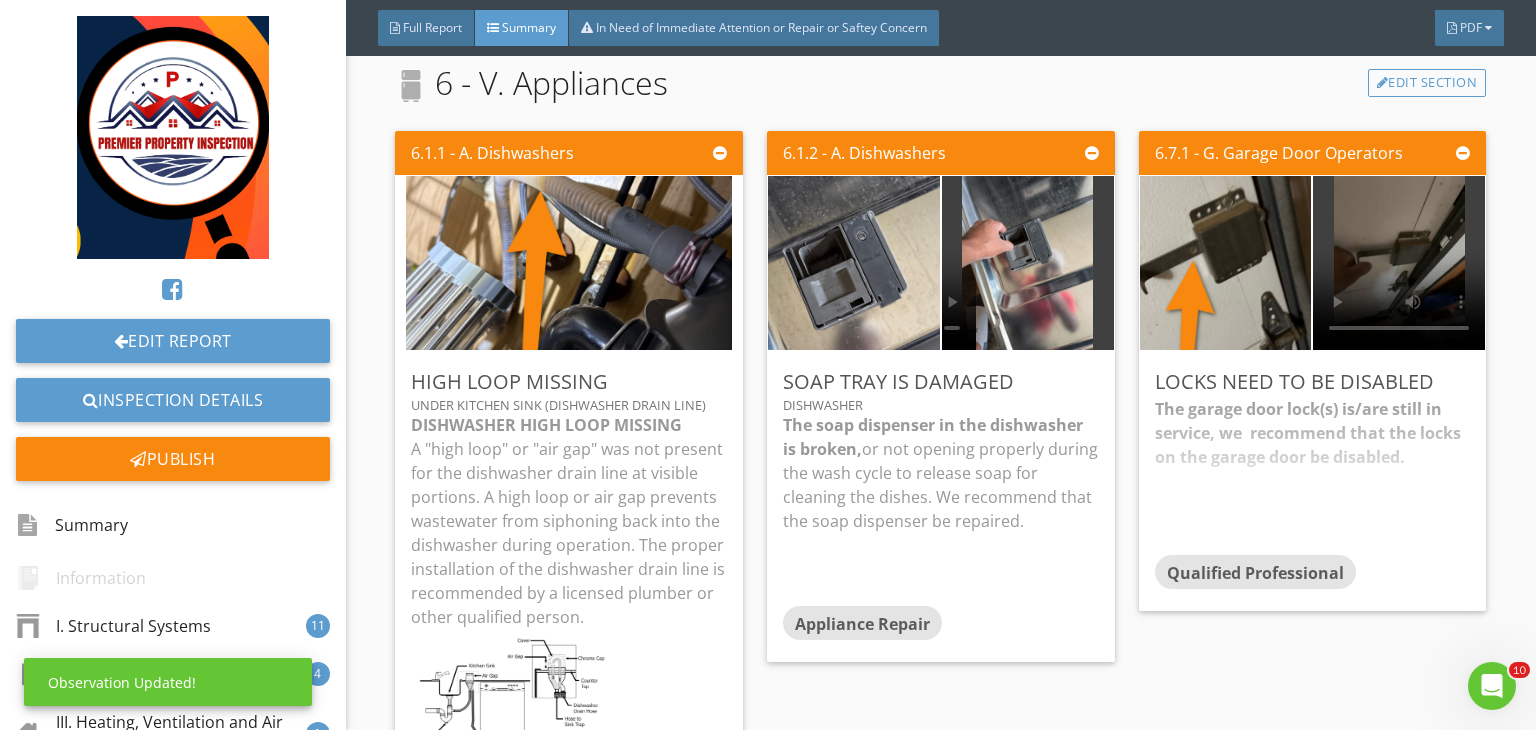 scroll, scrollTop: 39, scrollLeft: 0, axis: vertical 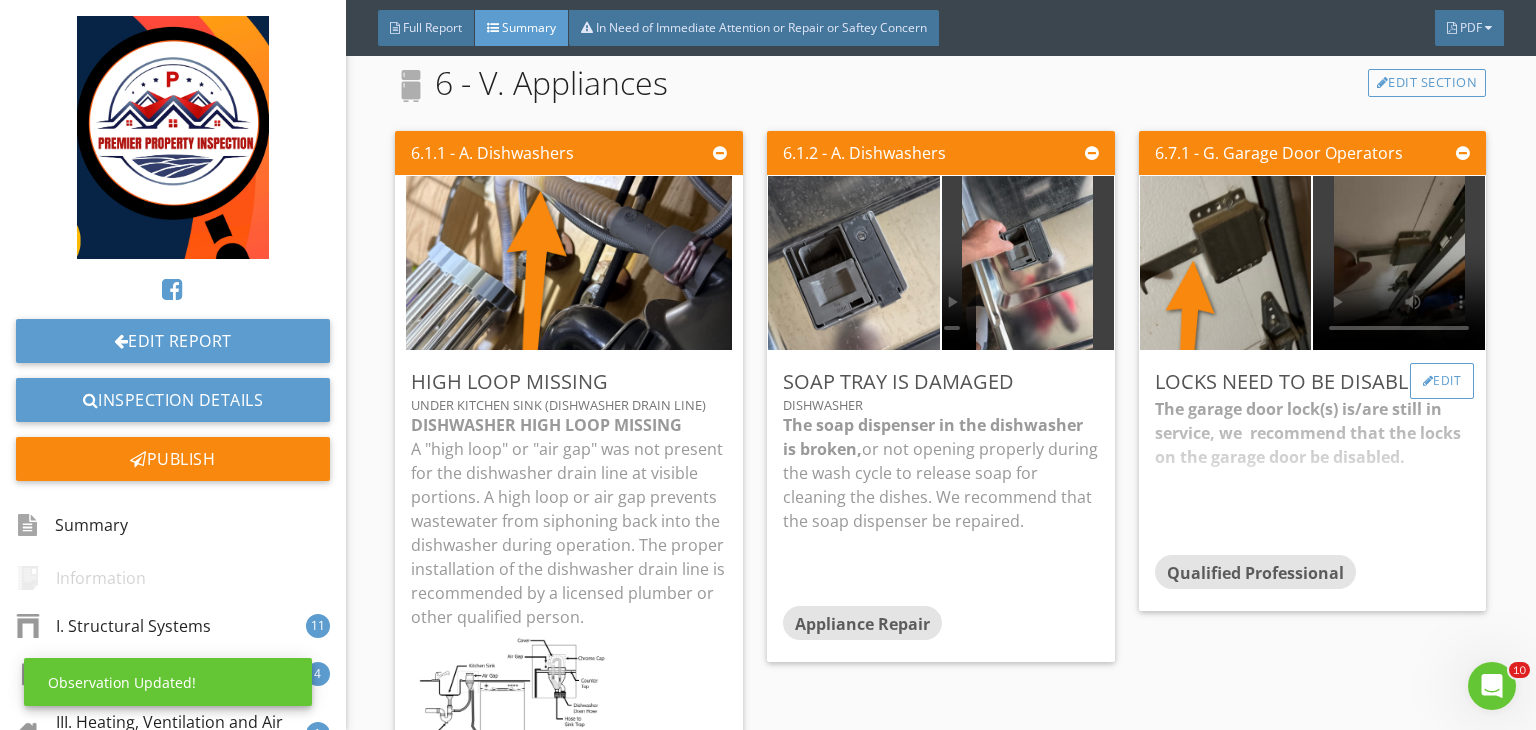 click on "Edit" at bounding box center [1442, 381] 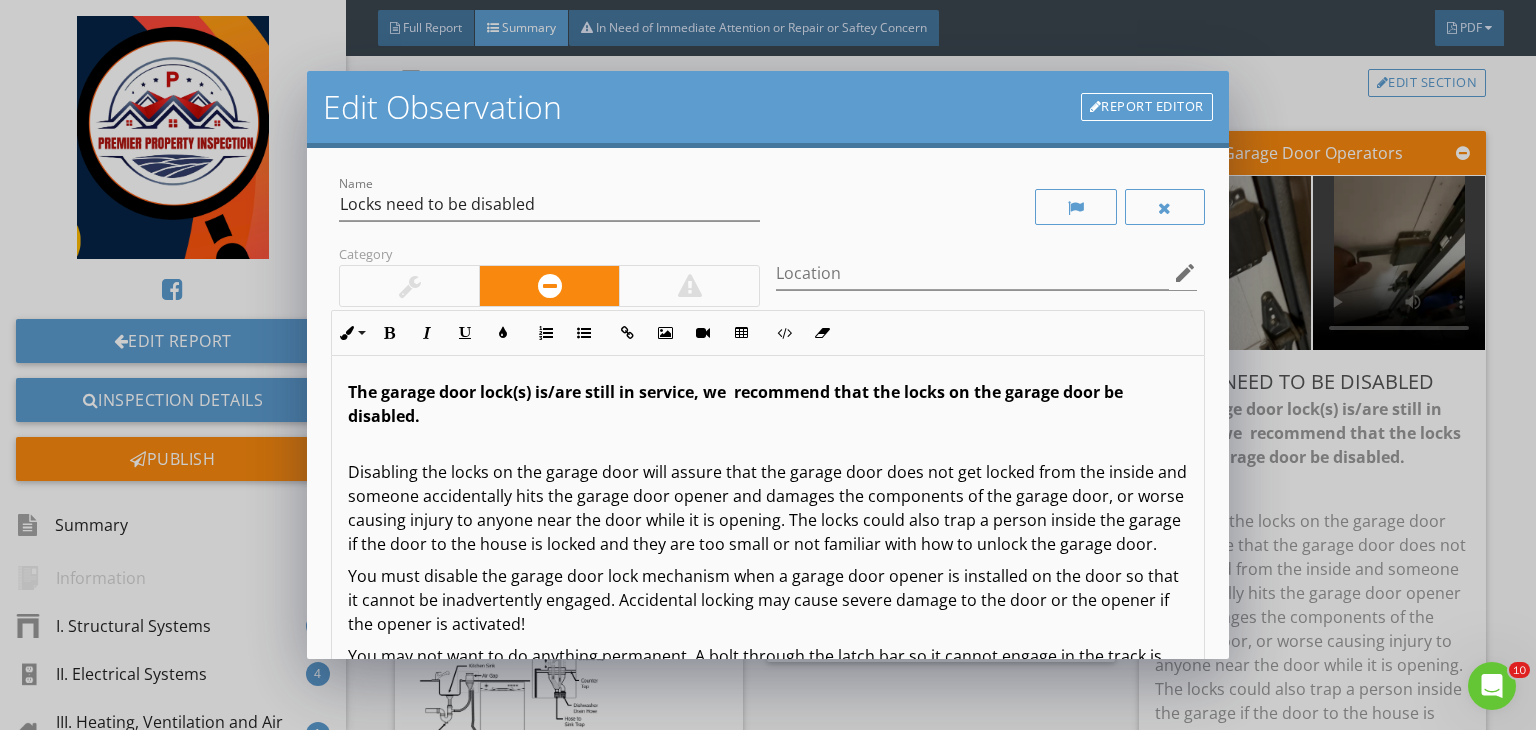 click at bounding box center (410, 286) 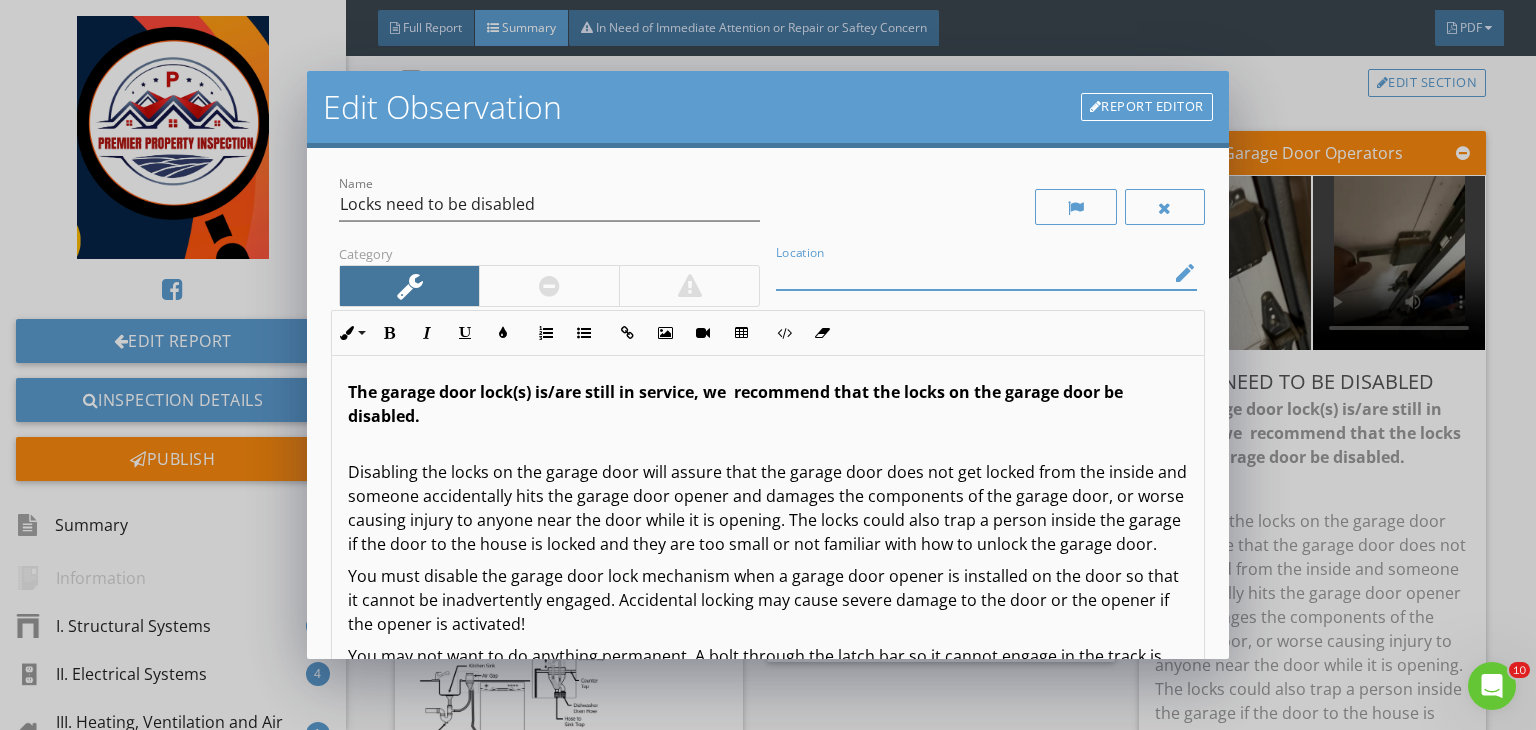 click at bounding box center (972, 273) 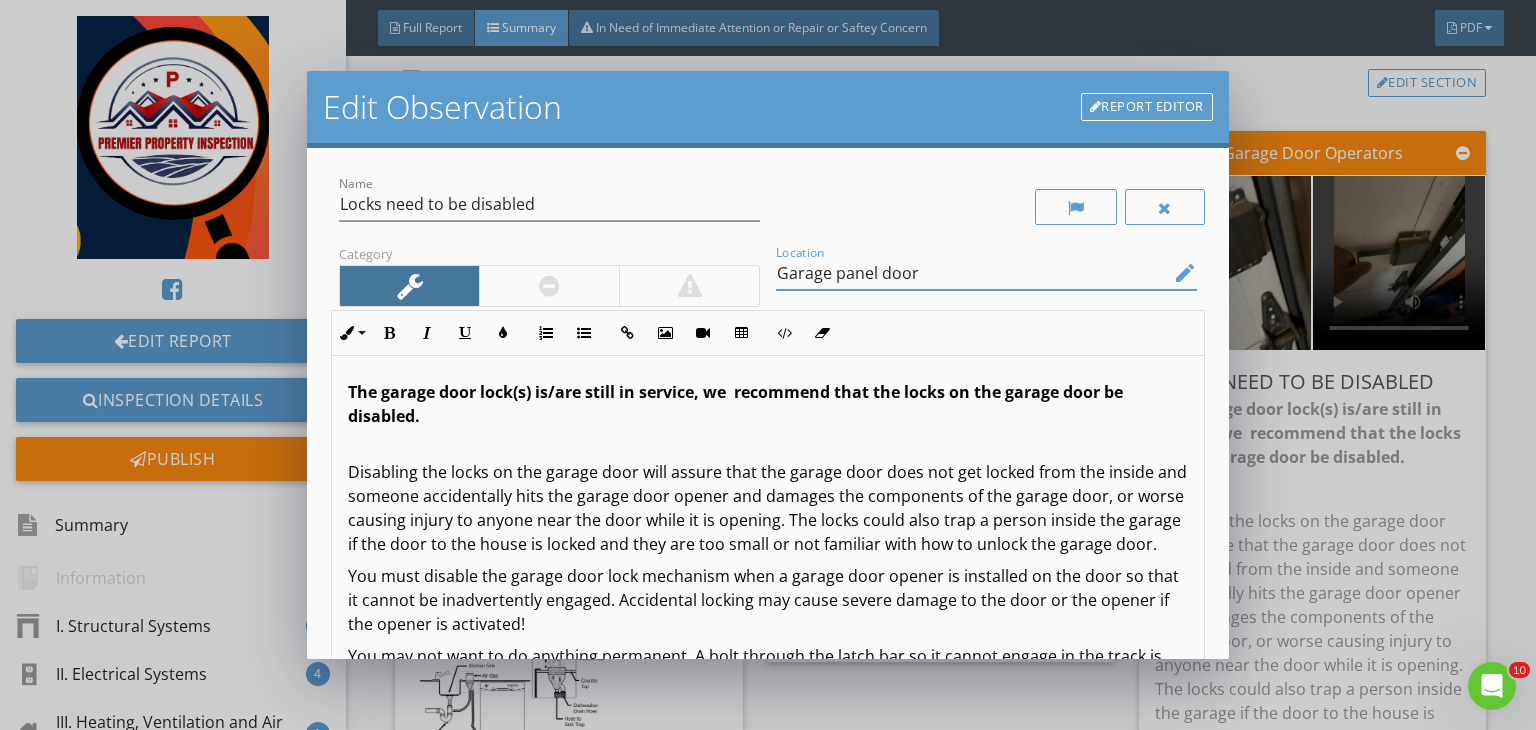 scroll, scrollTop: 347, scrollLeft: 0, axis: vertical 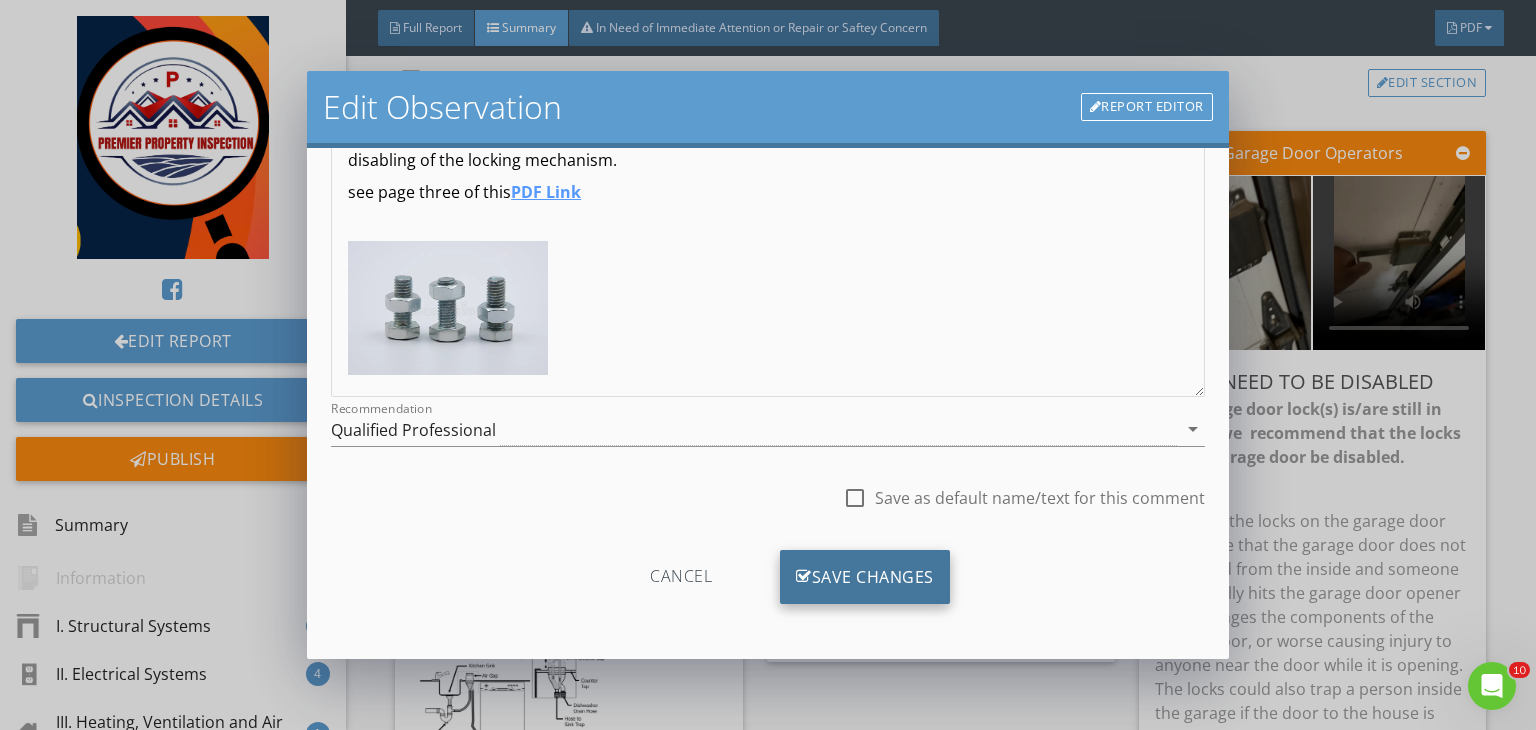 type on "Garage panel door" 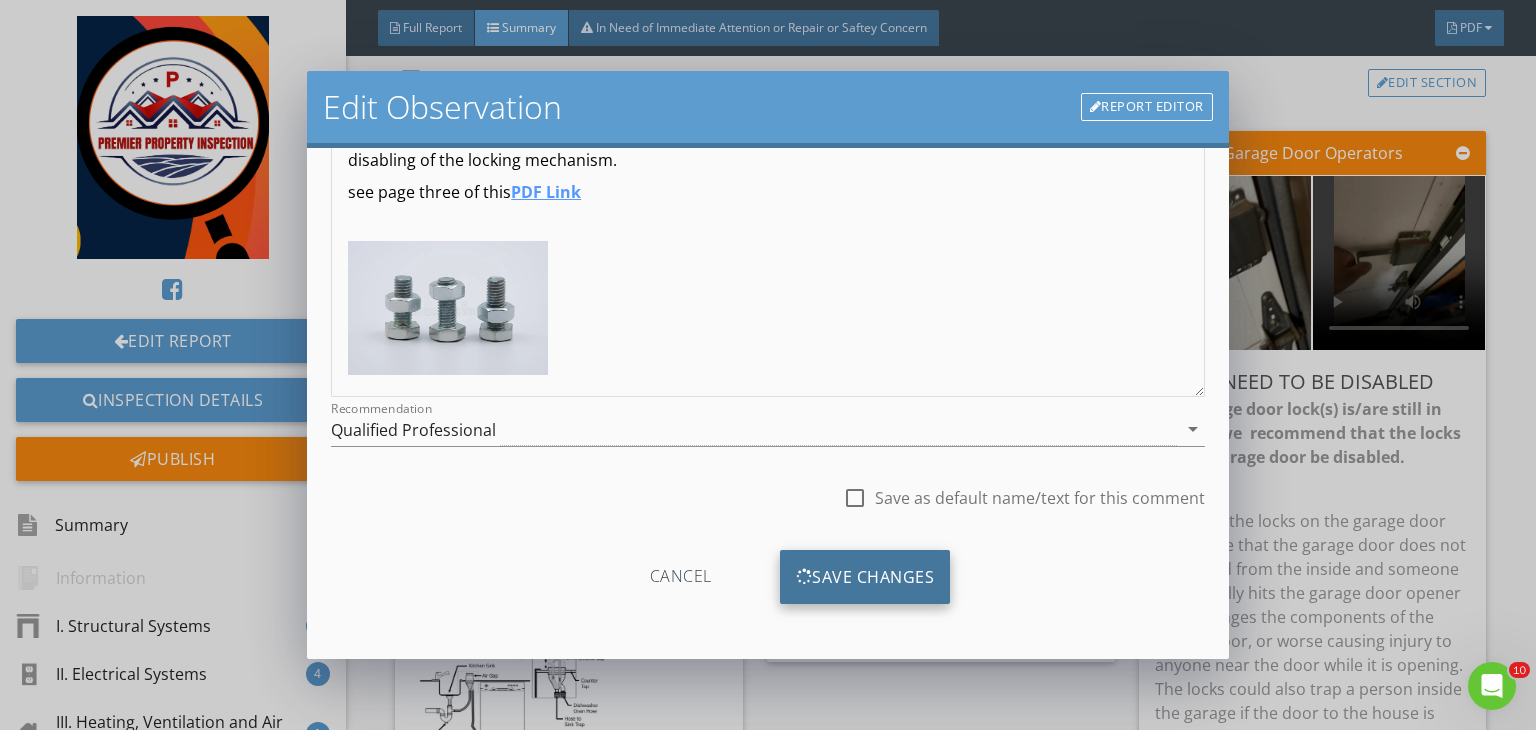 type on "<p><strong>The garage door lock(s) is/are still in service, we &nbsp;recommend that the locks on the garage door be disabled.</strong></p><p><strong><br></strong>Disabling the locks on the garage door will assure that the garage door does not get locked from the inside and someone accidentally hits the garage door opener and damages the components of the garage door, or worse causing injury to anyone near the door while it is opening. The locks could also trap a person inside the garage if the door to the house is locked and they are too small or not familiar with how to unlock the garage door.</p><p>You must disable the garage door lock mechanism when a garage door opener is installed on the door so that it cannot be
inadvertently engaged. Accidental locking may cause severe damage to the door or
the opener if the opener is activated!</p><p>You may not want to do anything permanent. A bolt through the latch bar so it cannot
engage in the track is fine. You may have to drill a hole through the latch to
acc..." 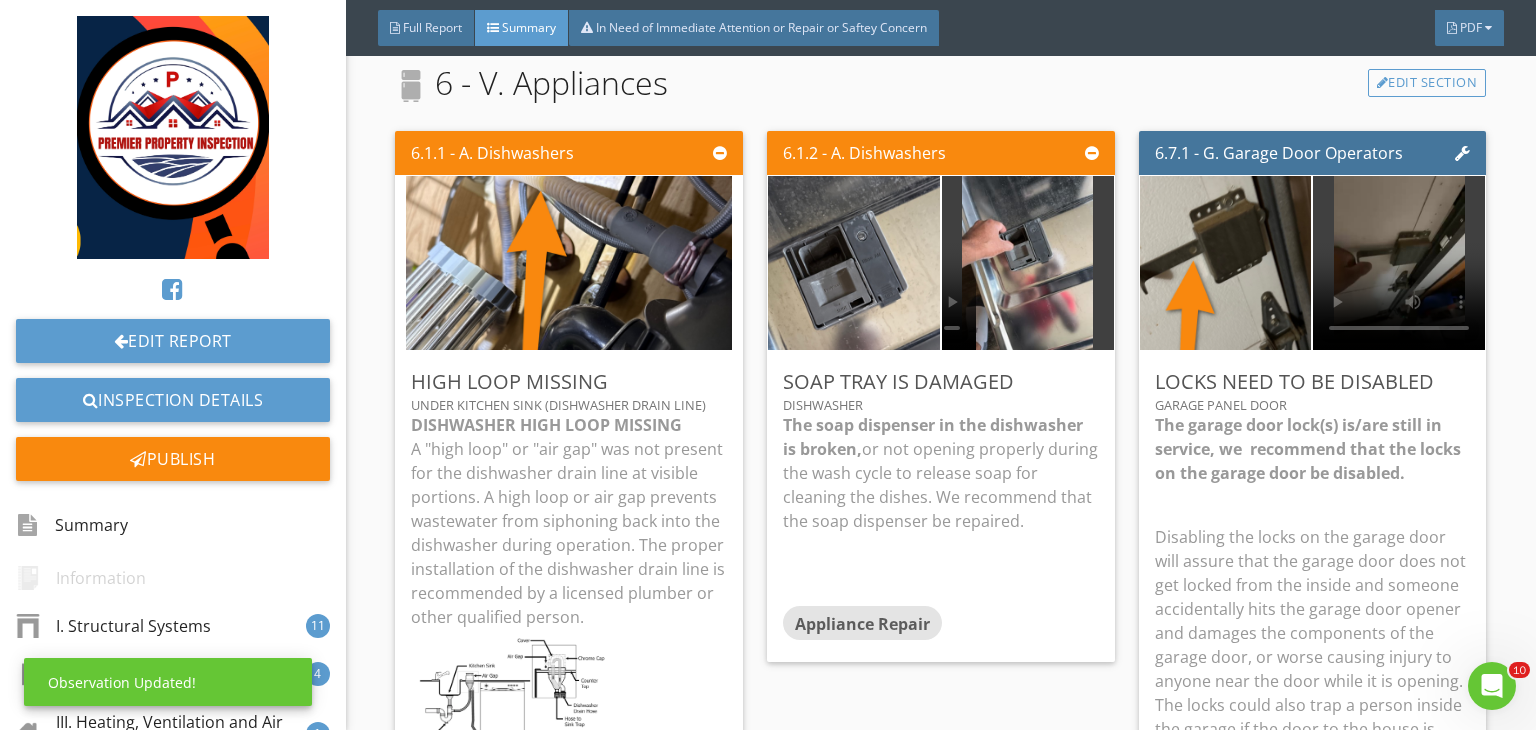 scroll, scrollTop: 39, scrollLeft: 0, axis: vertical 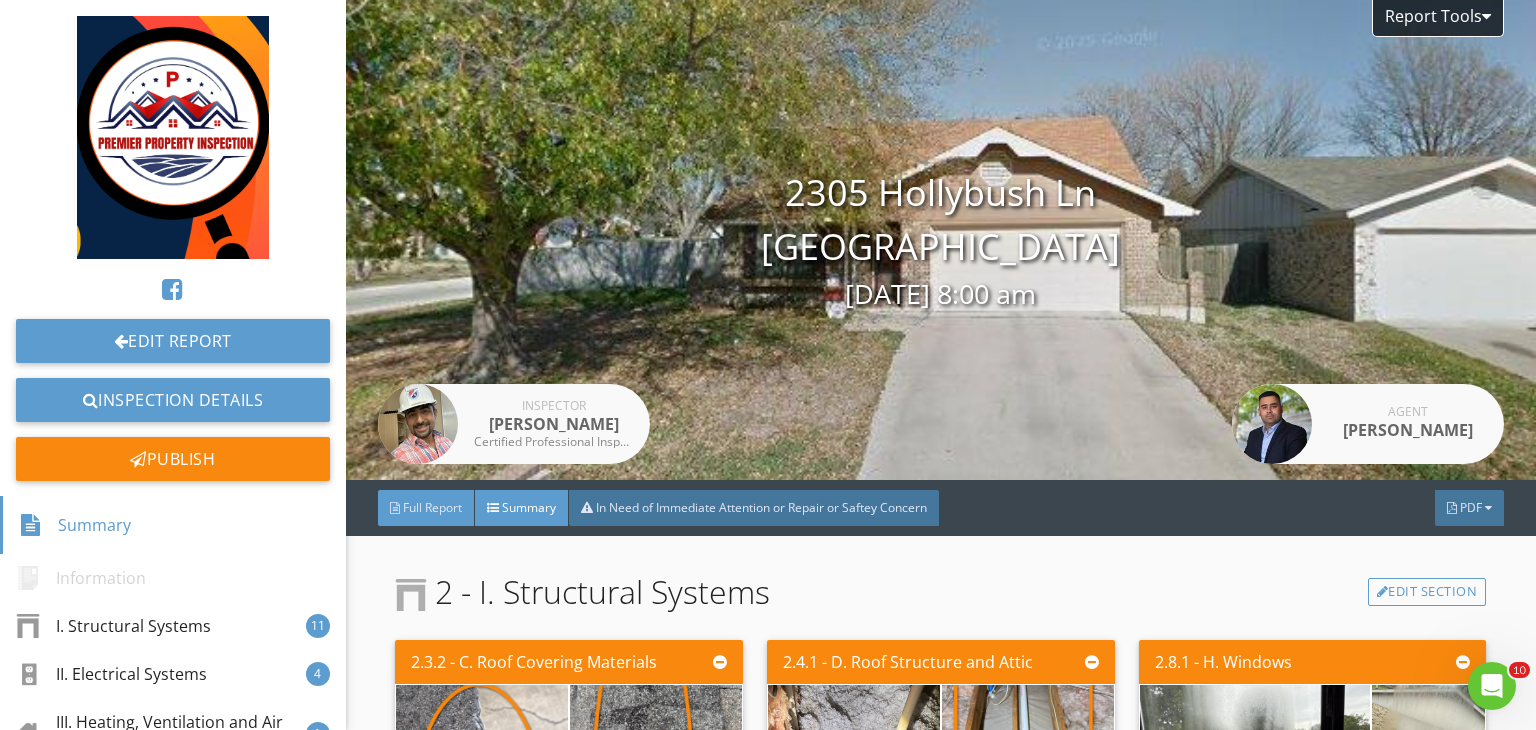 click on "Full Report" at bounding box center [432, 507] 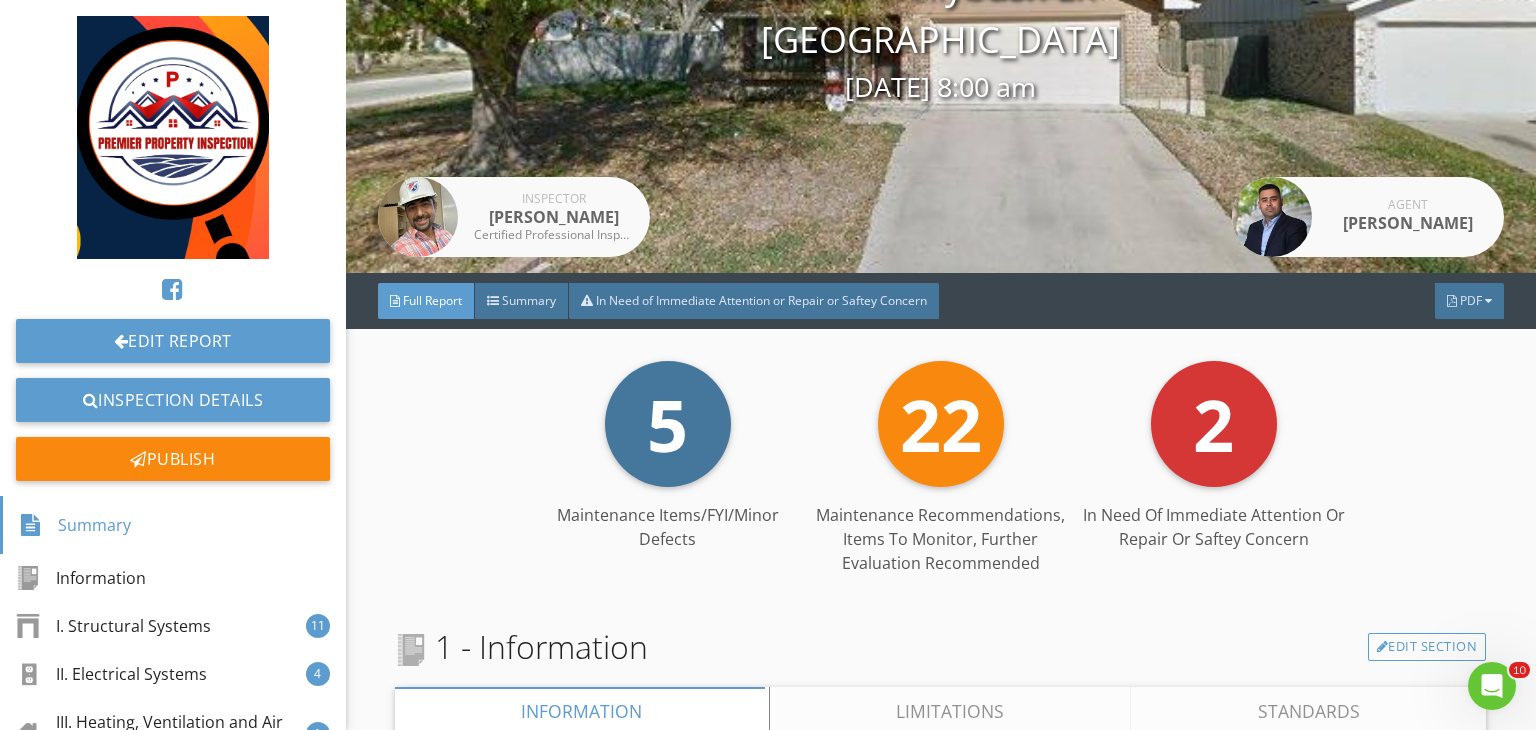 scroll, scrollTop: 236, scrollLeft: 0, axis: vertical 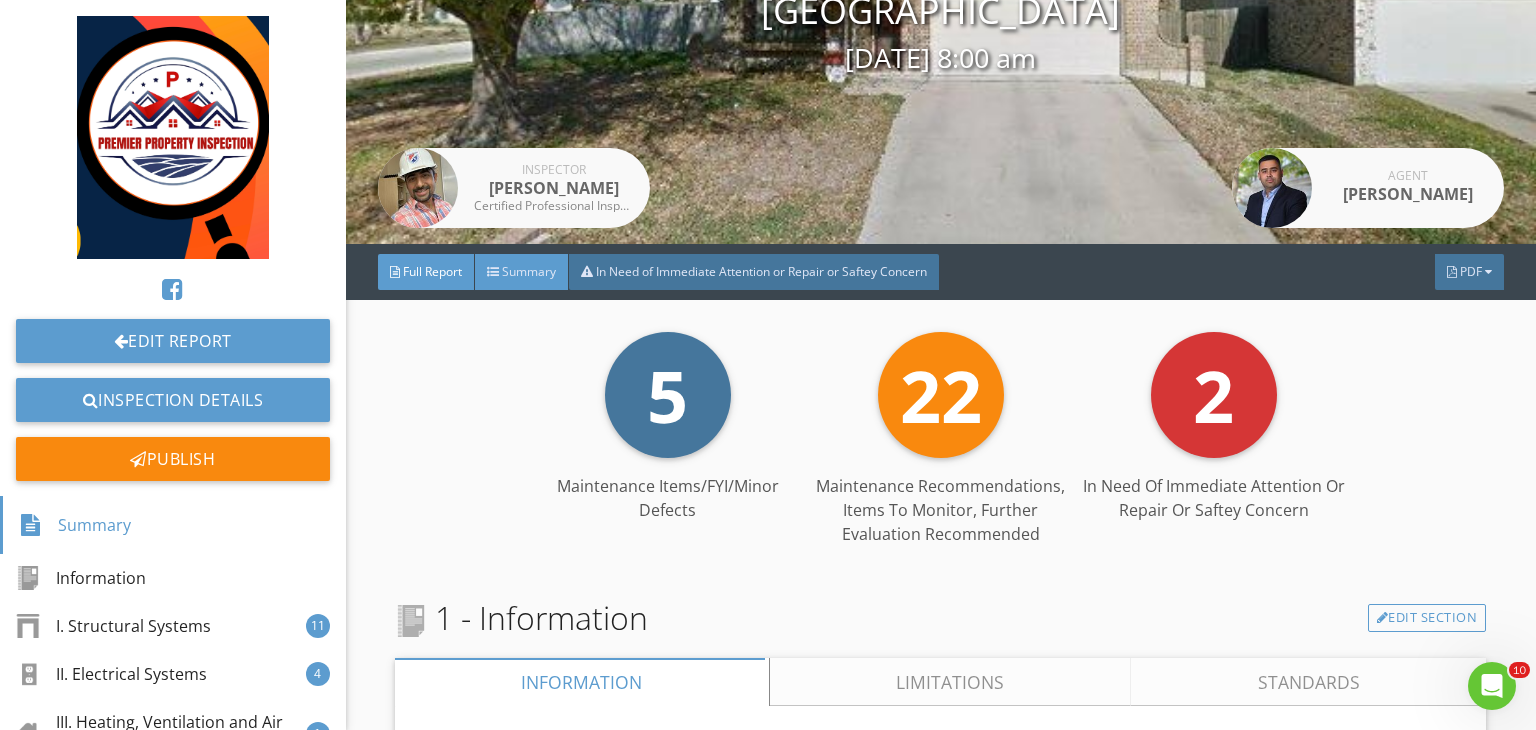 drag, startPoint x: 821, startPoint y: 665, endPoint x: 516, endPoint y: 273, distance: 496.67798 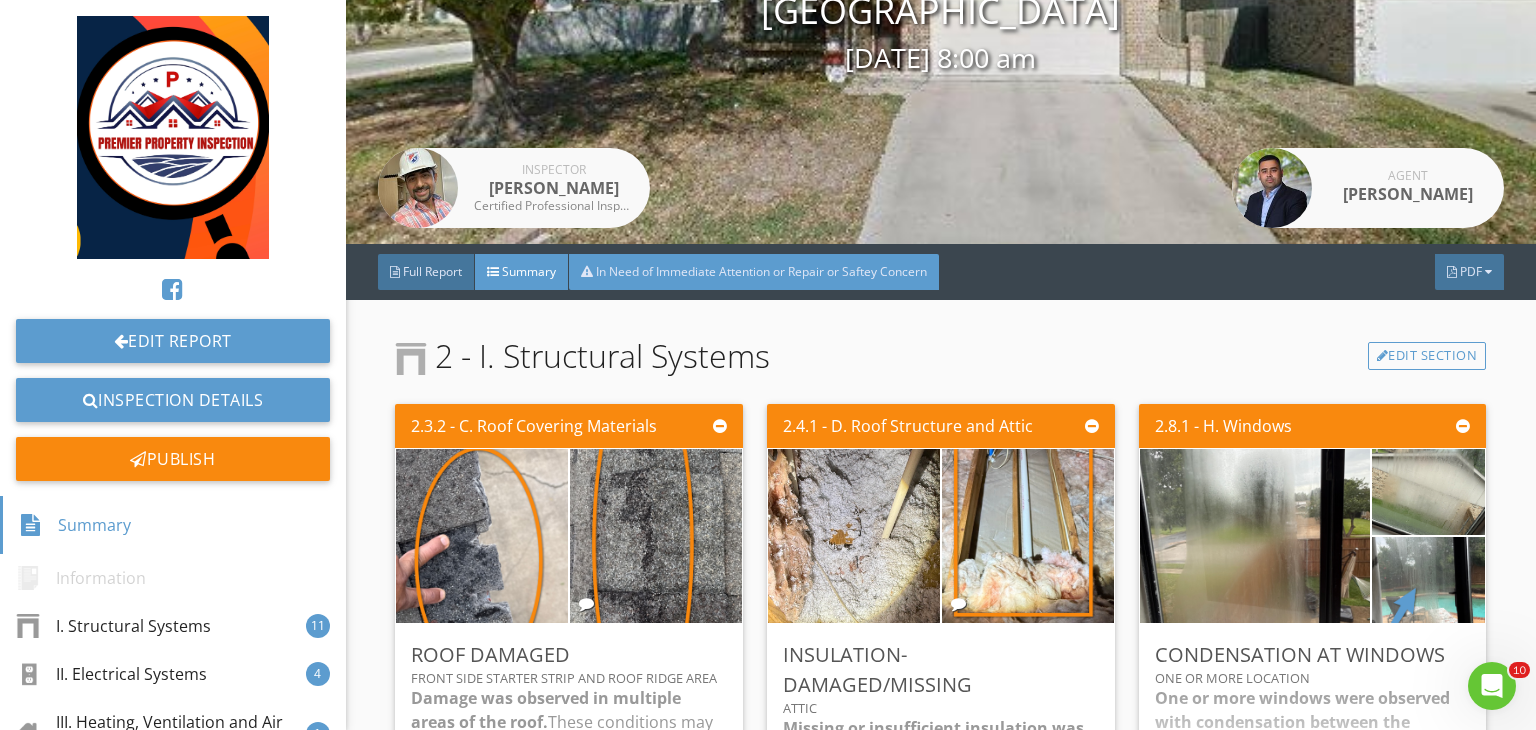 click on "In Need of Immediate Attention or Repair or Saftey Concern" at bounding box center (761, 271) 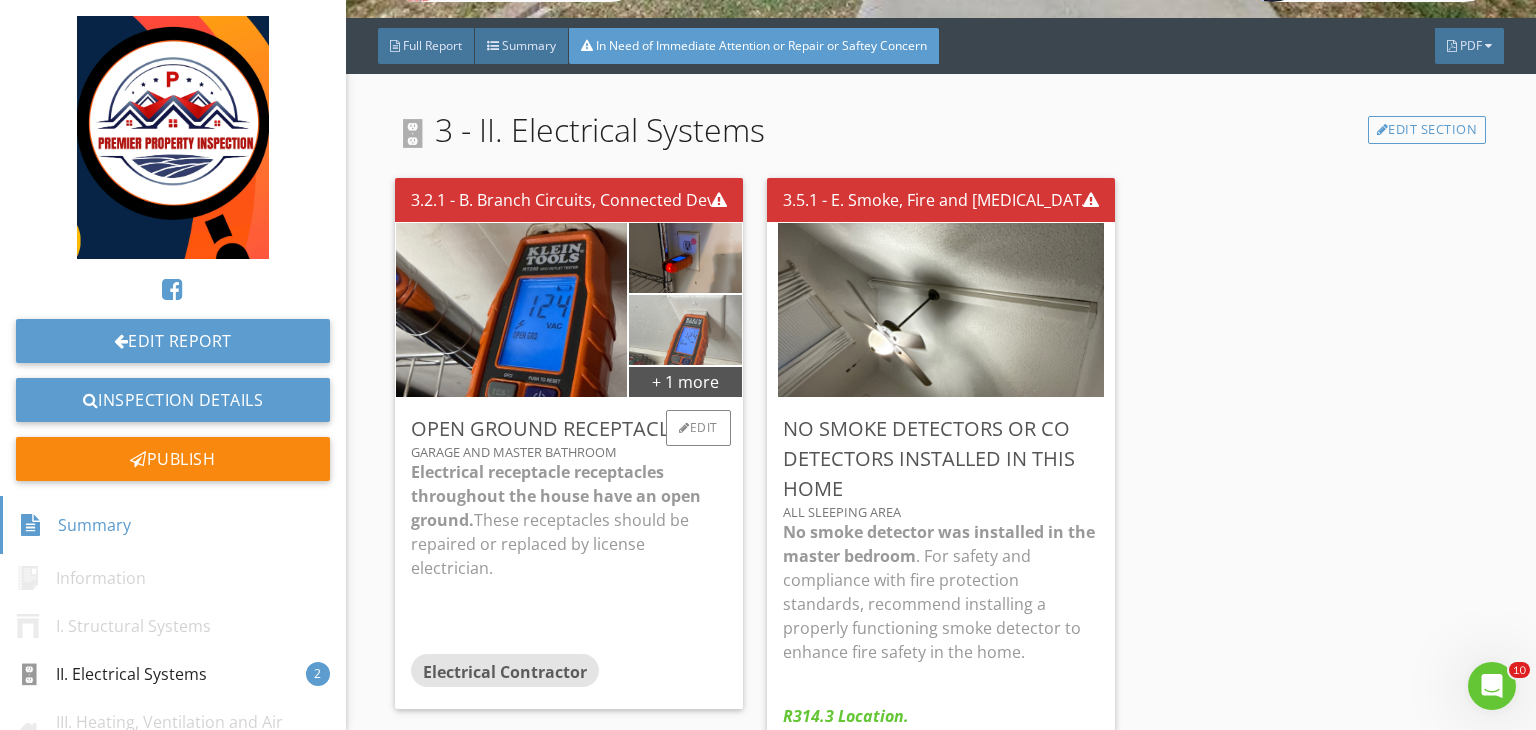 scroll, scrollTop: 463, scrollLeft: 0, axis: vertical 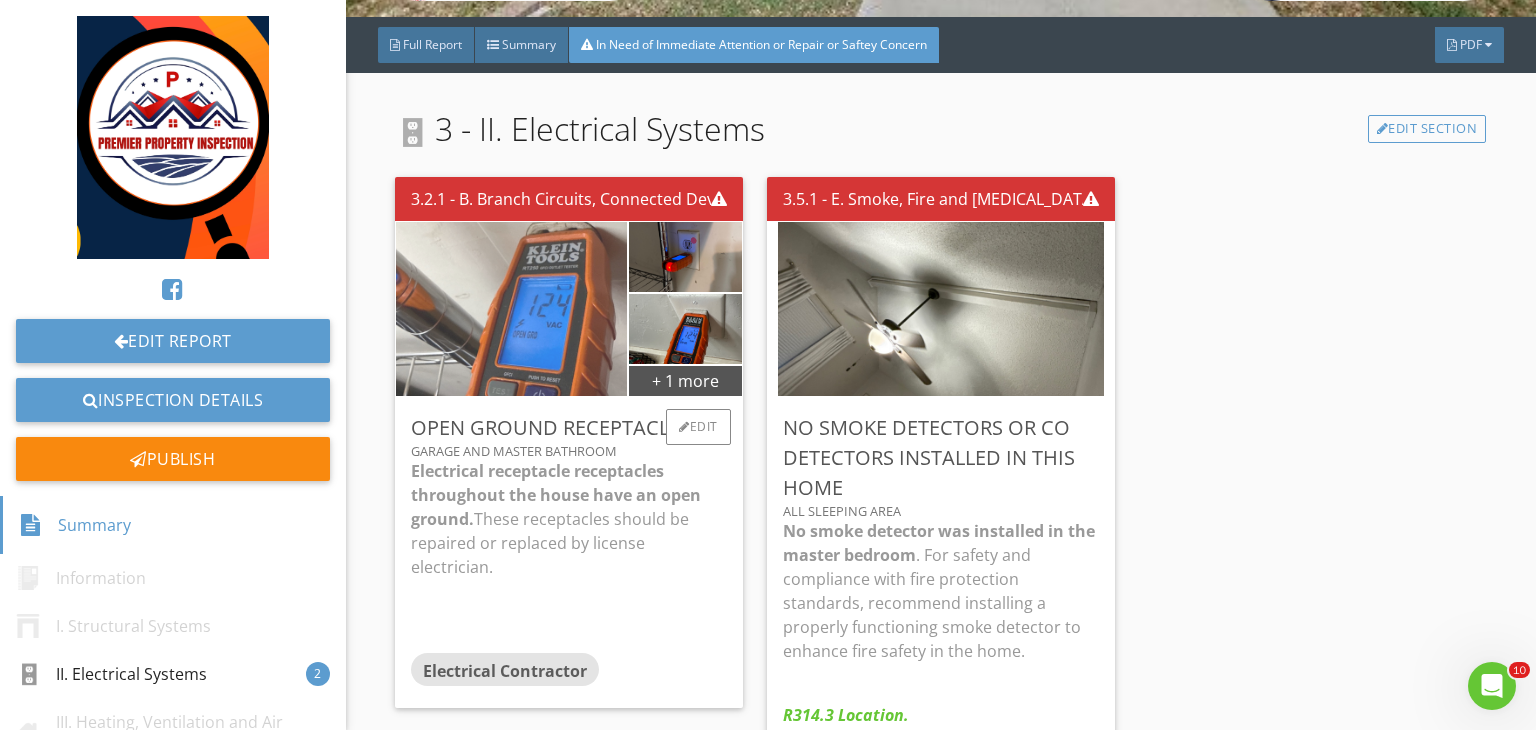 click at bounding box center [511, 309] 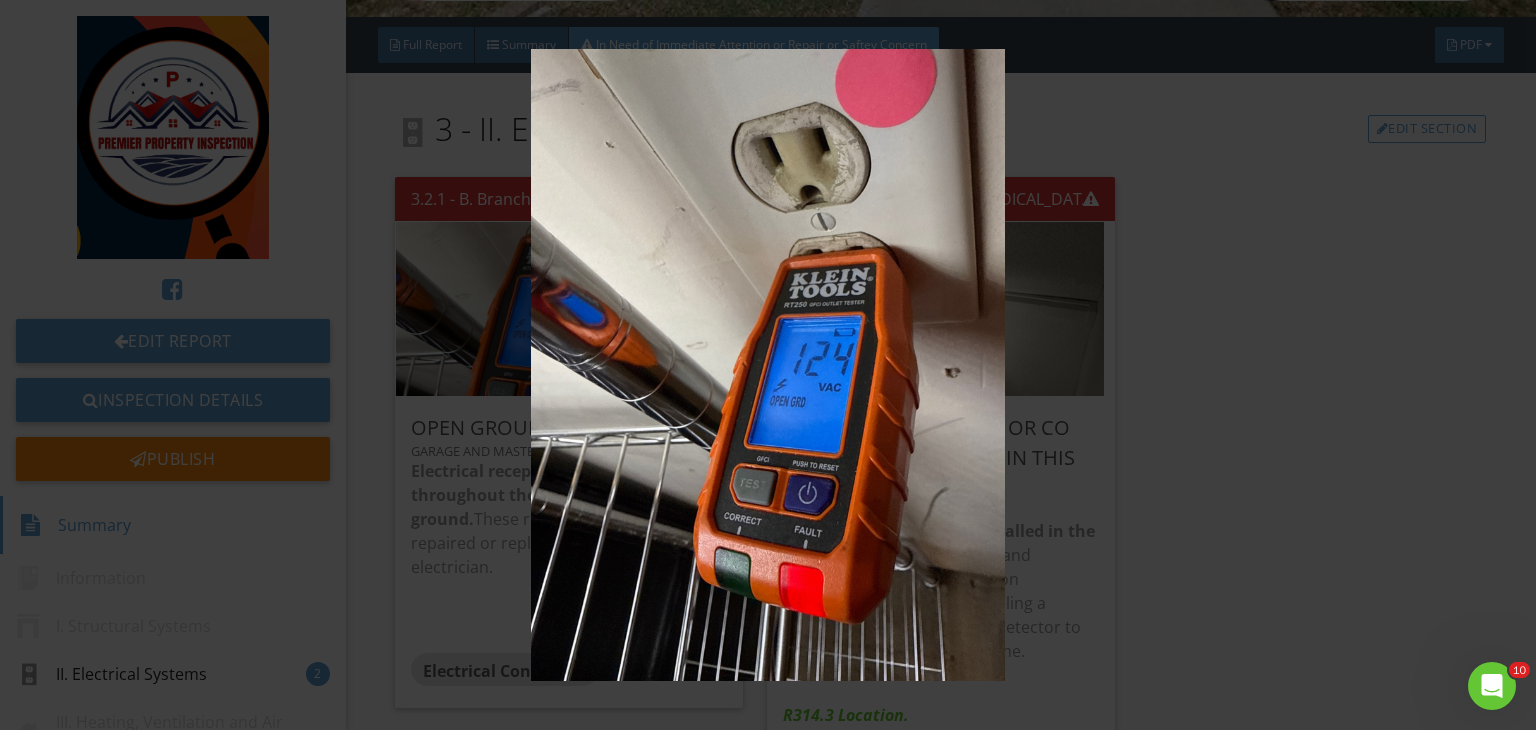 click at bounding box center (768, 365) 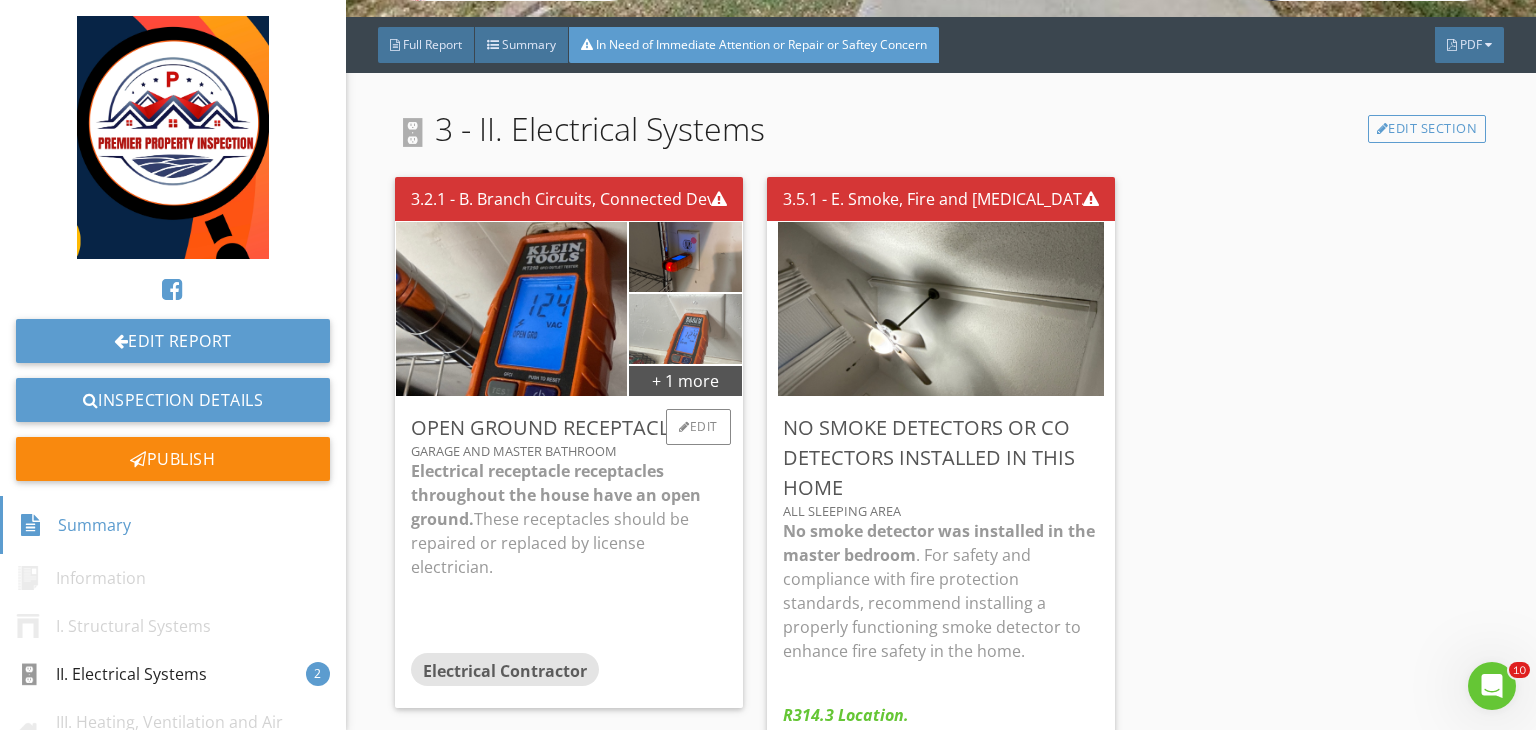 click at bounding box center (685, 329) 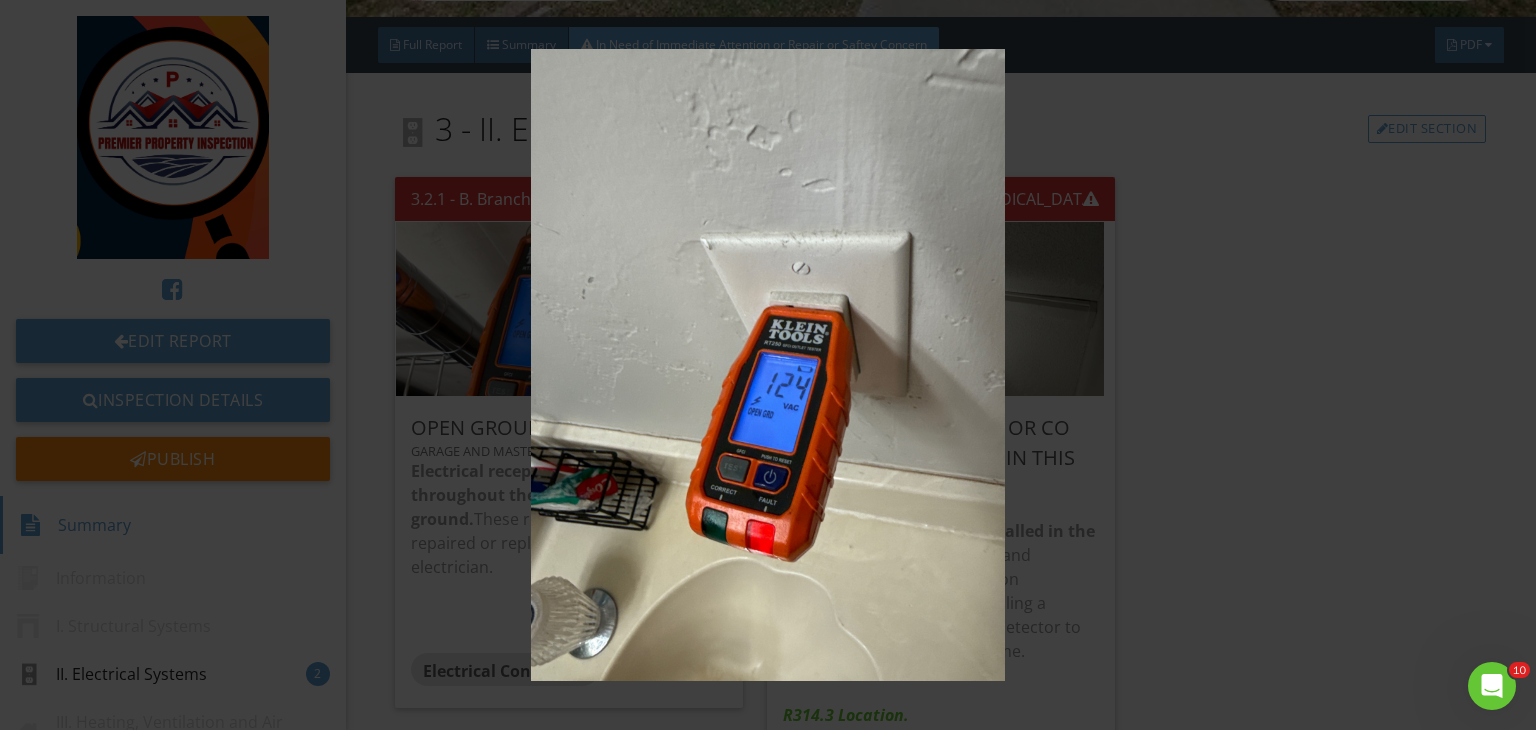 click at bounding box center [768, 365] 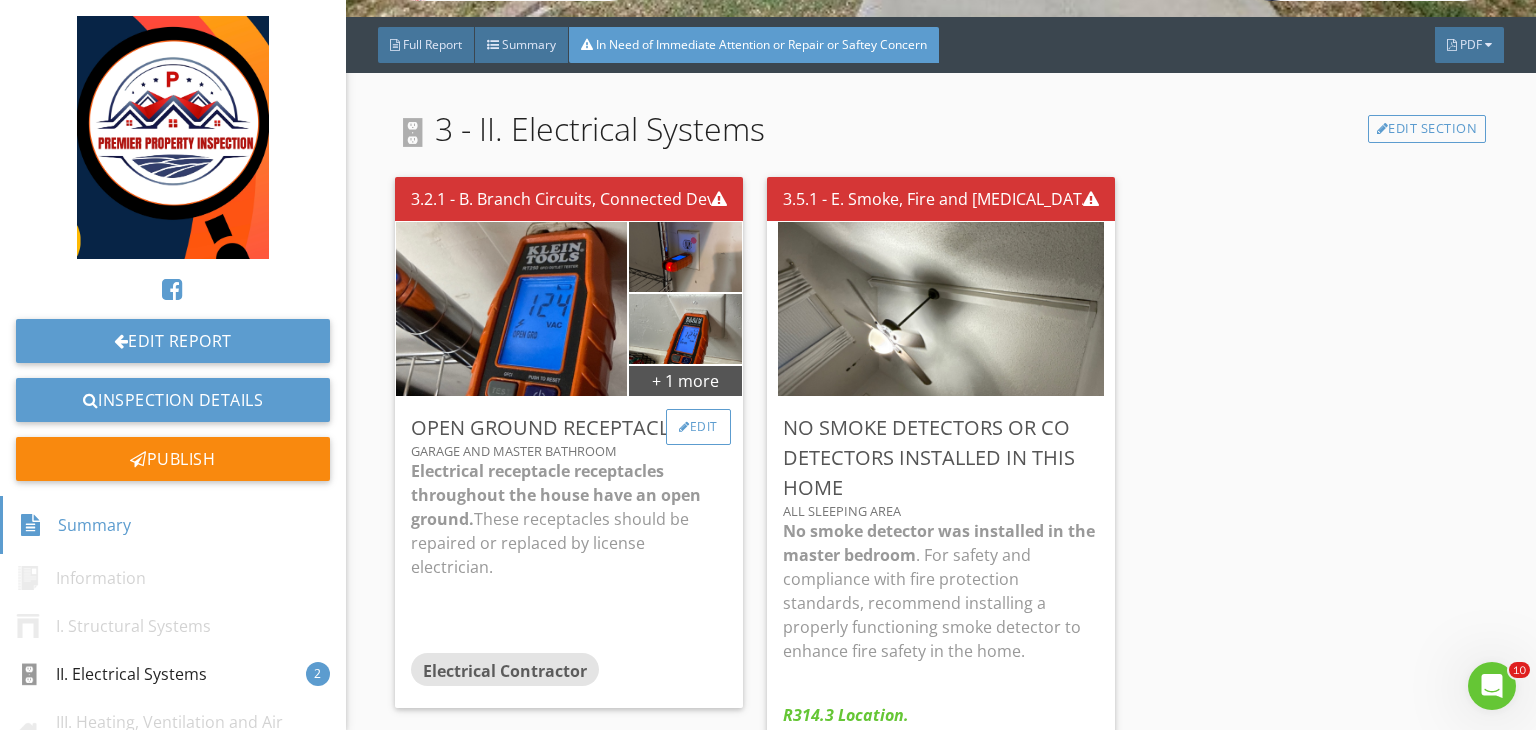 click on "Edit" at bounding box center [698, 427] 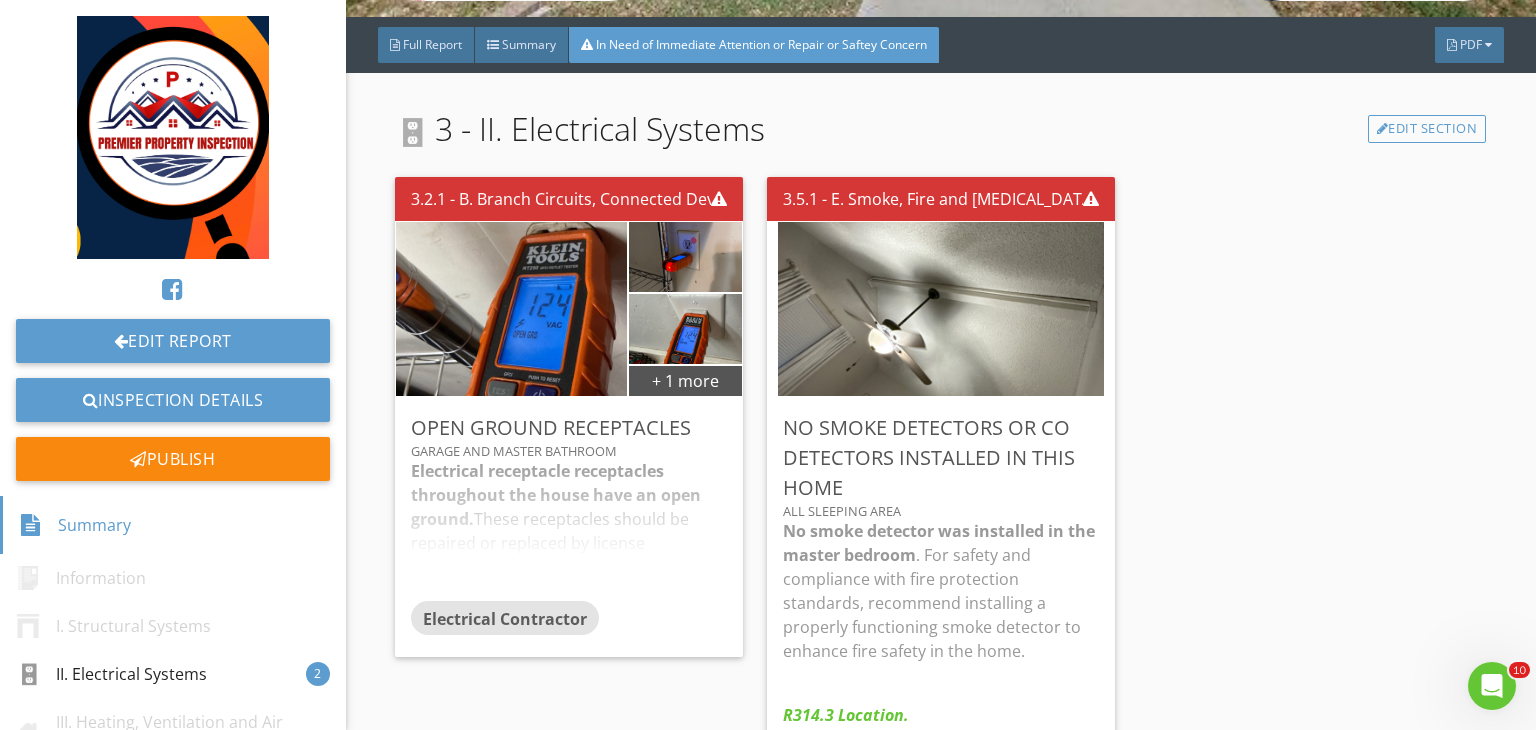 click at bounding box center (768, 365) 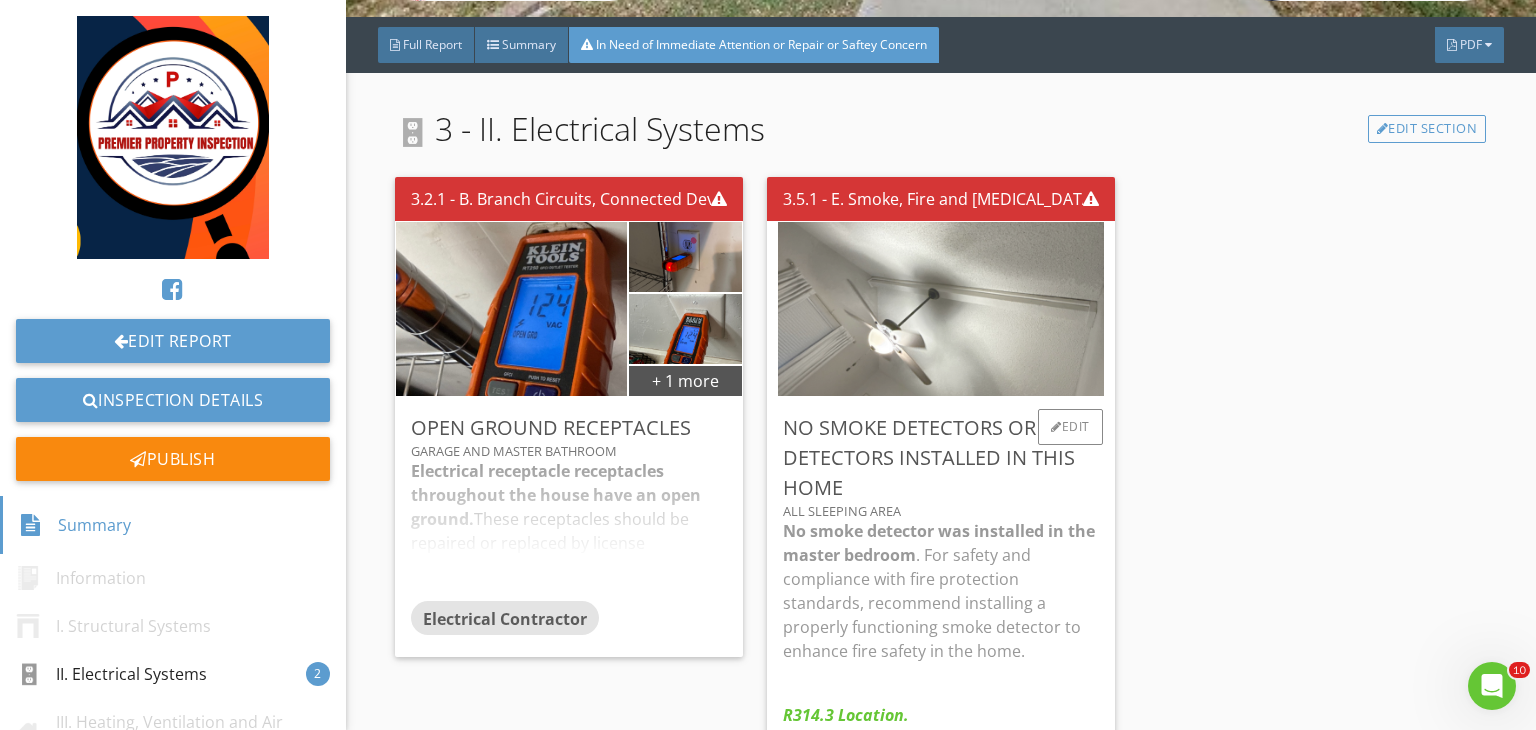 click at bounding box center (941, 309) 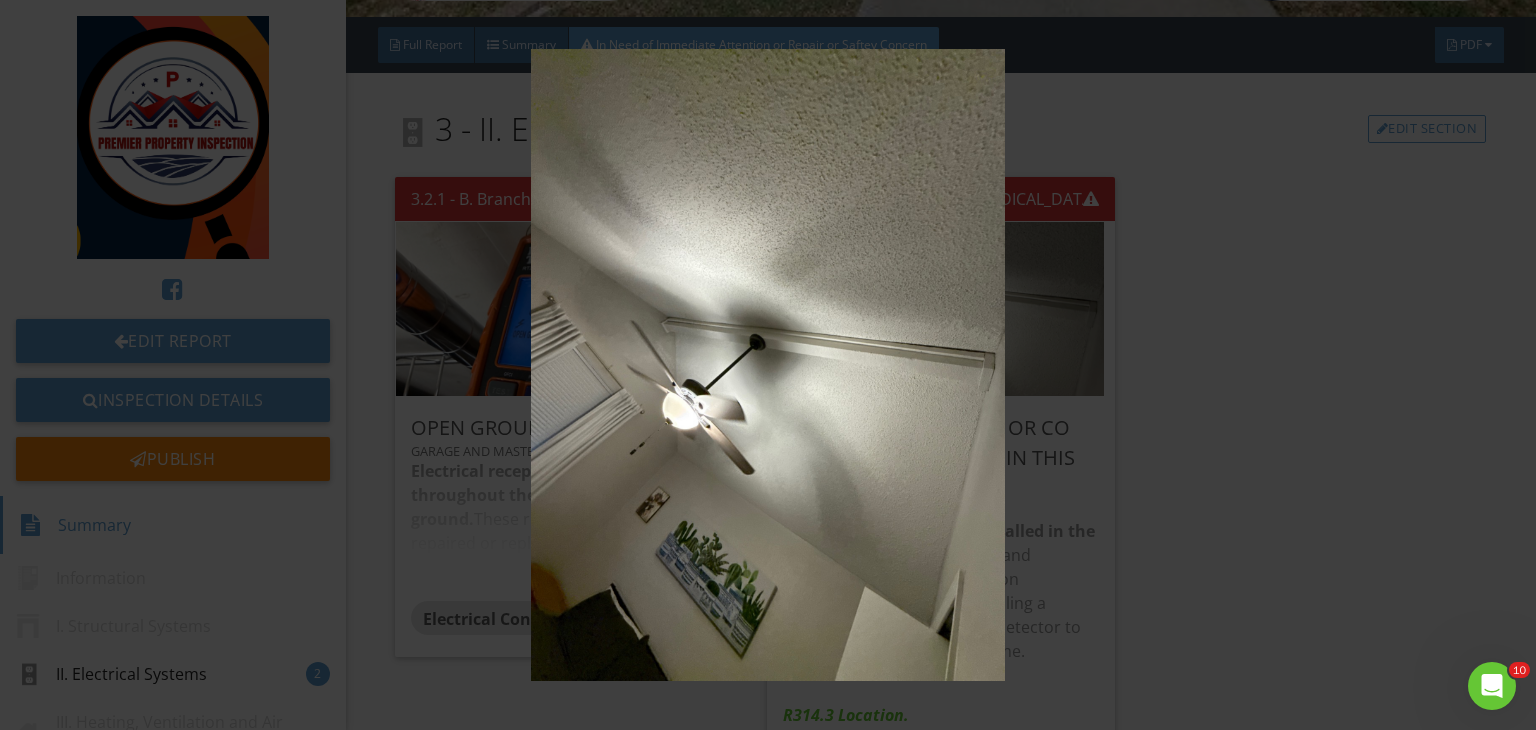 click at bounding box center [768, 365] 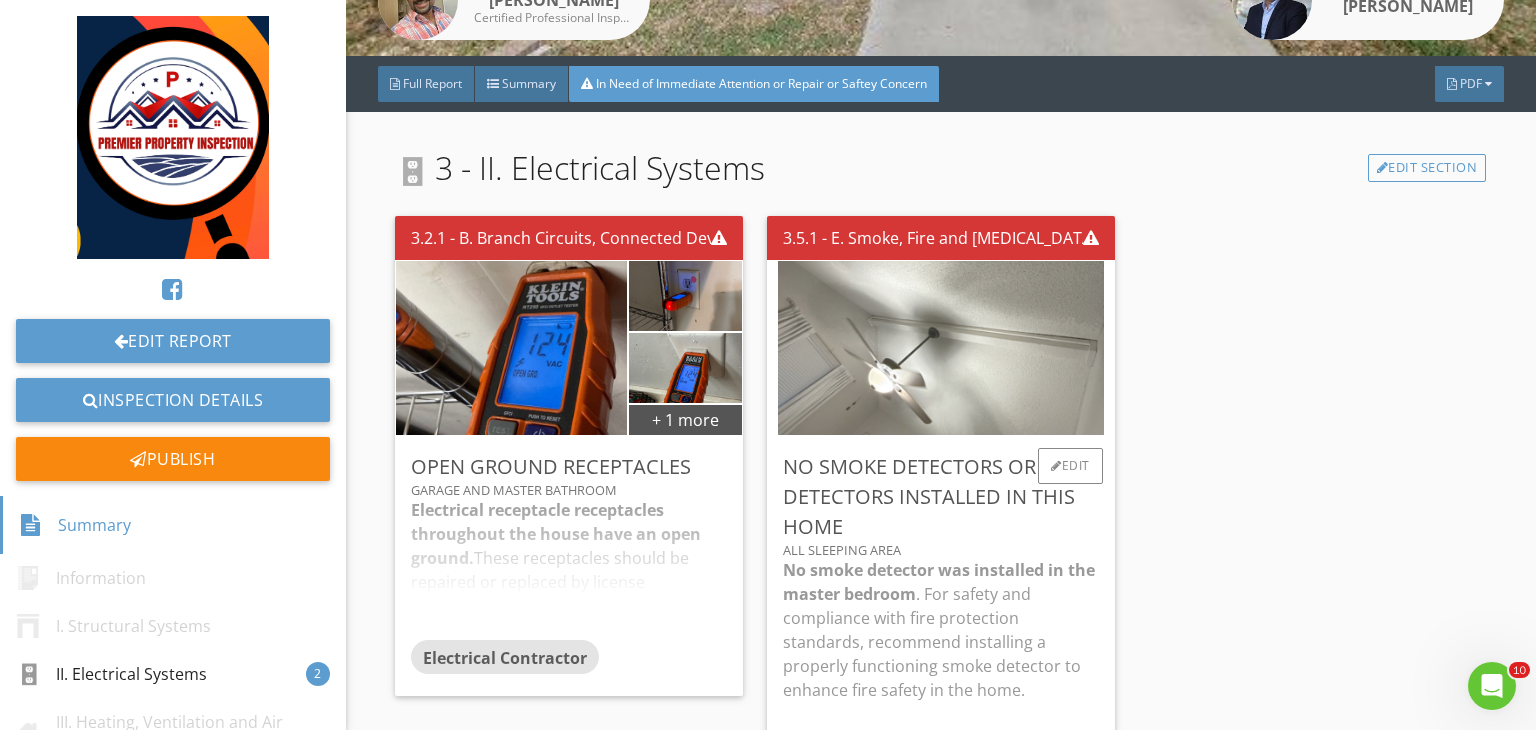 scroll, scrollTop: 426, scrollLeft: 0, axis: vertical 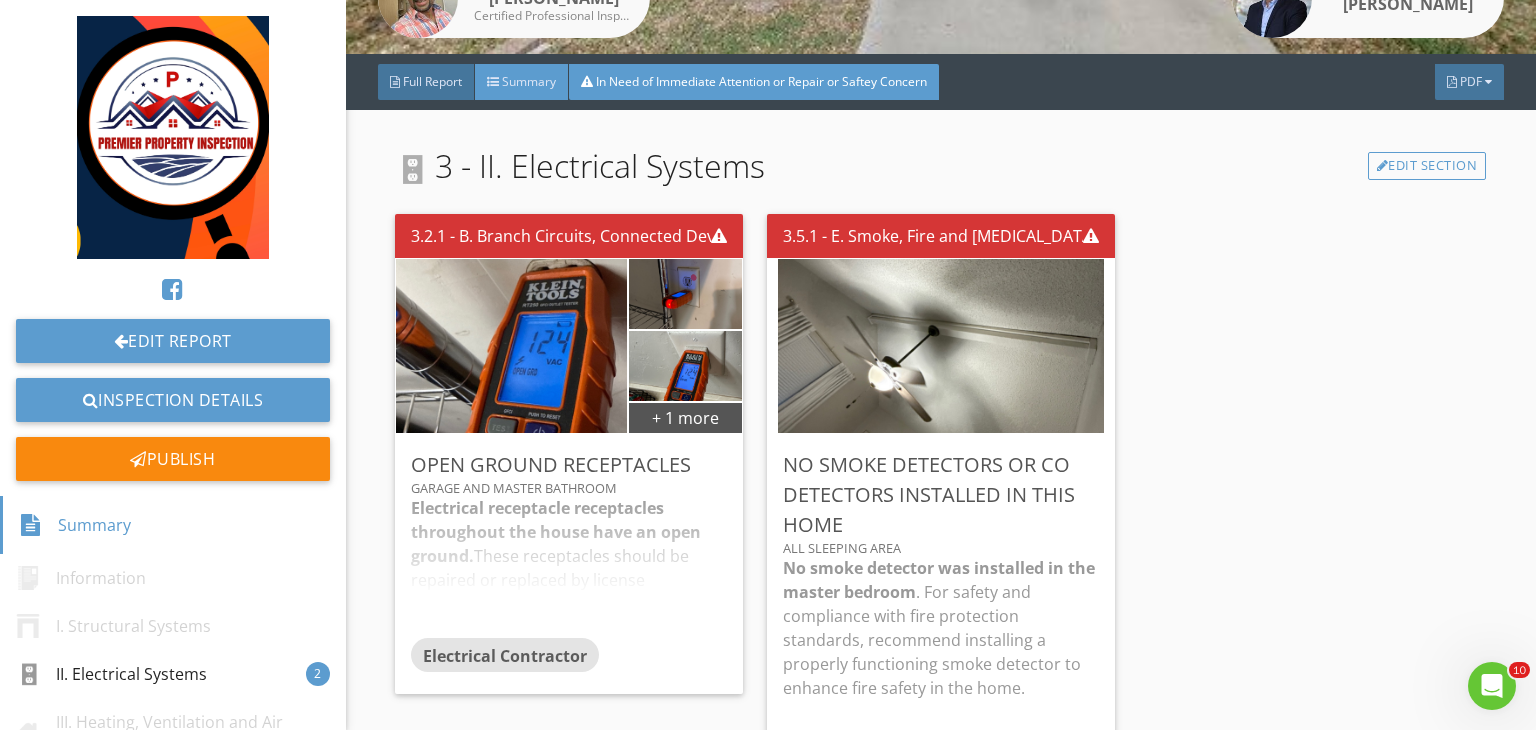 click on "Summary" at bounding box center [529, 81] 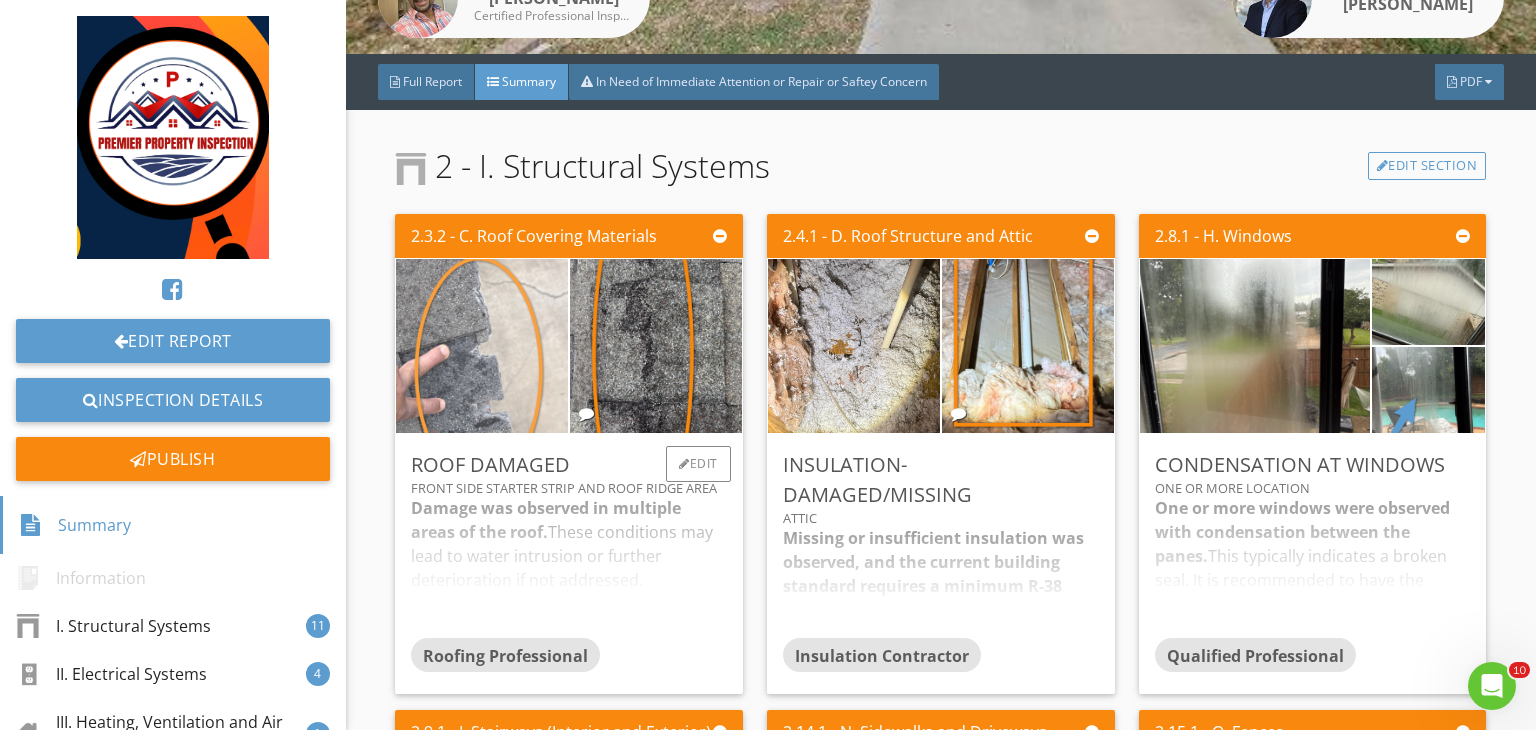 click at bounding box center [482, 346] 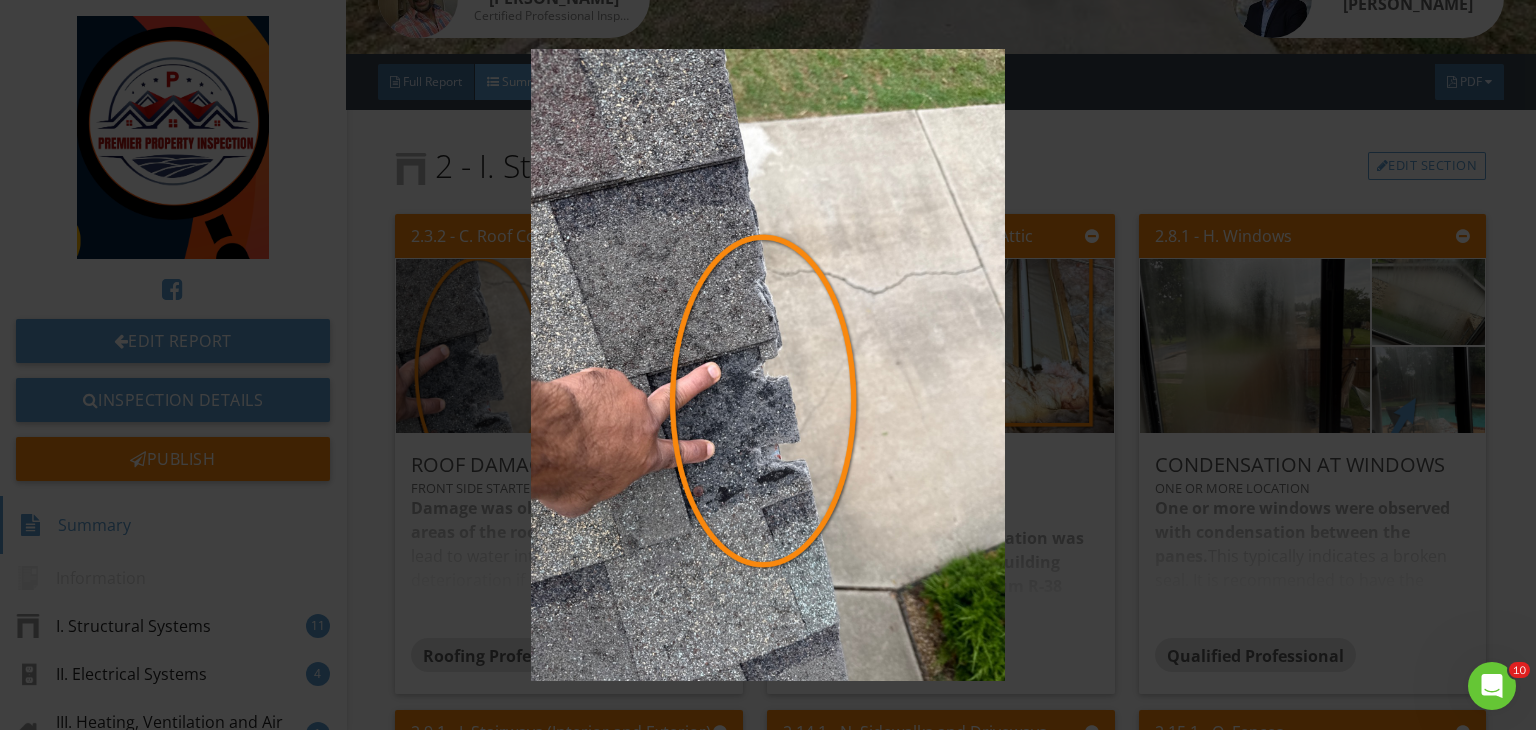 click at bounding box center (768, 365) 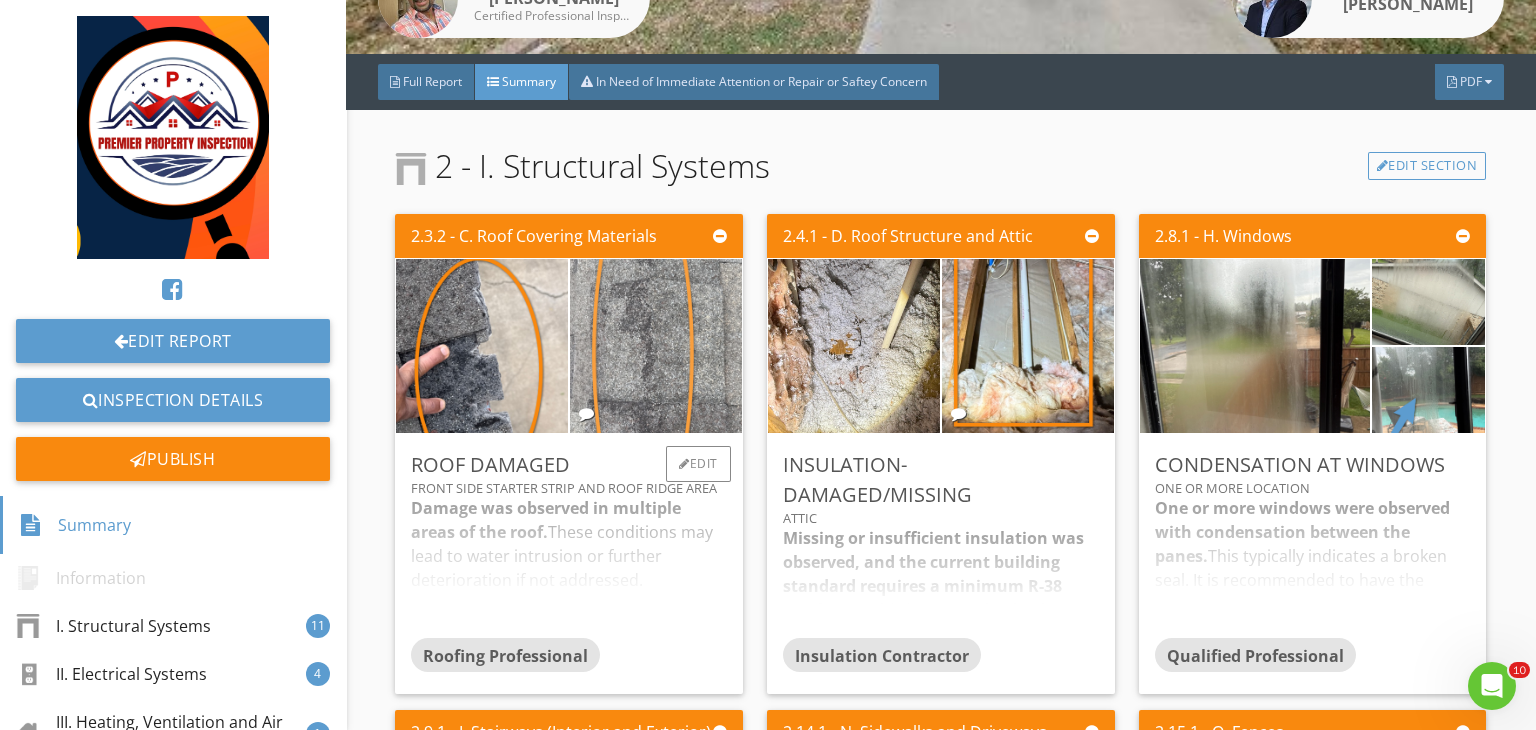 click at bounding box center [656, 346] 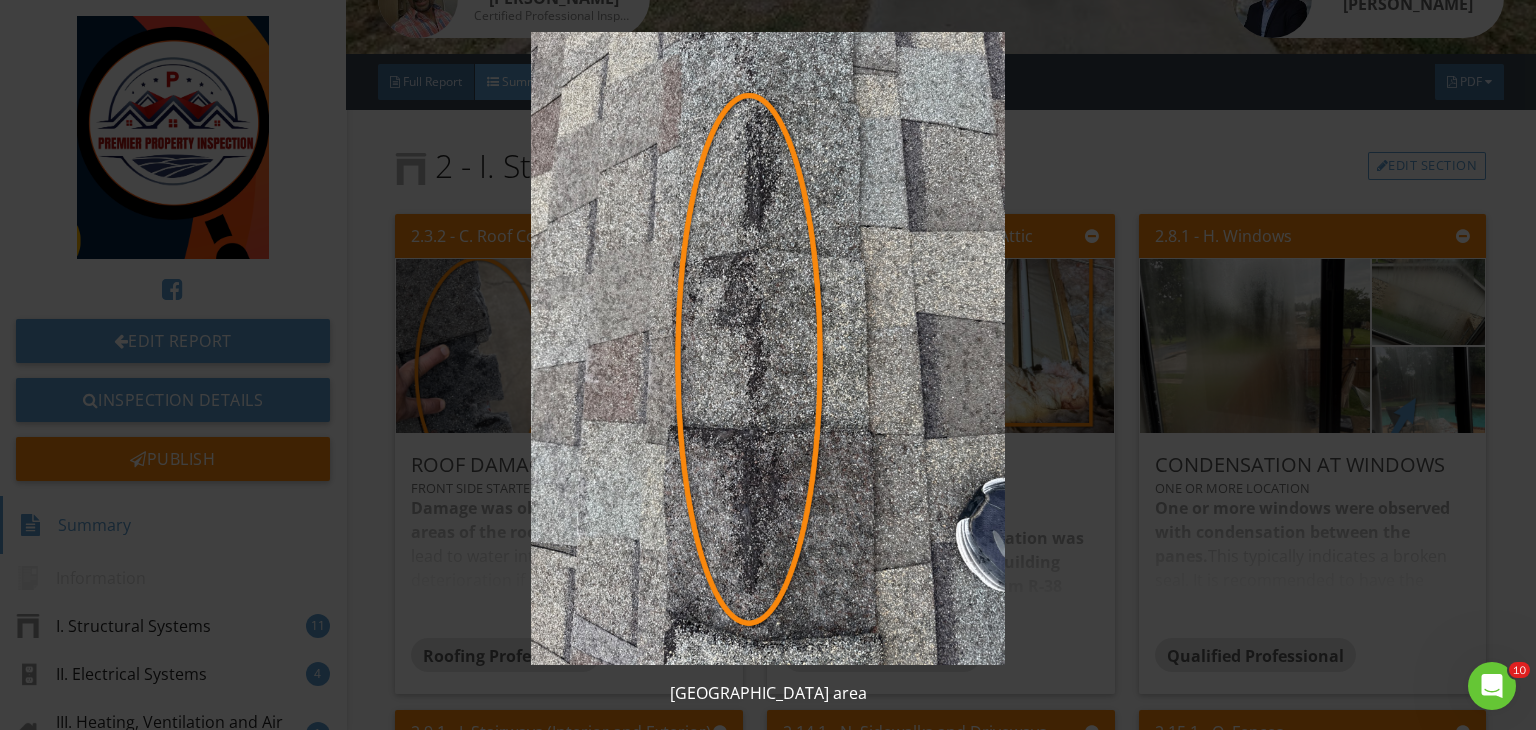 click at bounding box center (768, 348) 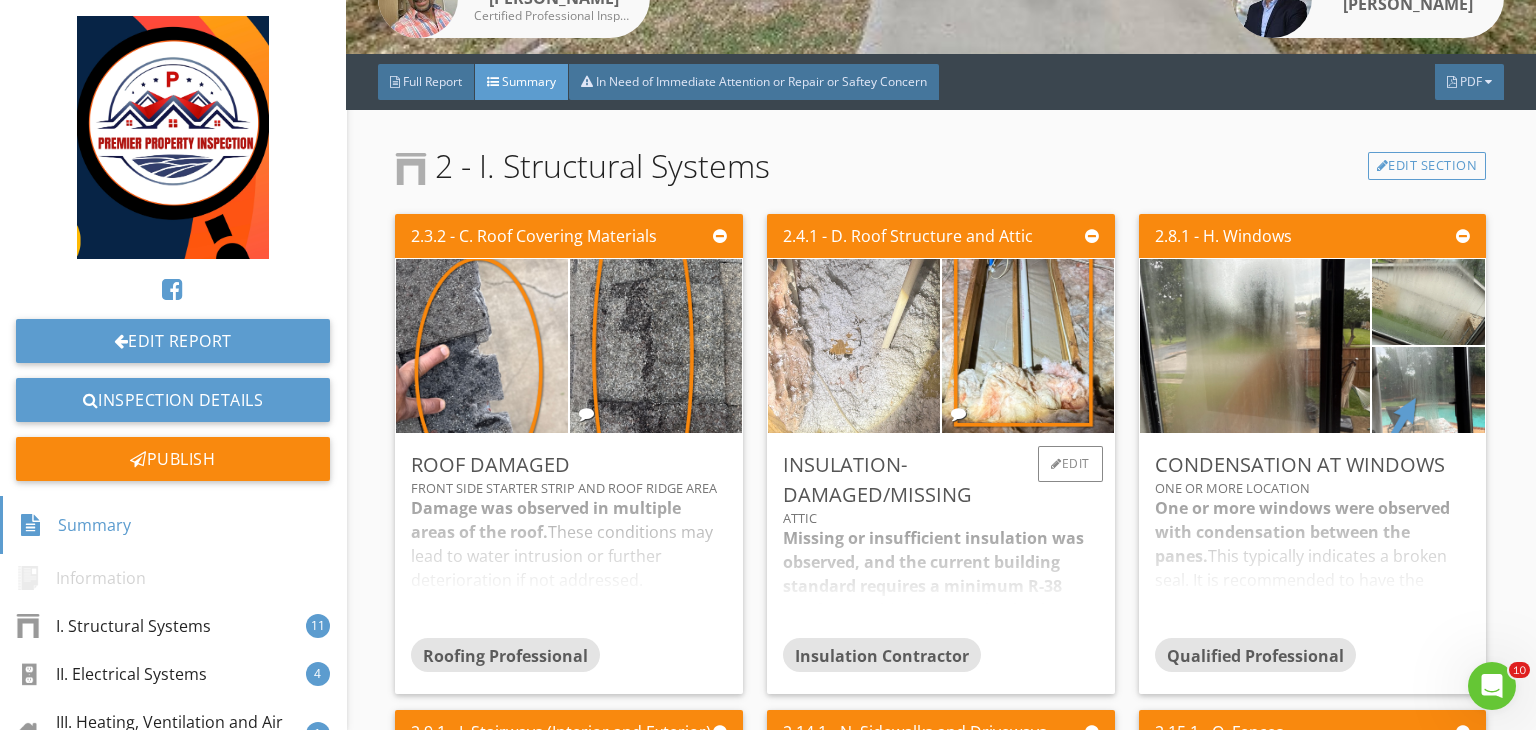 click at bounding box center (854, 346) 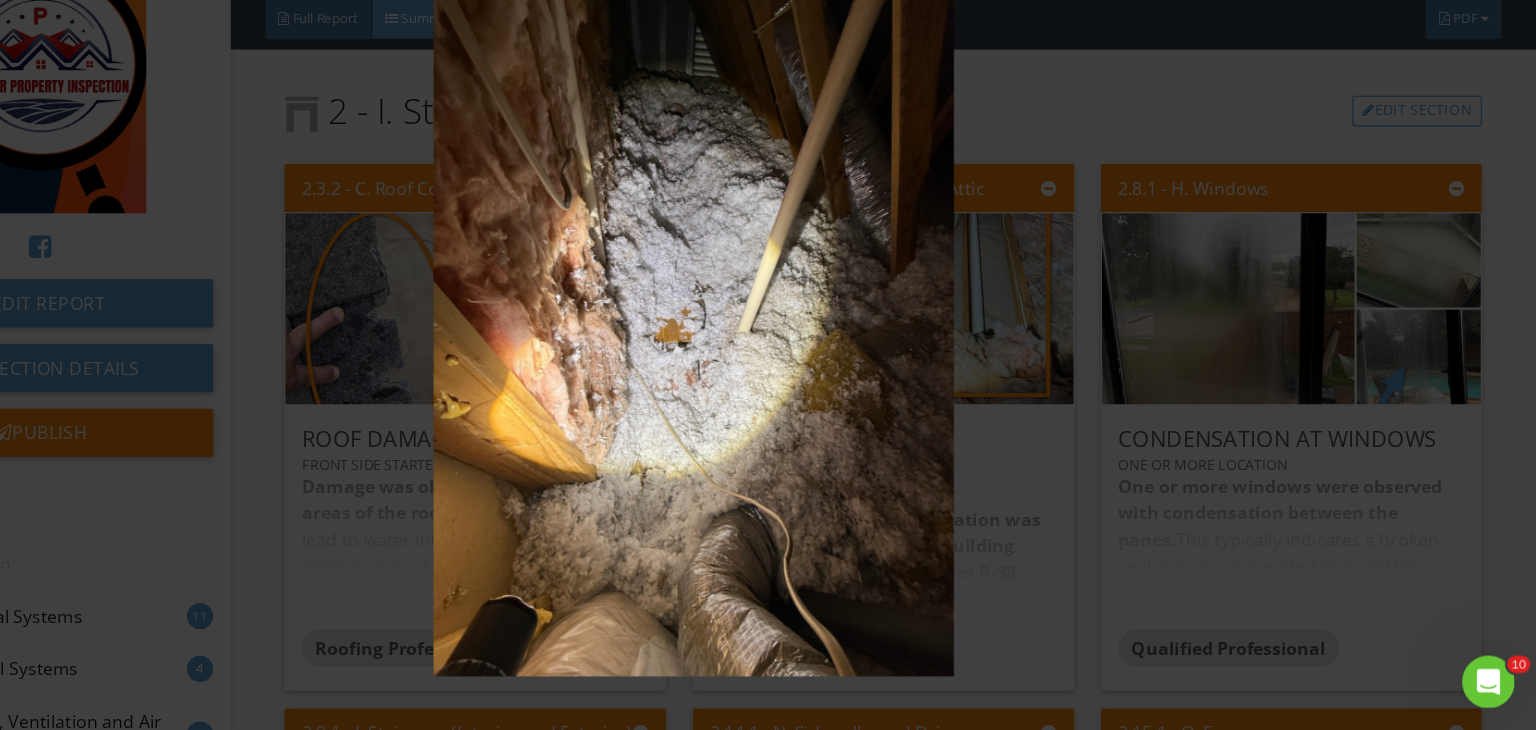 click at bounding box center [768, 365] 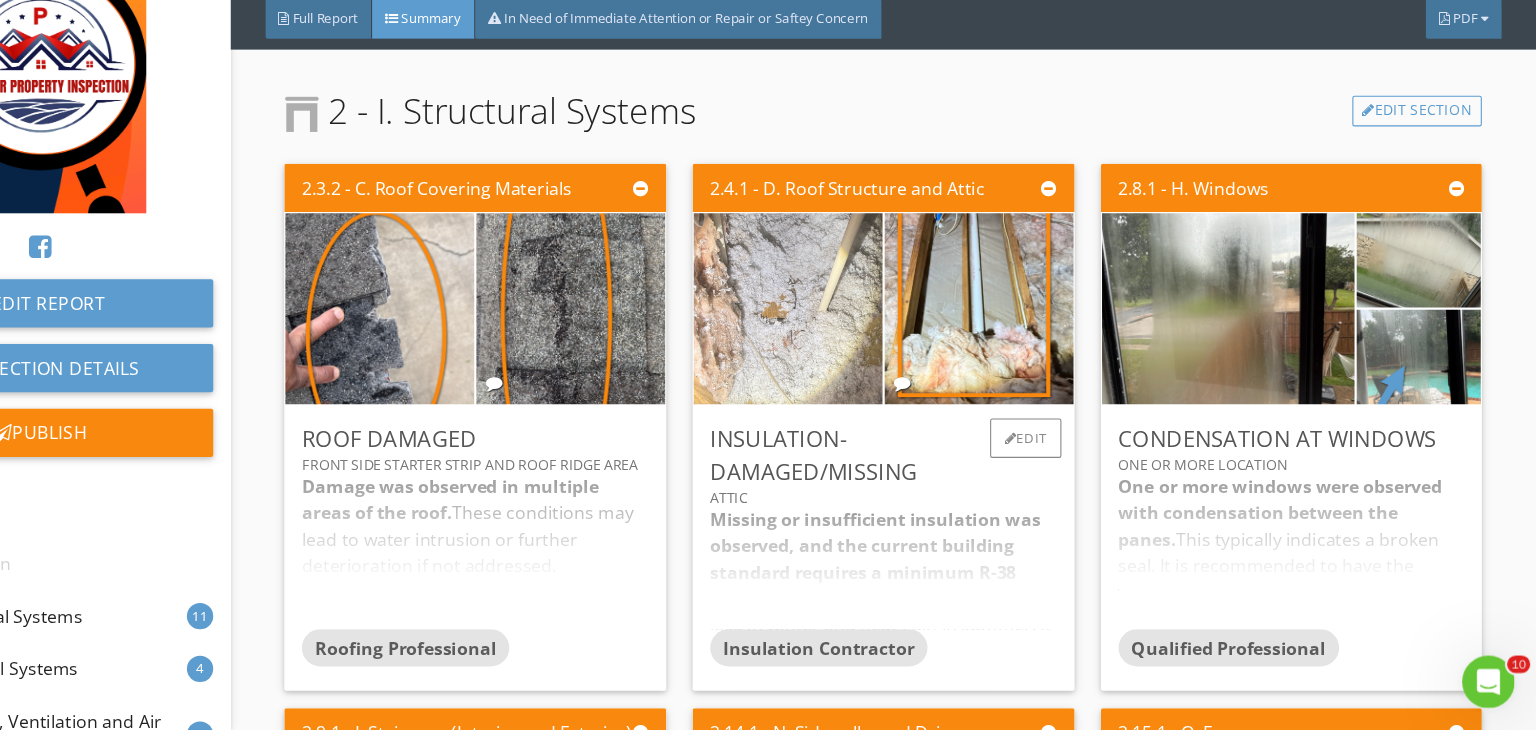 click at bounding box center (854, 346) 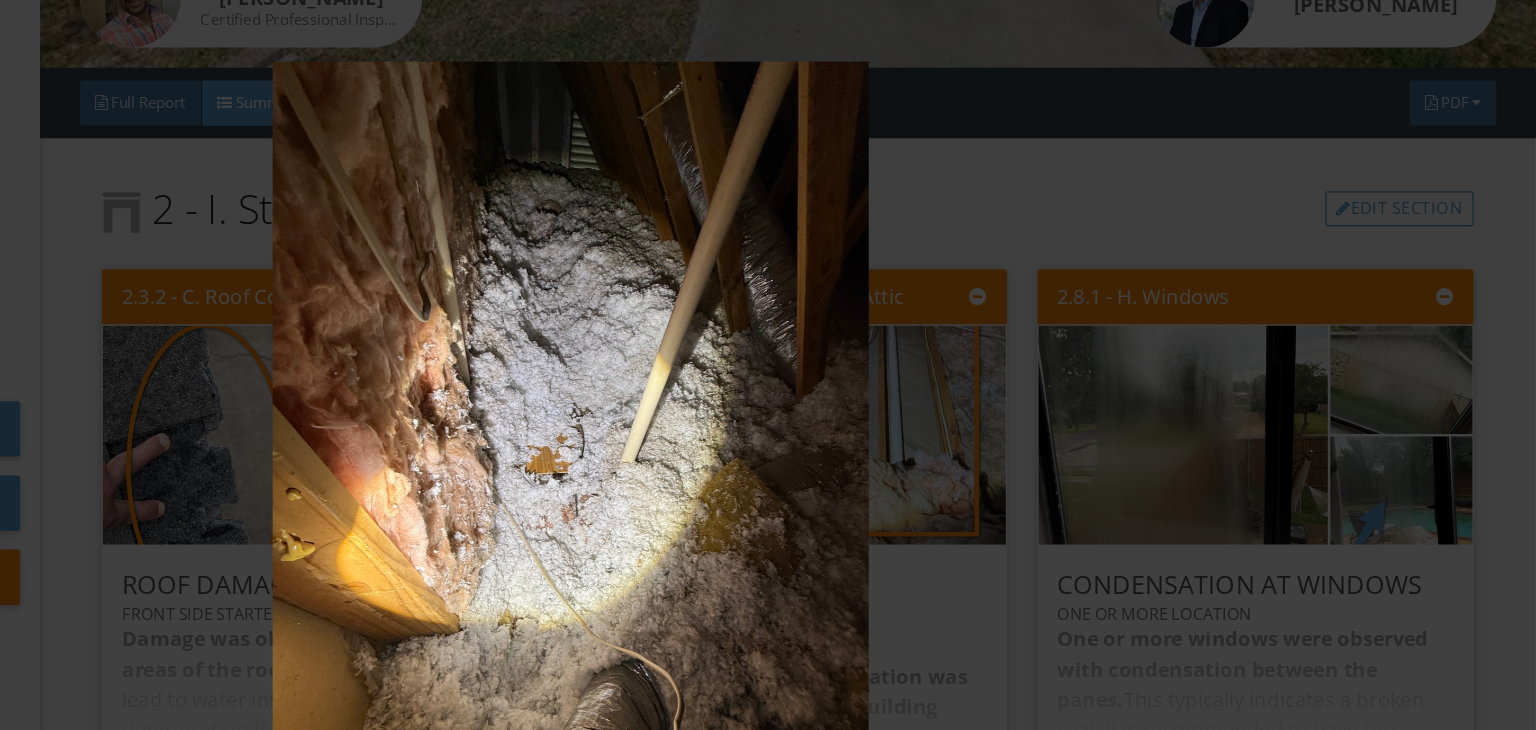 scroll, scrollTop: 0, scrollLeft: 0, axis: both 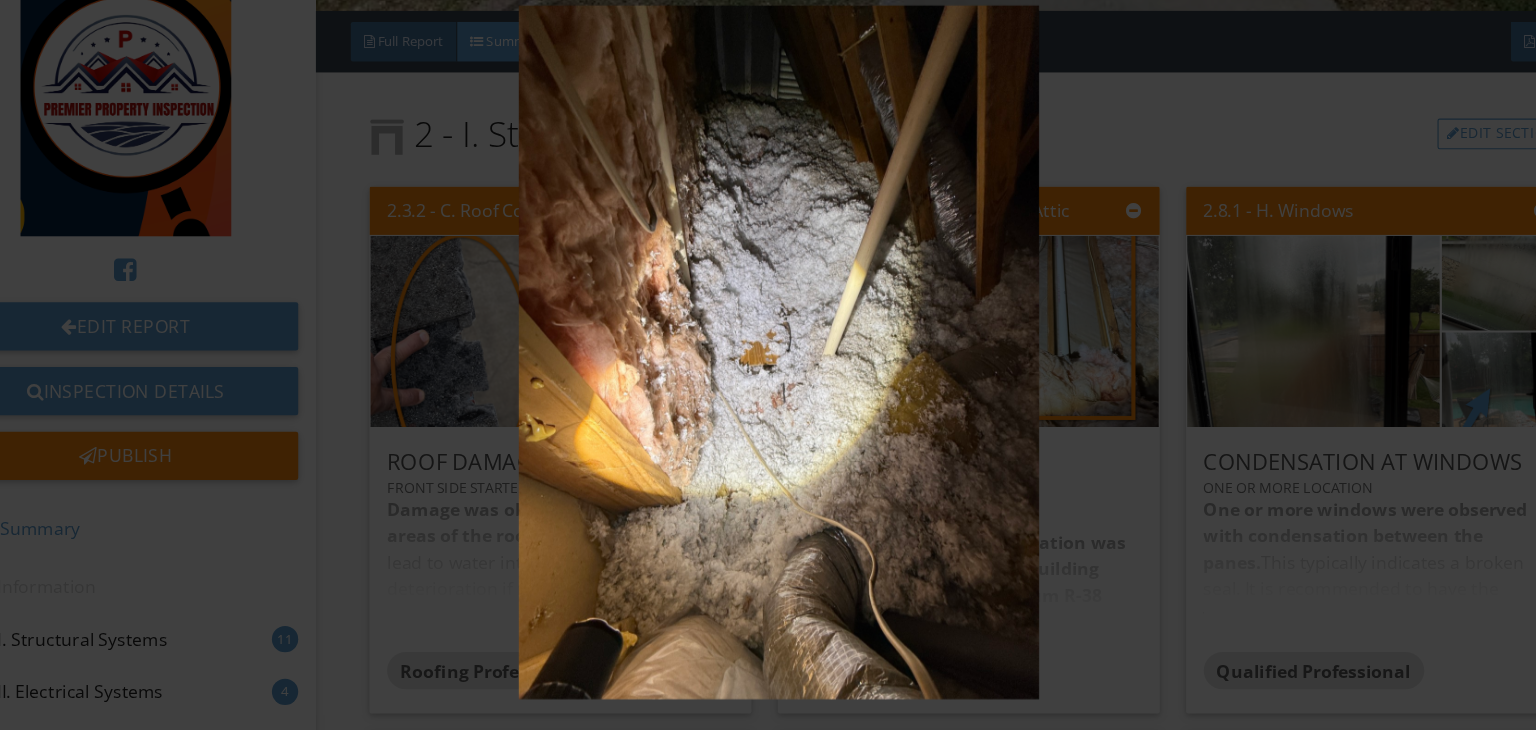 click at bounding box center [768, 365] 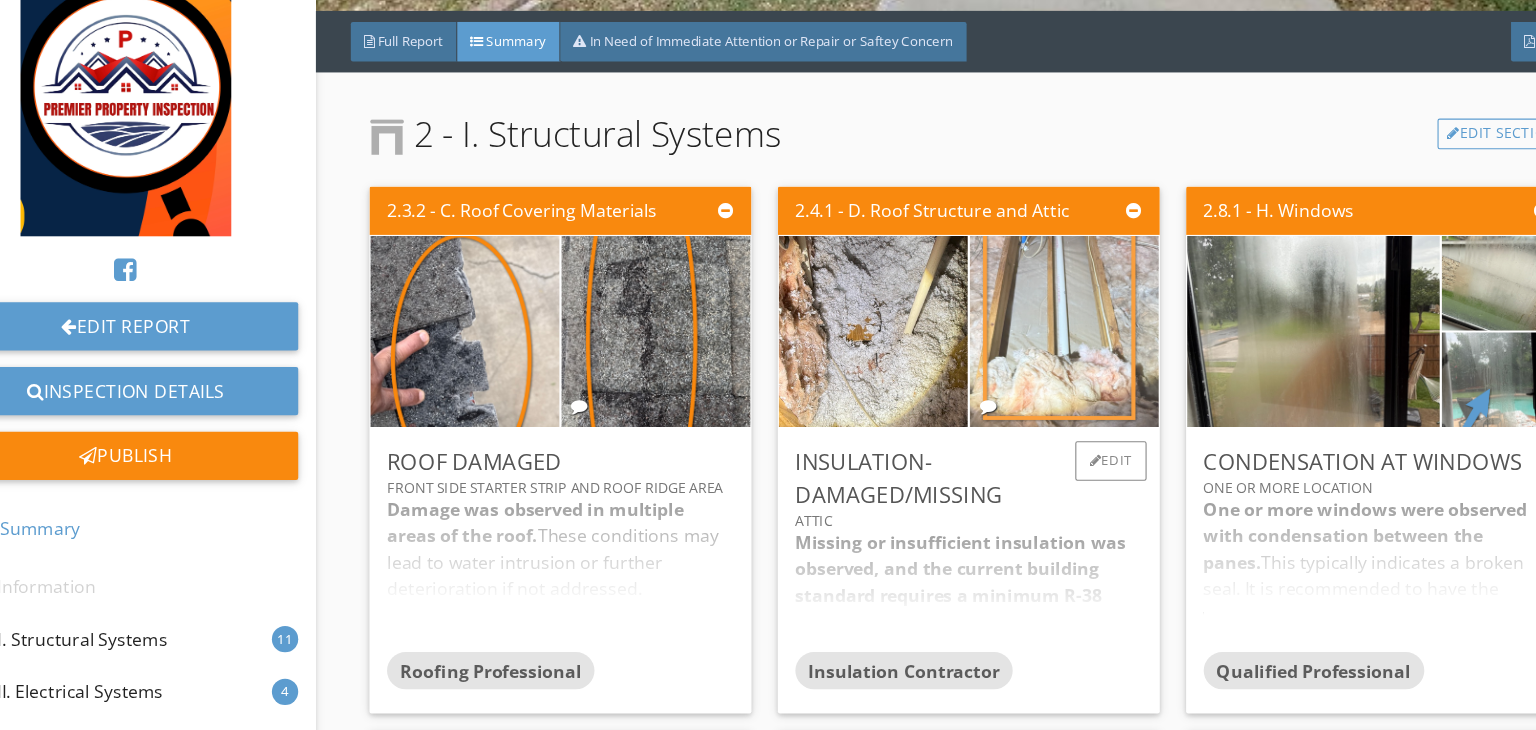 click at bounding box center (1027, 346) 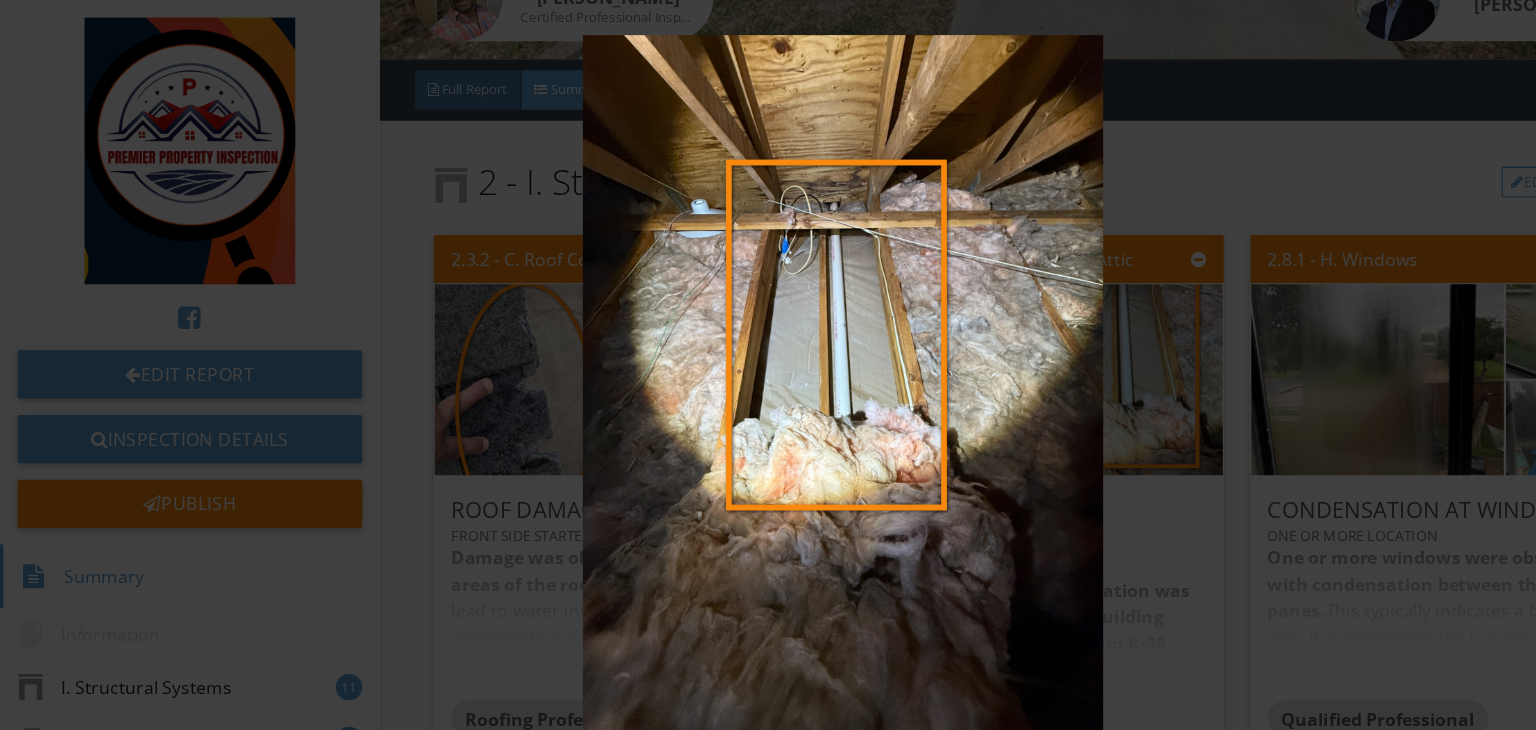 click at bounding box center [768, 348] 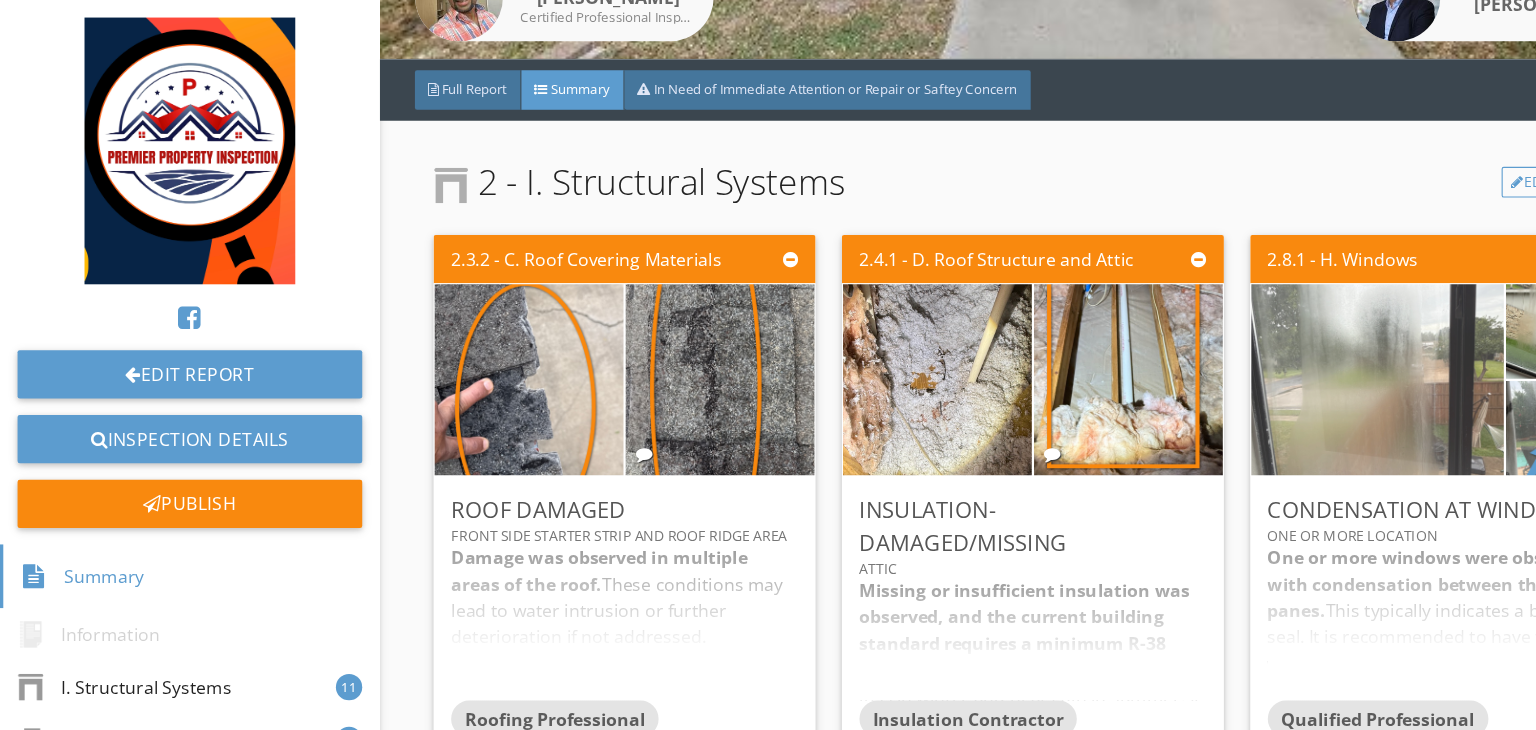 click at bounding box center (1255, 346) 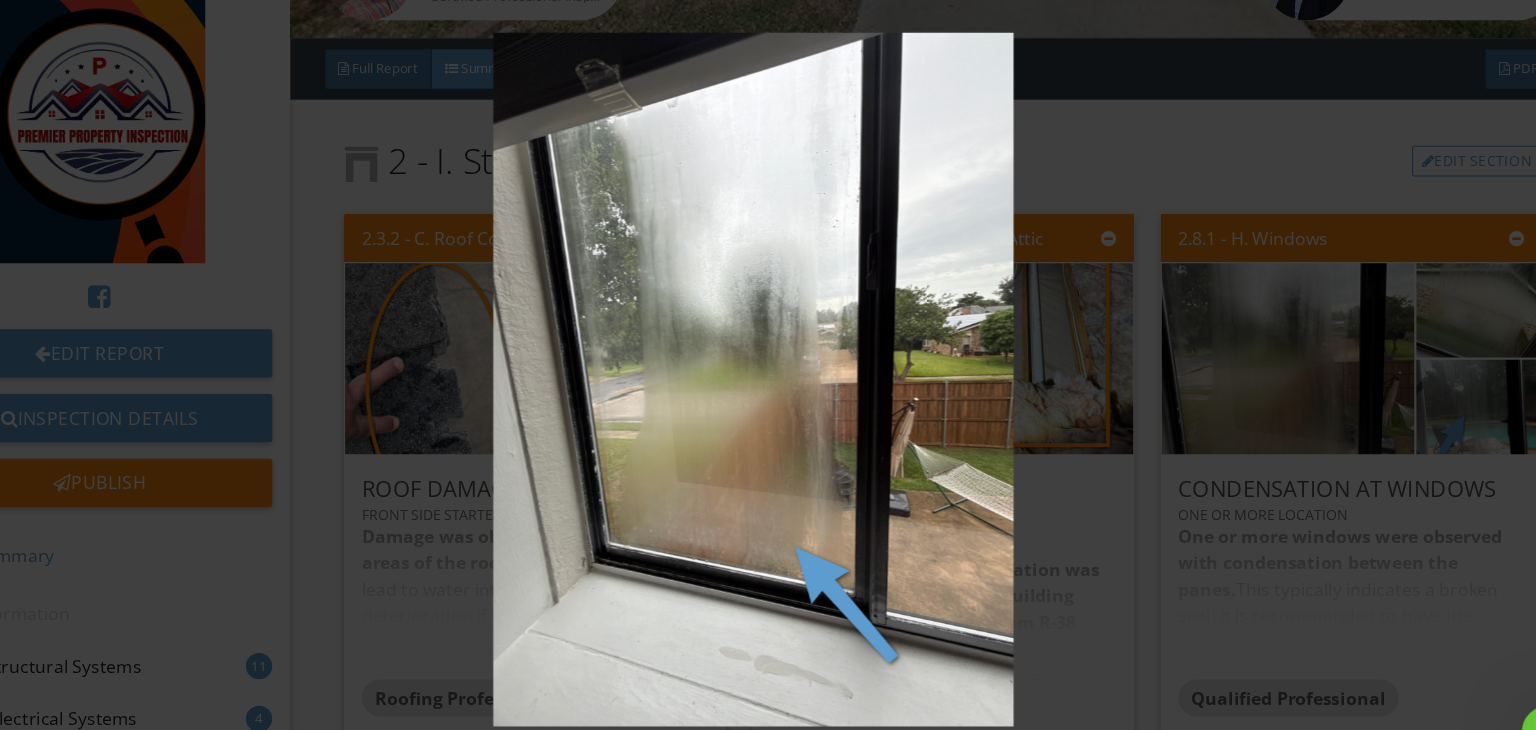click at bounding box center [768, 365] 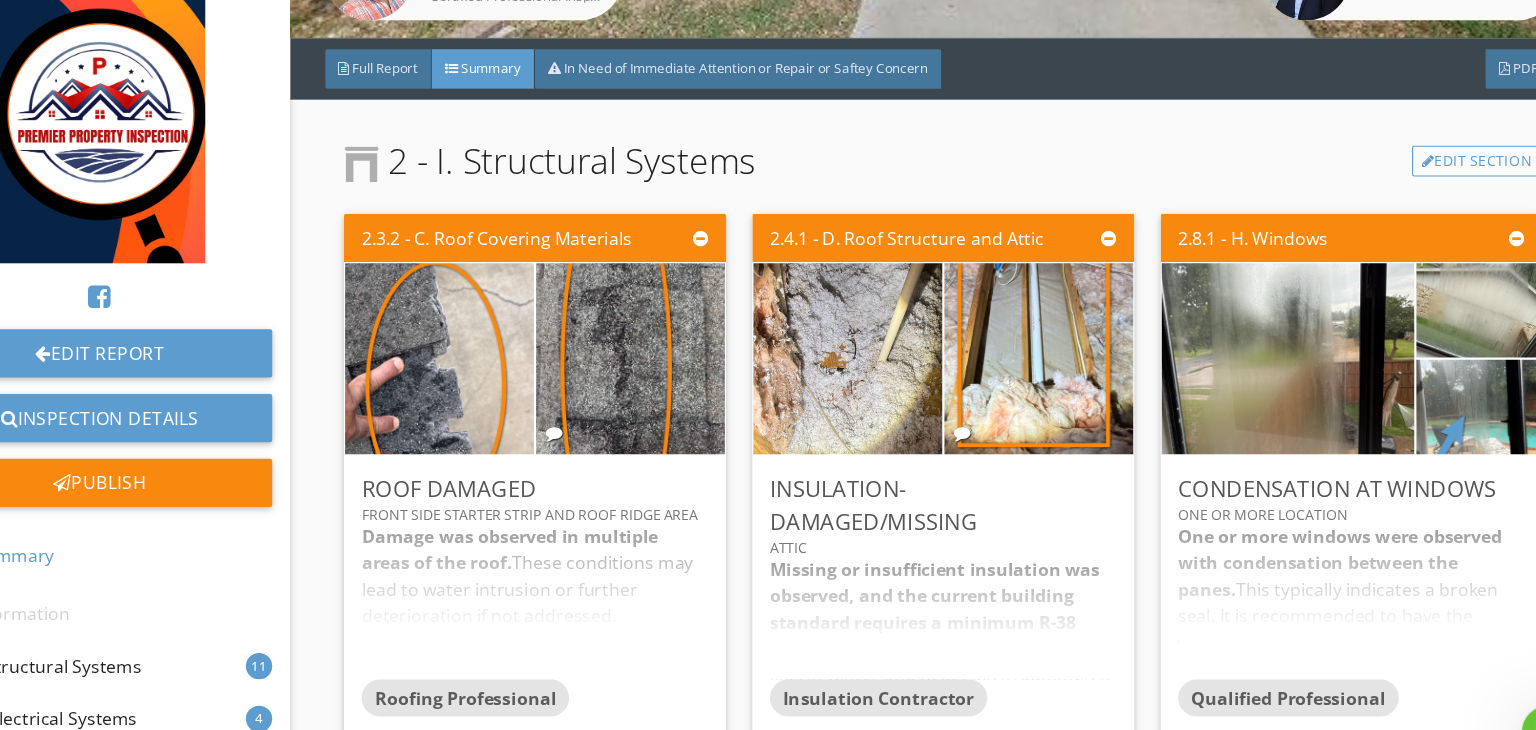 click at bounding box center [1428, 302] 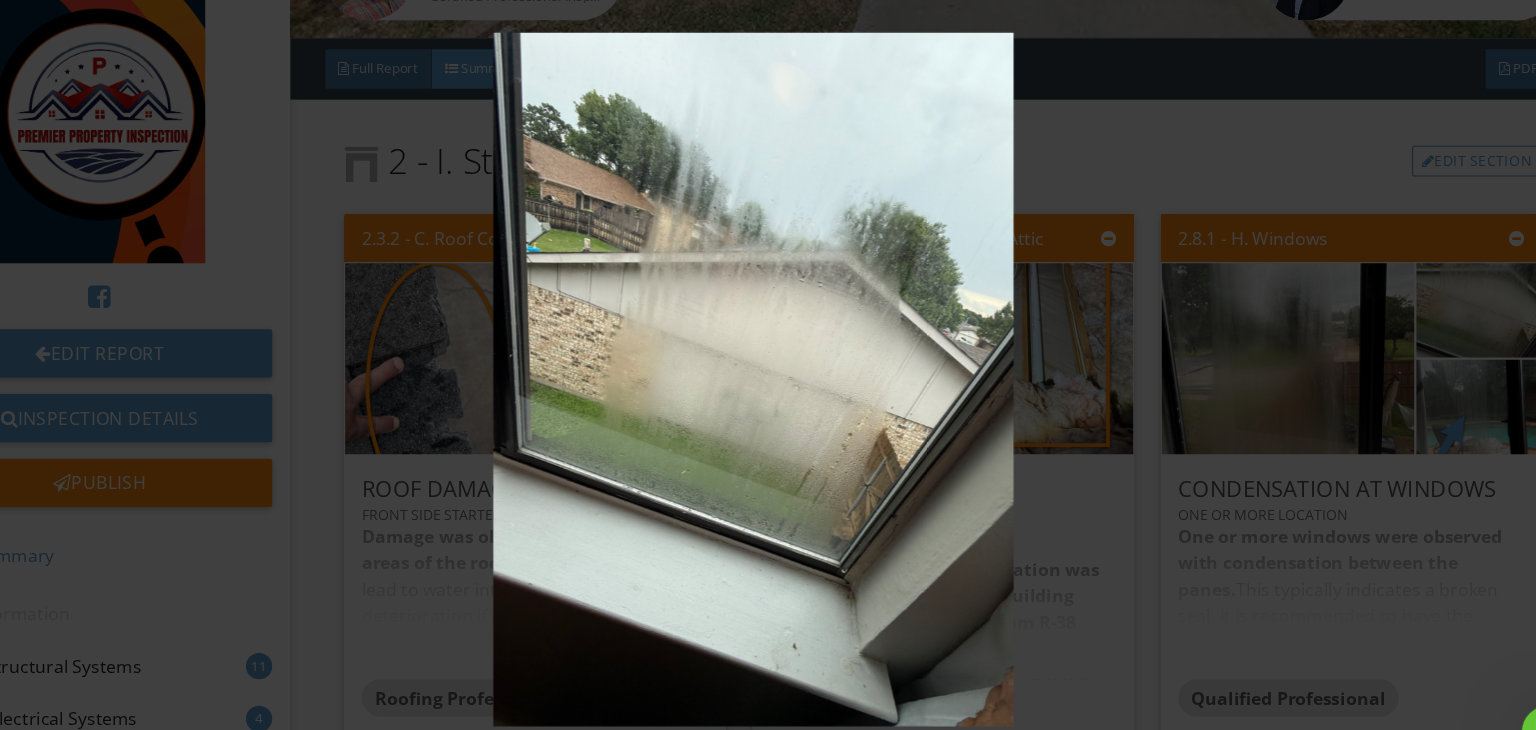 click at bounding box center [768, 365] 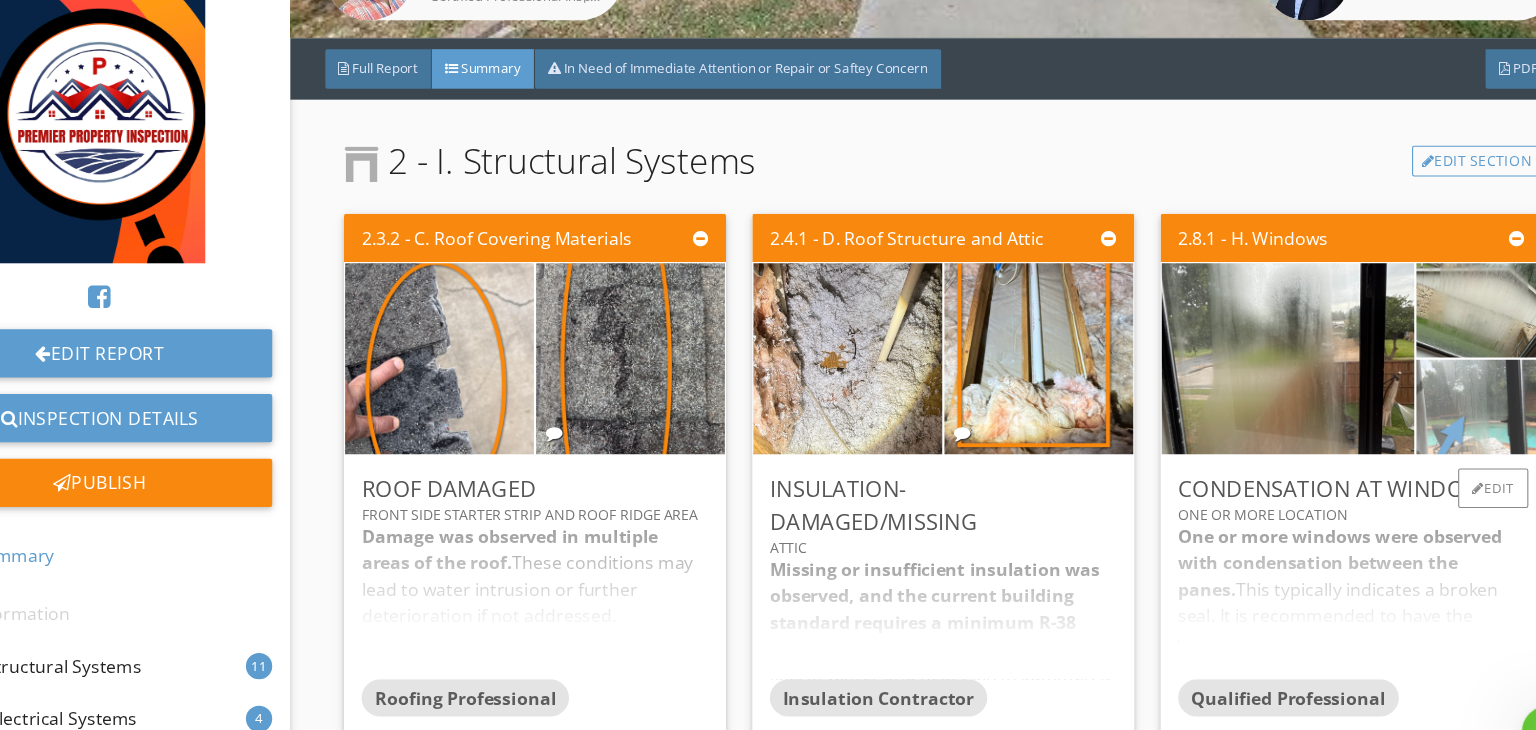 click at bounding box center [1428, 390] 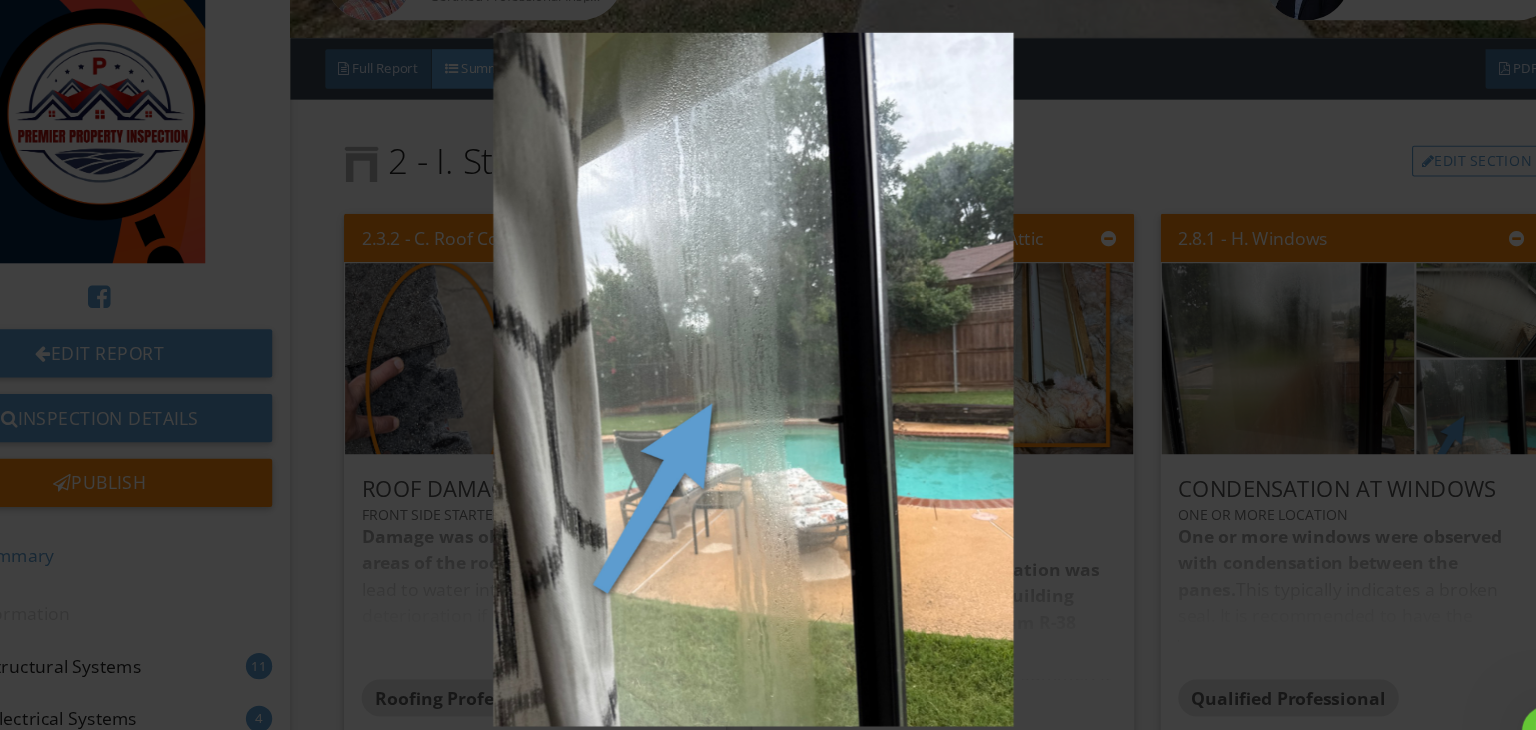 click at bounding box center [768, 365] 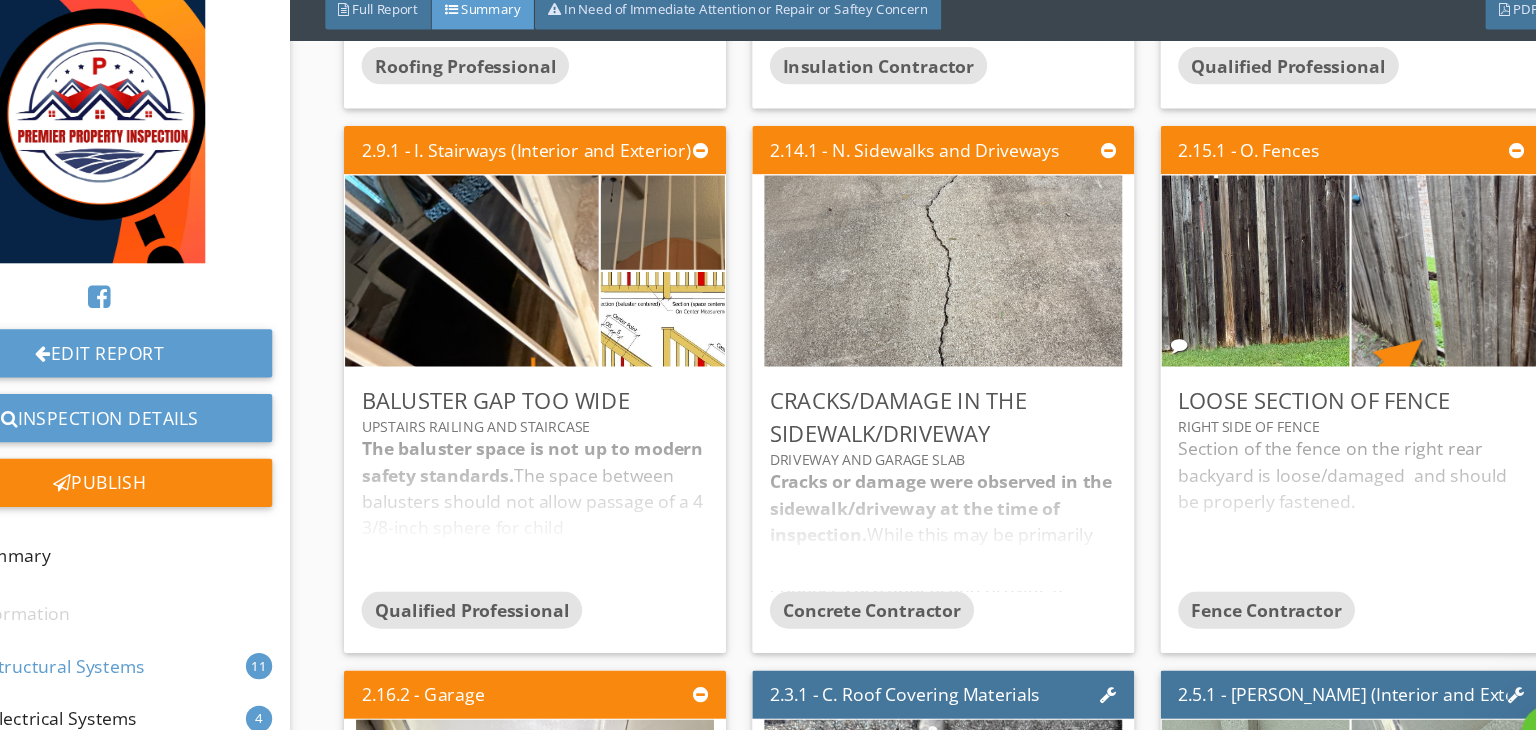 scroll, scrollTop: 940, scrollLeft: 0, axis: vertical 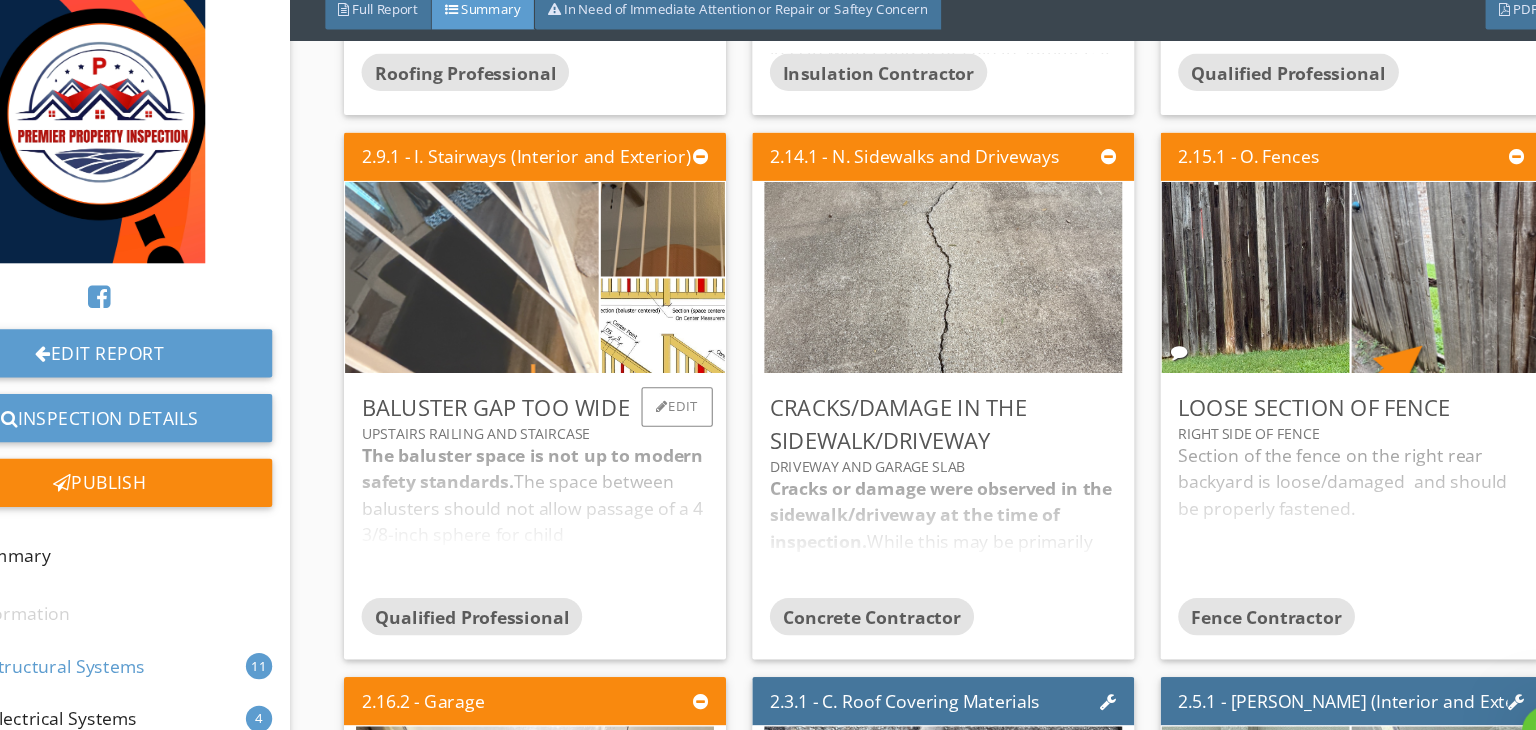click at bounding box center (511, 272) 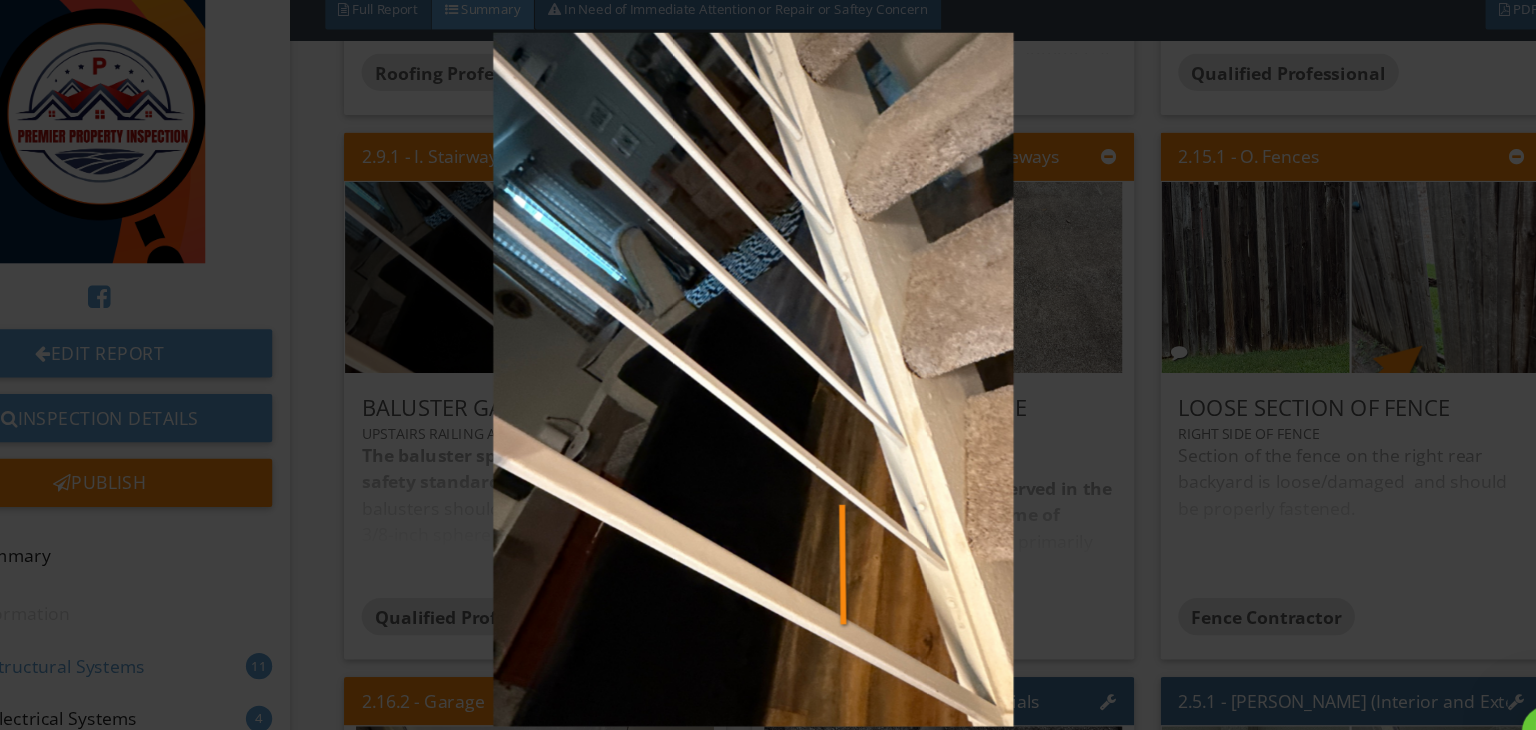 click at bounding box center [768, 365] 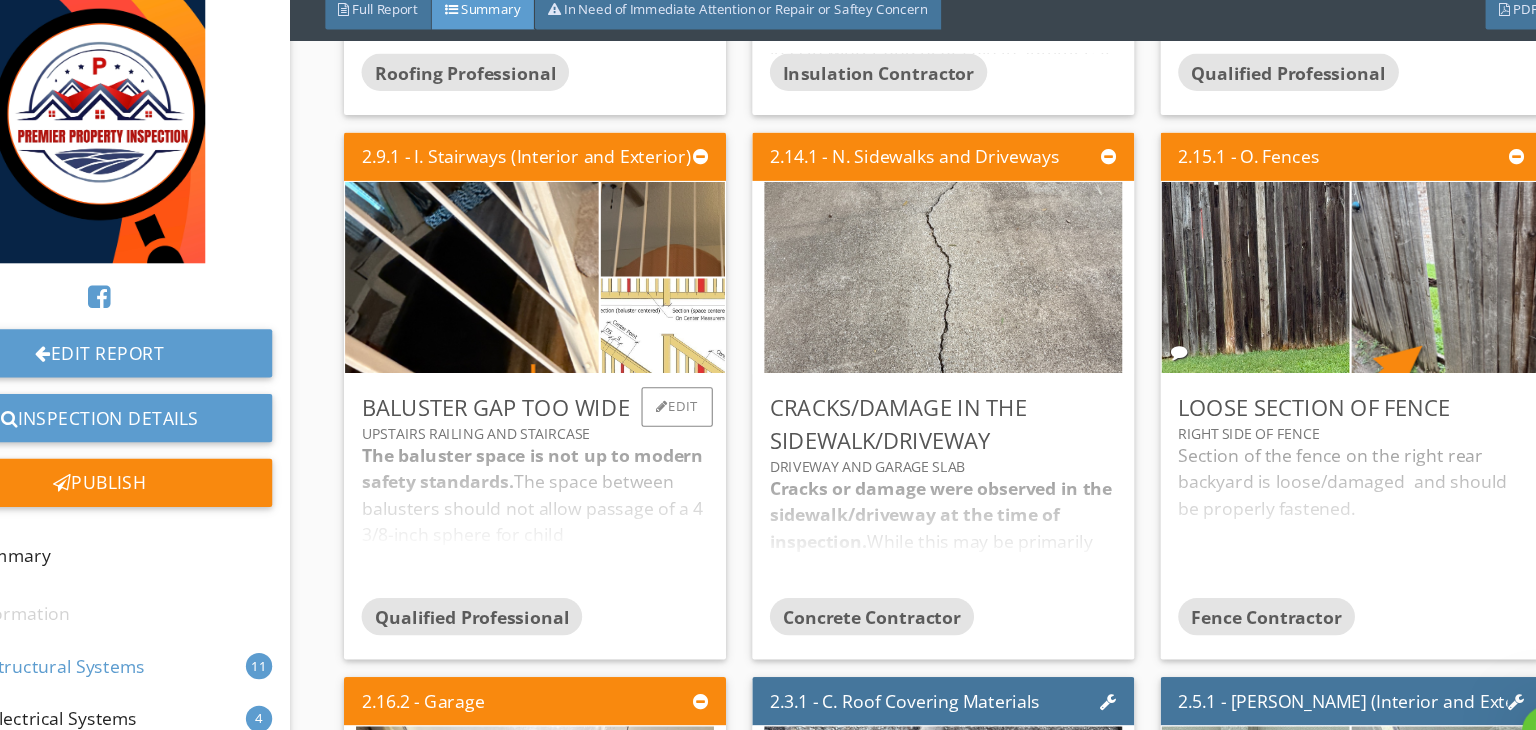 click at bounding box center [685, 316] 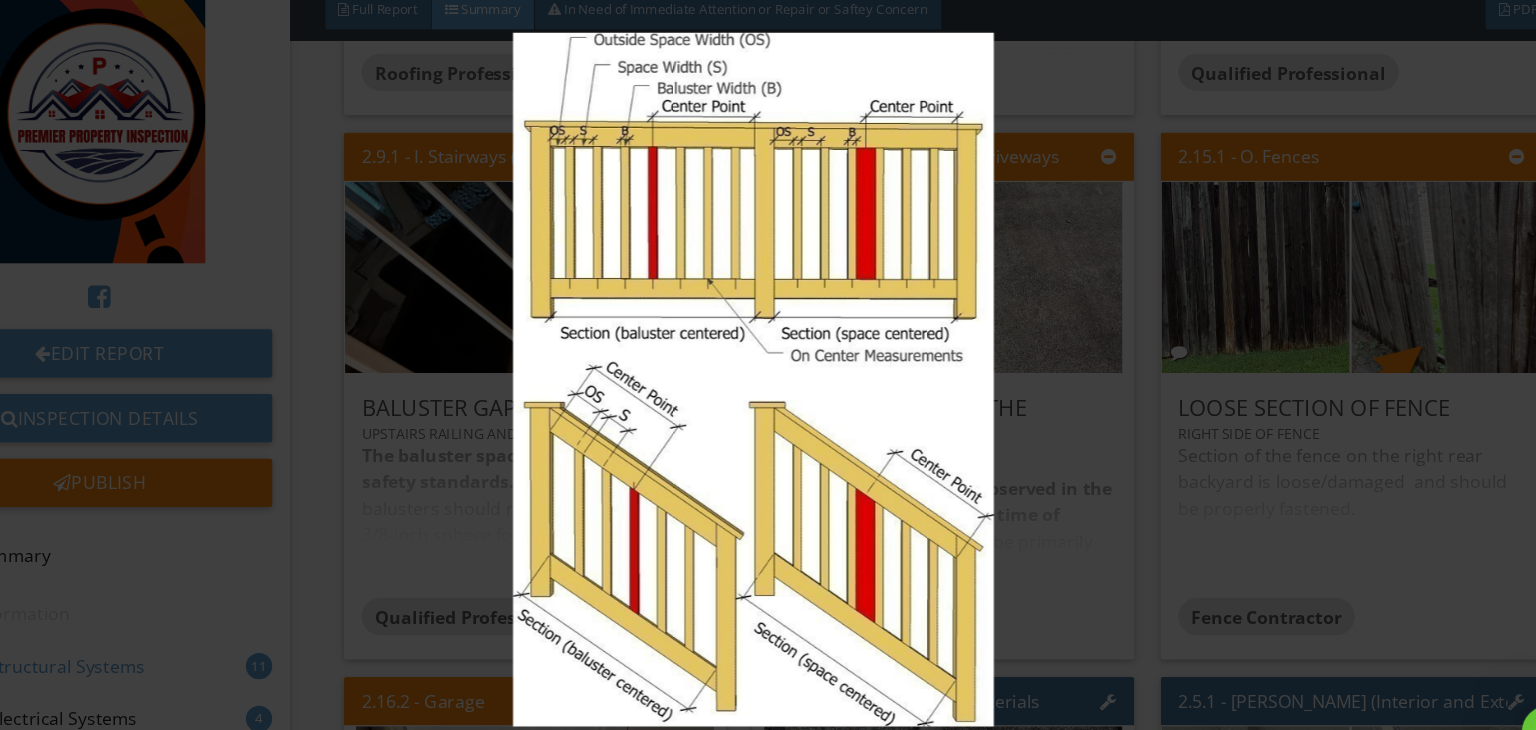 click at bounding box center (768, 365) 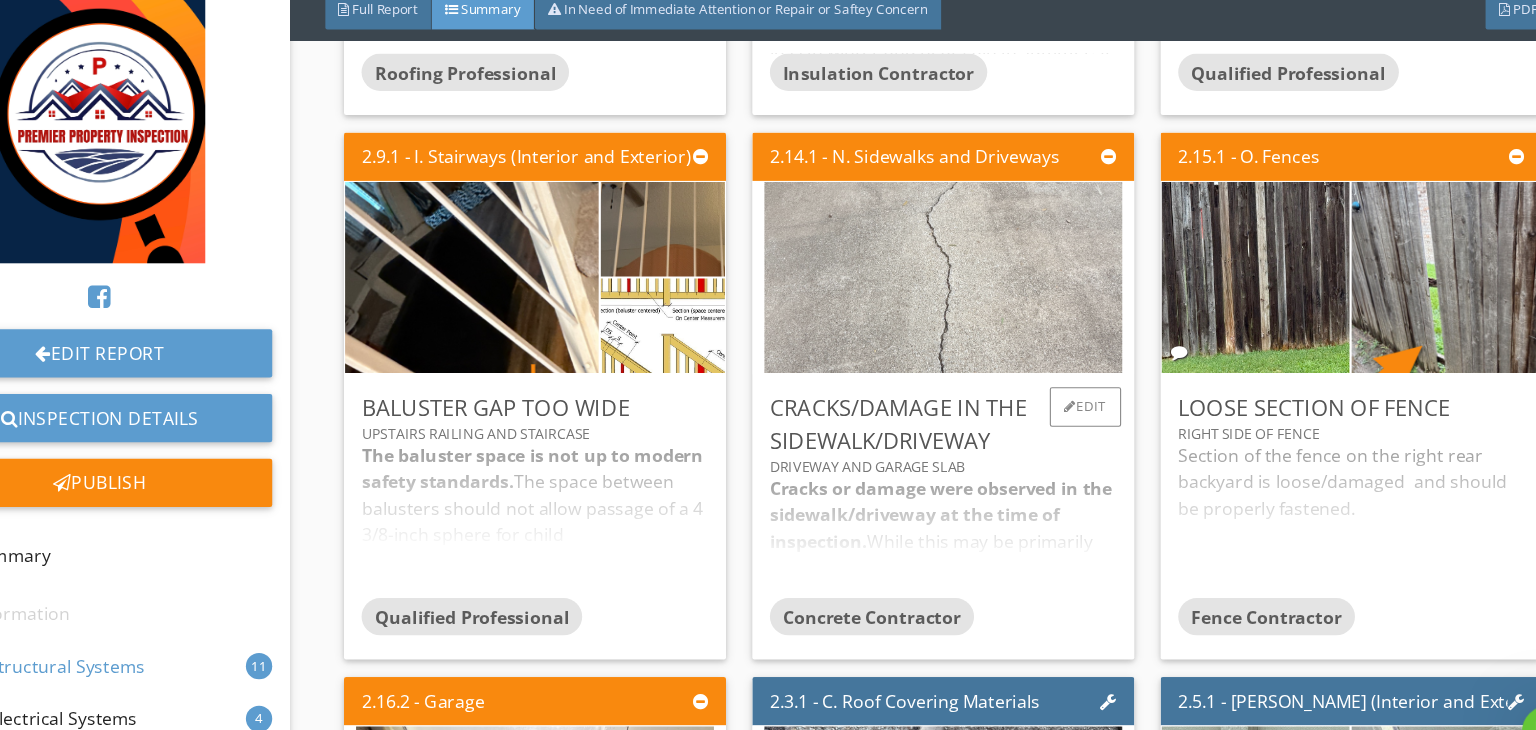 click at bounding box center (941, 272) 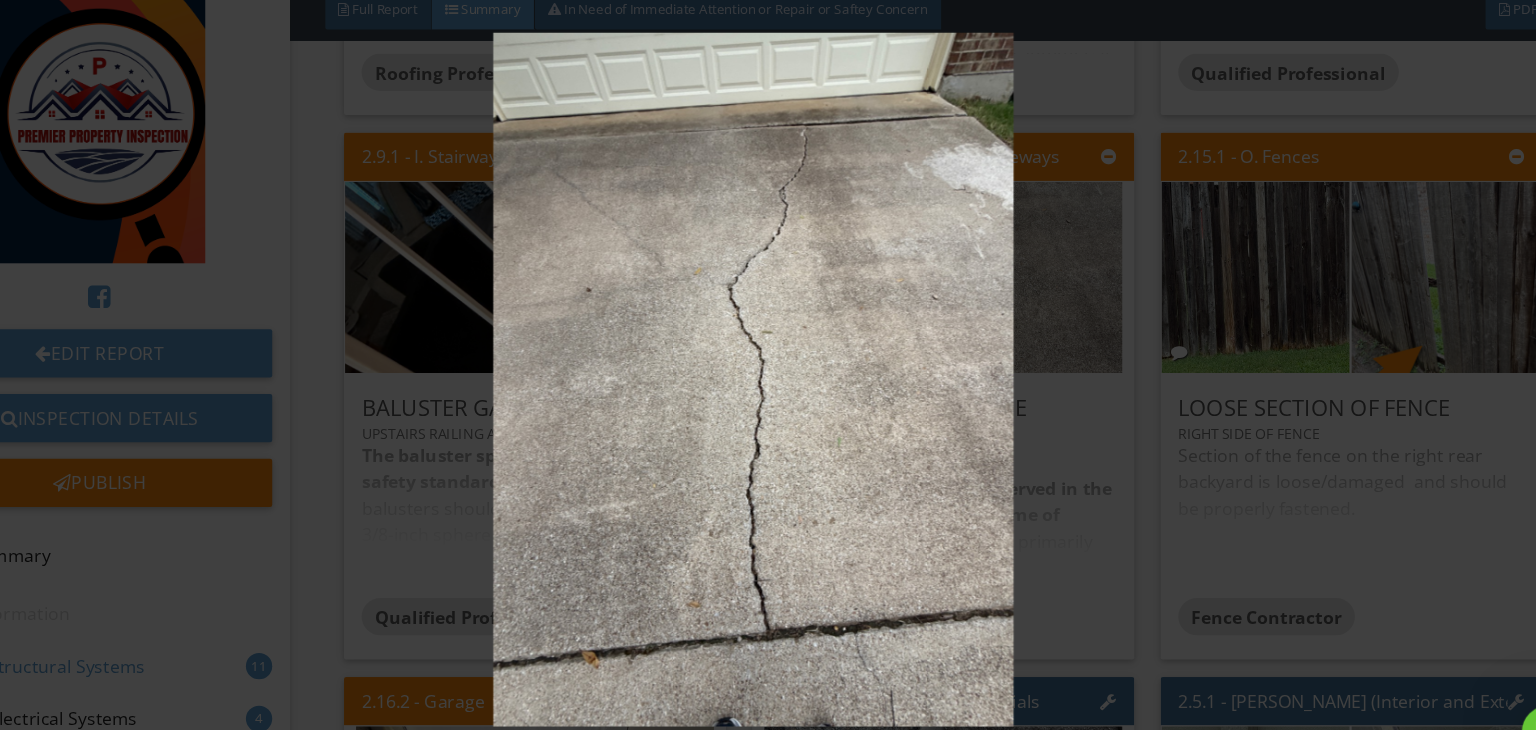 click at bounding box center (768, 365) 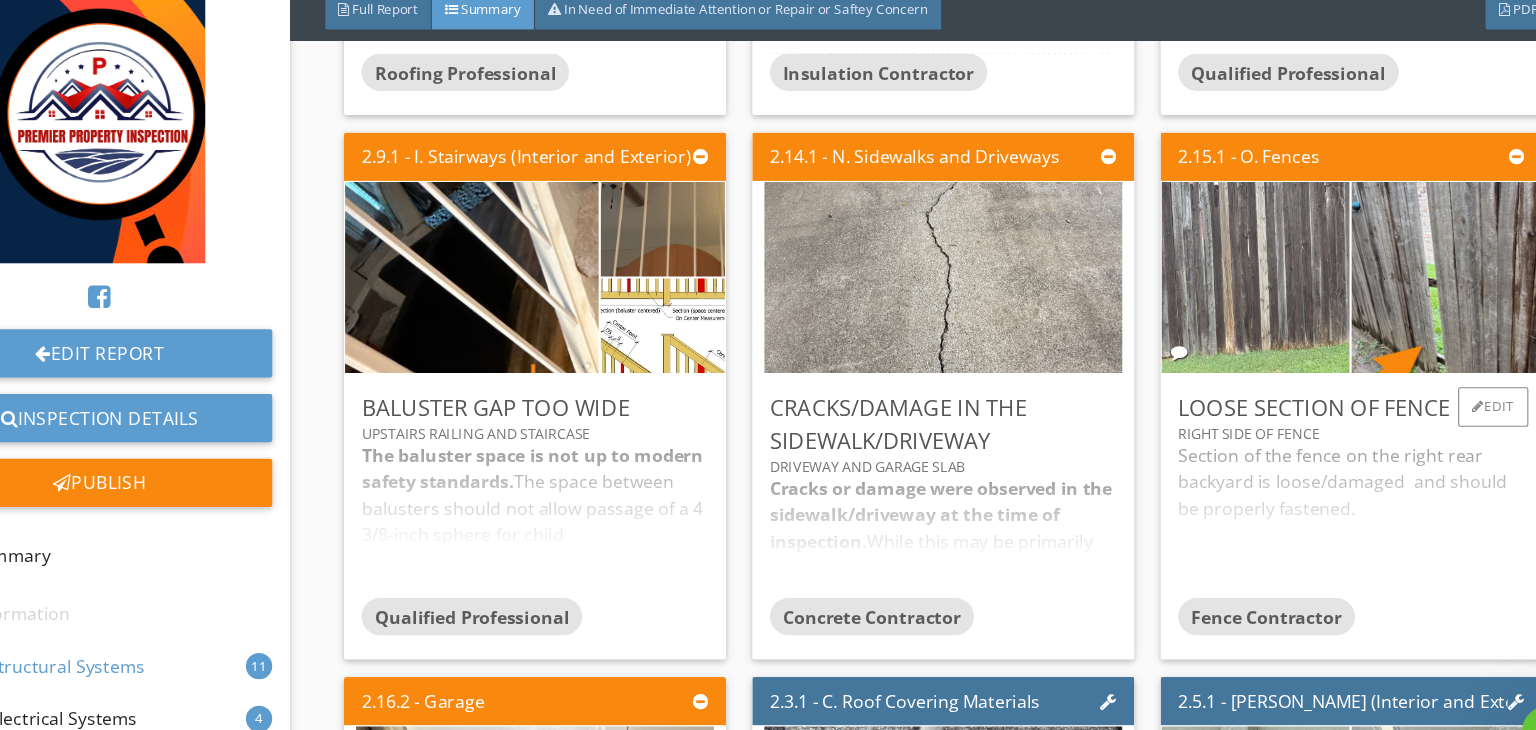 click at bounding box center [1226, 272] 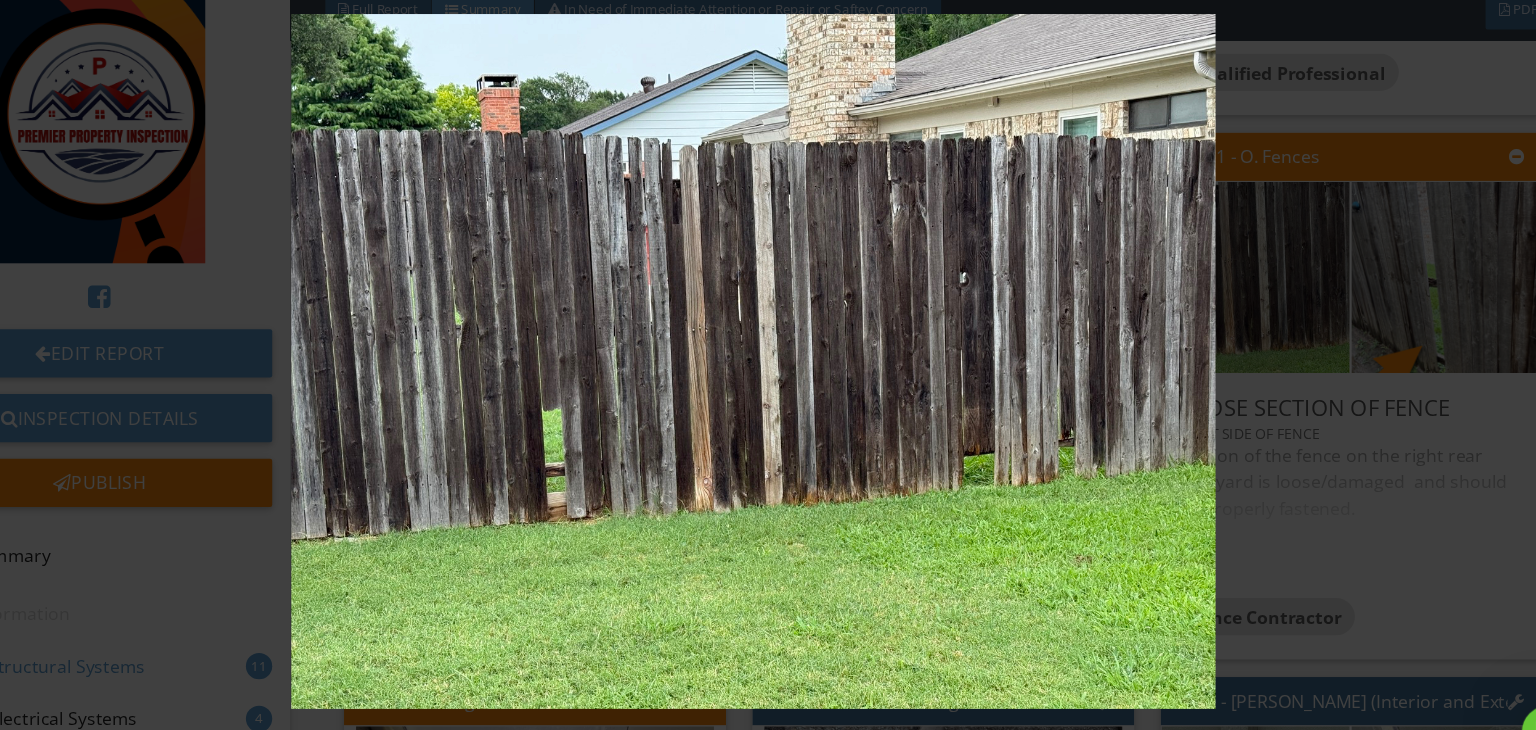 click at bounding box center (768, 348) 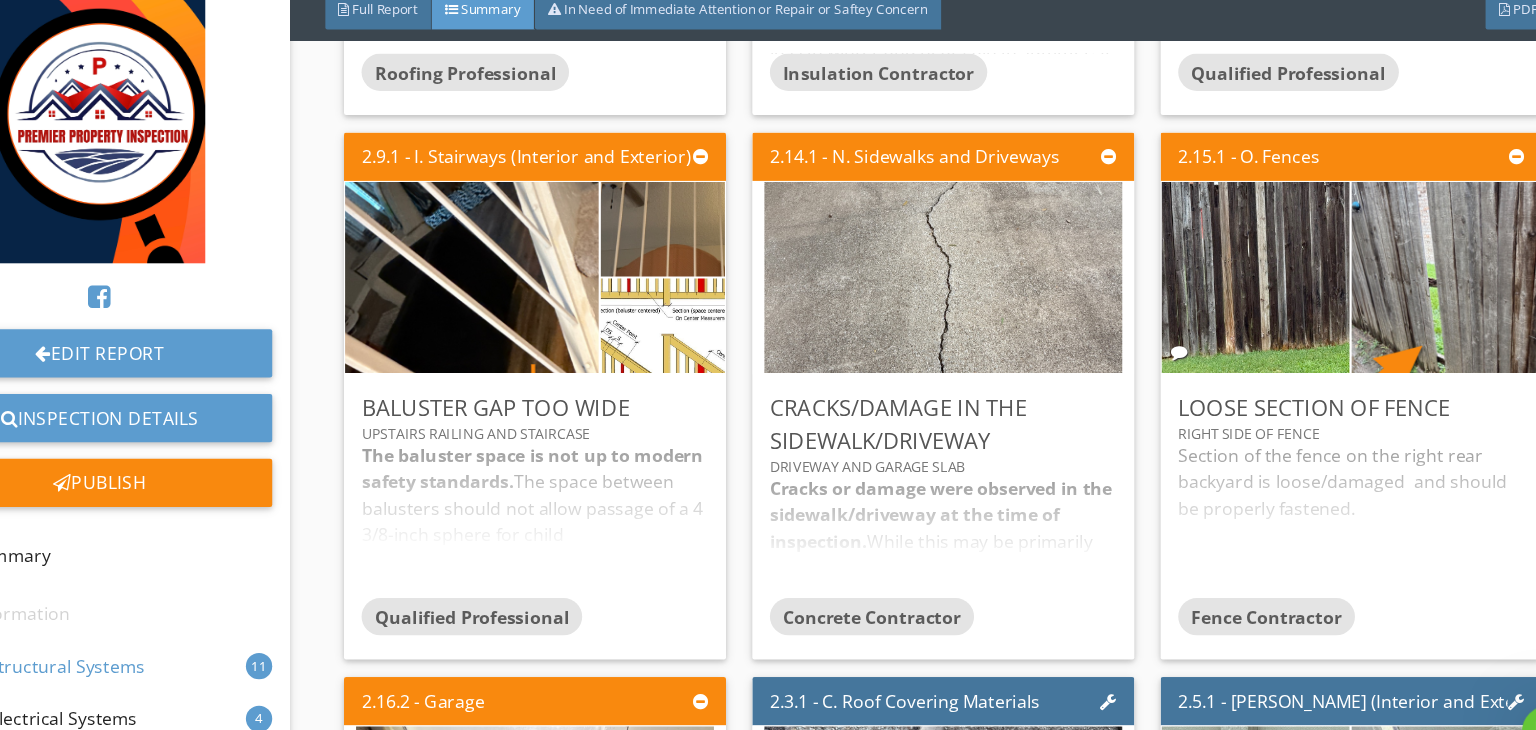 click at bounding box center (1399, 272) 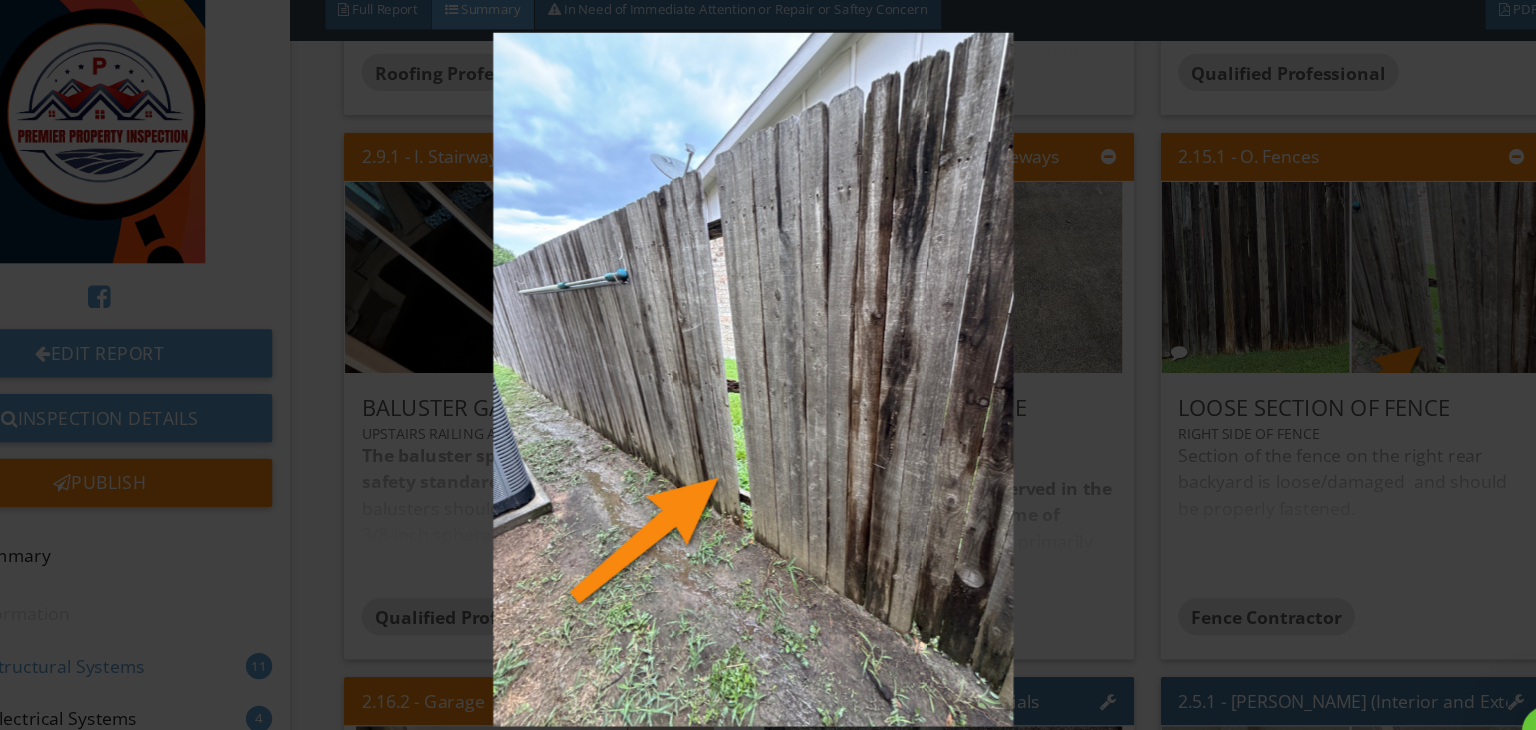 click at bounding box center [768, 365] 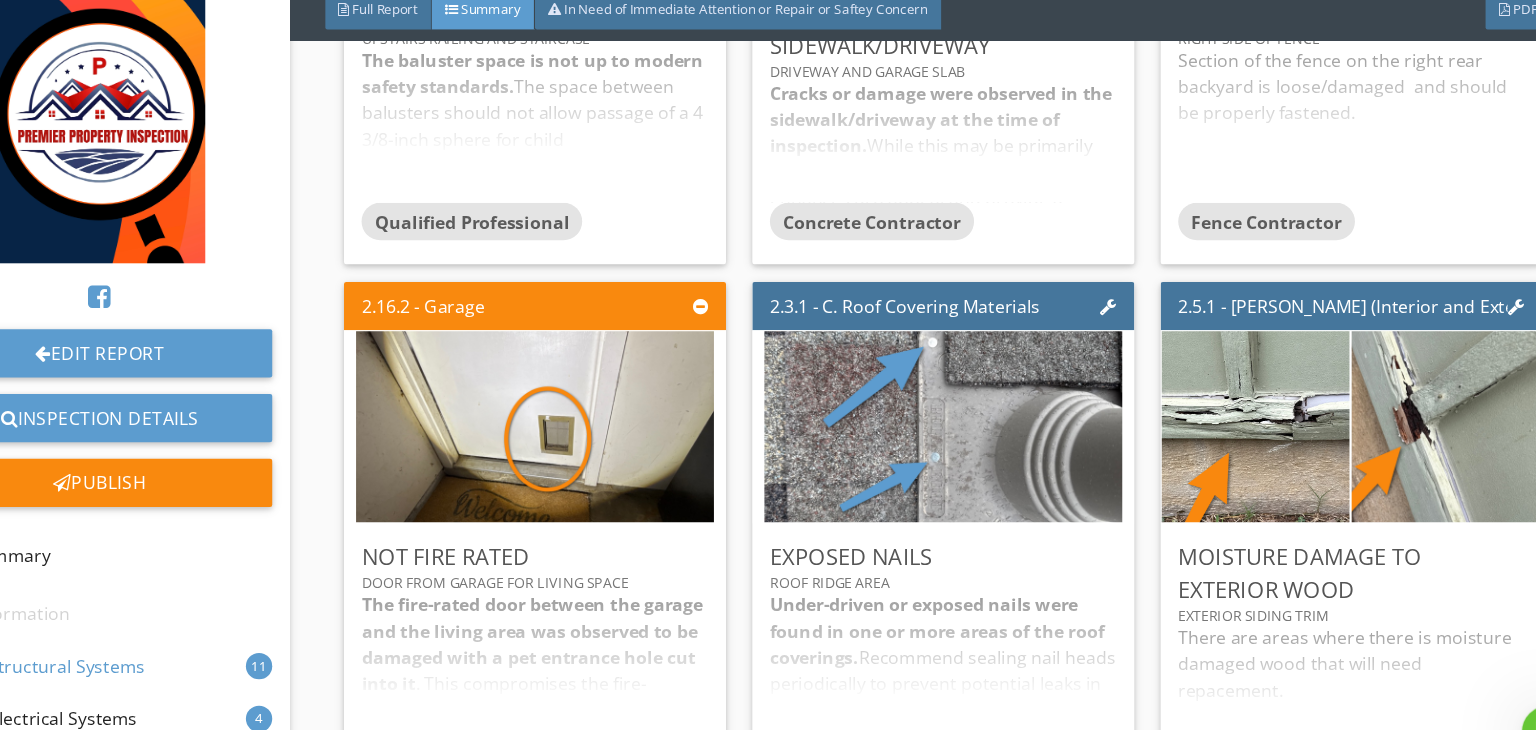 scroll, scrollTop: 1301, scrollLeft: 0, axis: vertical 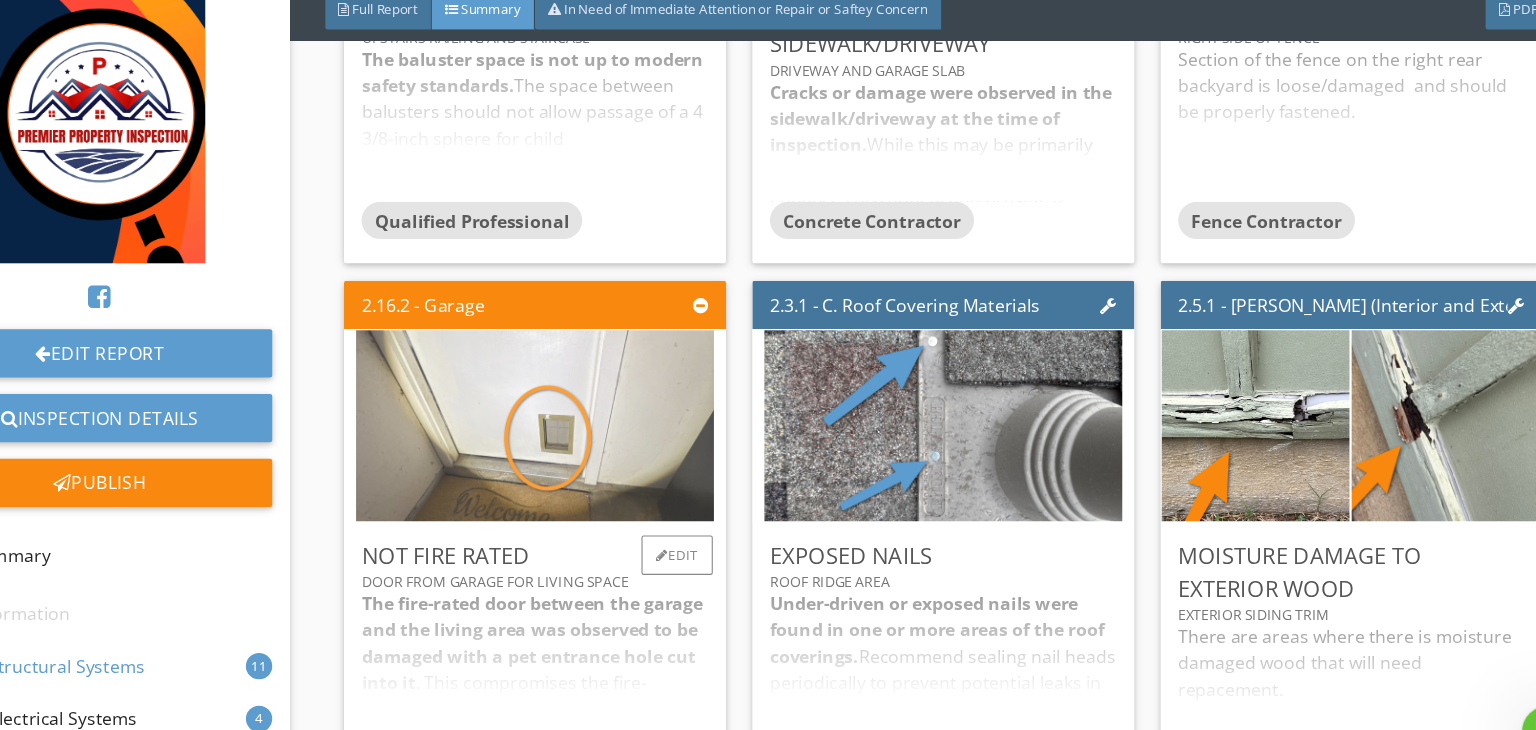 click at bounding box center [569, 407] 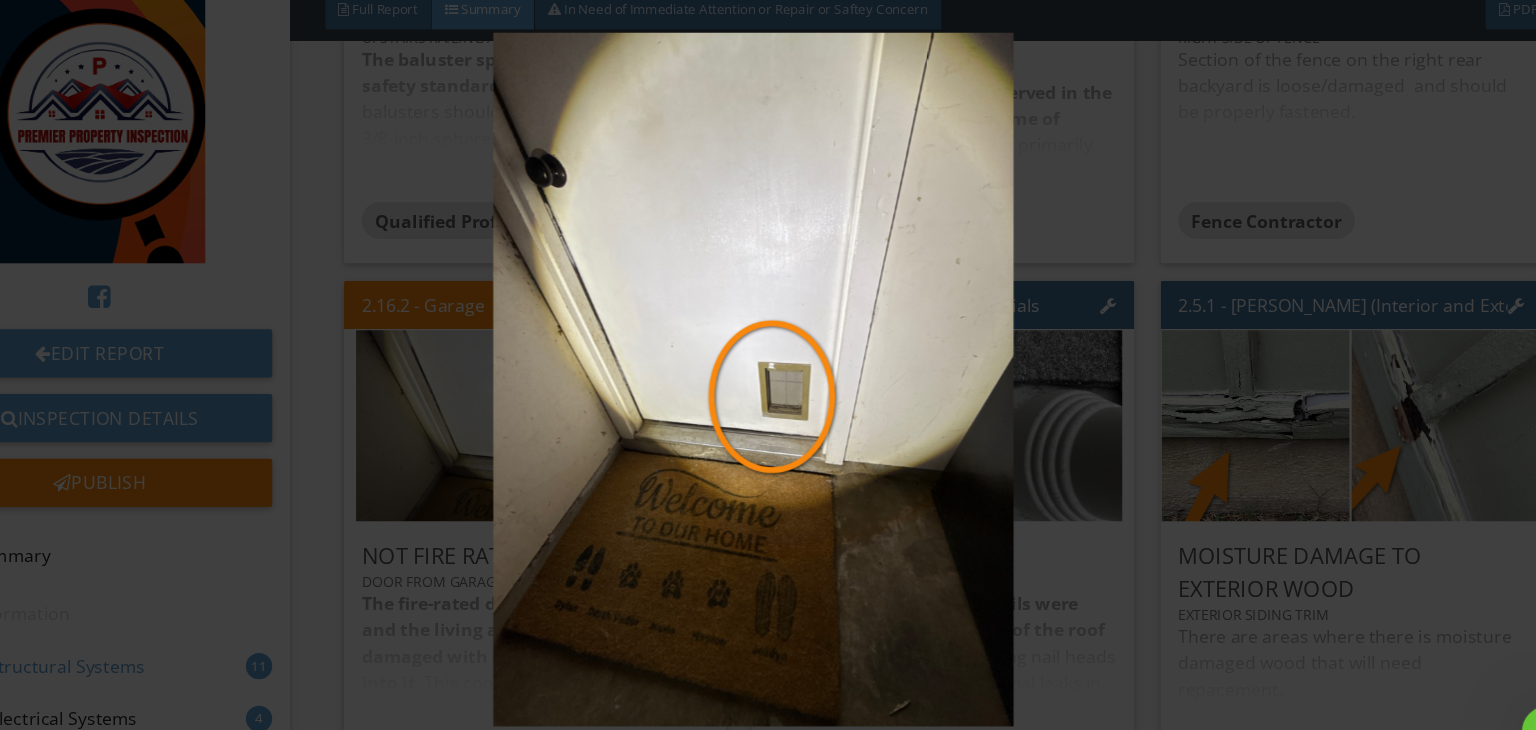 click at bounding box center (768, 365) 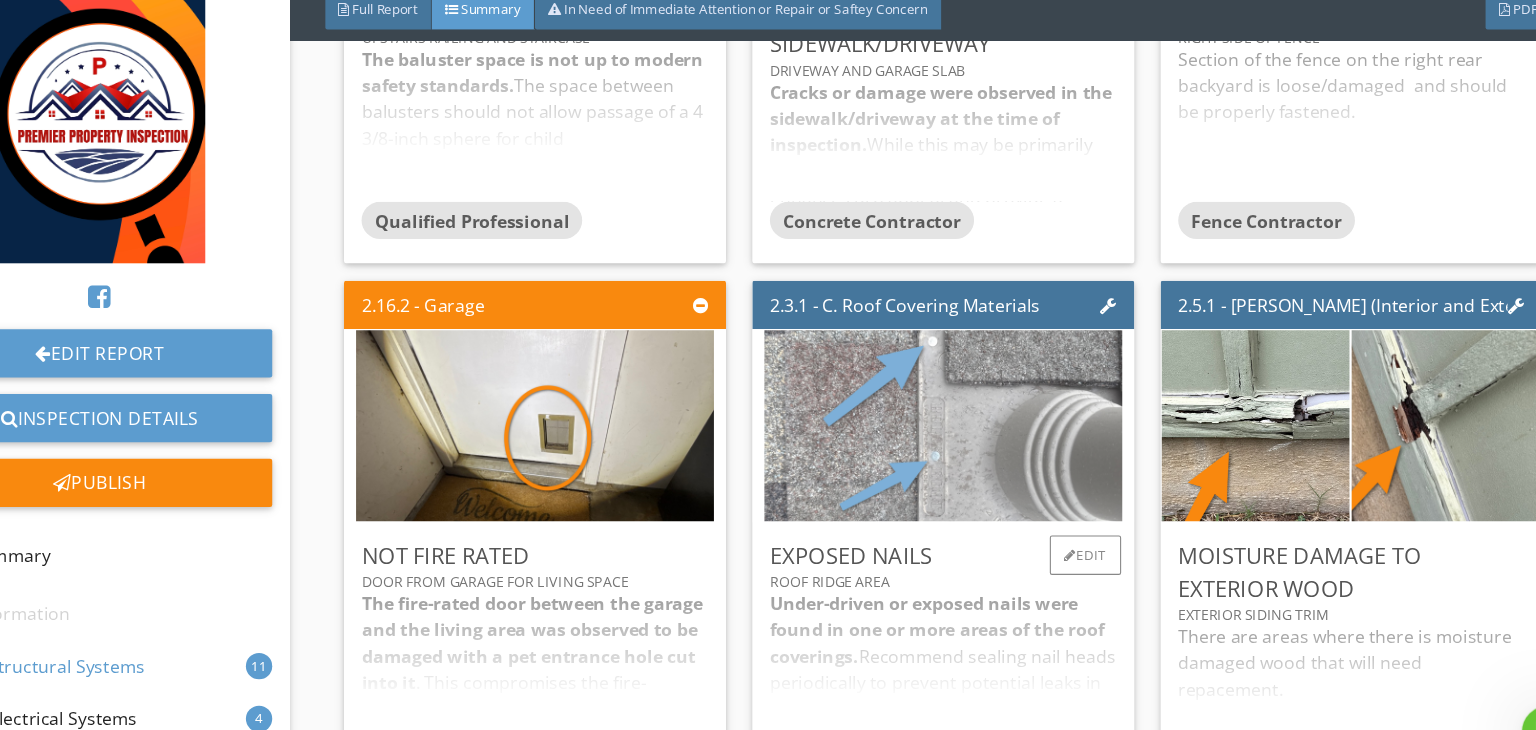 click at bounding box center (941, 407) 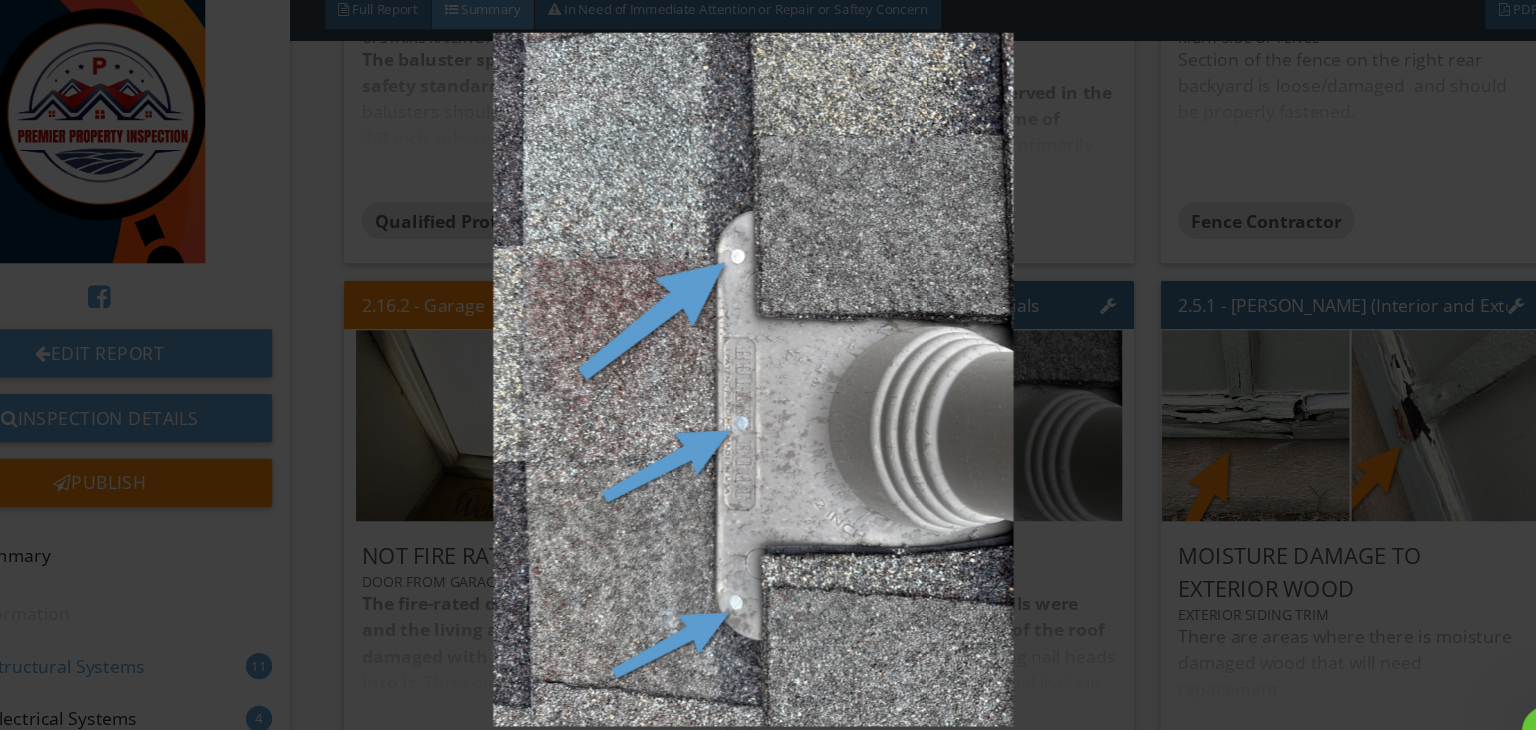 click at bounding box center (768, 365) 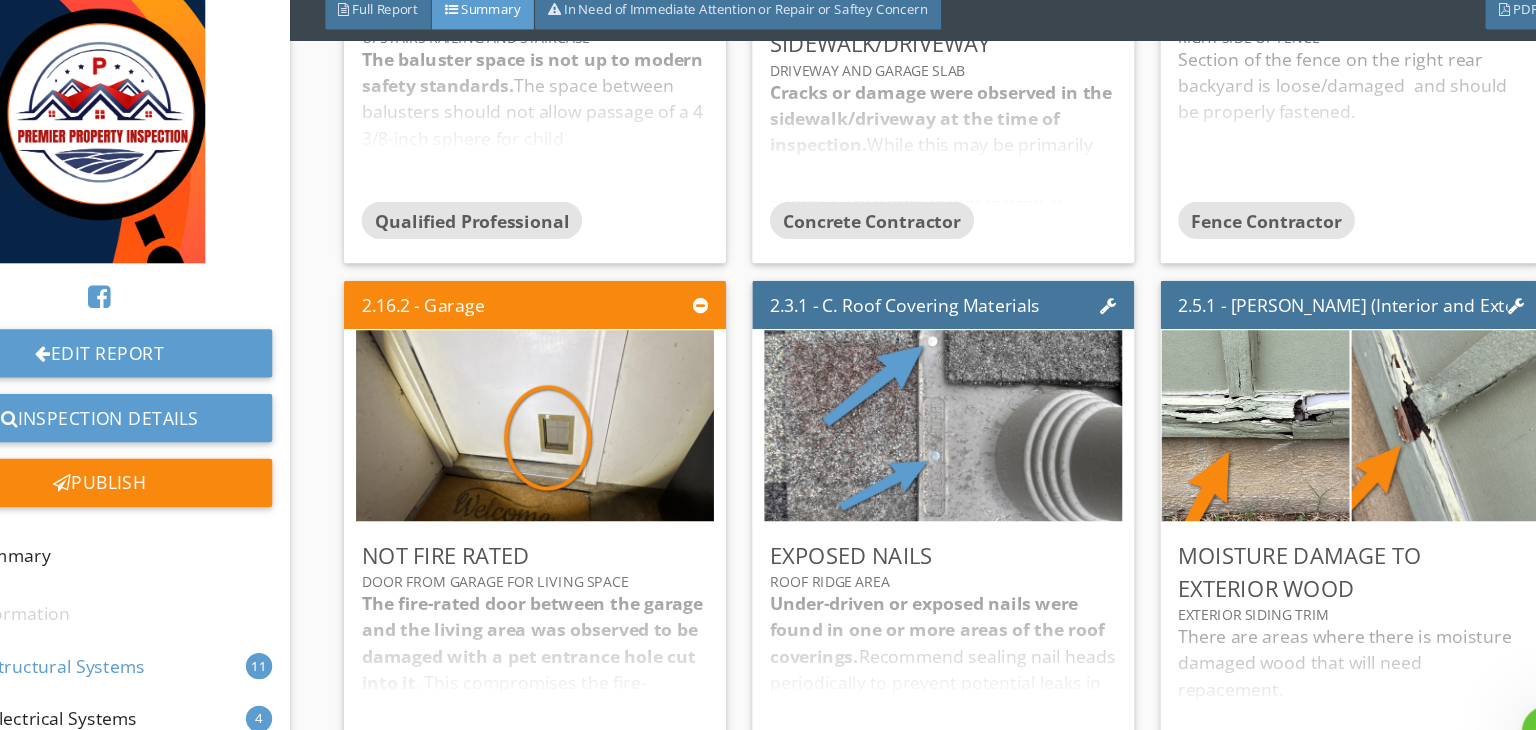 click on "2.5.1 - [PERSON_NAME] (Interior and Exterior)
Moisture damage to exterior wood
Exterior siding trim      There are areas where there is moisture damaged wood that will need repacement.   Carpentry Contractor
Edit" at bounding box center (1305, 515) 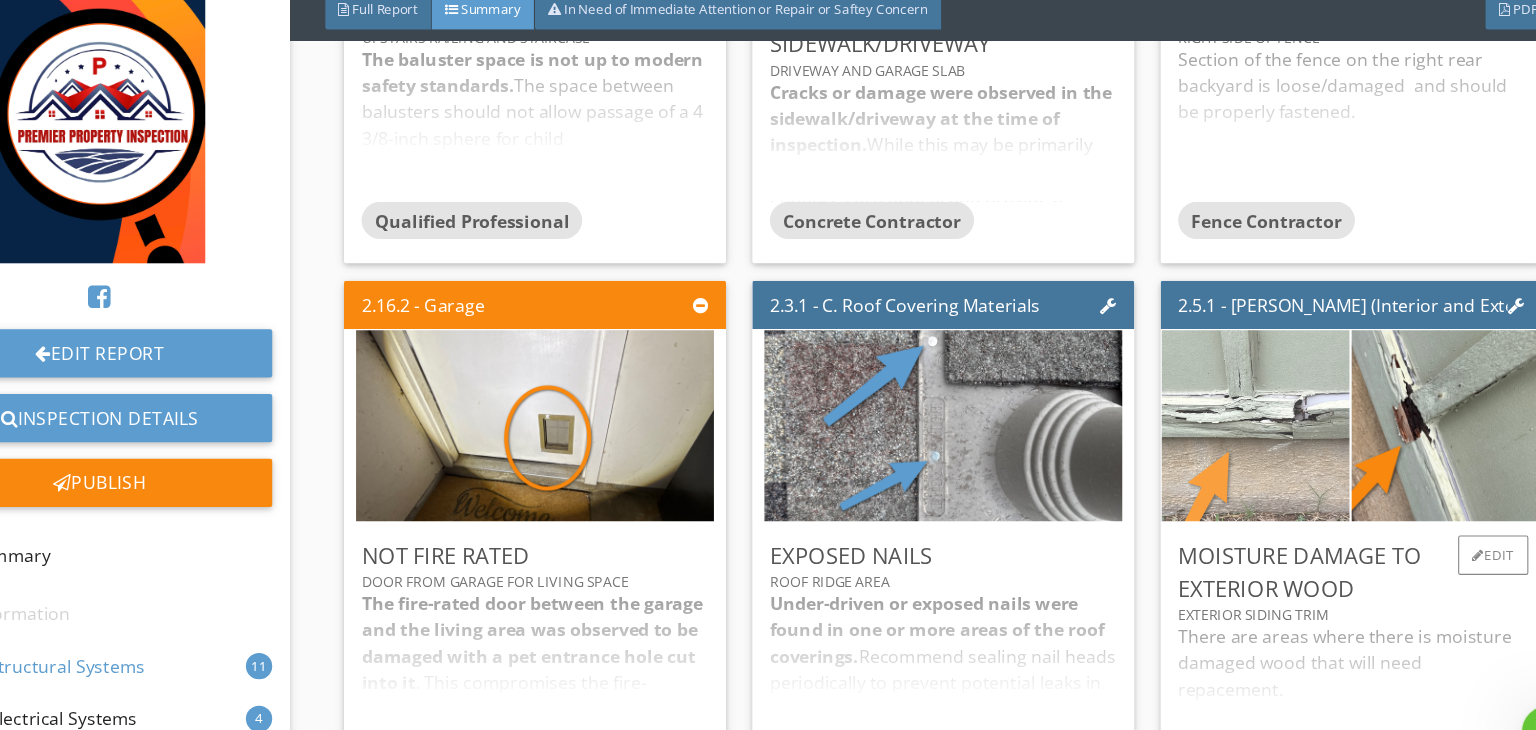 click at bounding box center [1226, 407] 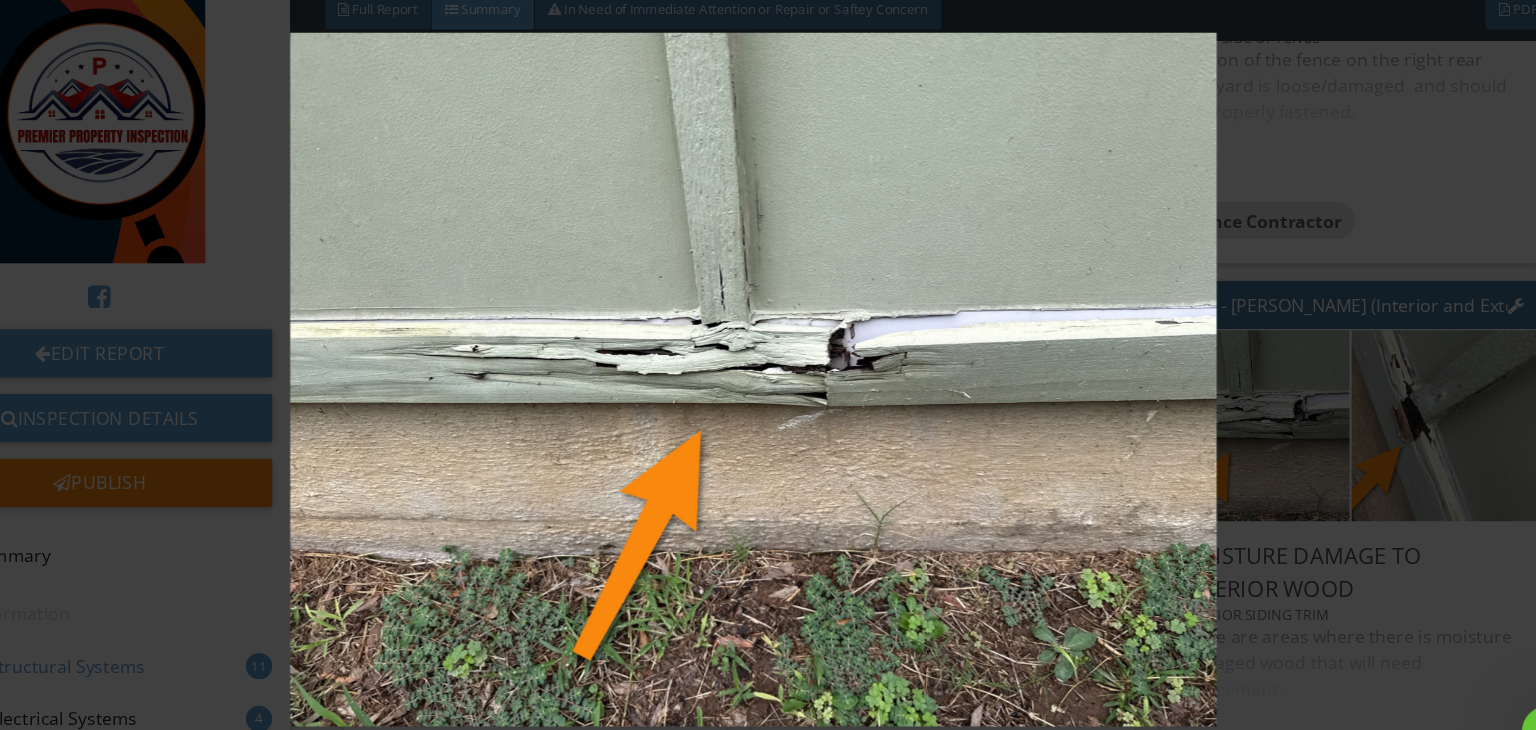 click at bounding box center (768, 365) 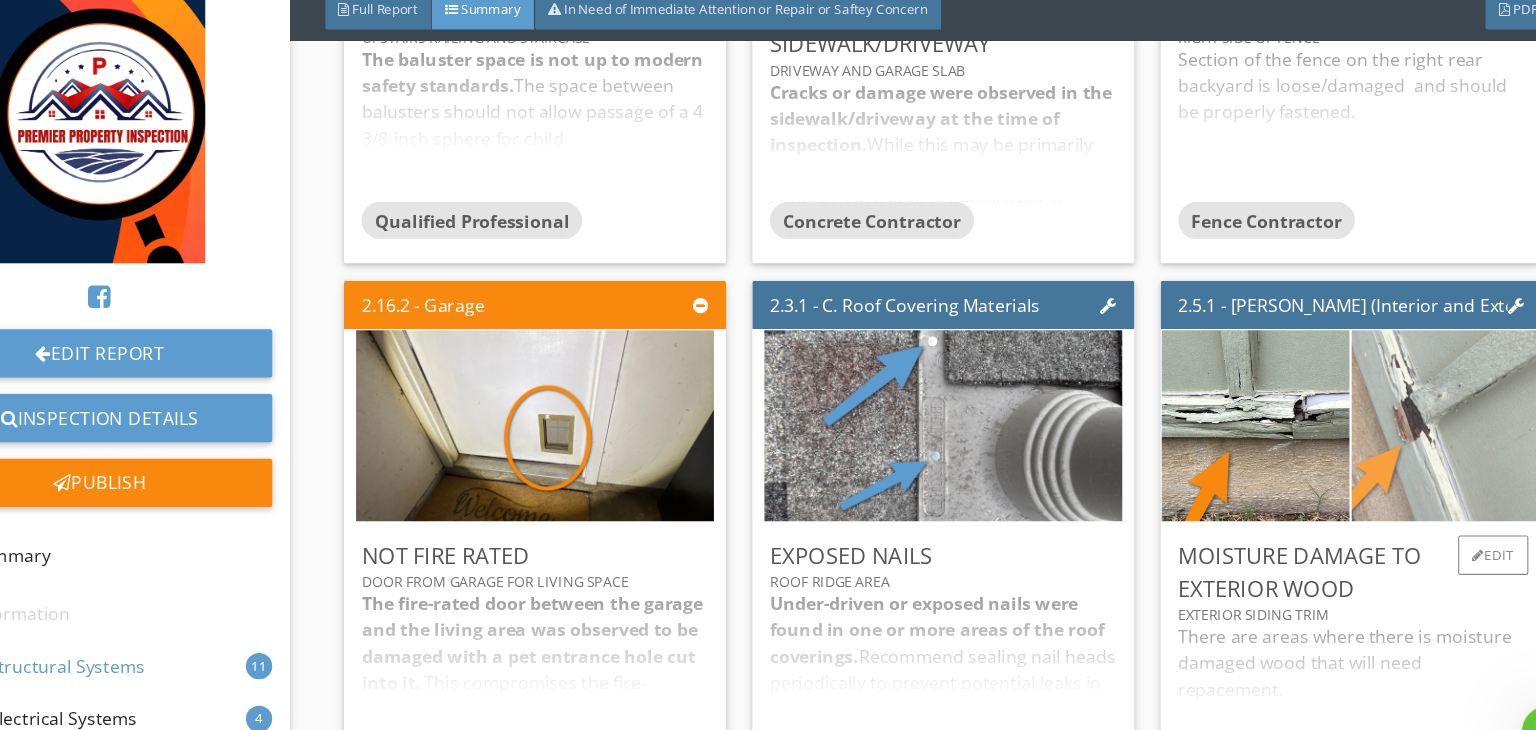 click at bounding box center (1399, 407) 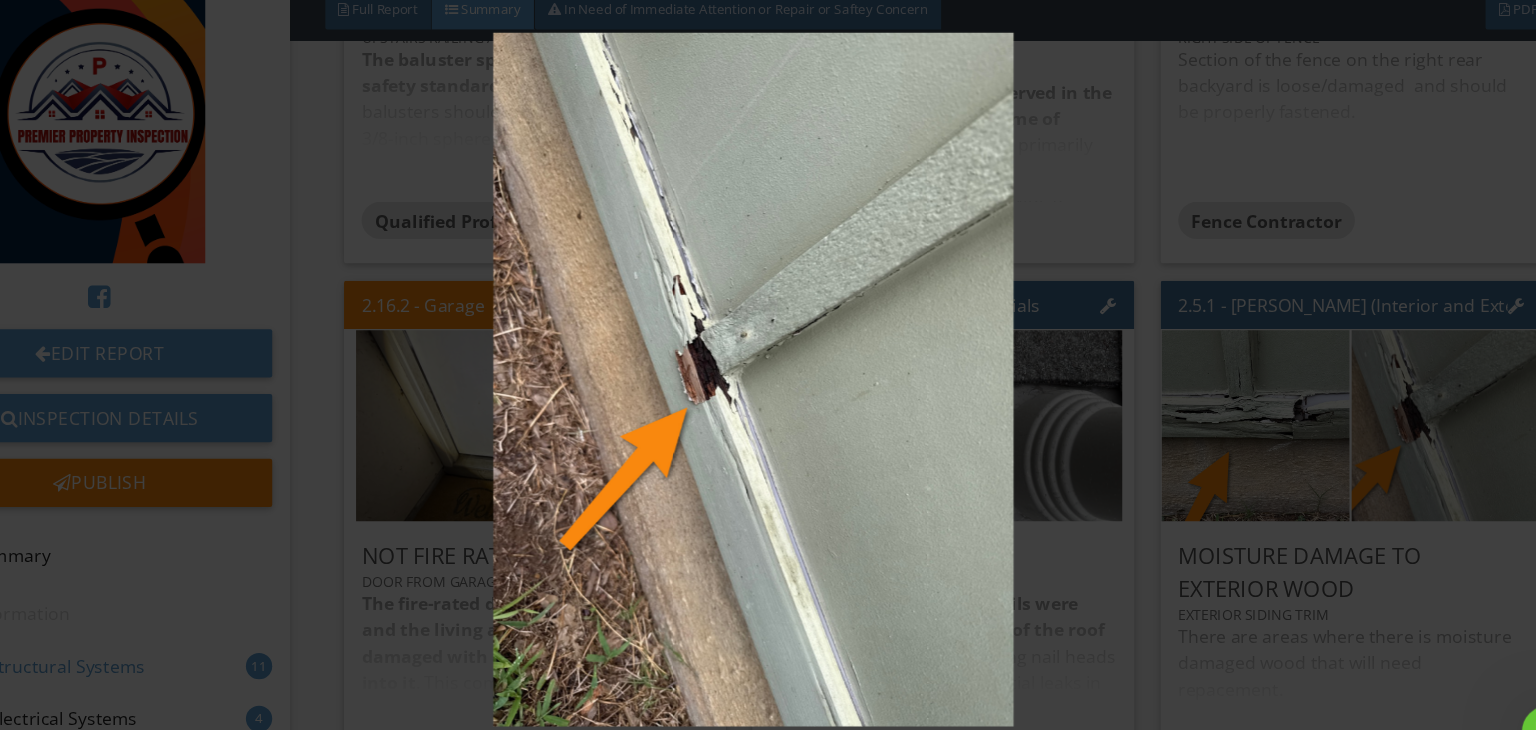 click at bounding box center (768, 365) 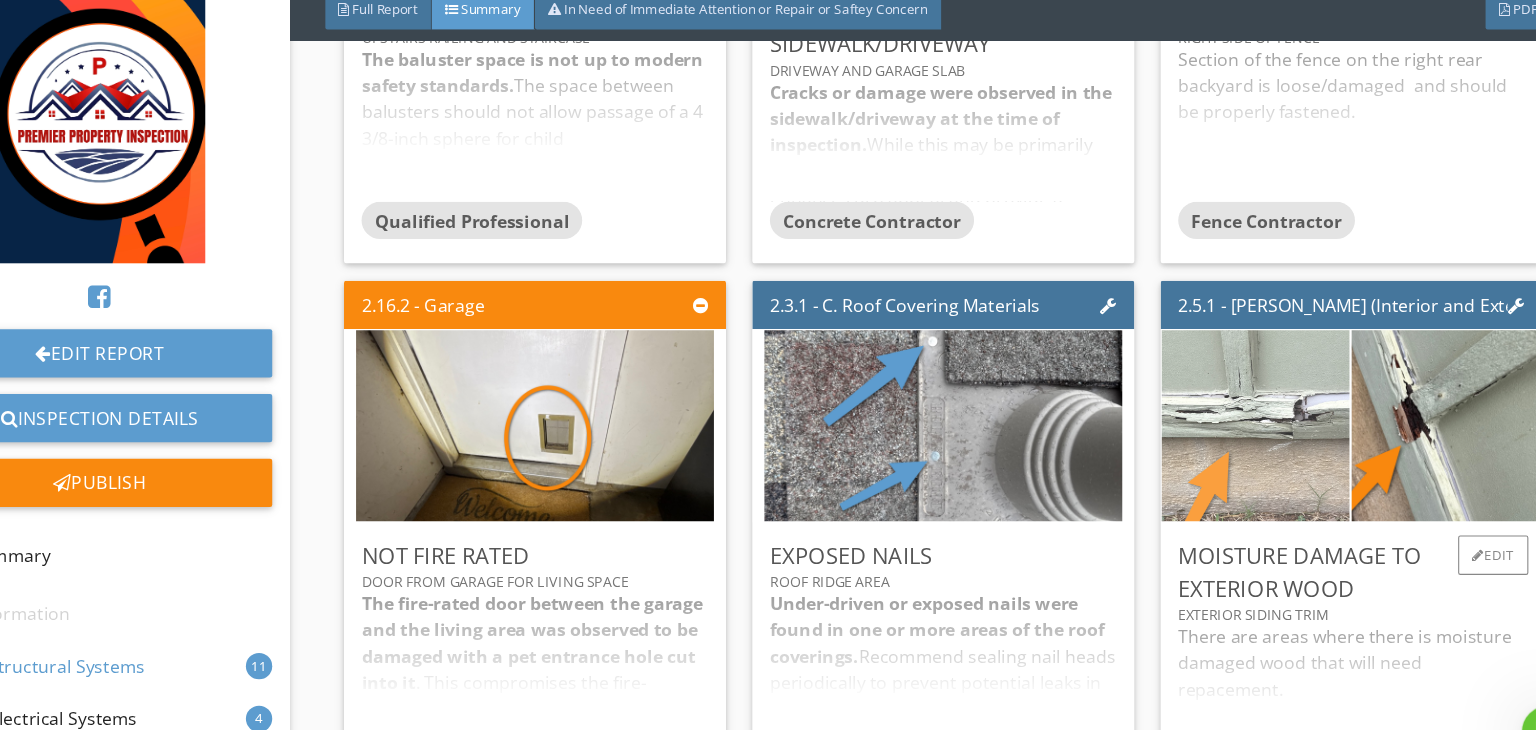 click at bounding box center [1226, 407] 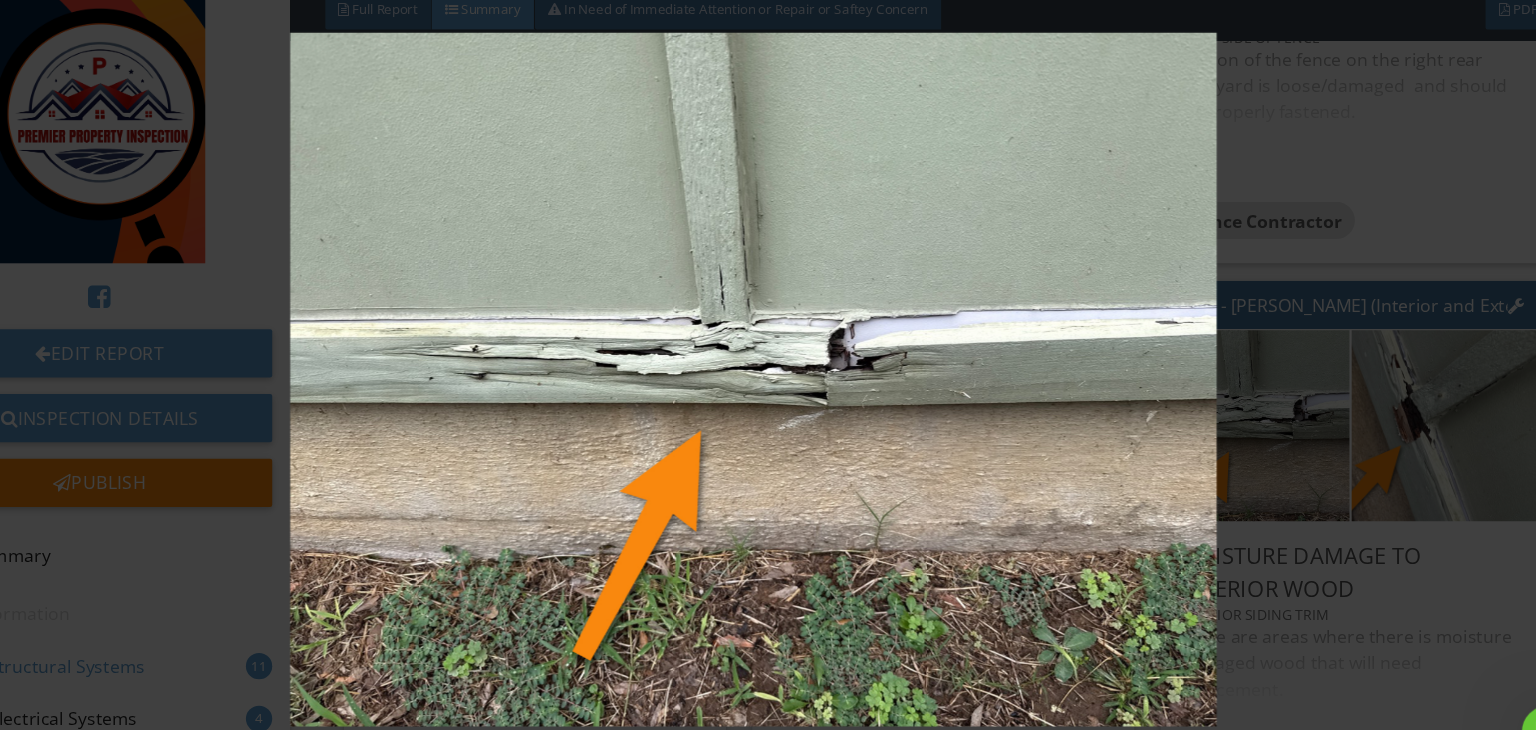 click at bounding box center [768, 365] 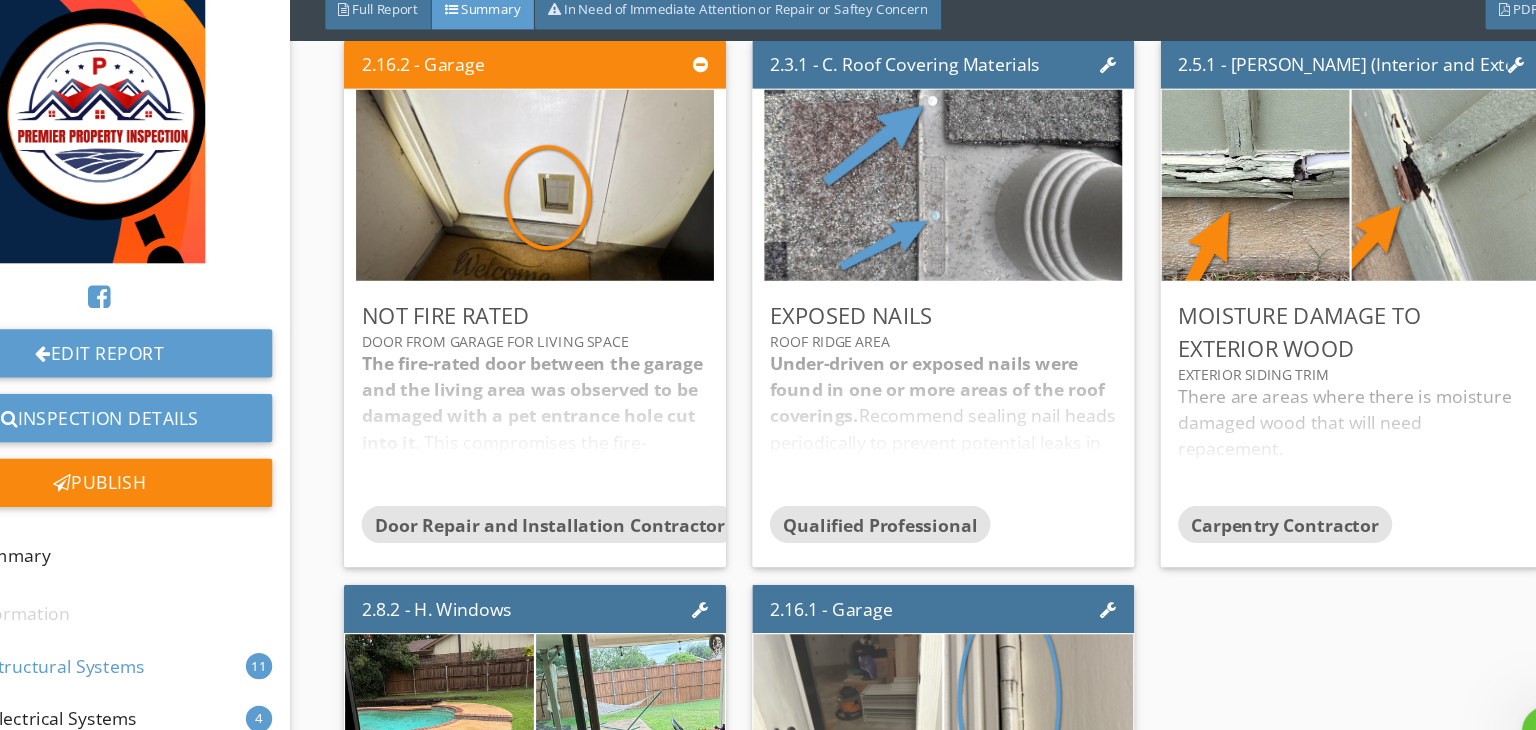 scroll, scrollTop: 1519, scrollLeft: 0, axis: vertical 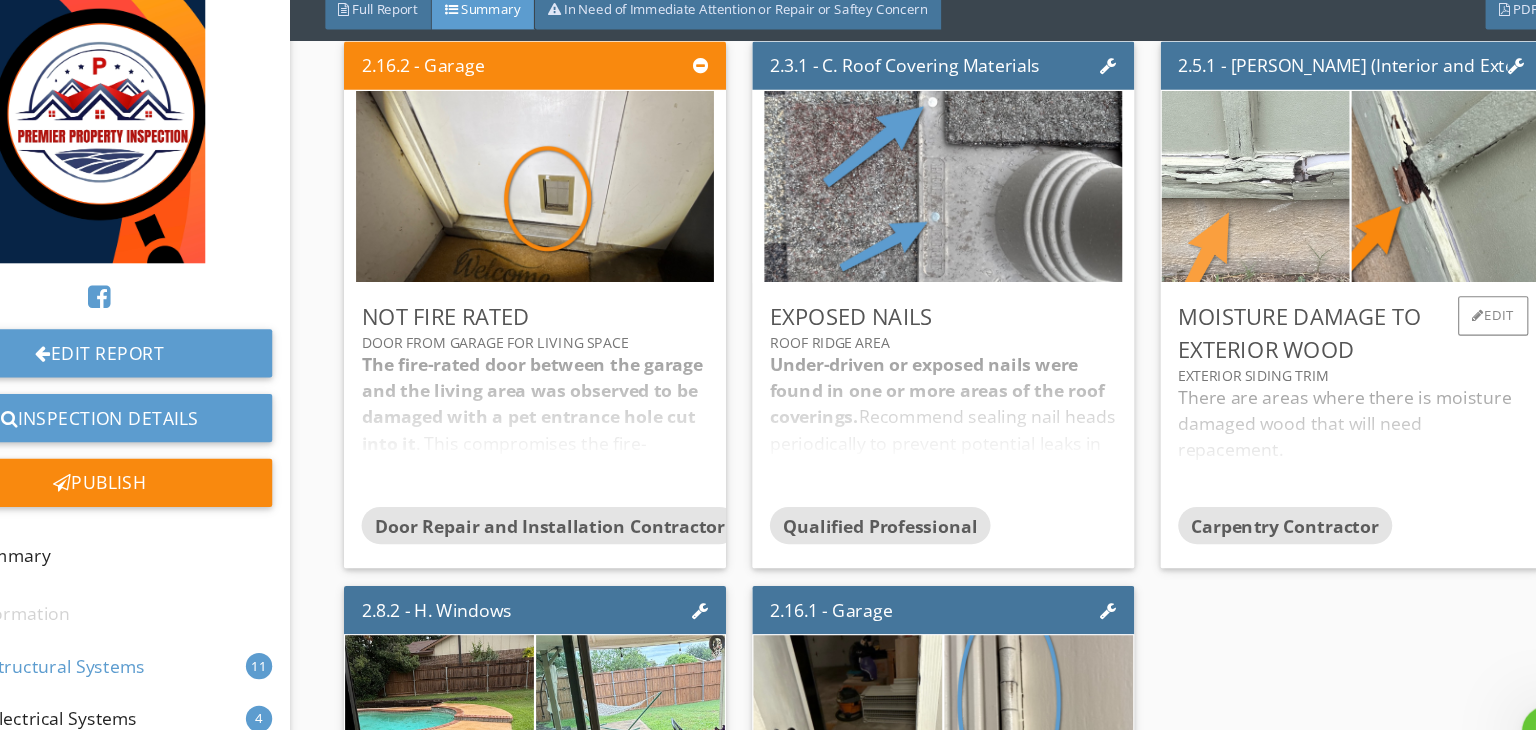 click at bounding box center [1226, 189] 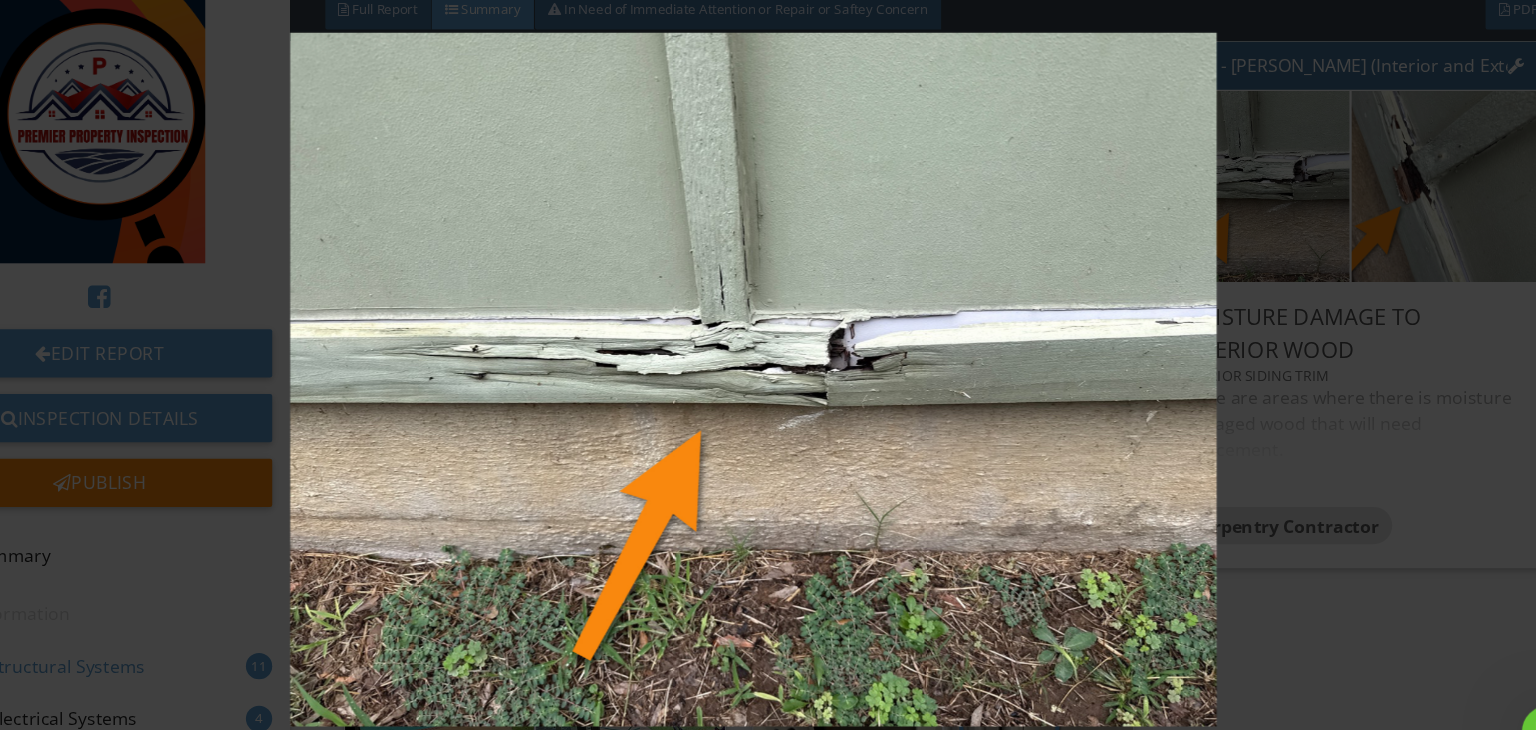 click at bounding box center [768, 365] 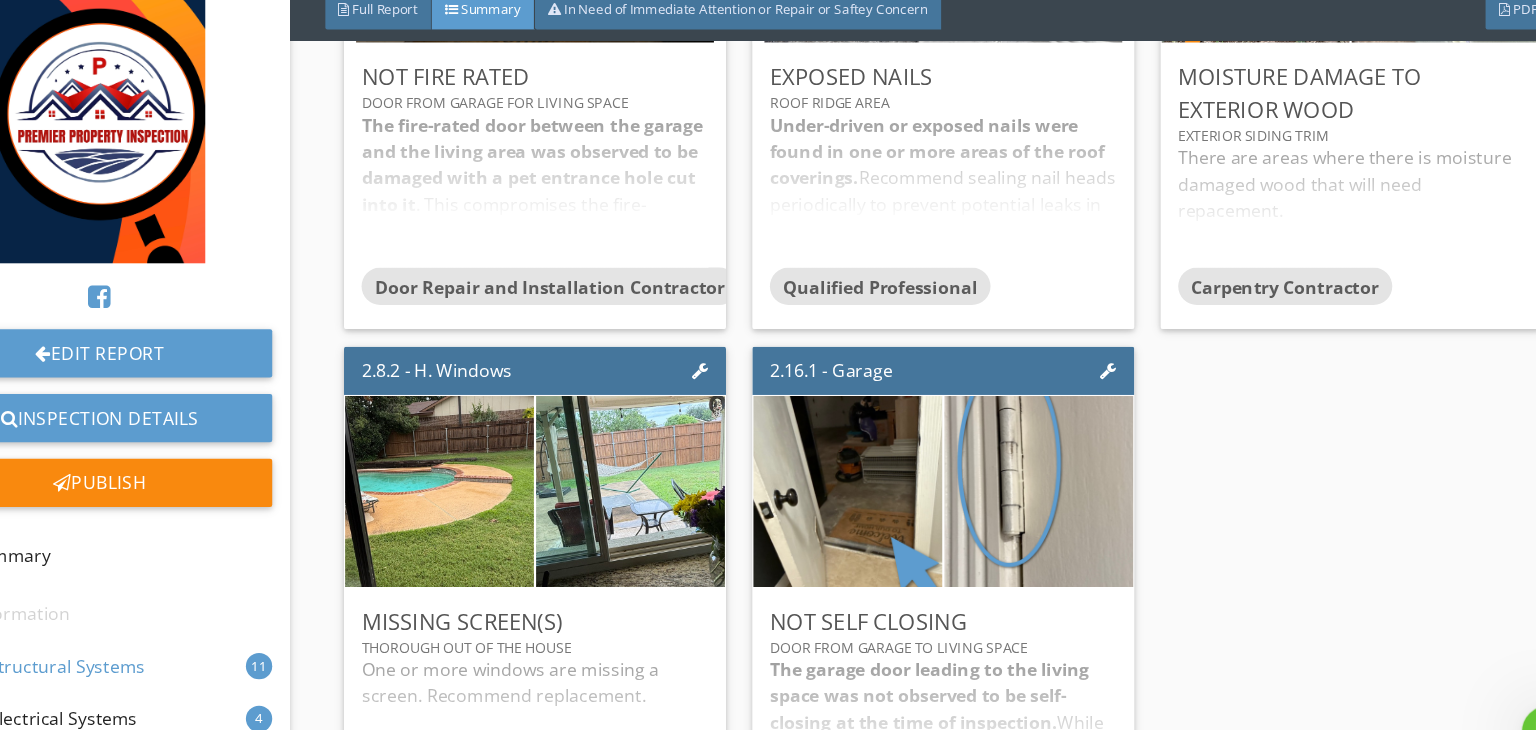 scroll, scrollTop: 1744, scrollLeft: 0, axis: vertical 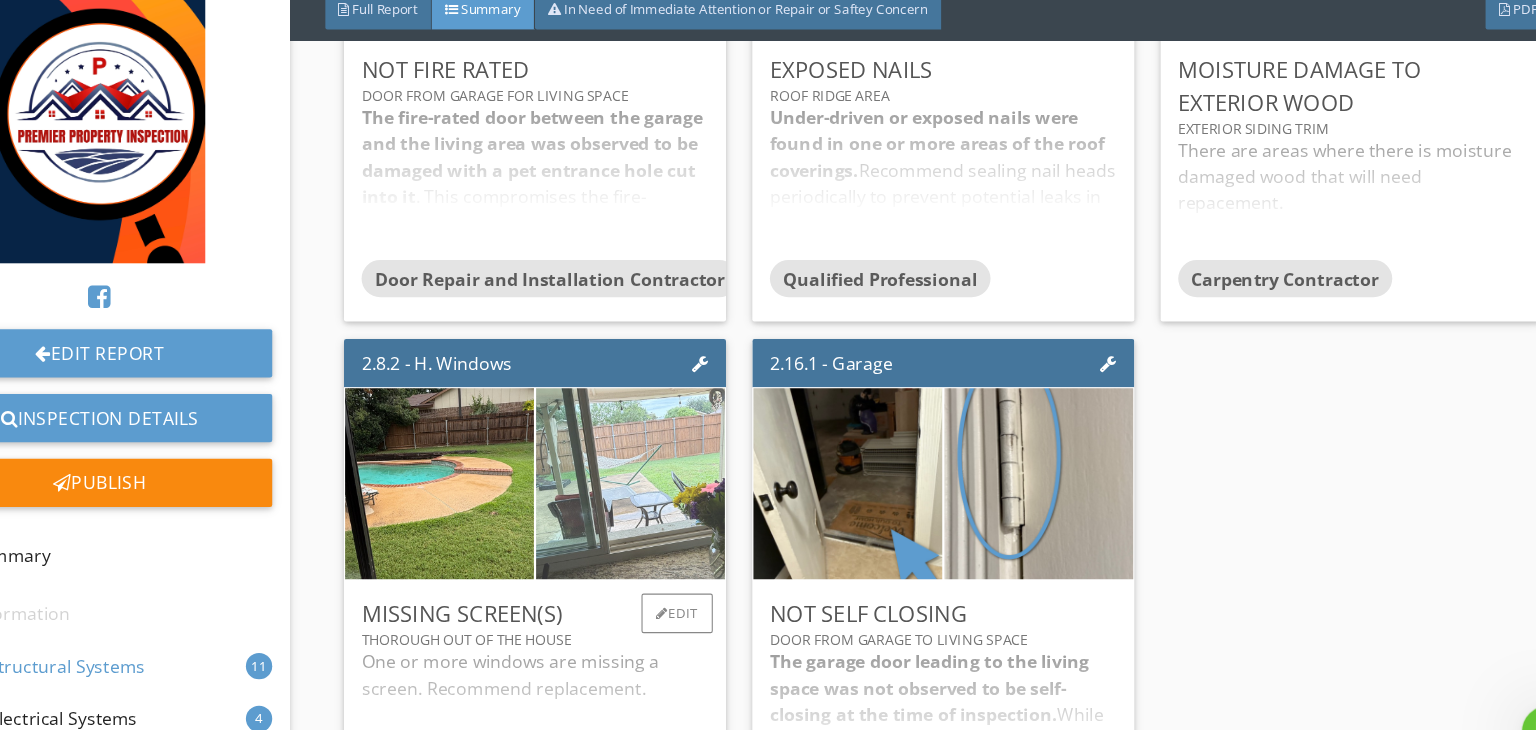 click at bounding box center [656, 460] 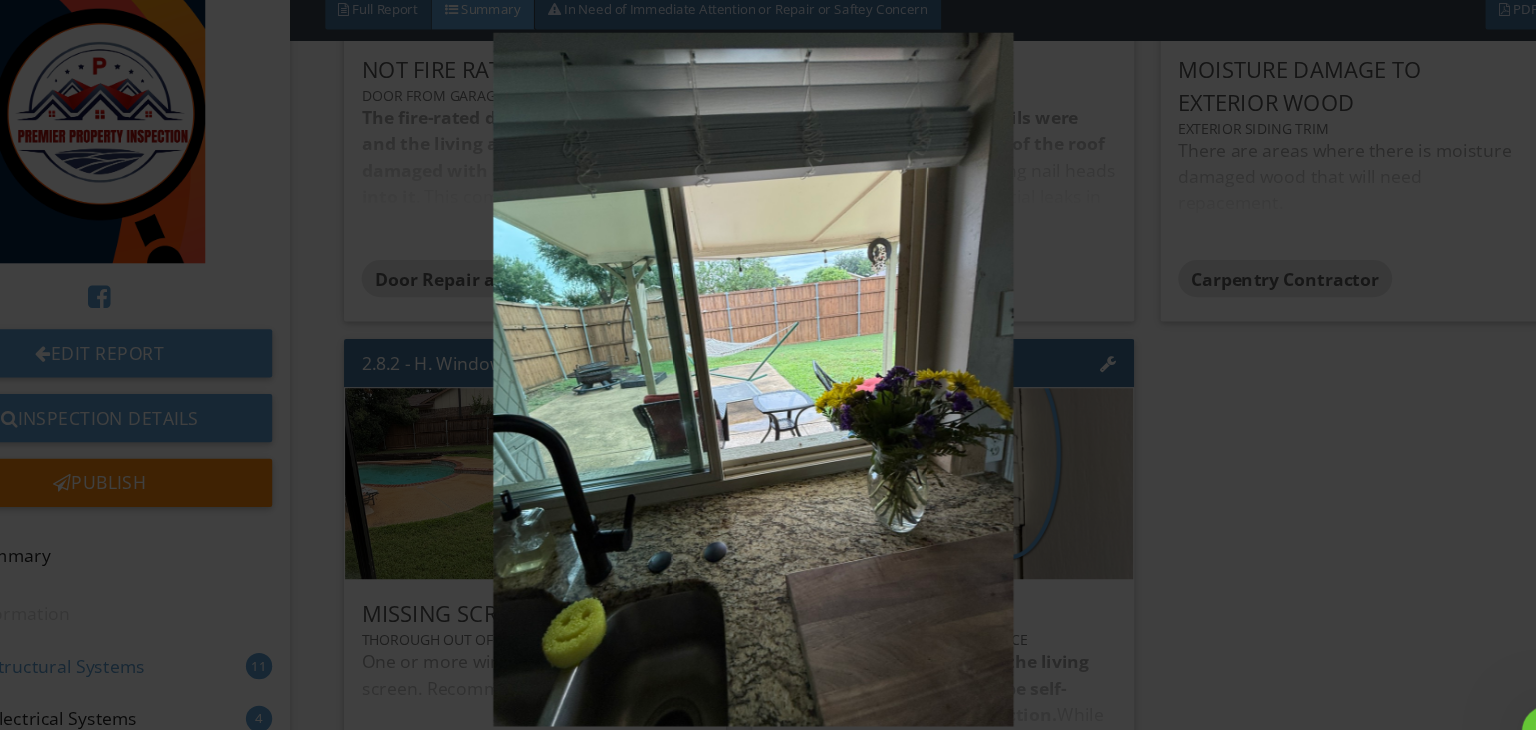 click at bounding box center [768, 365] 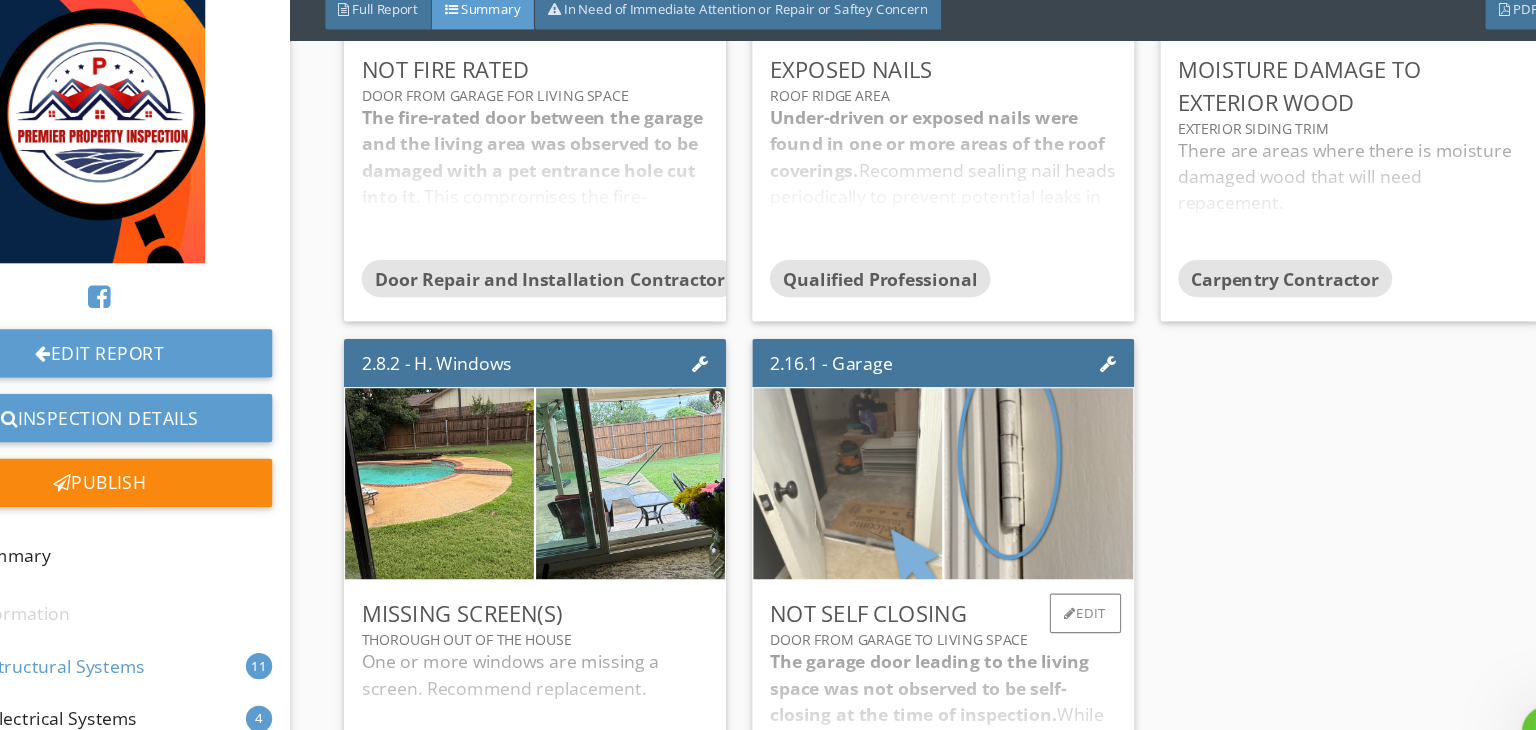 click at bounding box center (854, 460) 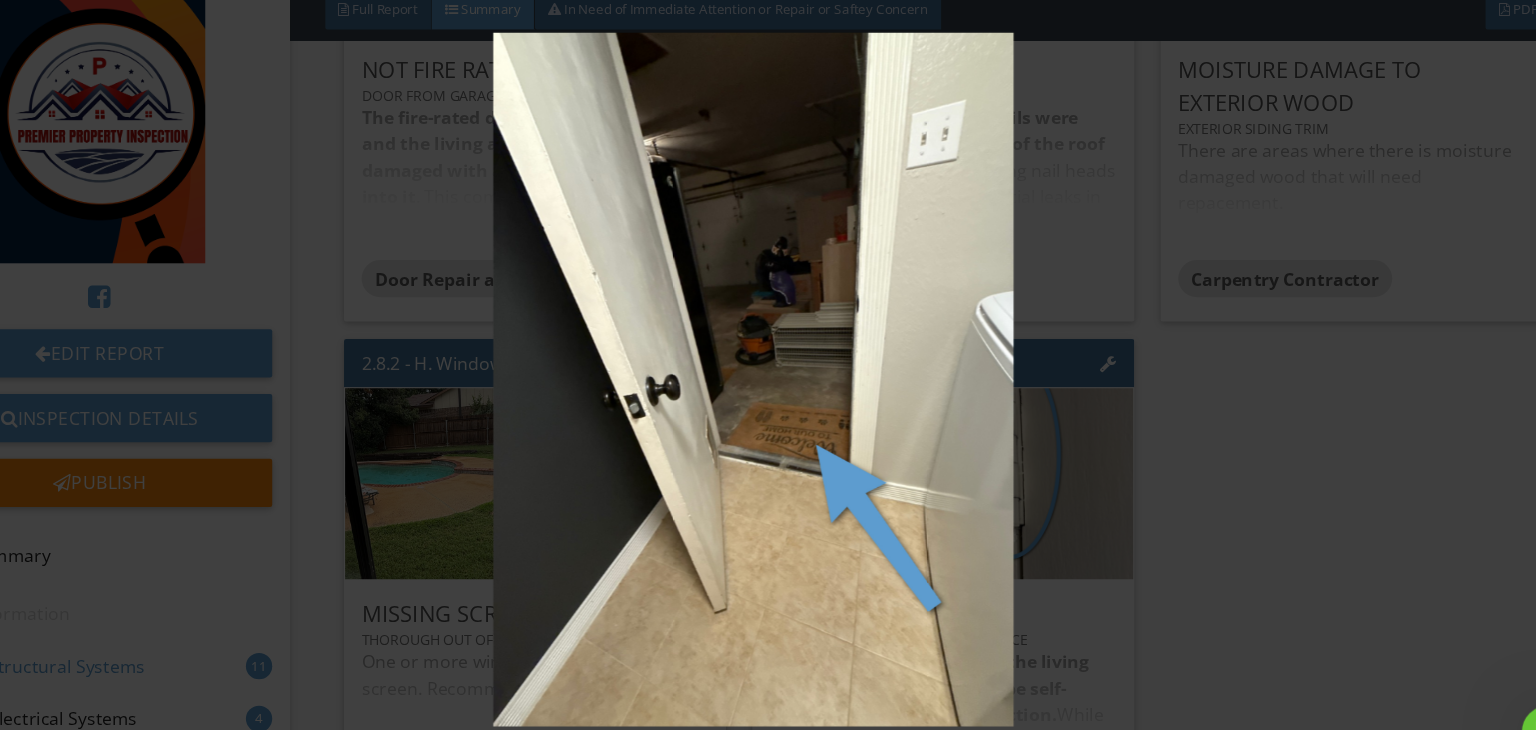 click at bounding box center (768, 365) 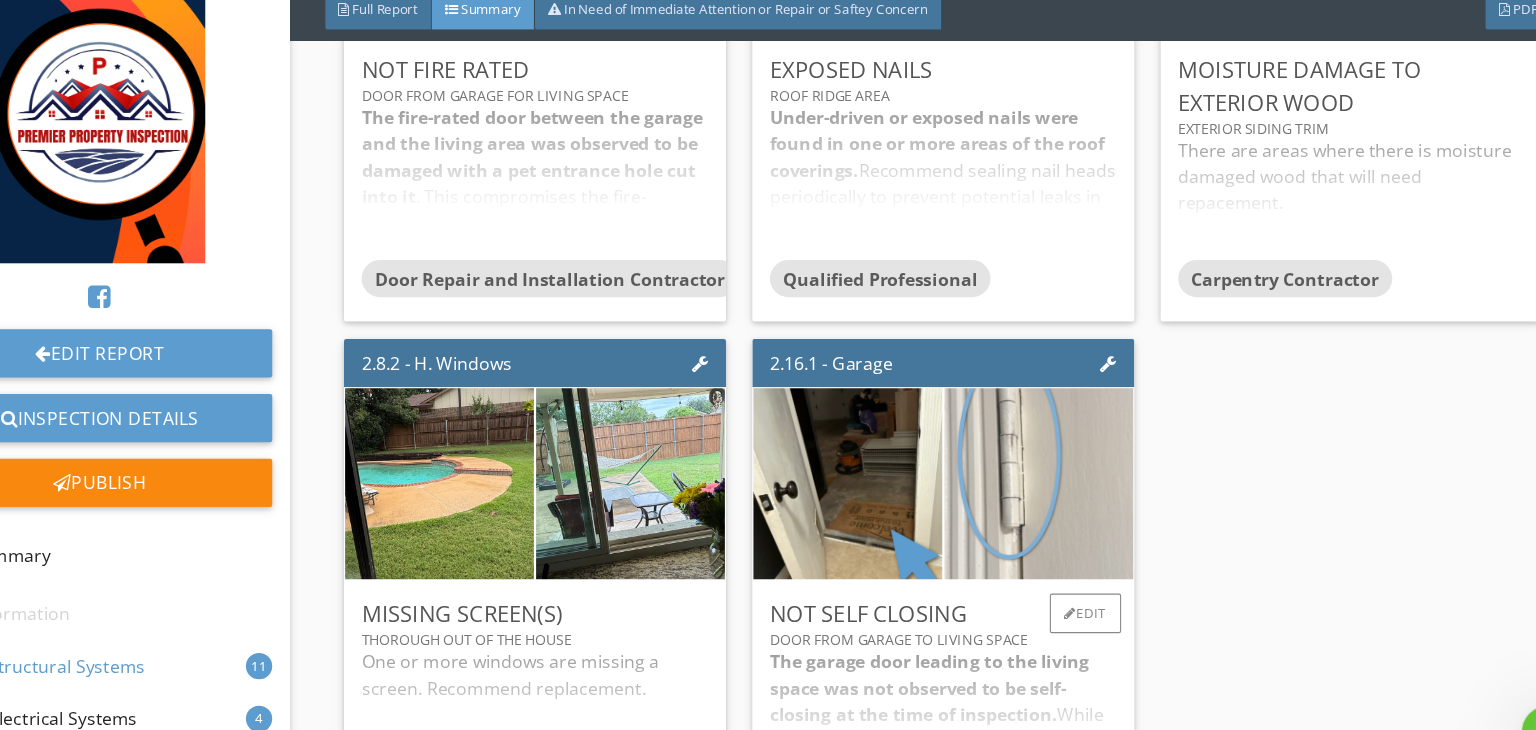 click at bounding box center (1028, 460) 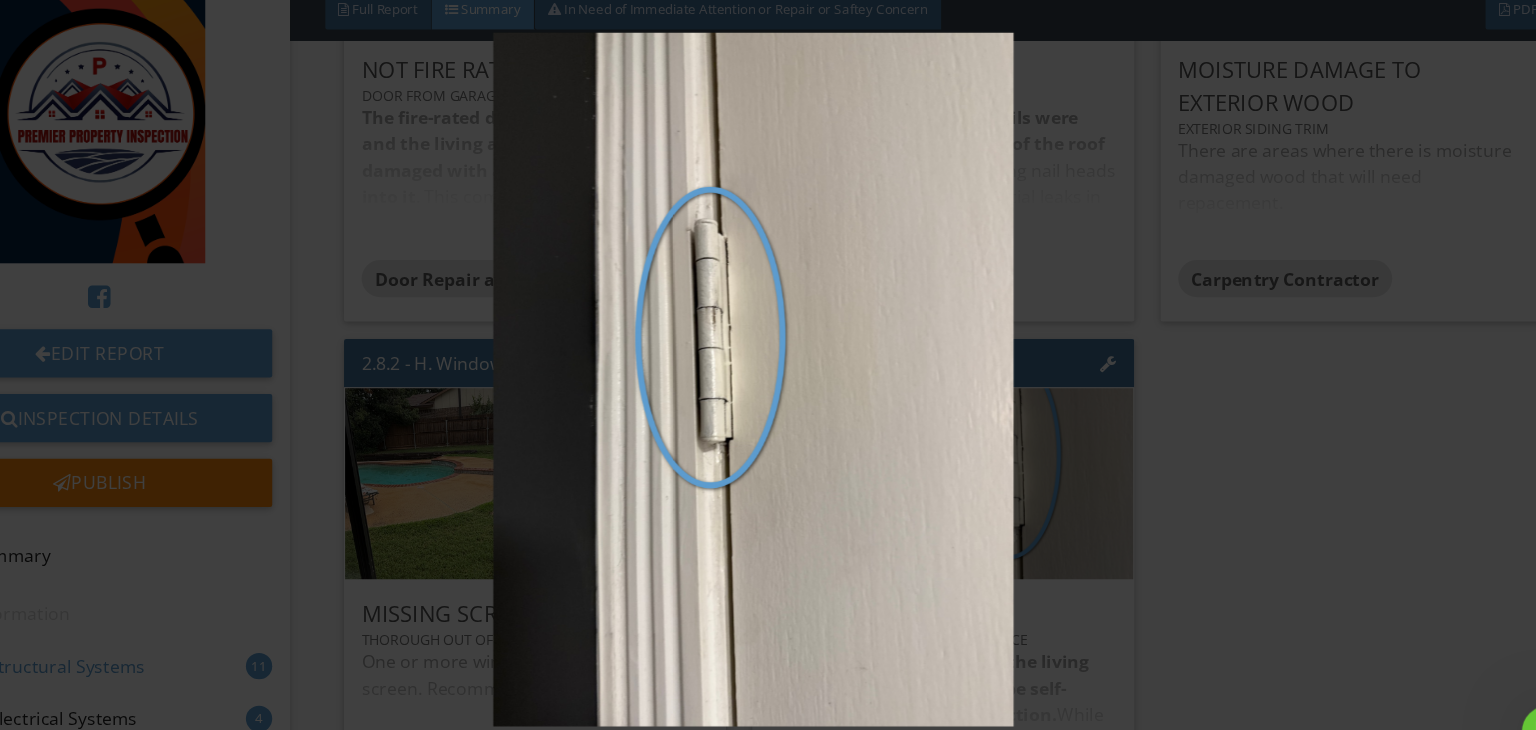 click at bounding box center (768, 365) 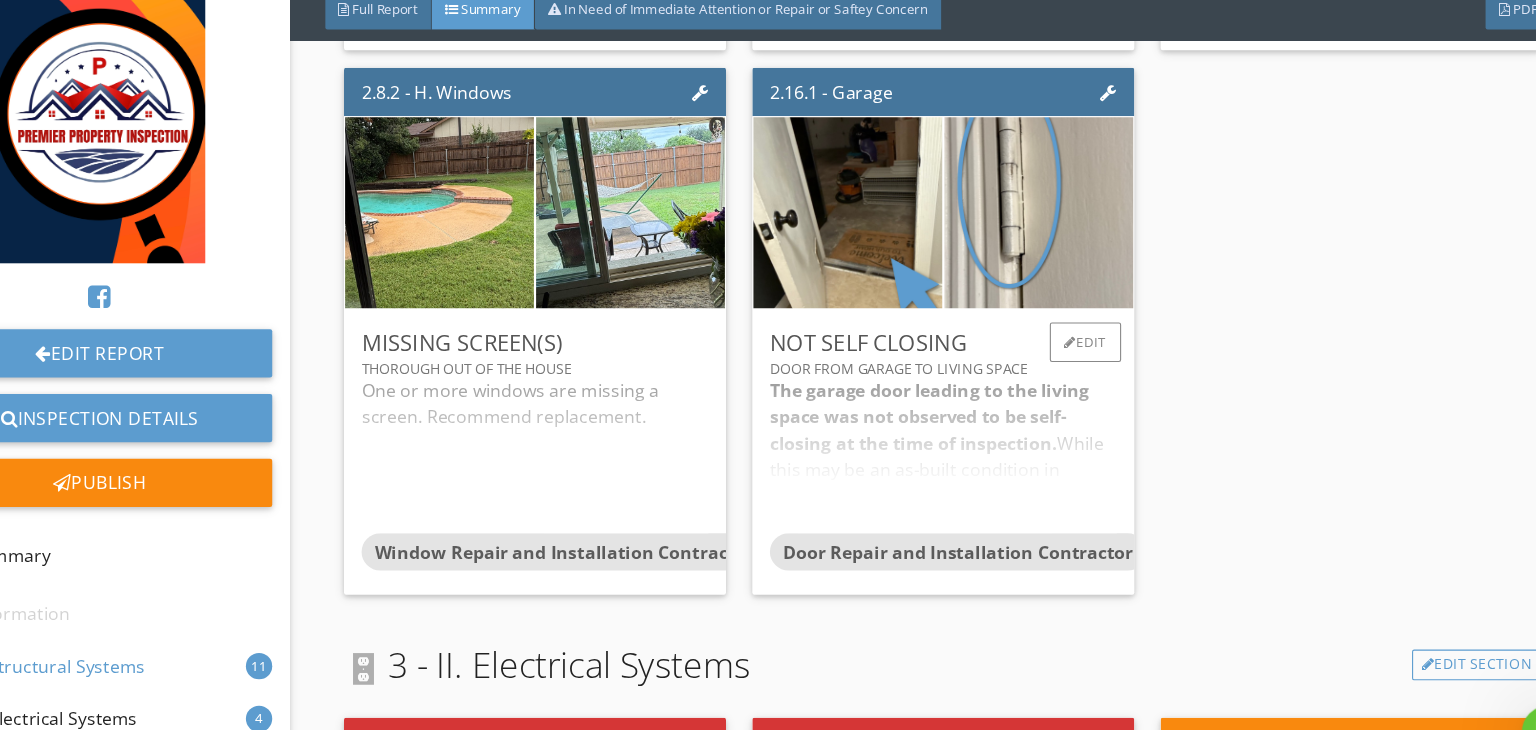 scroll, scrollTop: 1999, scrollLeft: 0, axis: vertical 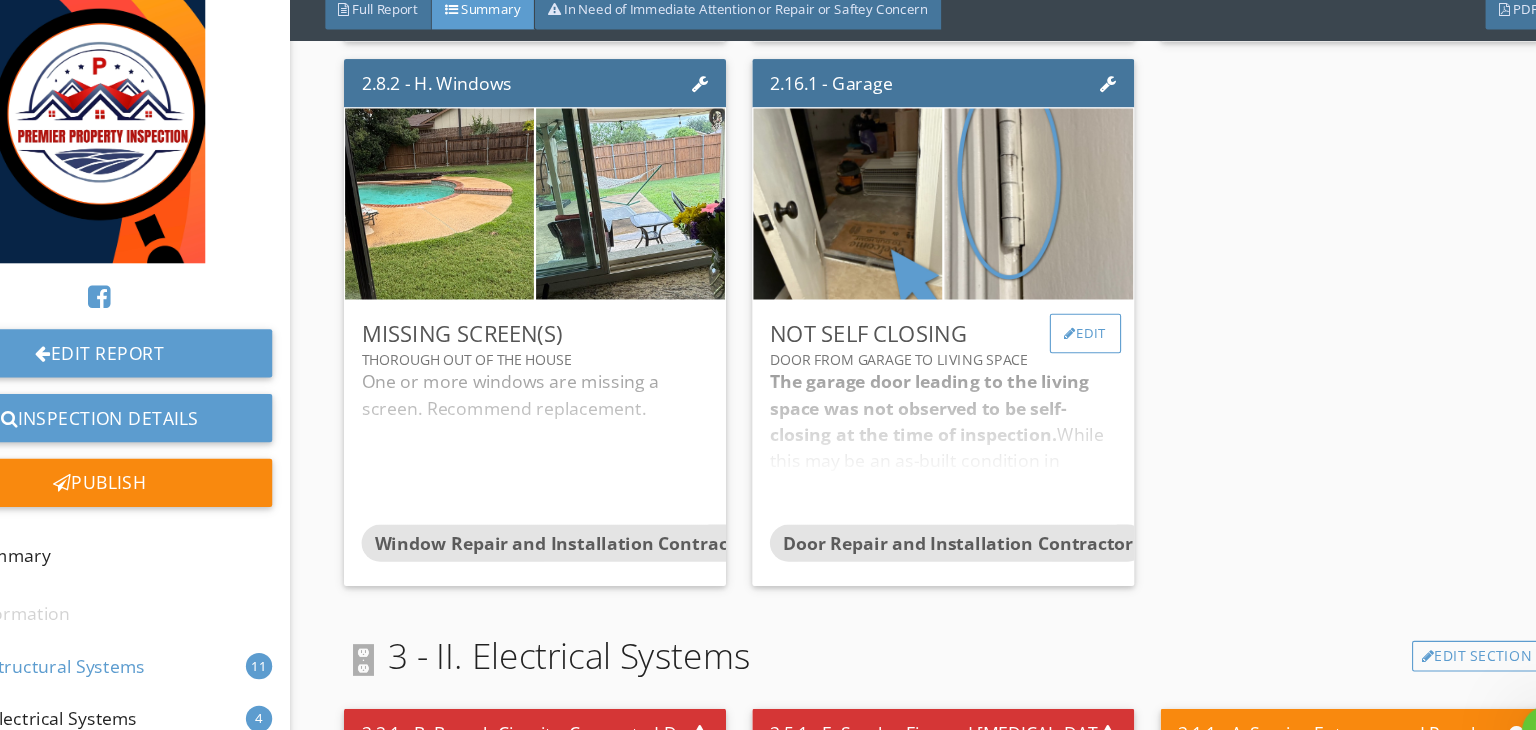 click on "Edit" at bounding box center [1070, 323] 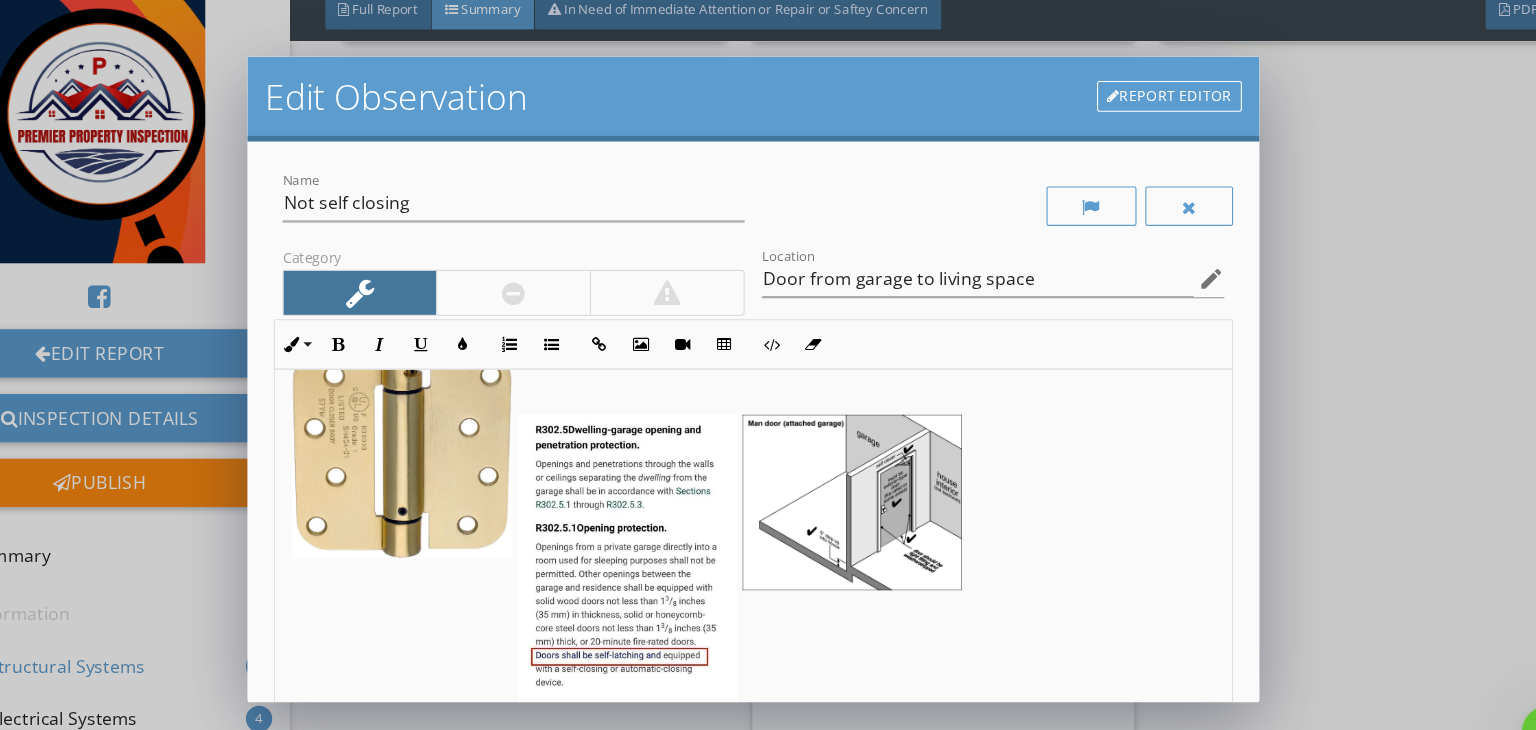 scroll, scrollTop: 326, scrollLeft: 0, axis: vertical 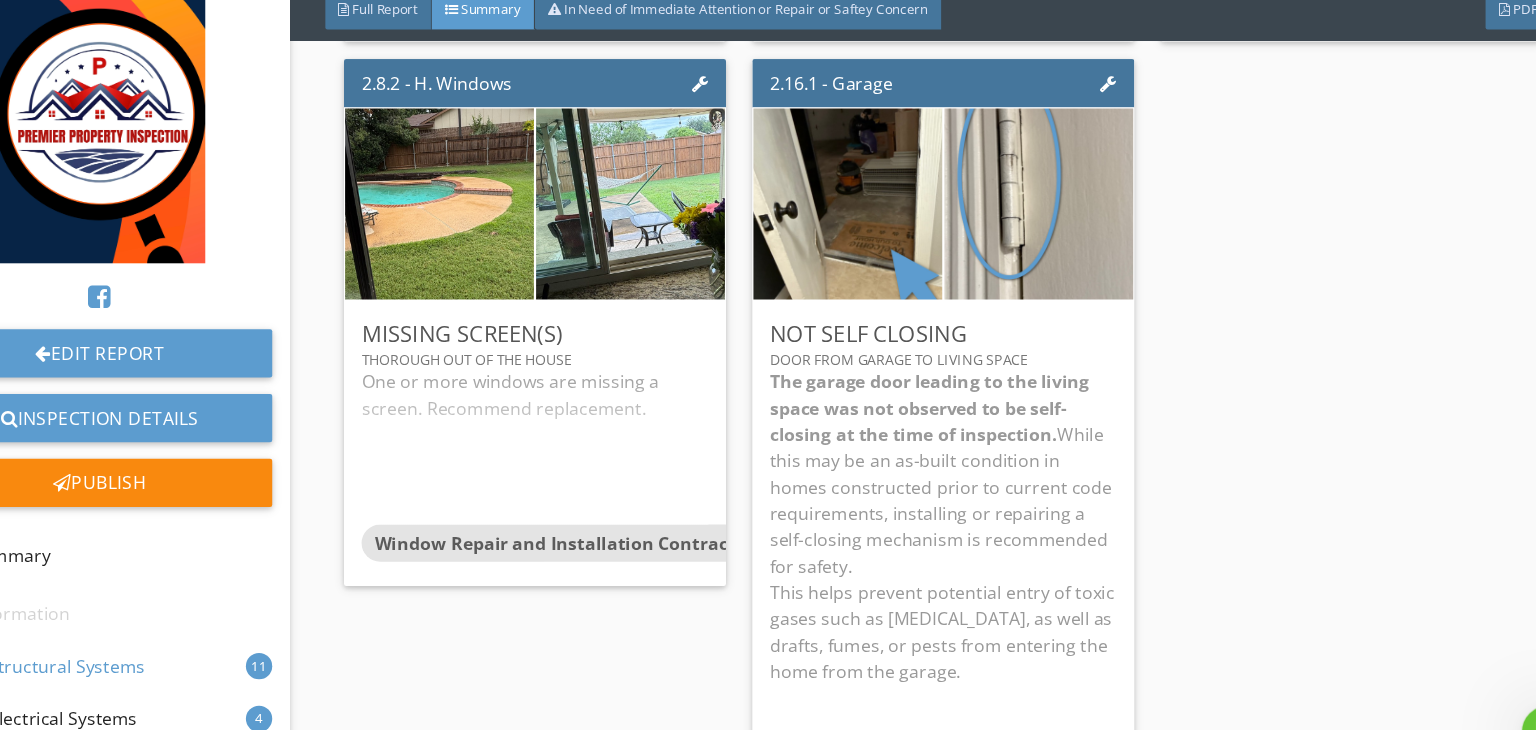 click at bounding box center (768, 365) 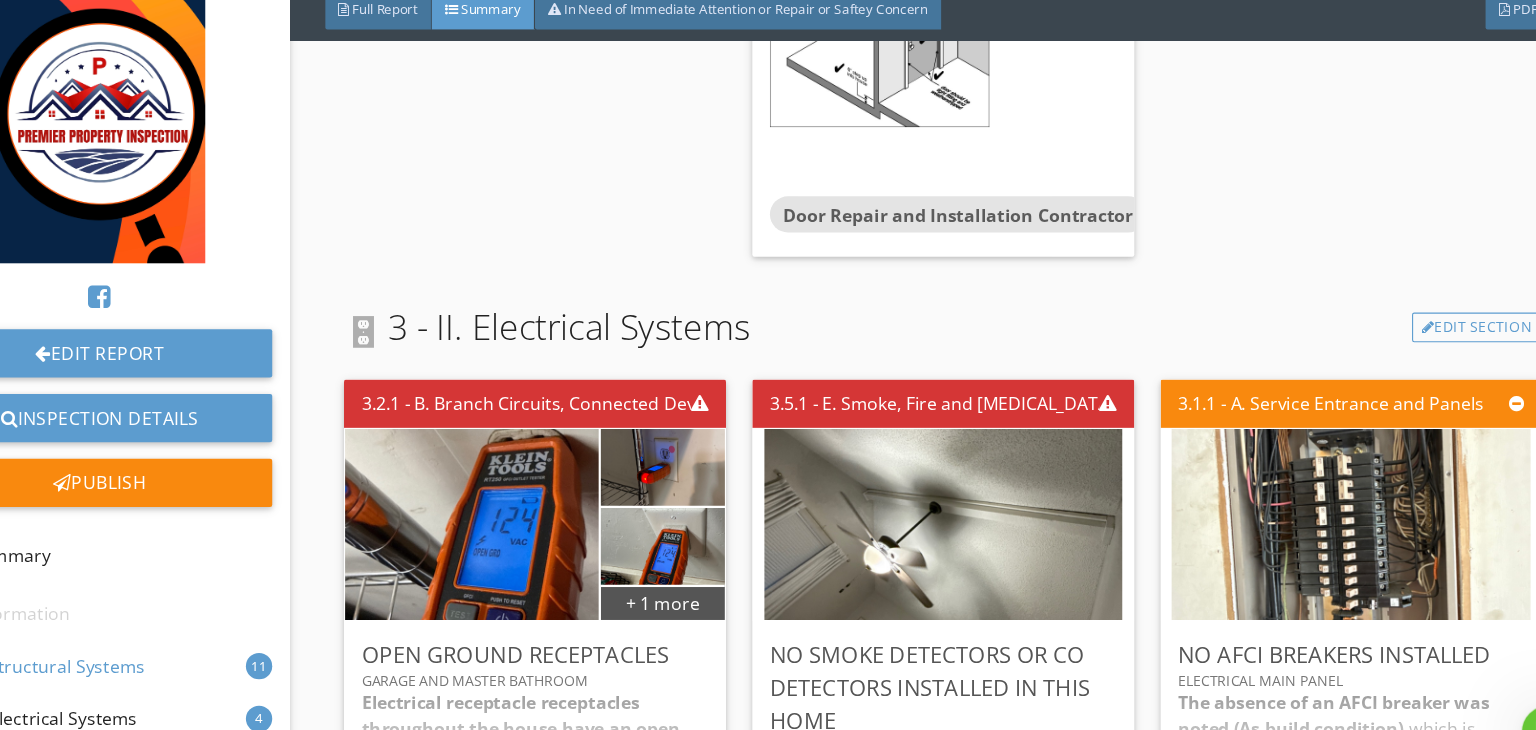 scroll, scrollTop: 3488, scrollLeft: 0, axis: vertical 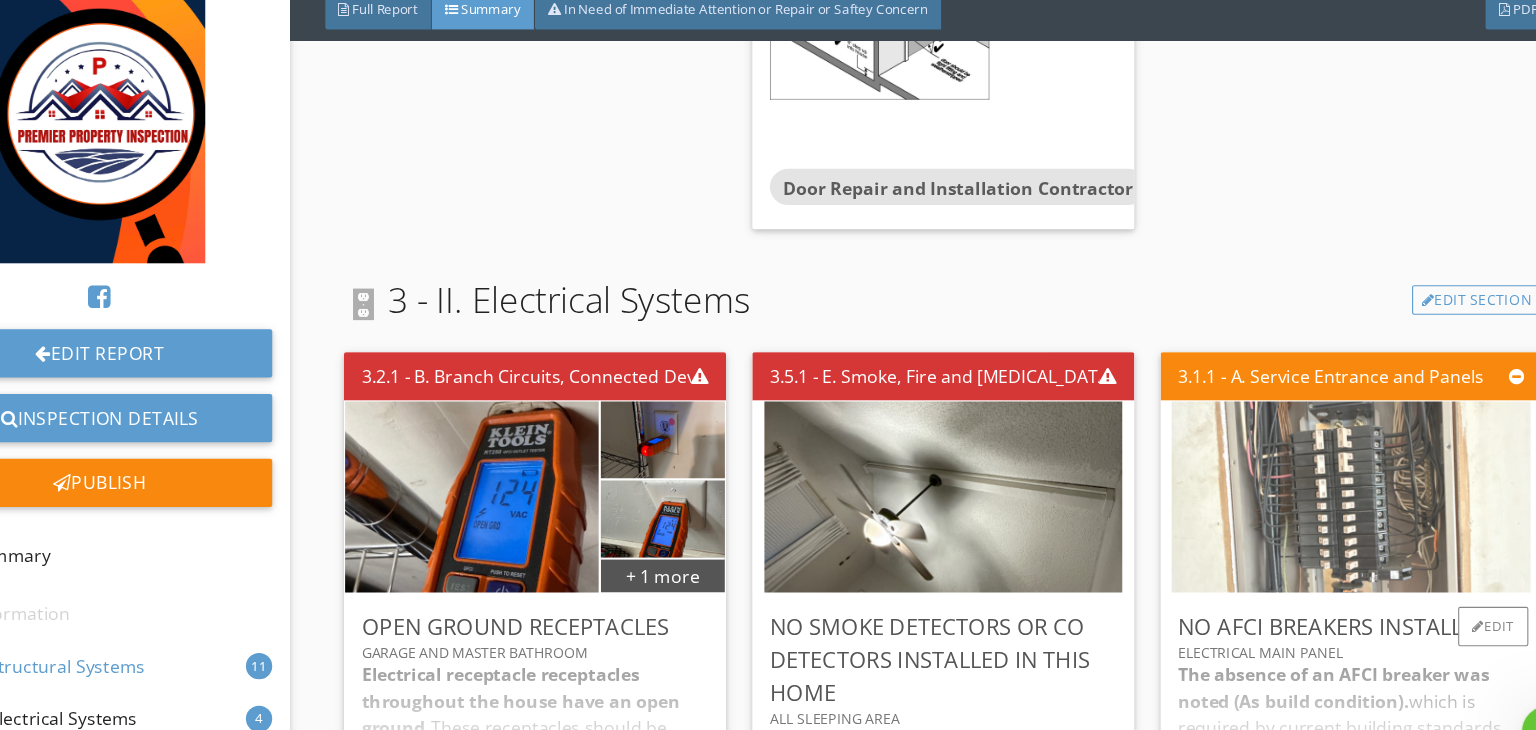 click at bounding box center (1312, 472) 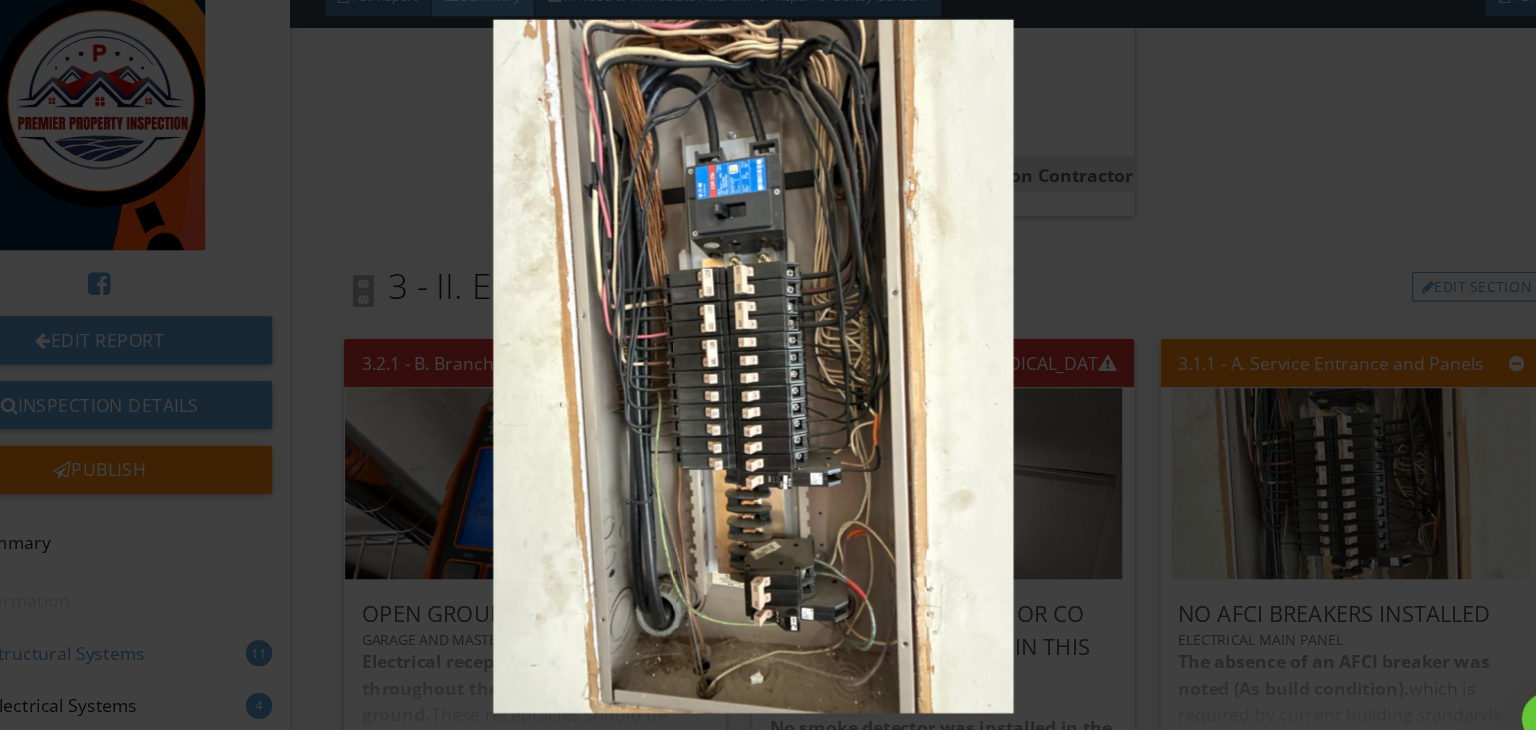click at bounding box center [768, 365] 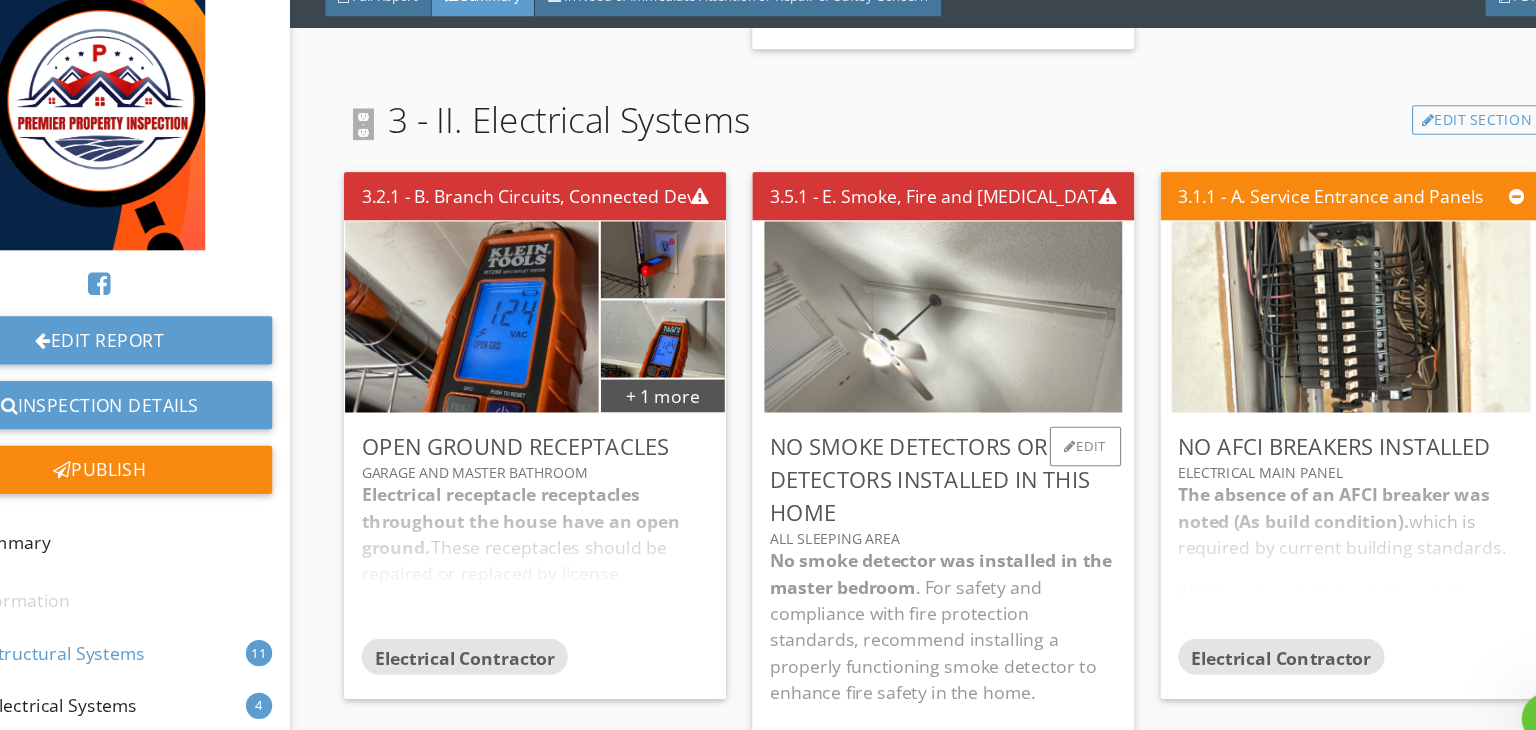scroll, scrollTop: 3656, scrollLeft: 0, axis: vertical 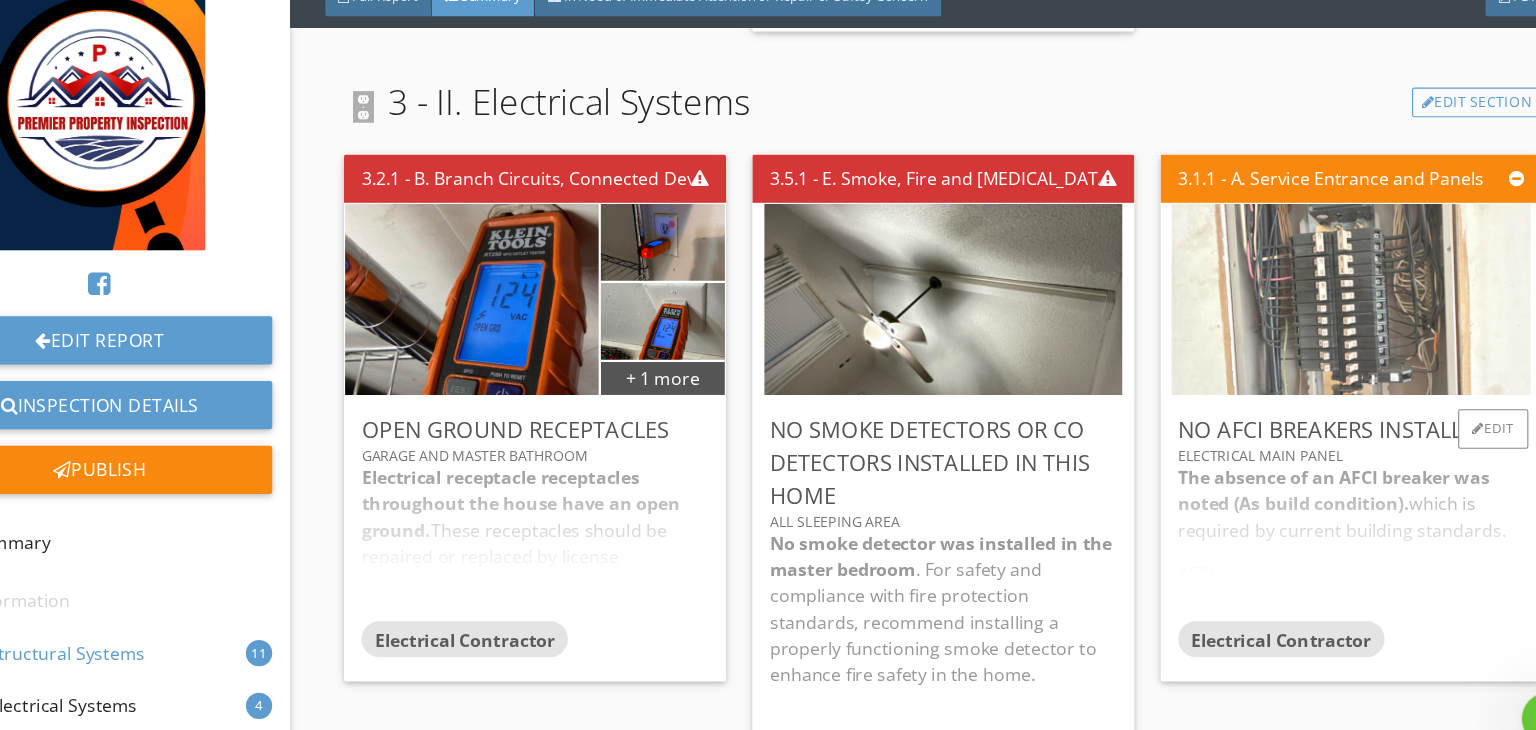 click at bounding box center [1312, 304] 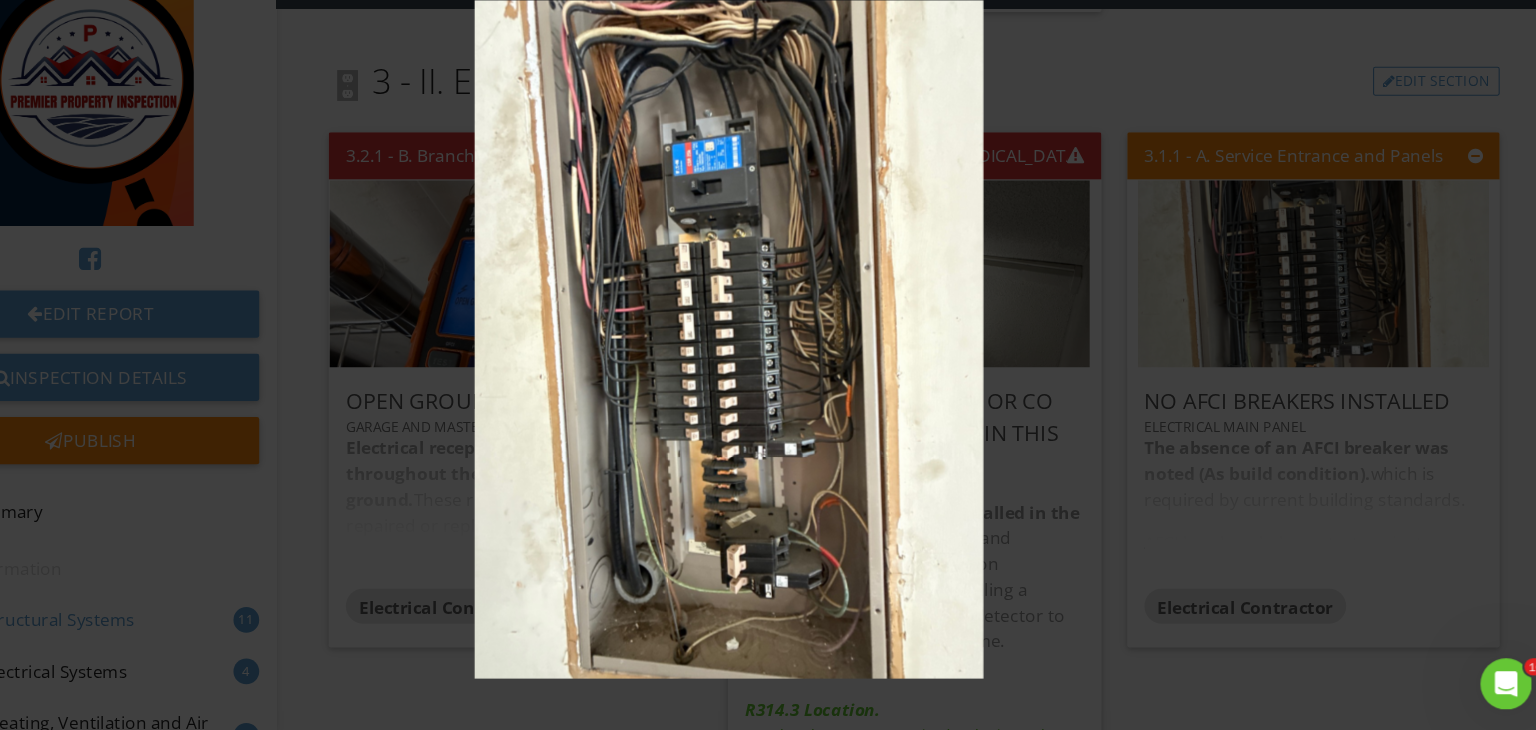 click at bounding box center [768, 365] 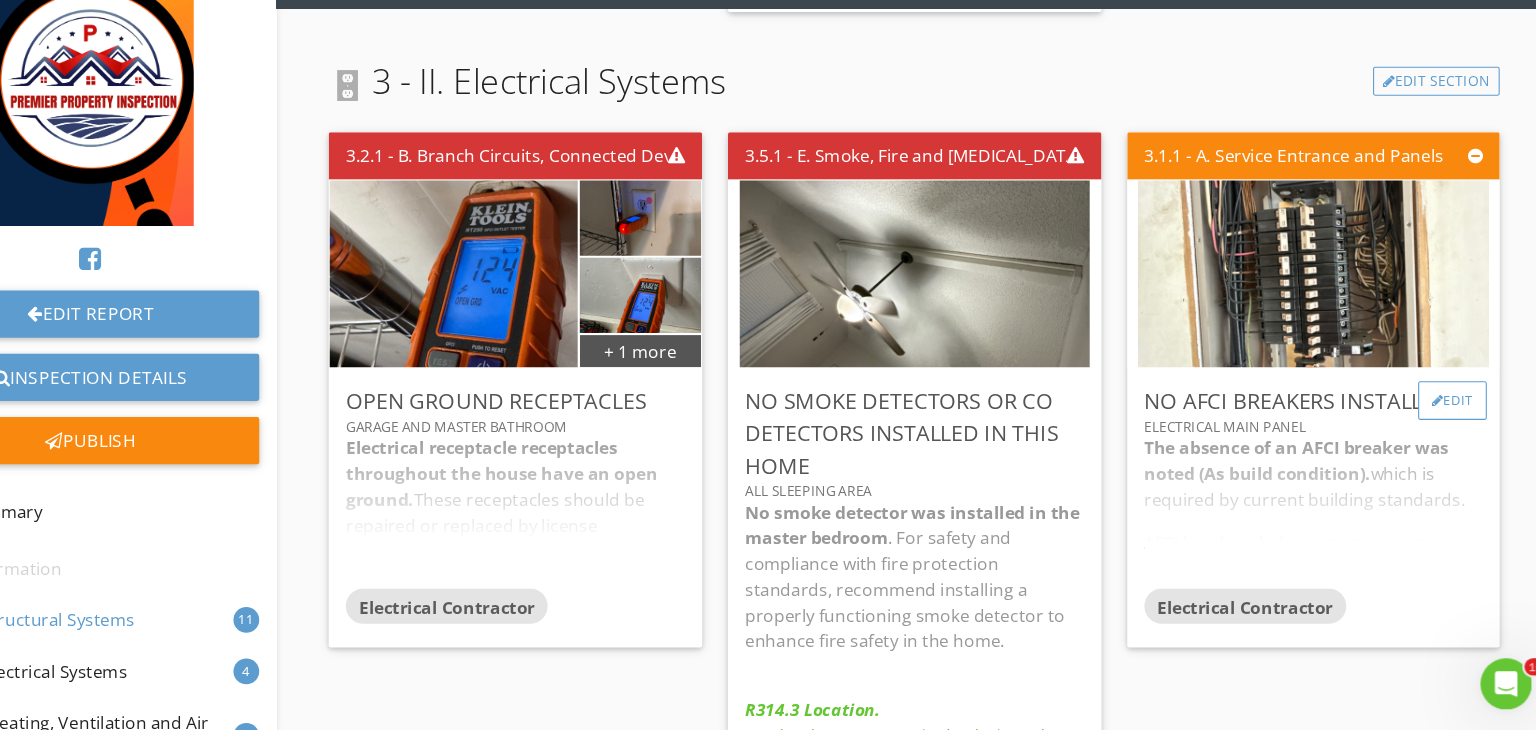 click on "Edit" at bounding box center [1442, 422] 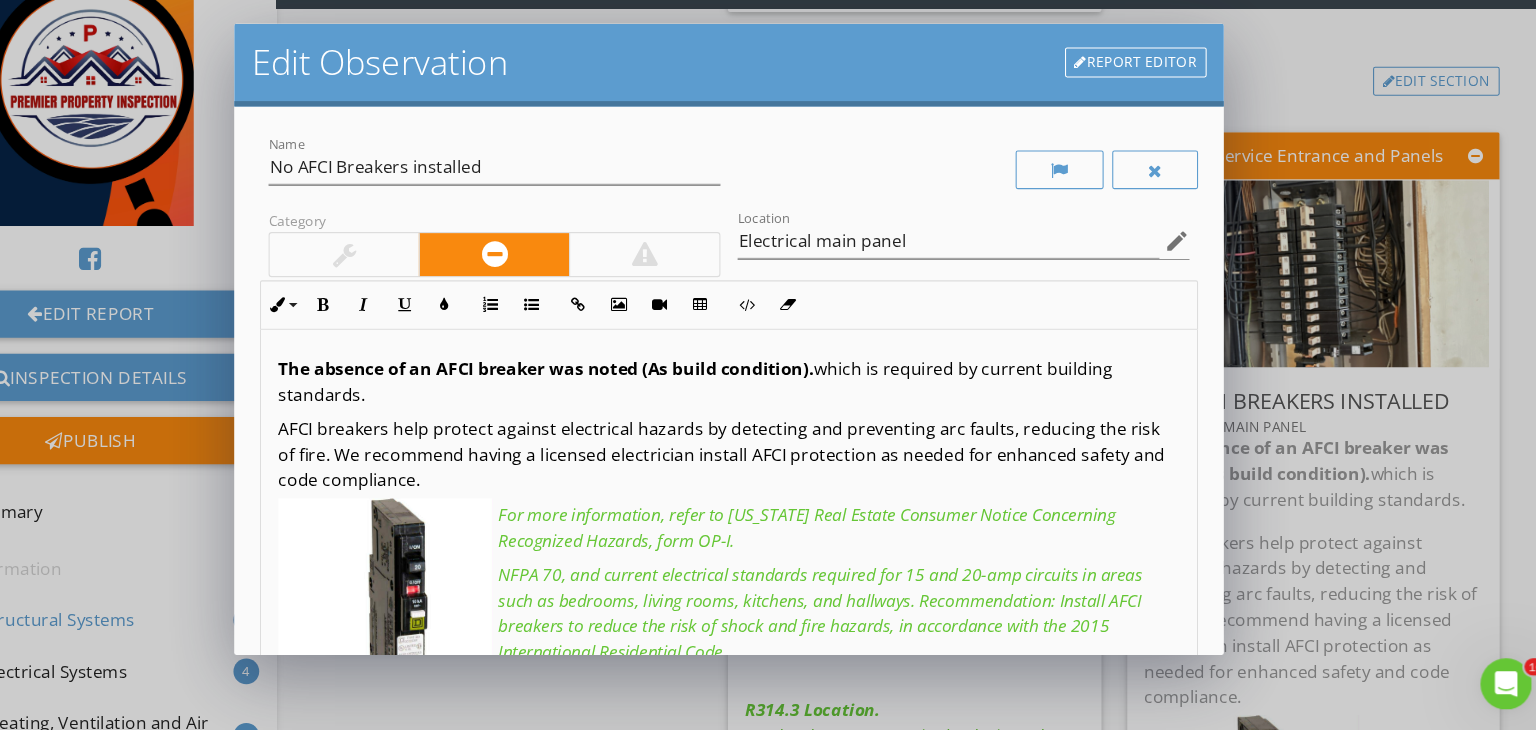 scroll, scrollTop: 62, scrollLeft: 0, axis: vertical 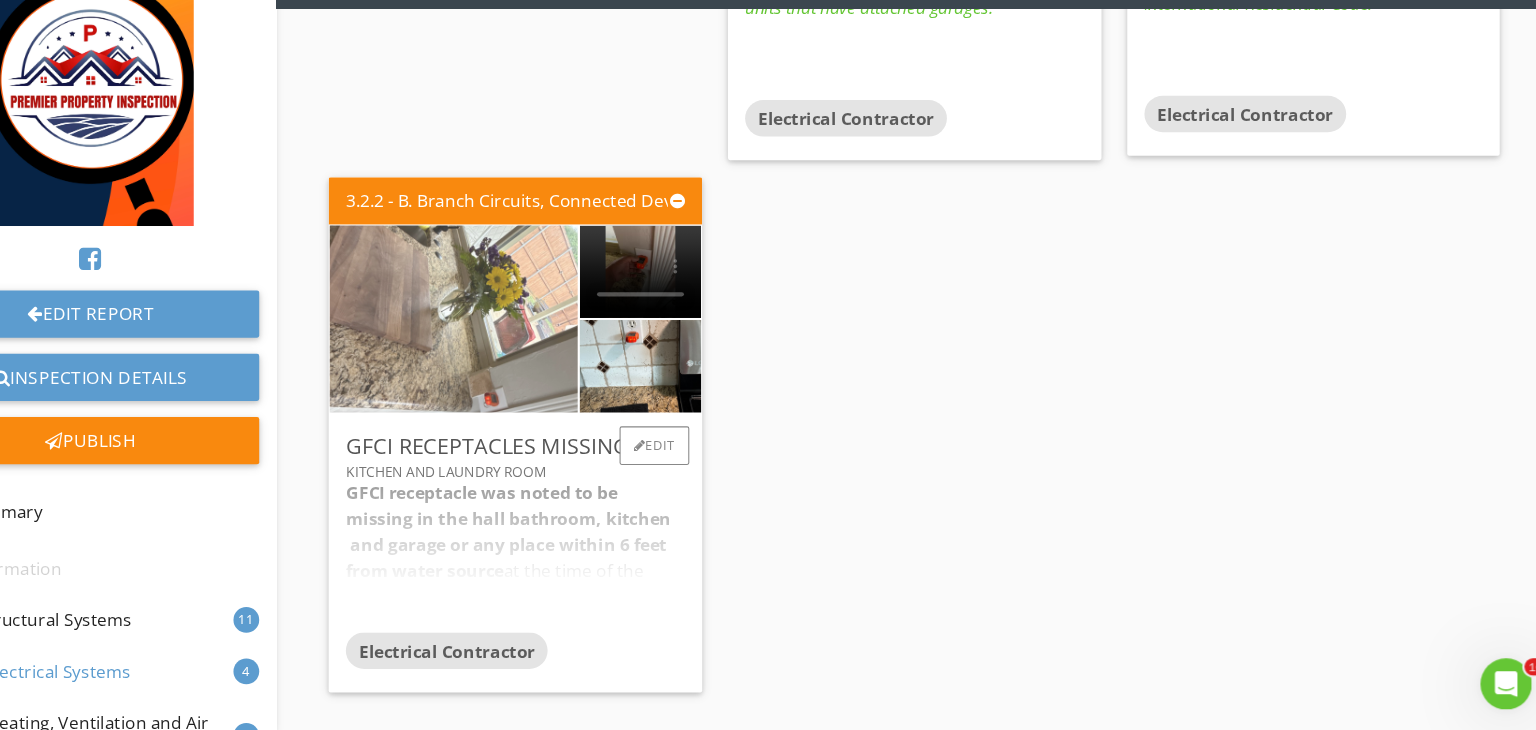 click at bounding box center (511, 345) 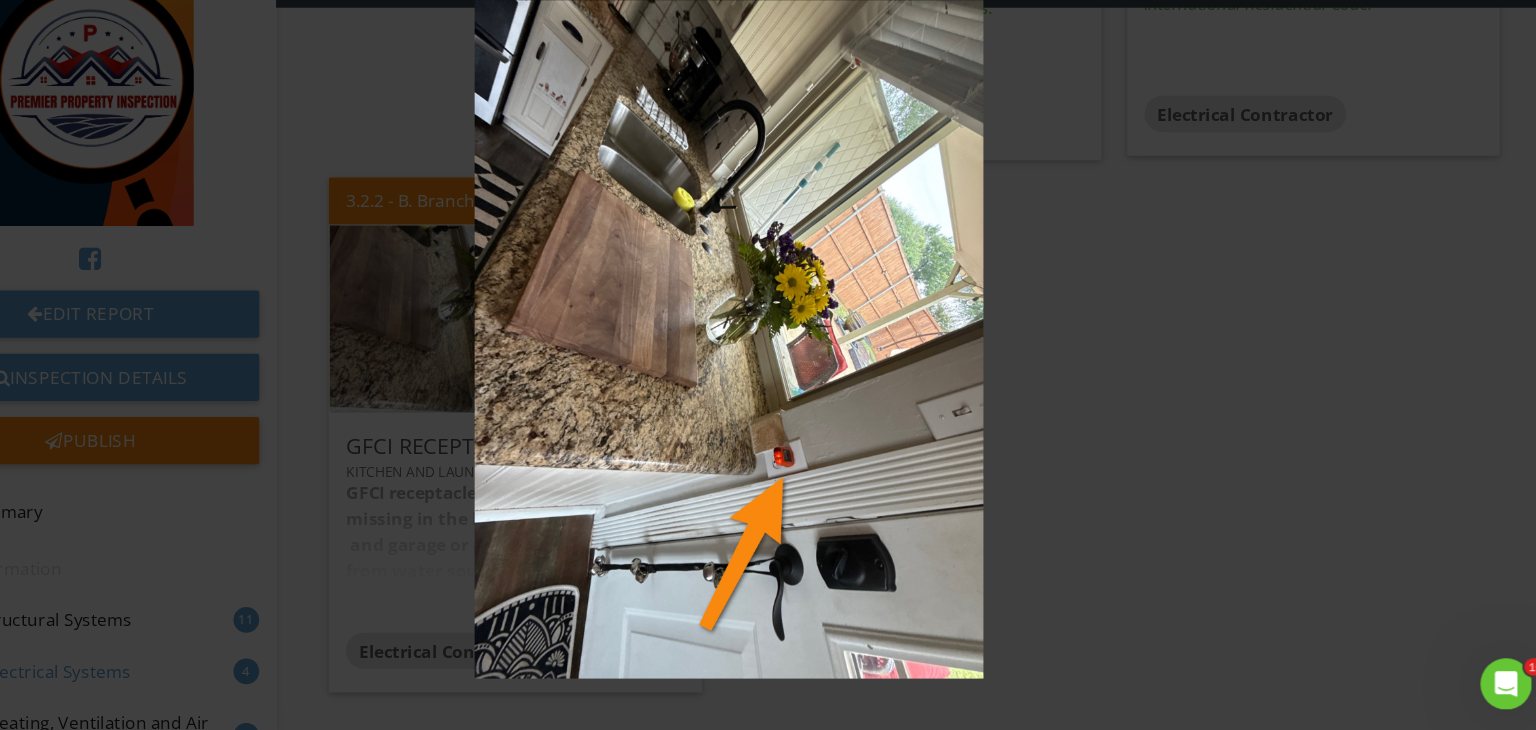 click at bounding box center [768, 365] 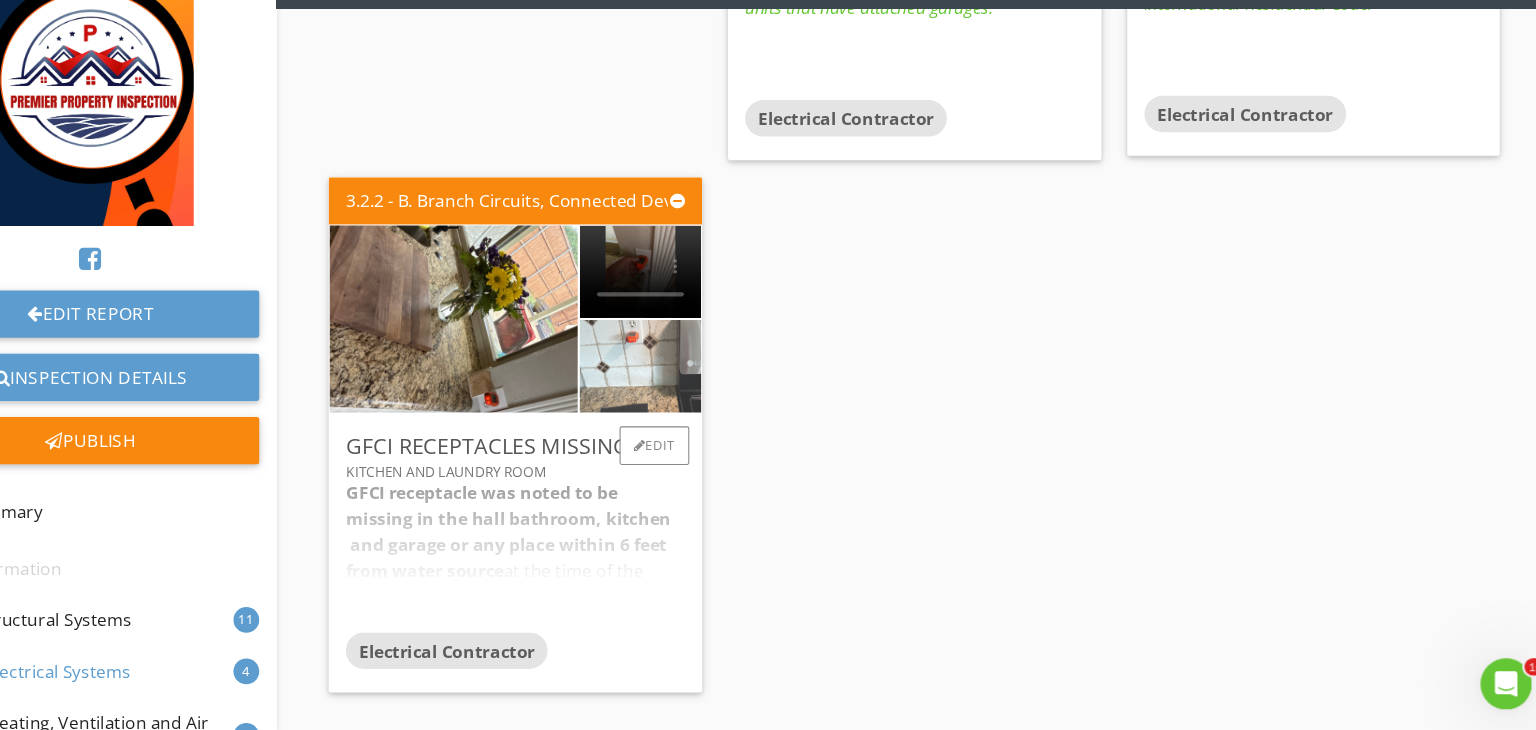 click at bounding box center (685, 389) 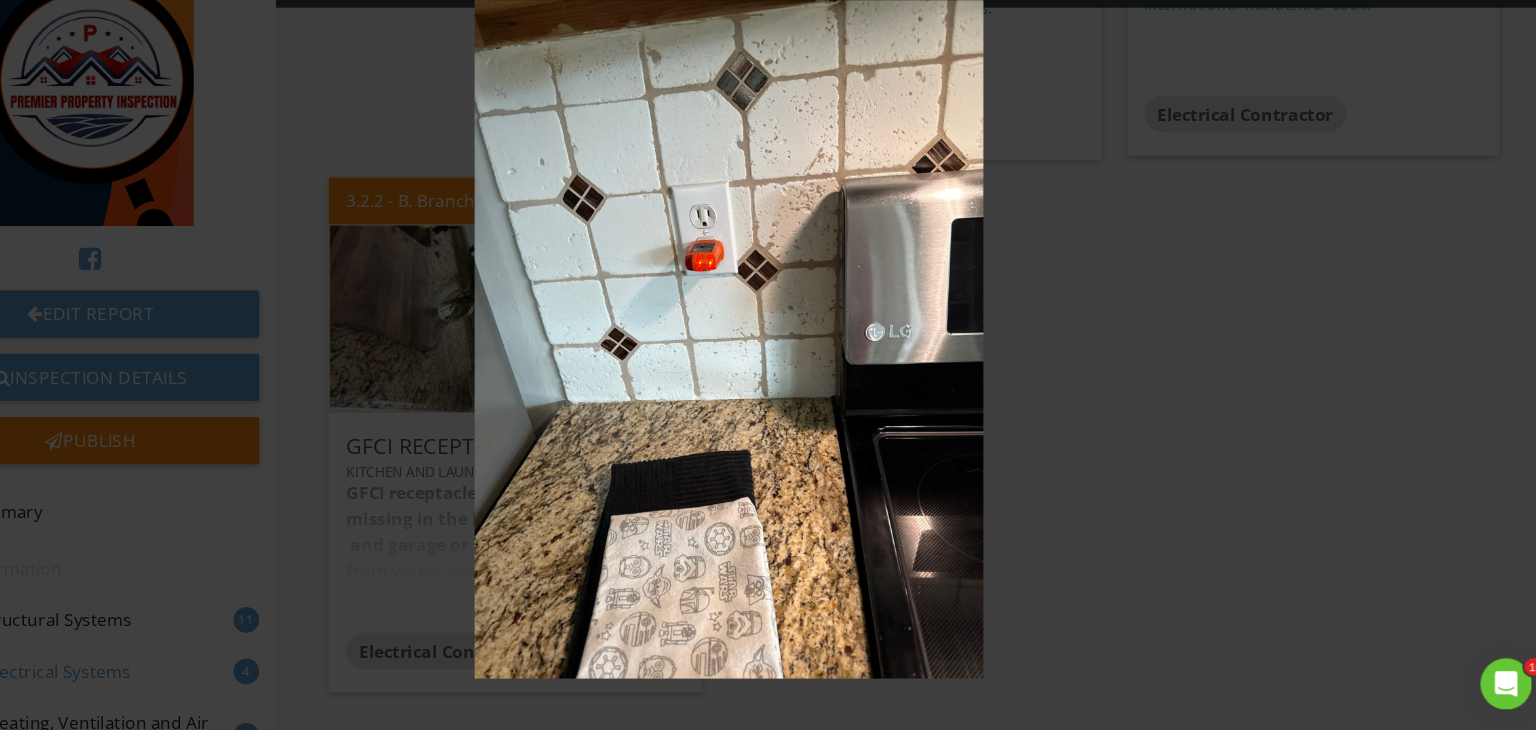 click at bounding box center [768, 365] 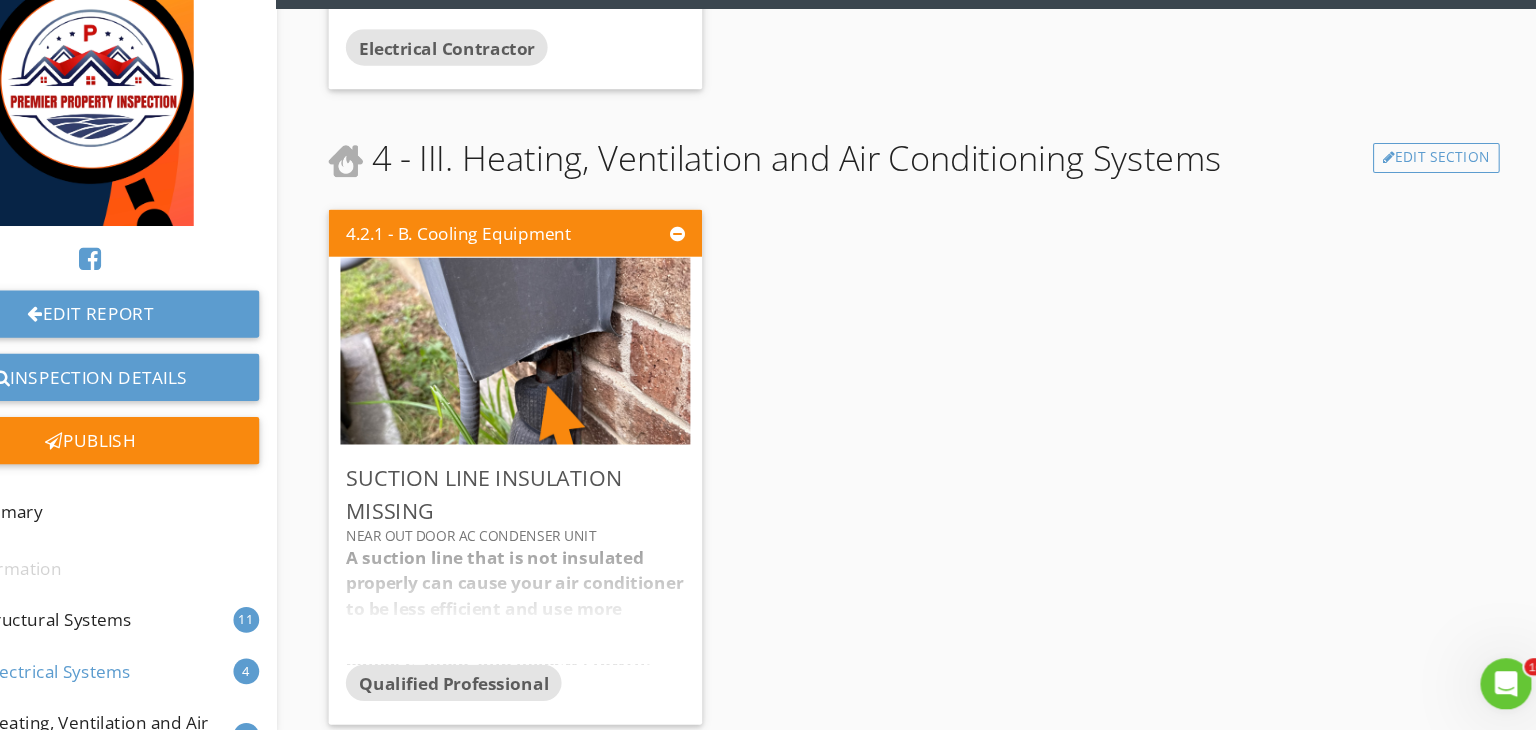 scroll, scrollTop: 5305, scrollLeft: 0, axis: vertical 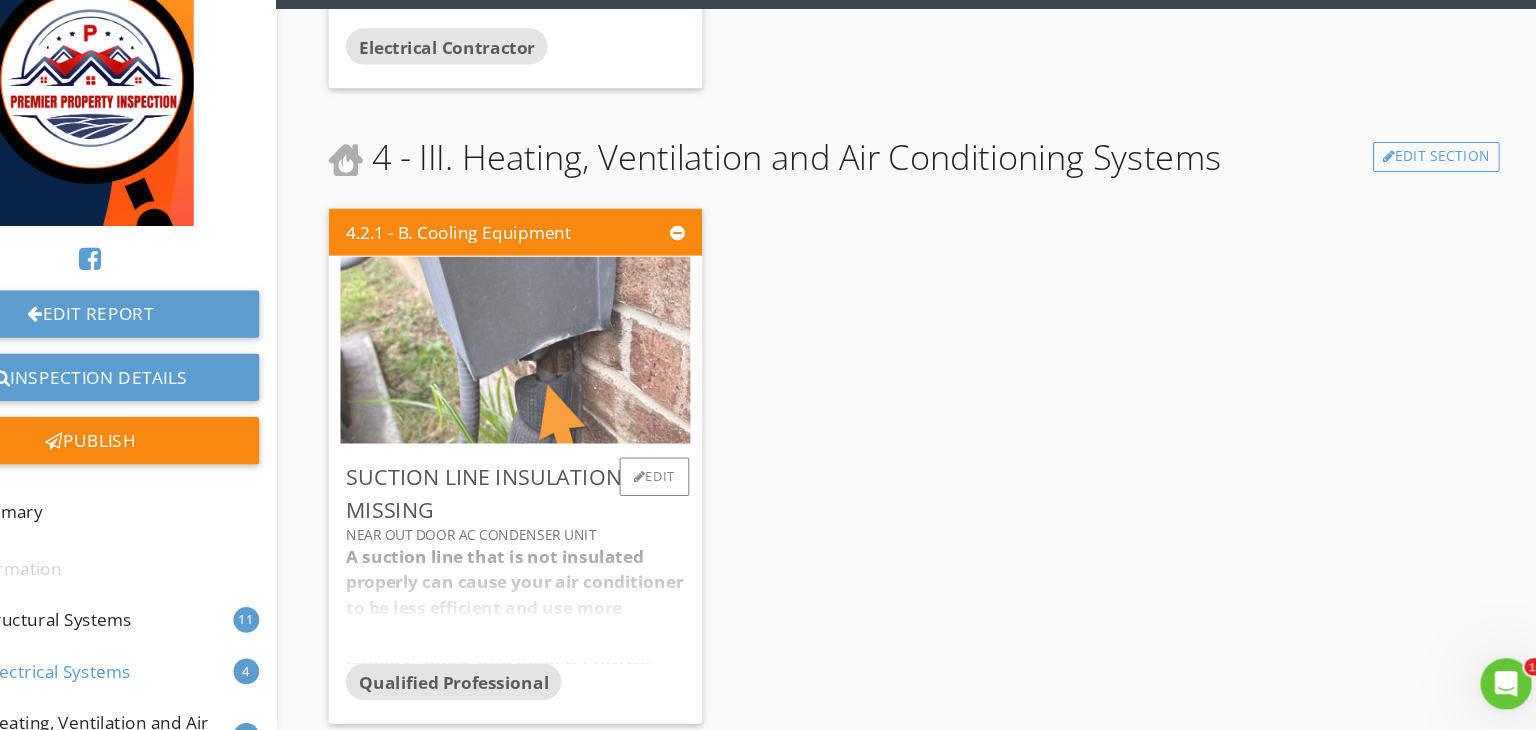 click at bounding box center (569, 374) 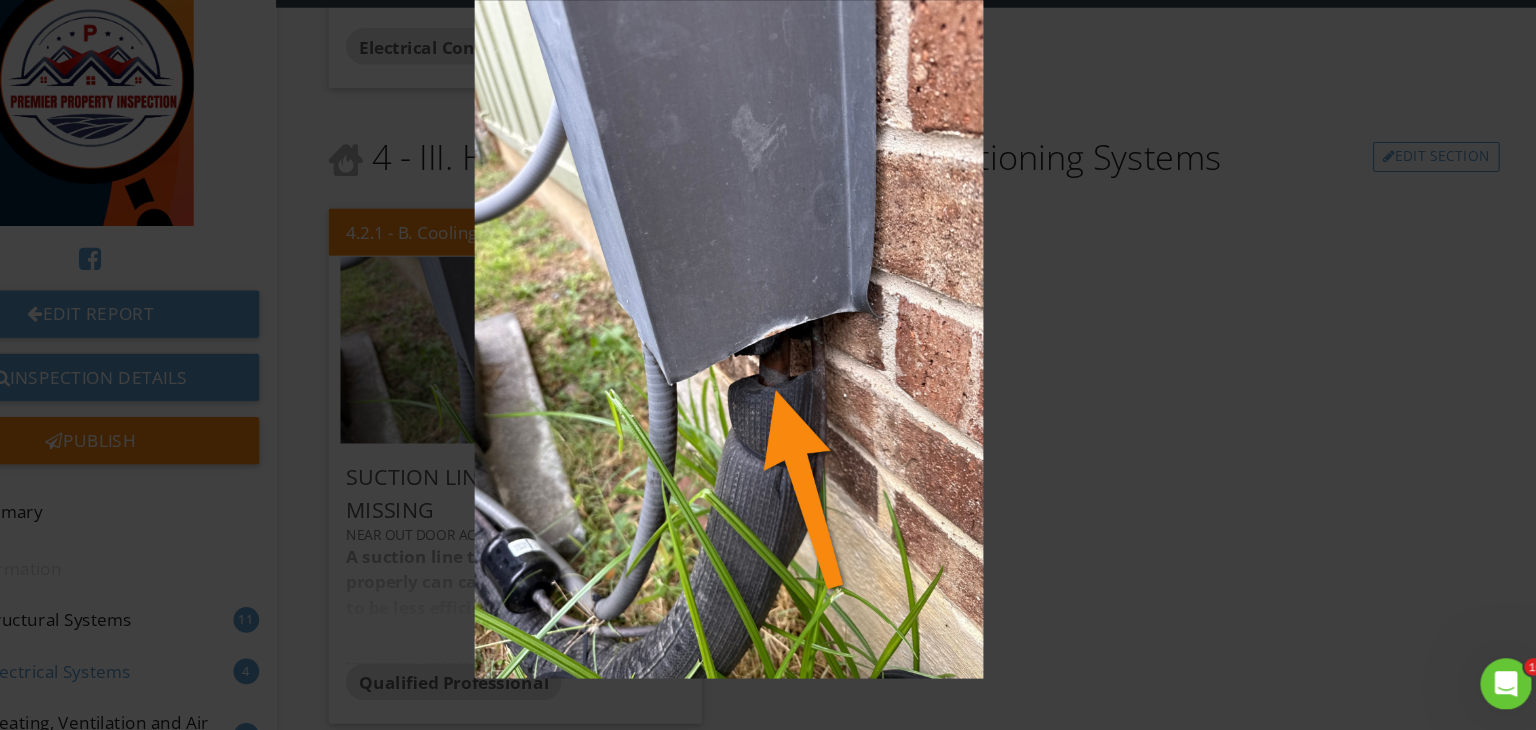 click at bounding box center (768, 365) 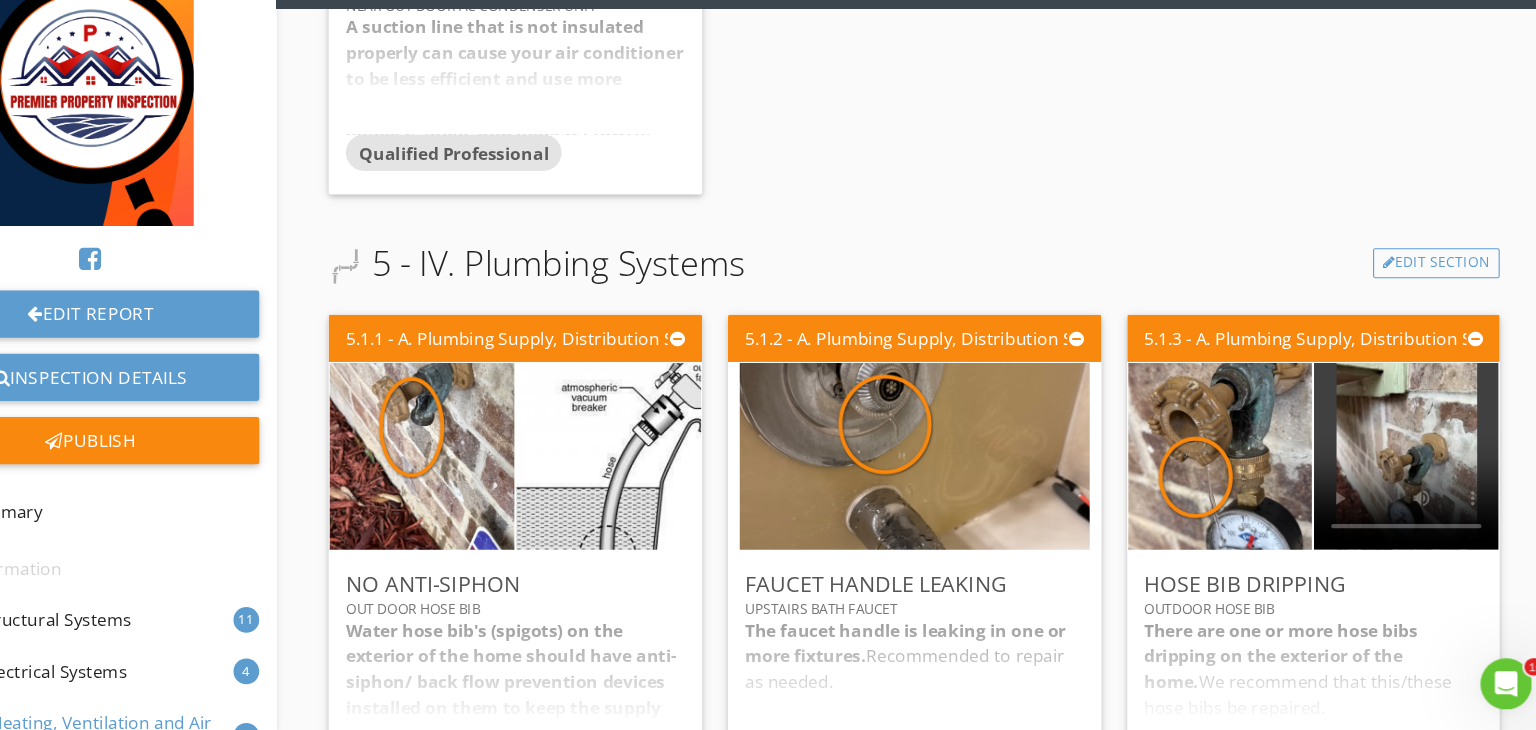 scroll, scrollTop: 5799, scrollLeft: 0, axis: vertical 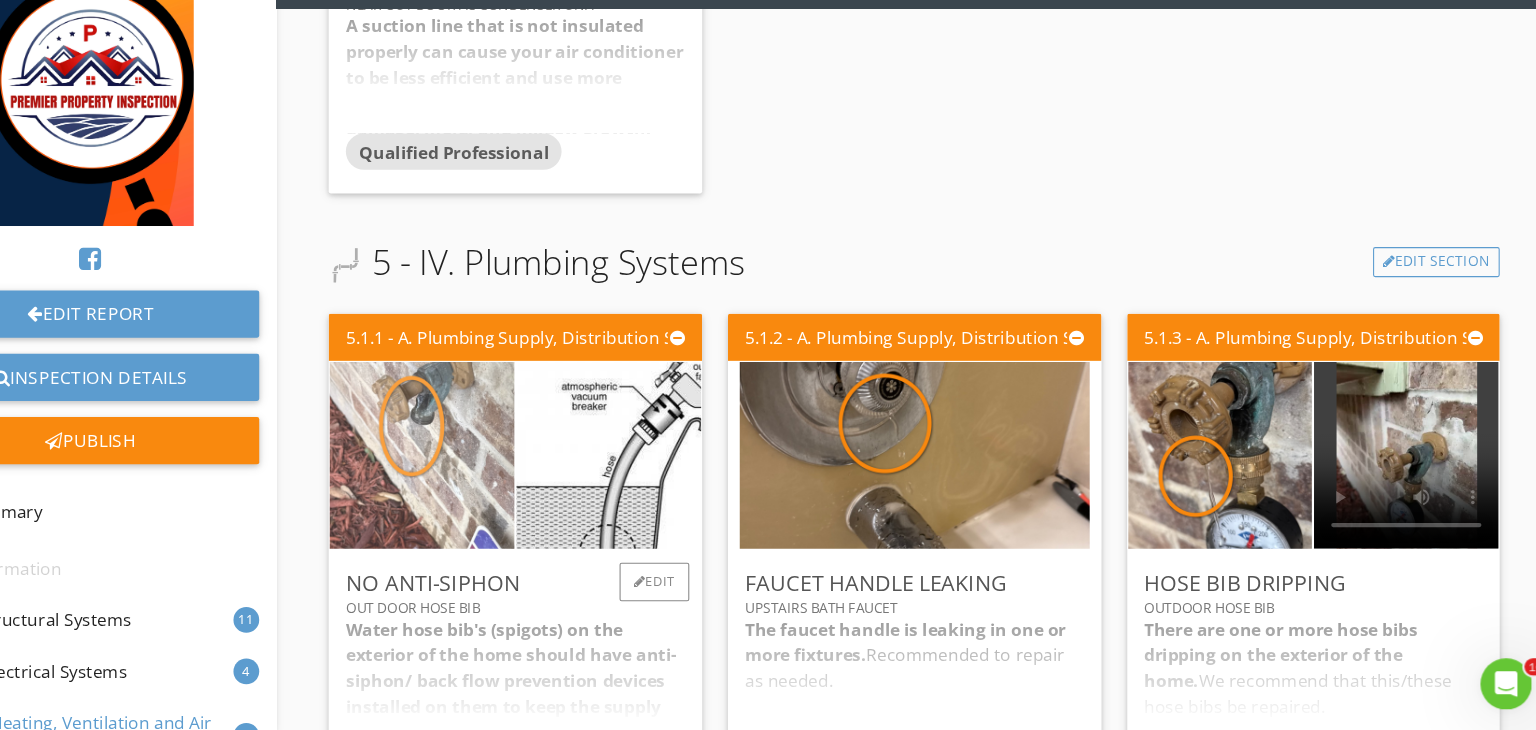 click at bounding box center (482, 472) 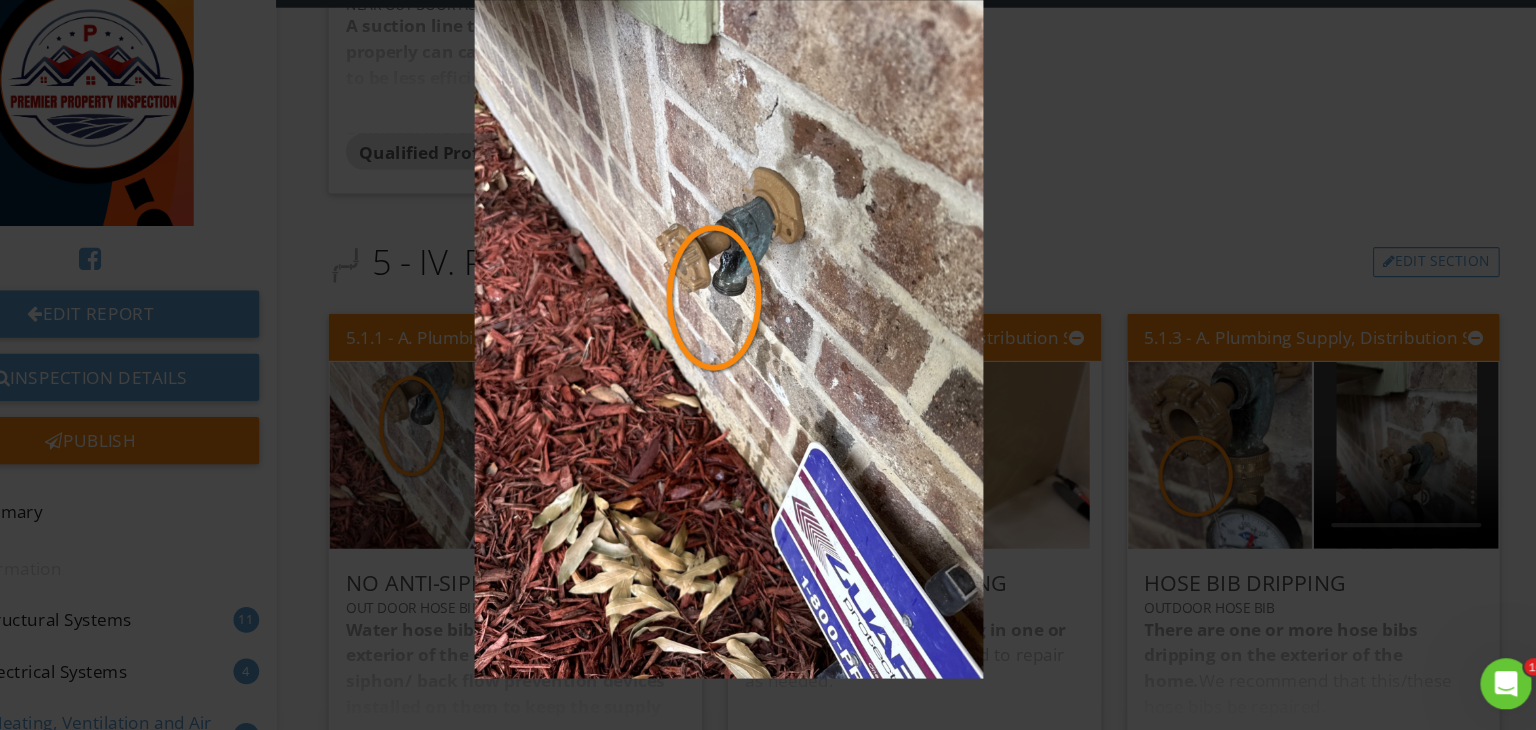 click at bounding box center [768, 365] 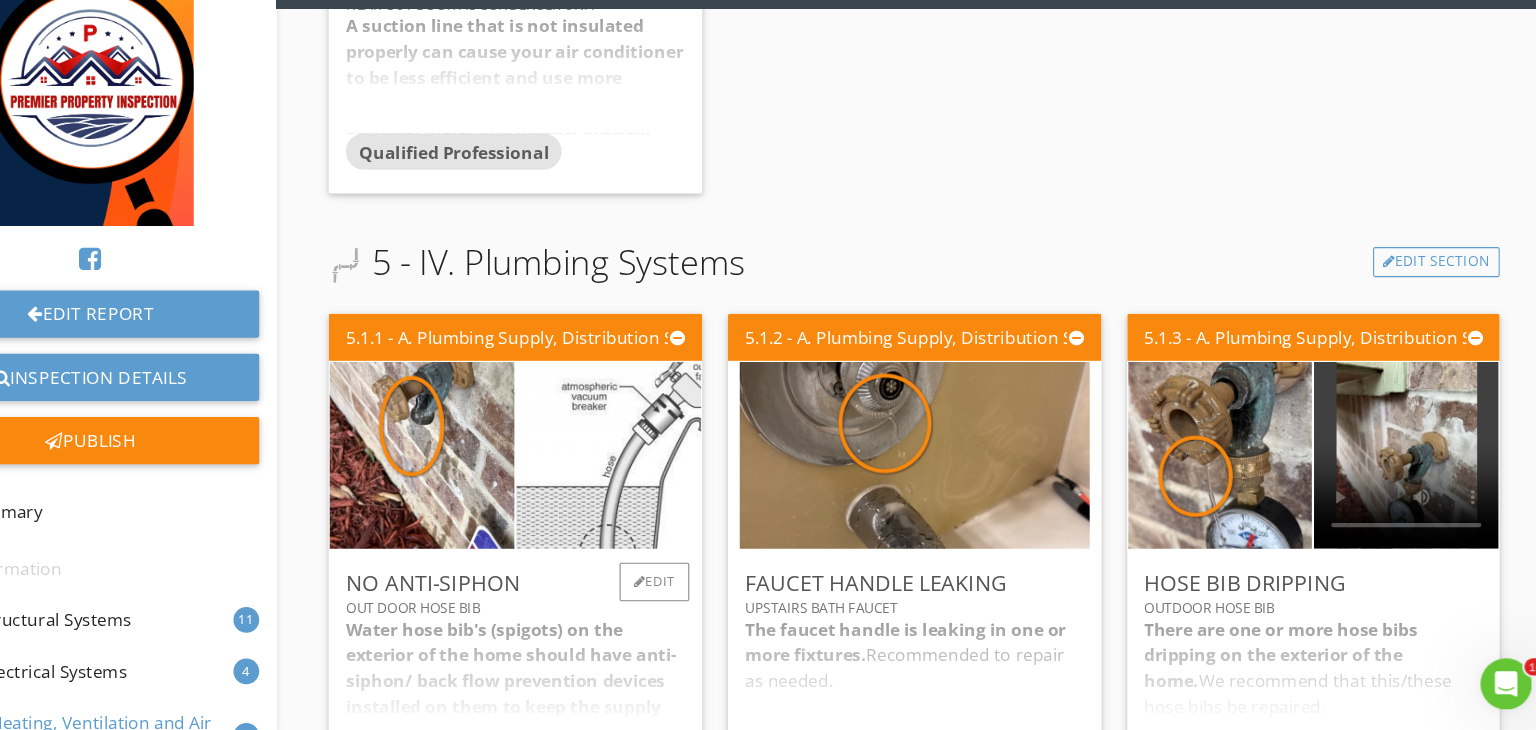 click at bounding box center [656, 473] 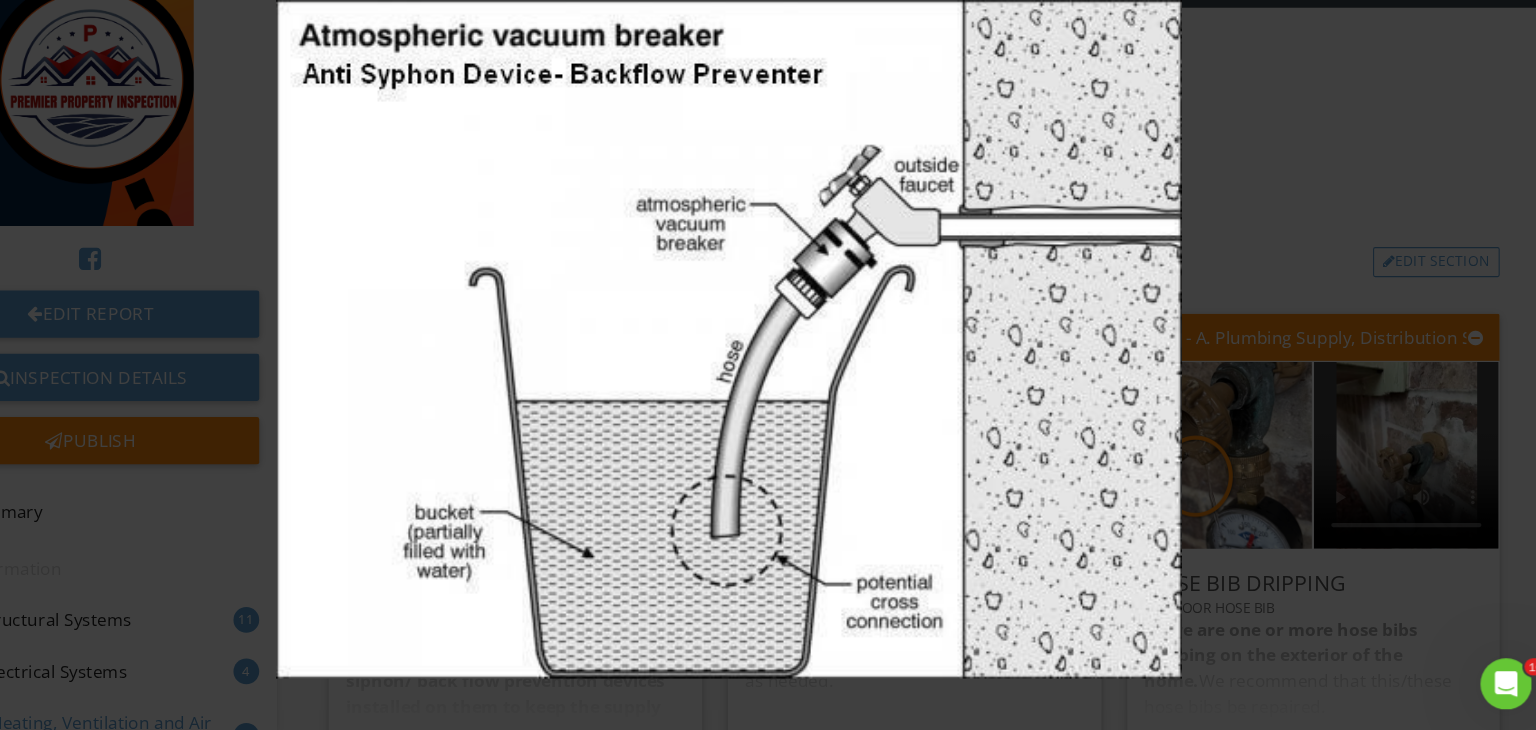 click at bounding box center (768, 365) 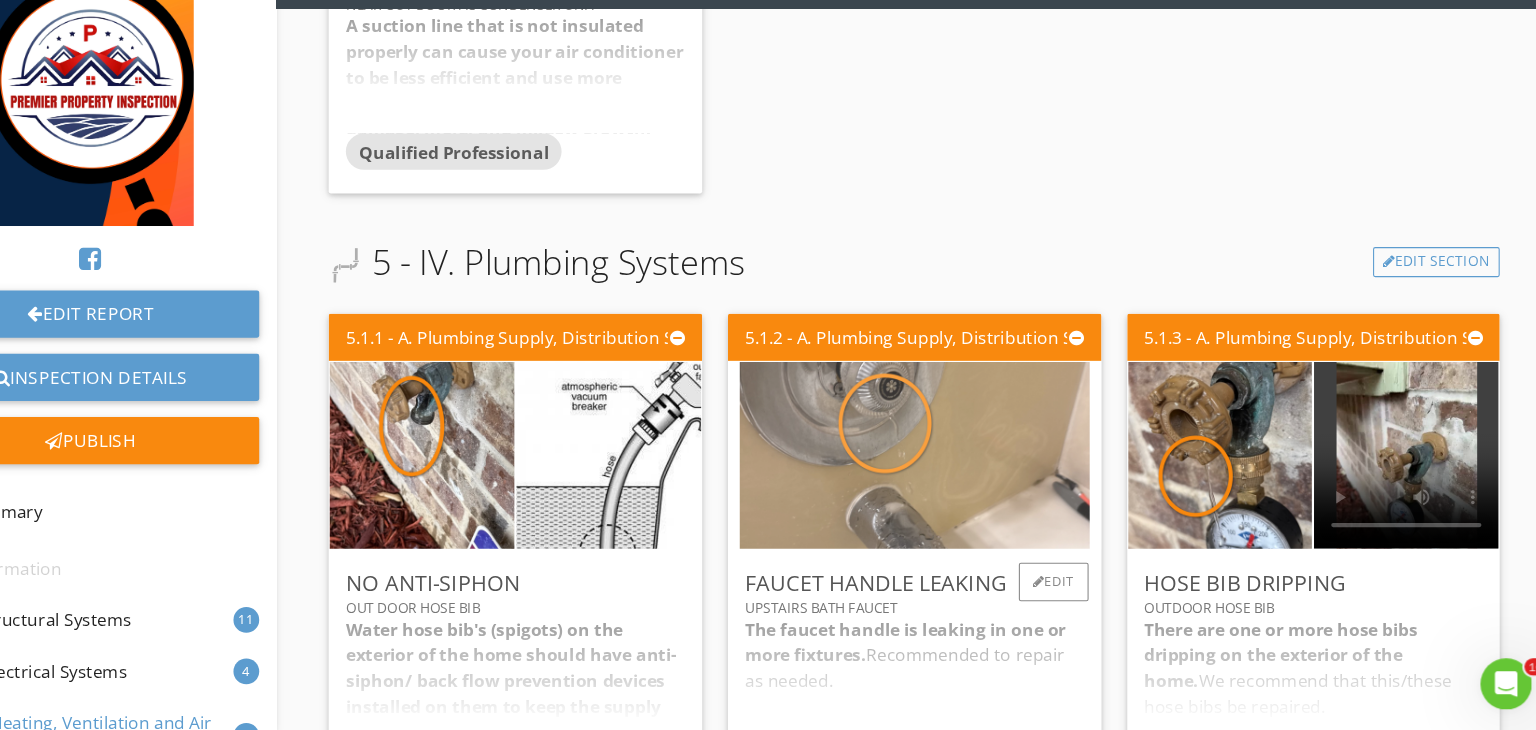 click at bounding box center (941, 472) 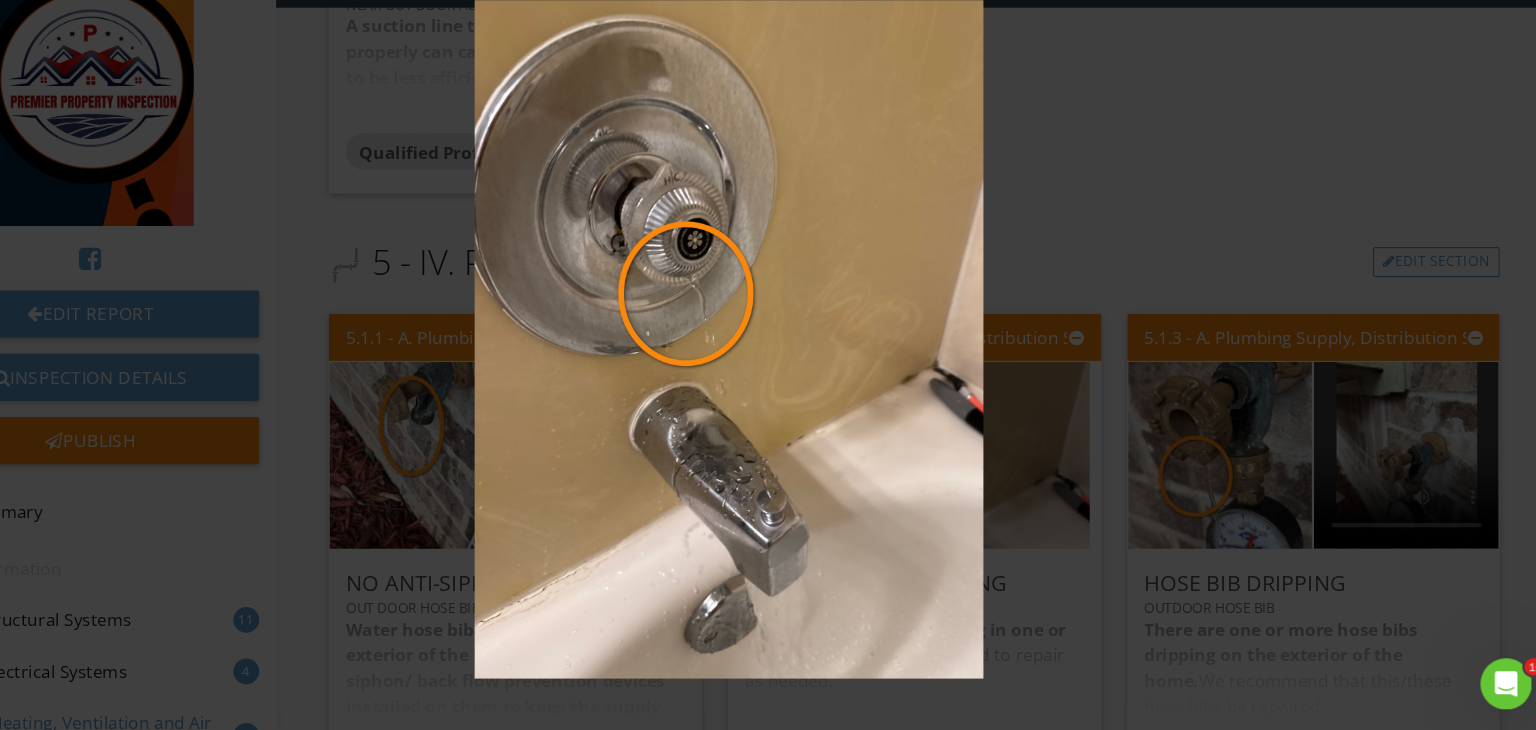 click at bounding box center [768, 365] 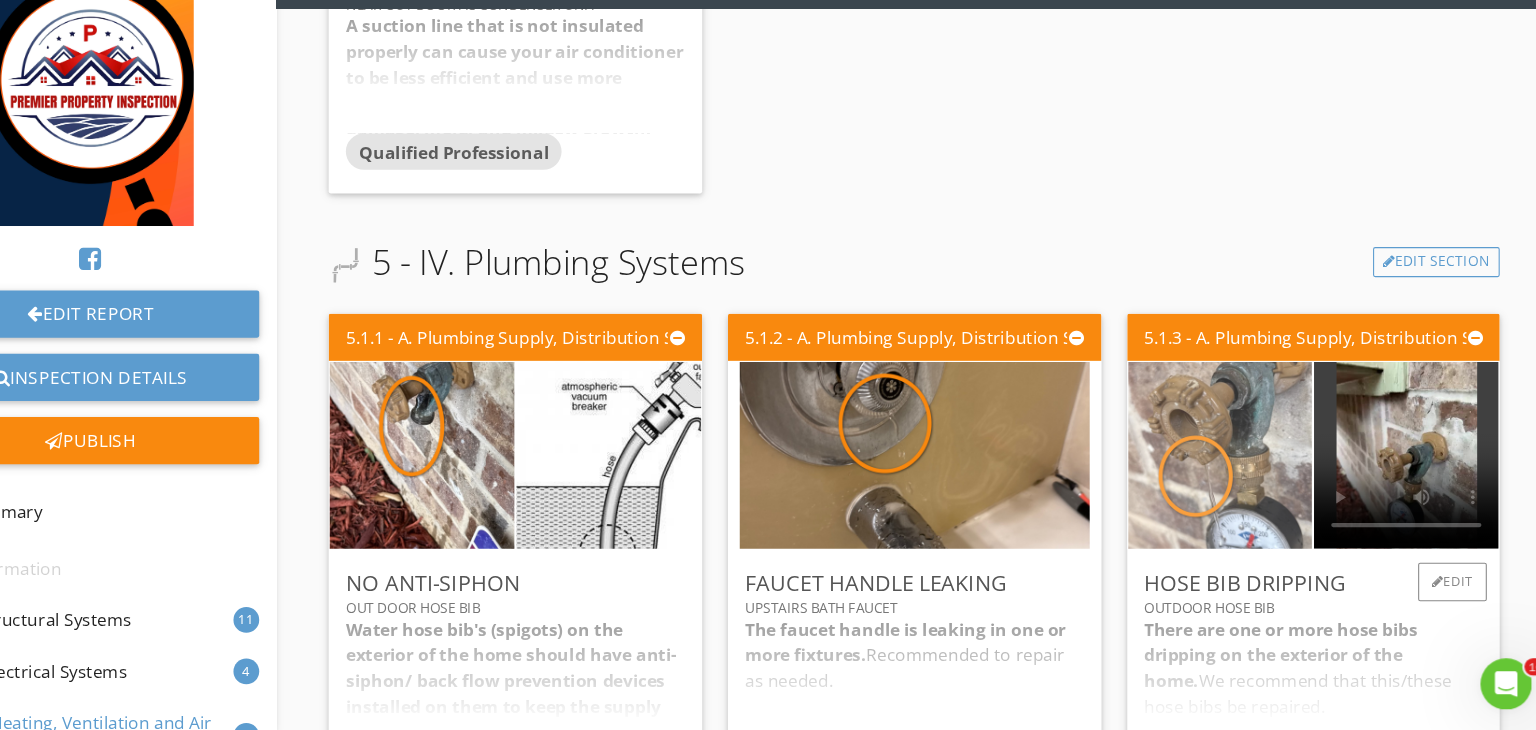 click at bounding box center (1225, 472) 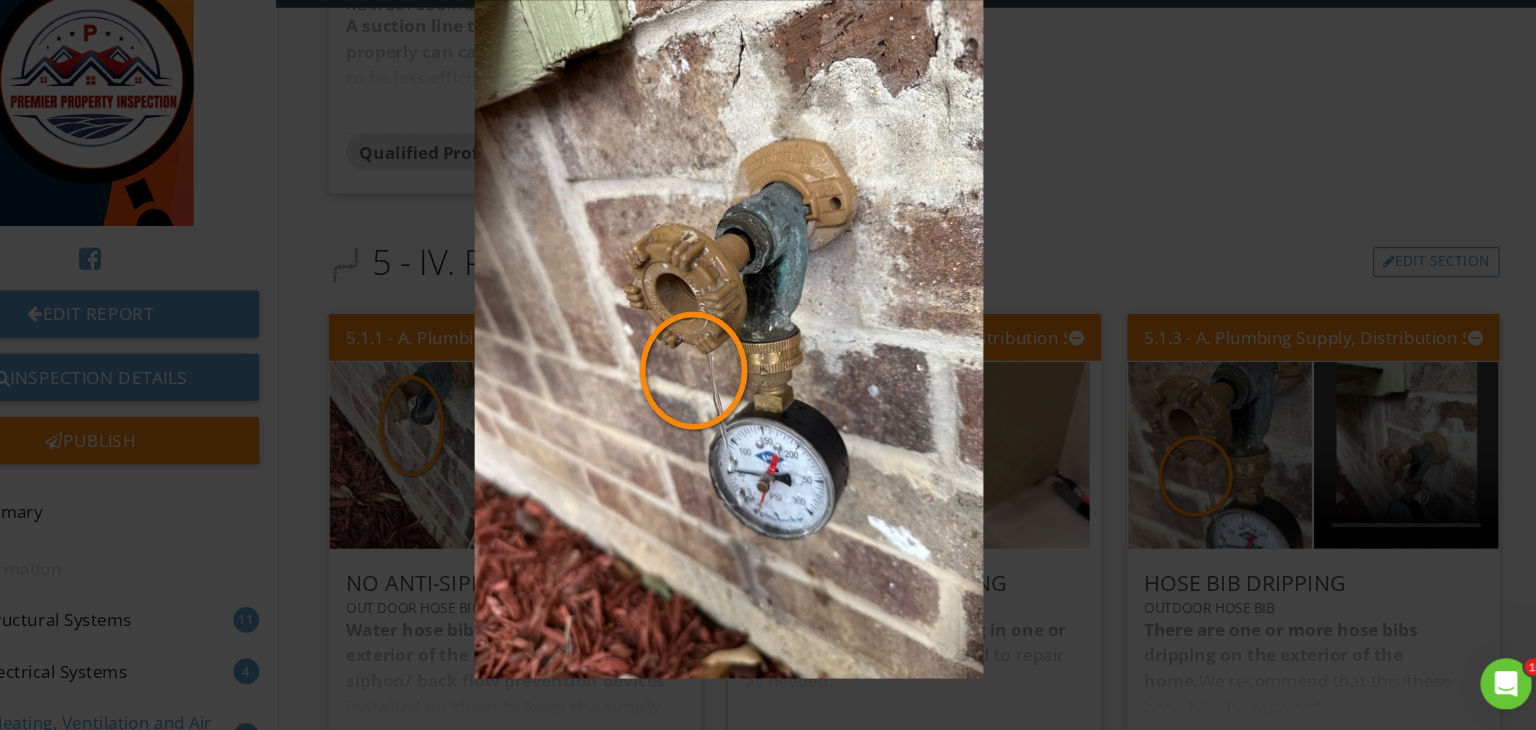 click at bounding box center [768, 365] 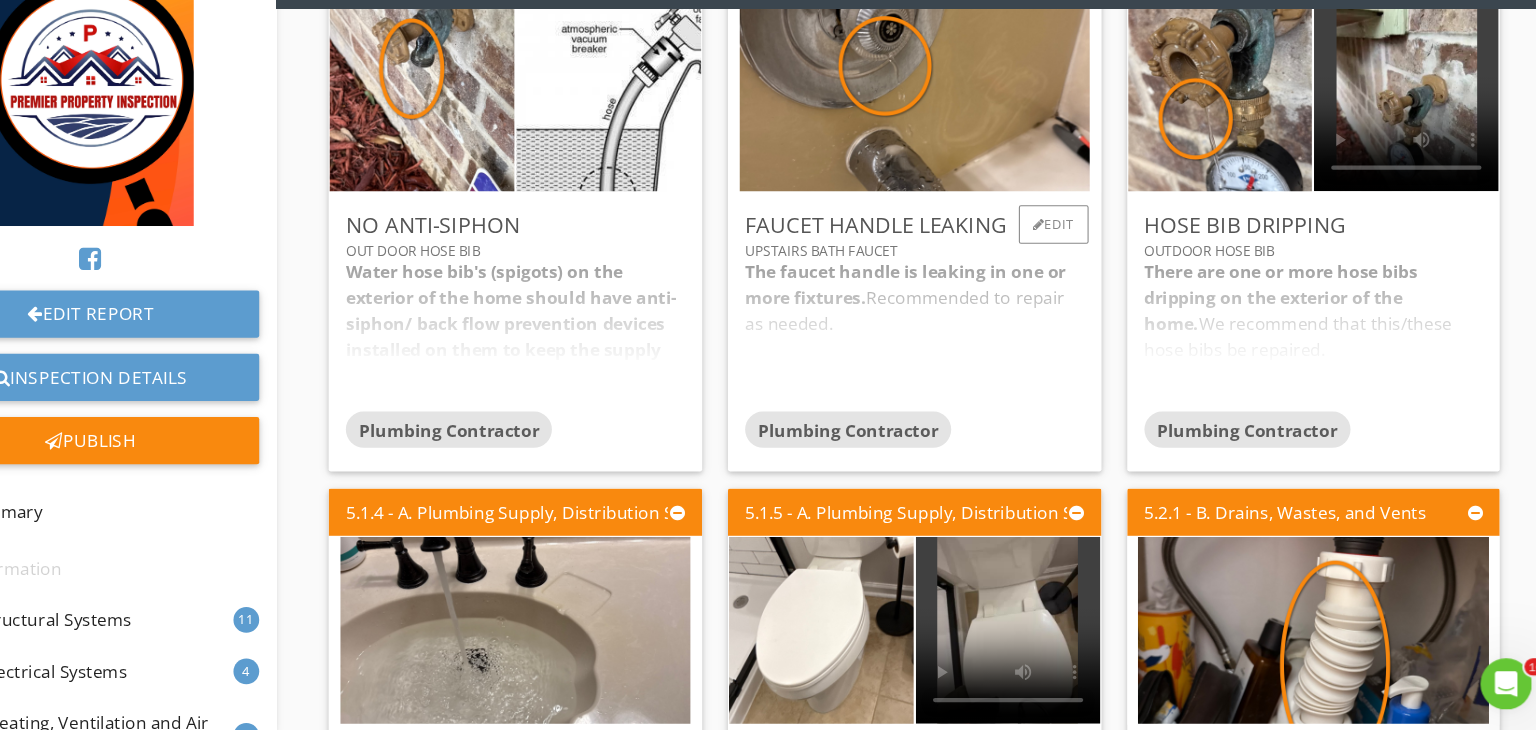 scroll, scrollTop: 6400, scrollLeft: 0, axis: vertical 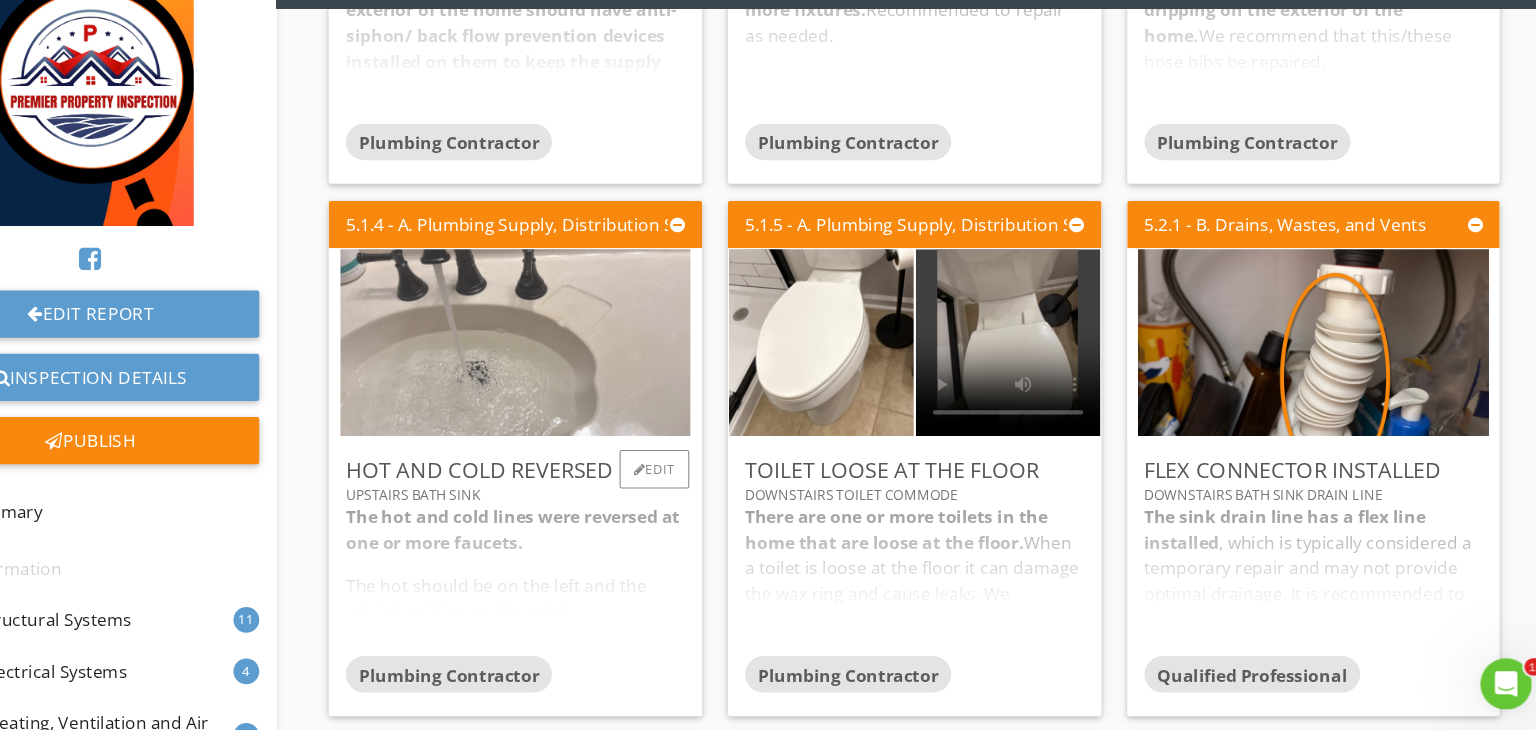 click at bounding box center [569, 367] 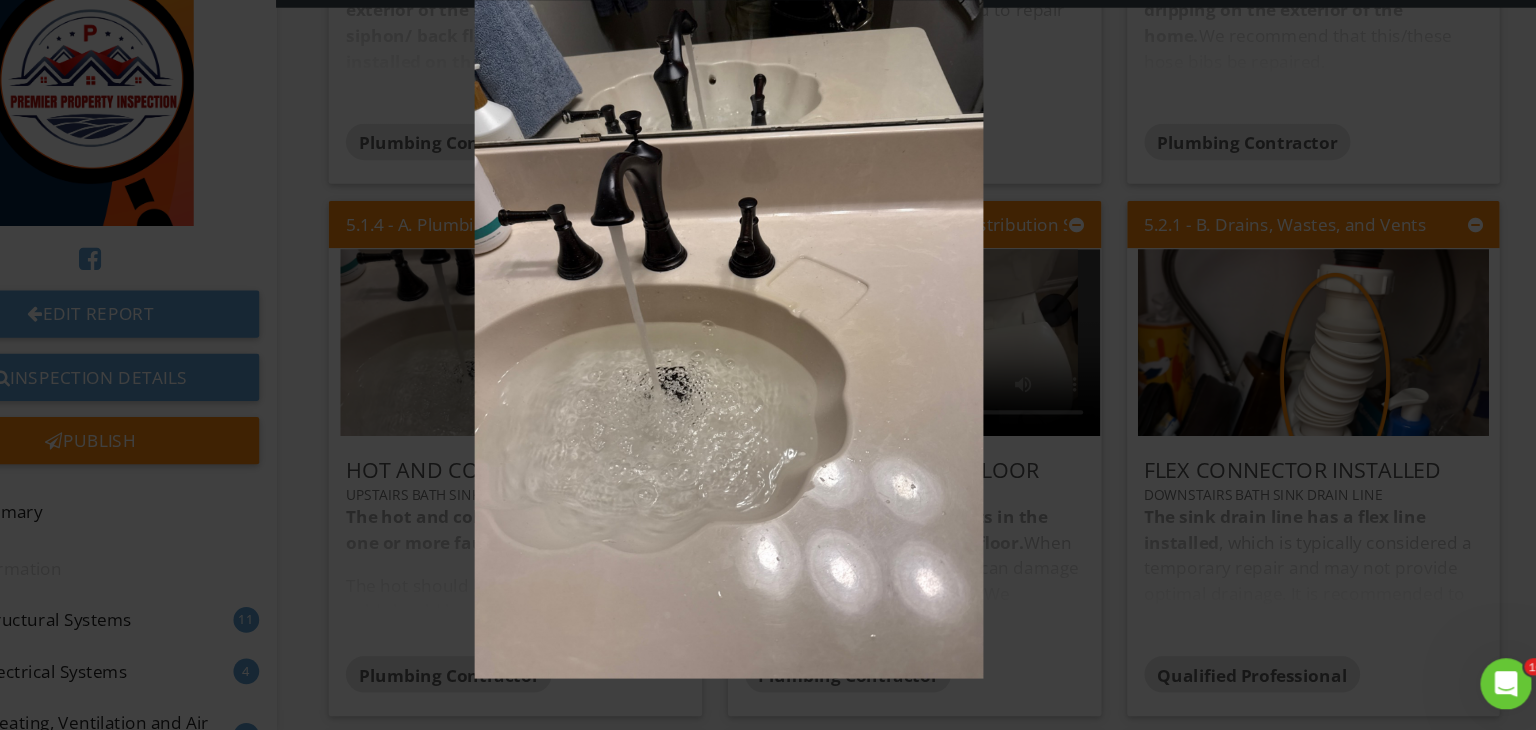 click at bounding box center [768, 365] 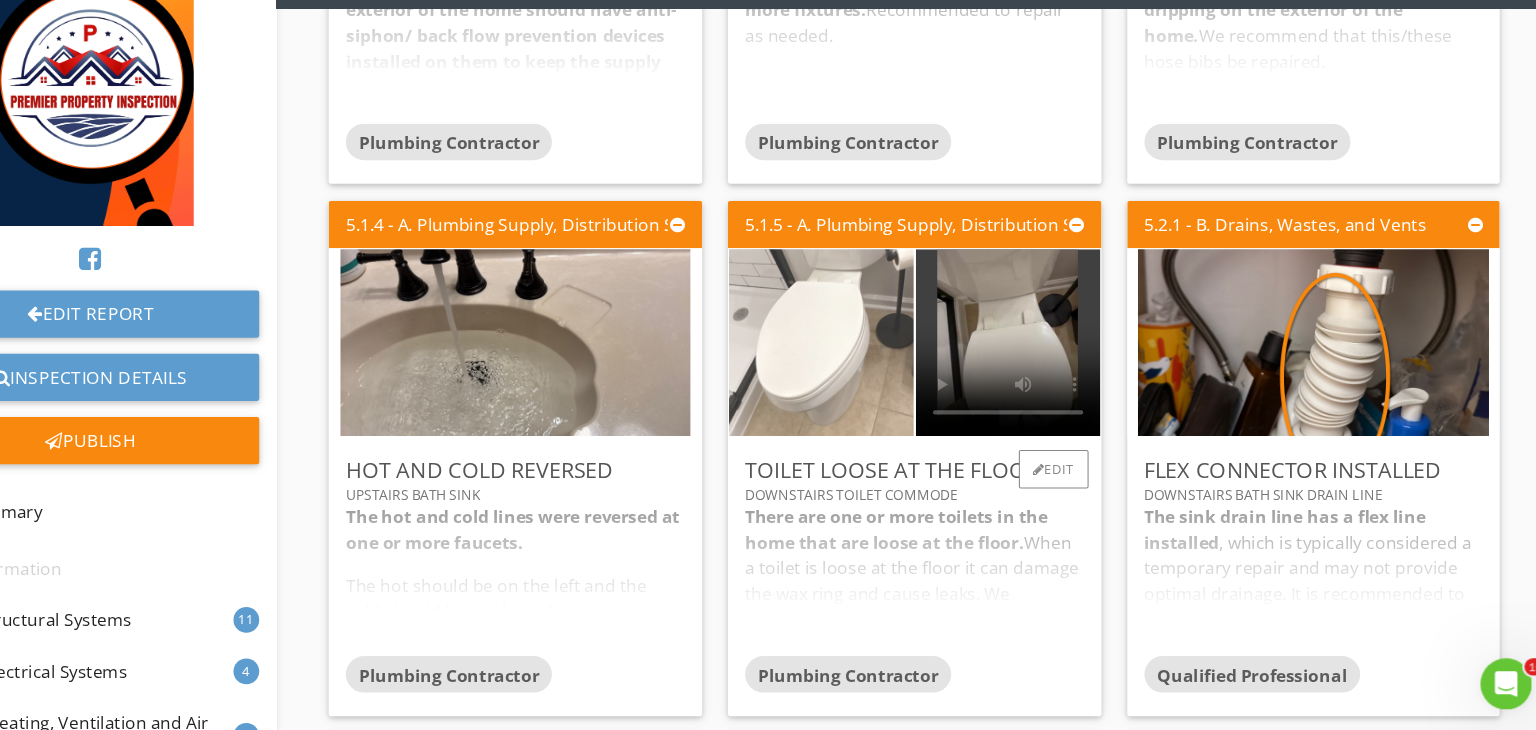click at bounding box center [854, 367] 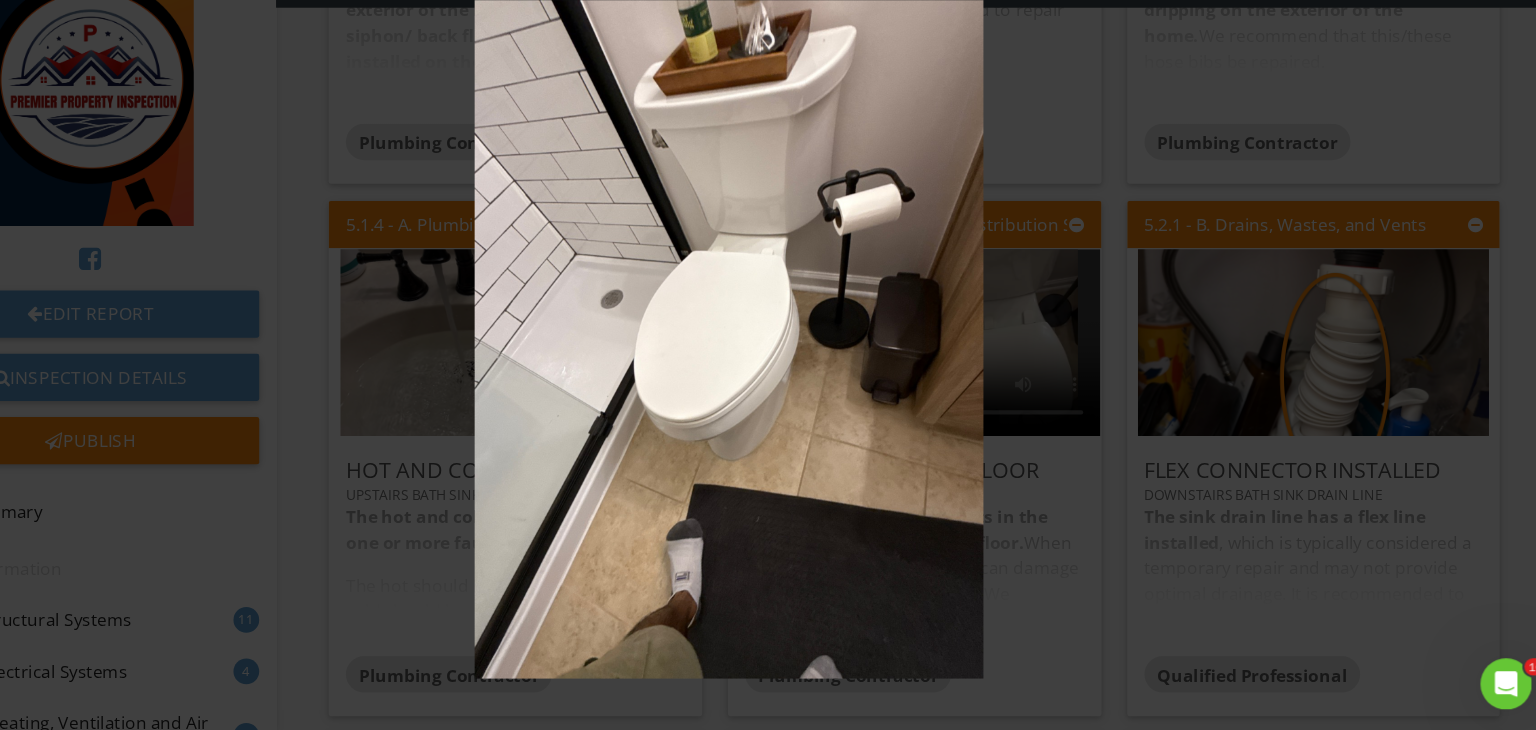 click at bounding box center [768, 365] 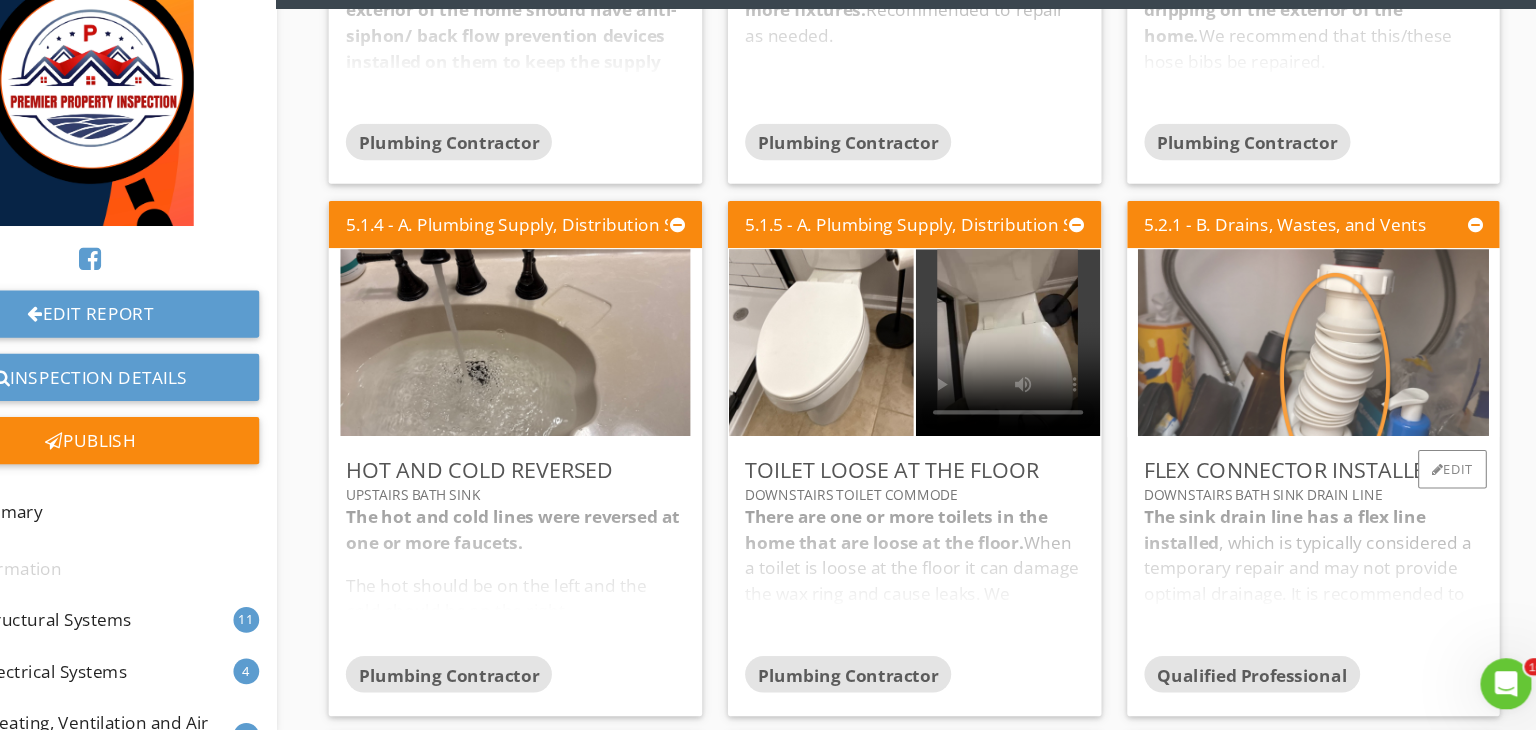click at bounding box center (1312, 367) 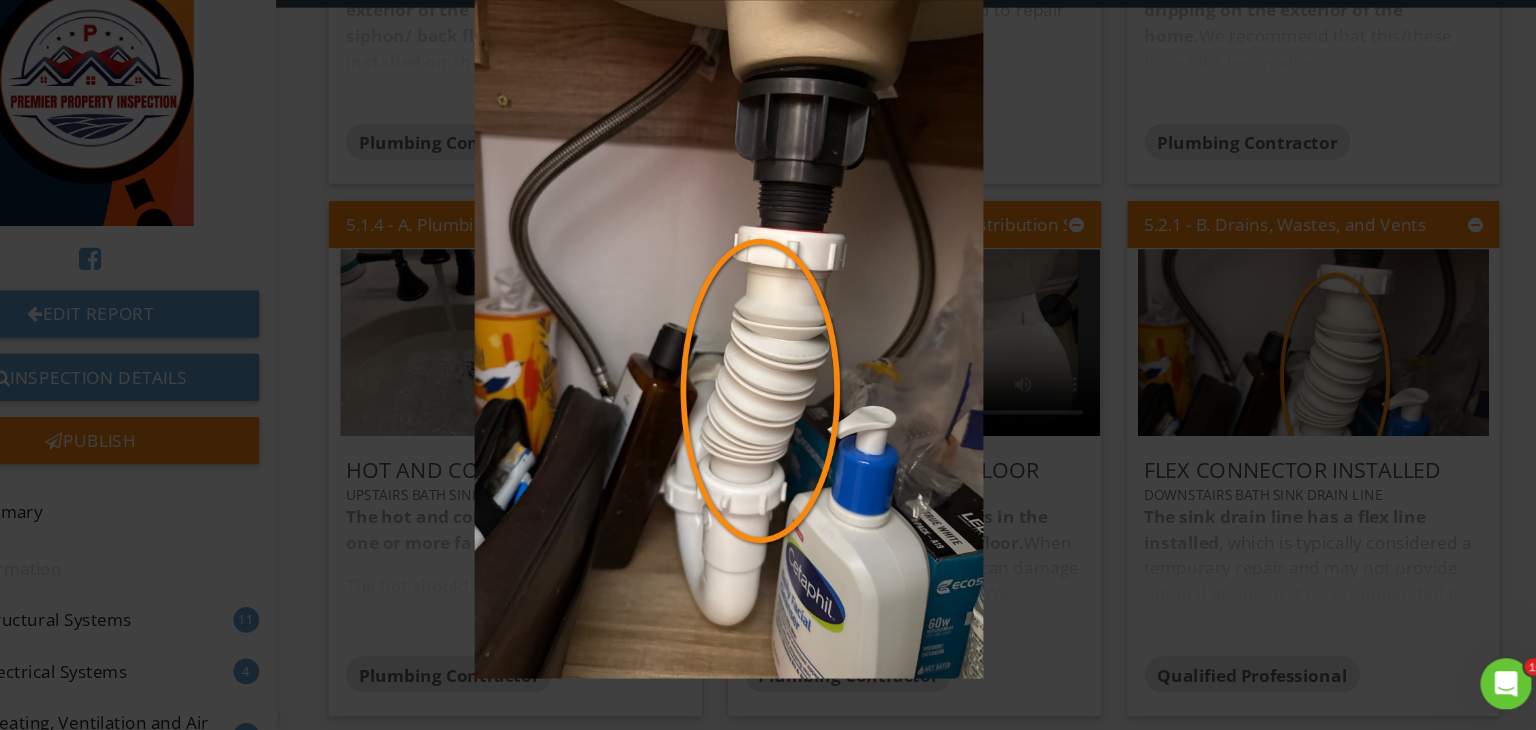 click at bounding box center (768, 365) 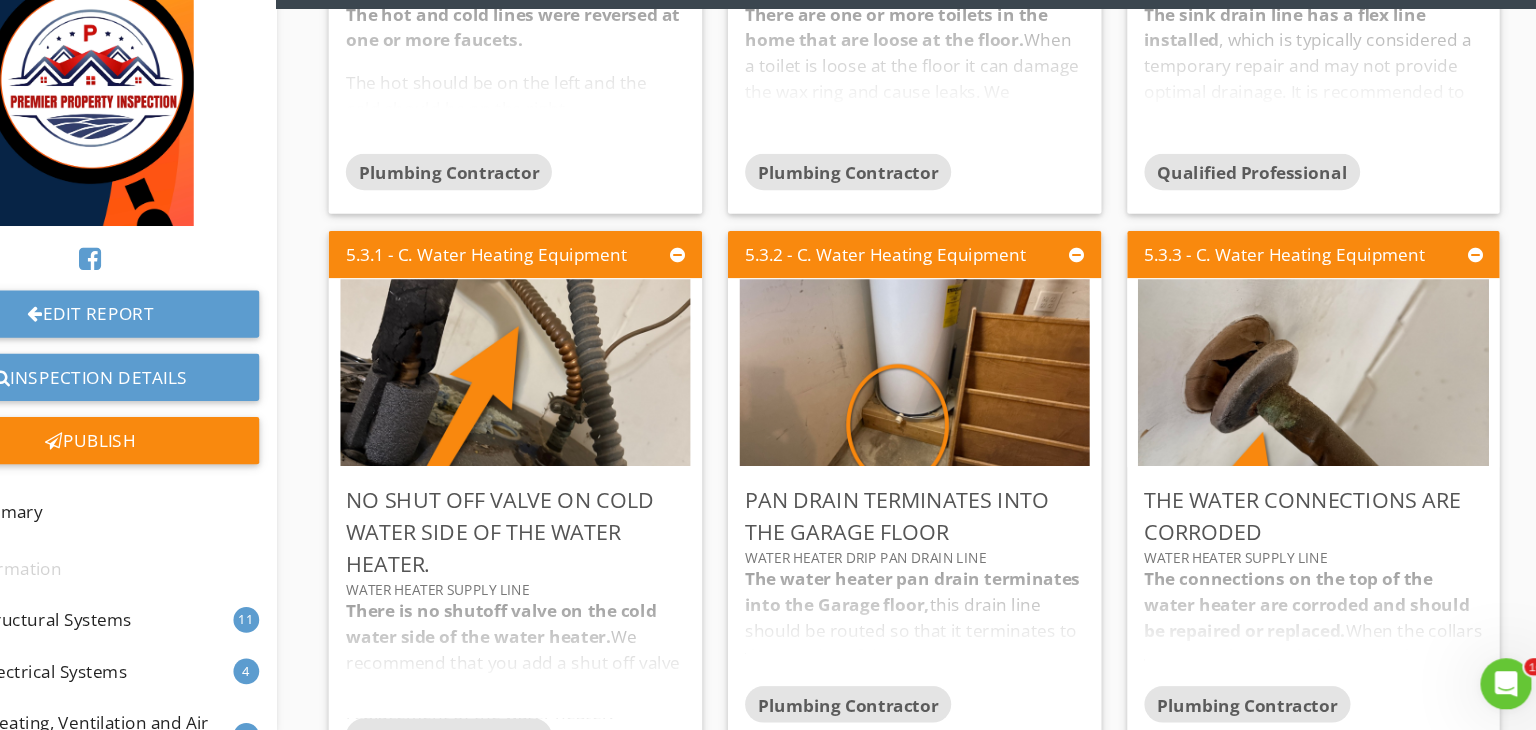 scroll, scrollTop: 6879, scrollLeft: 0, axis: vertical 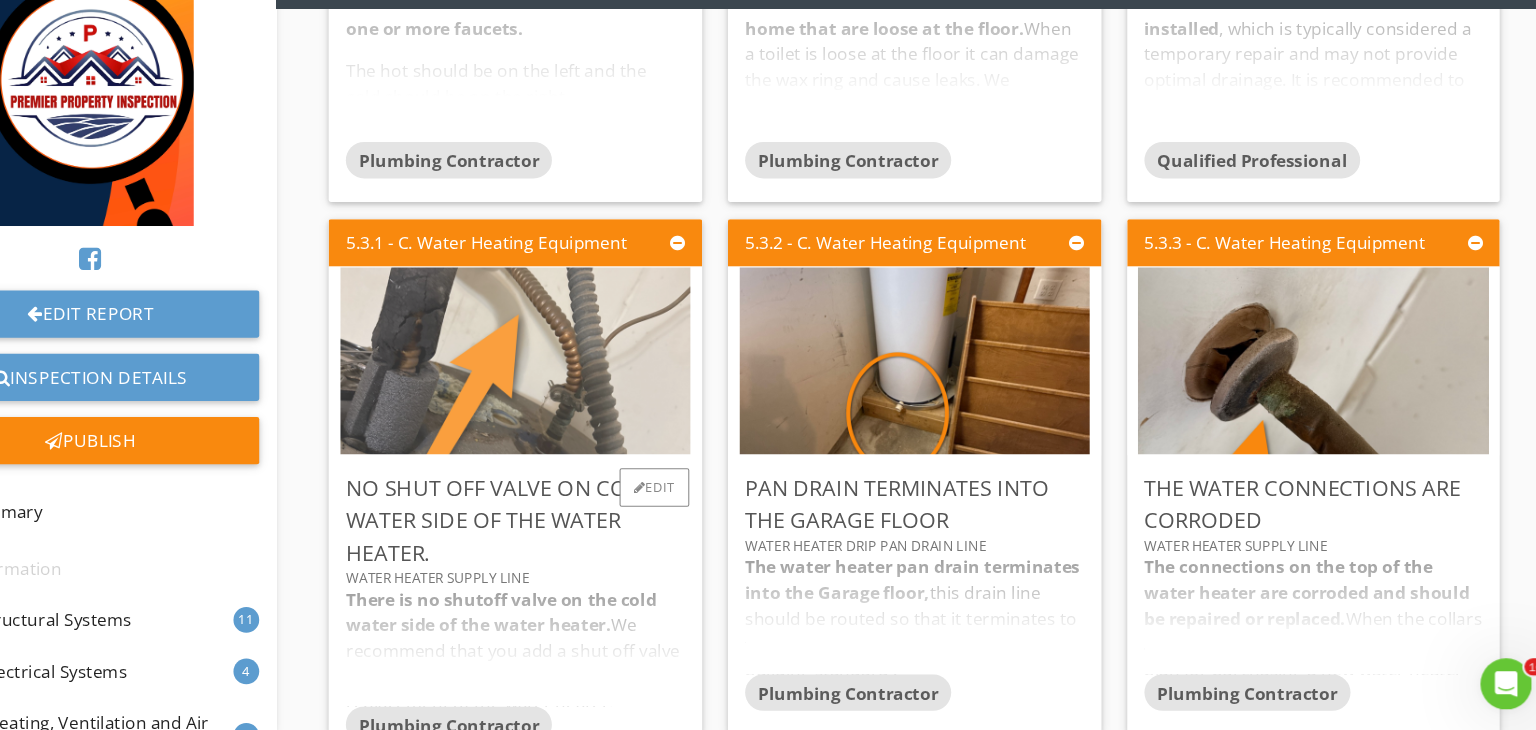 click at bounding box center (569, 384) 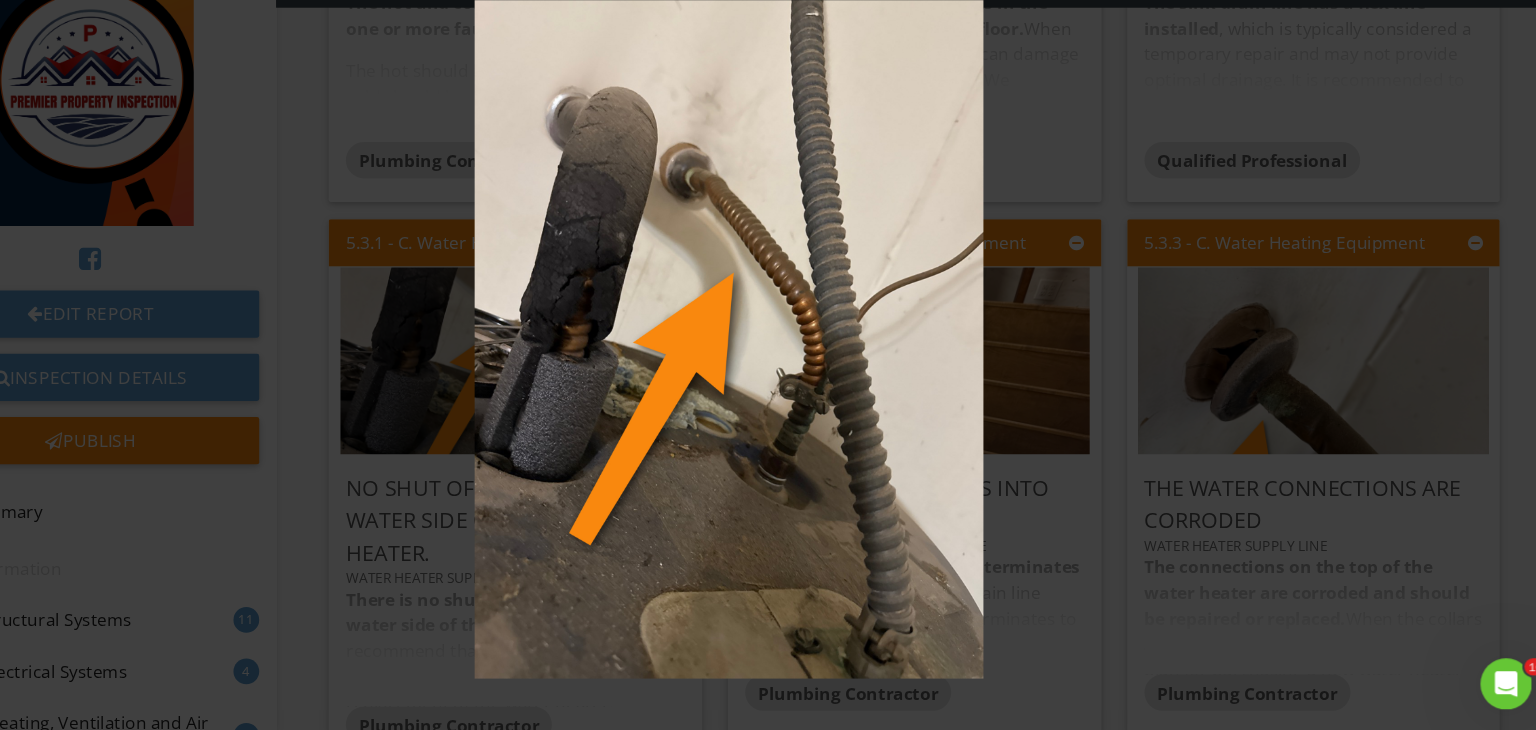 click at bounding box center (768, 365) 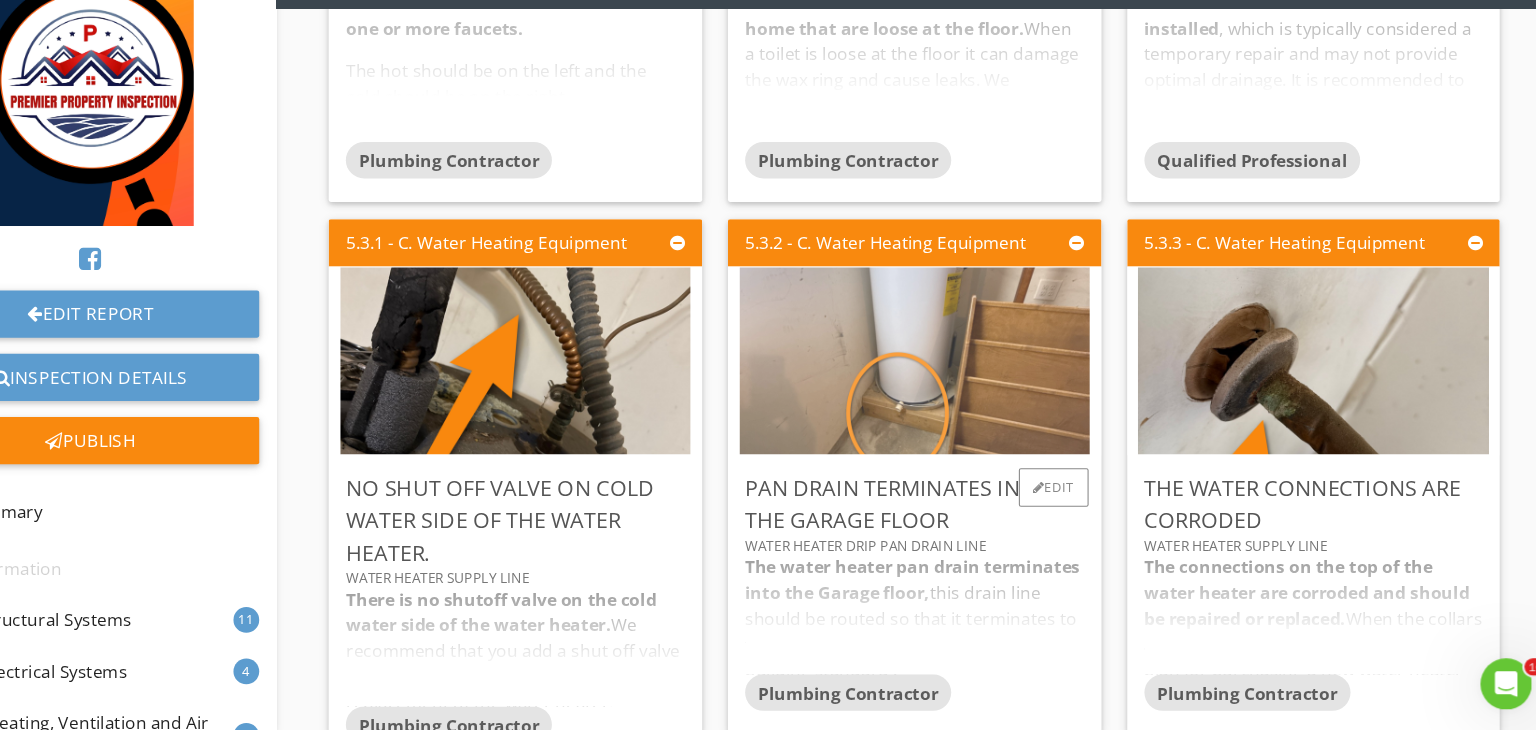 click at bounding box center [941, 384] 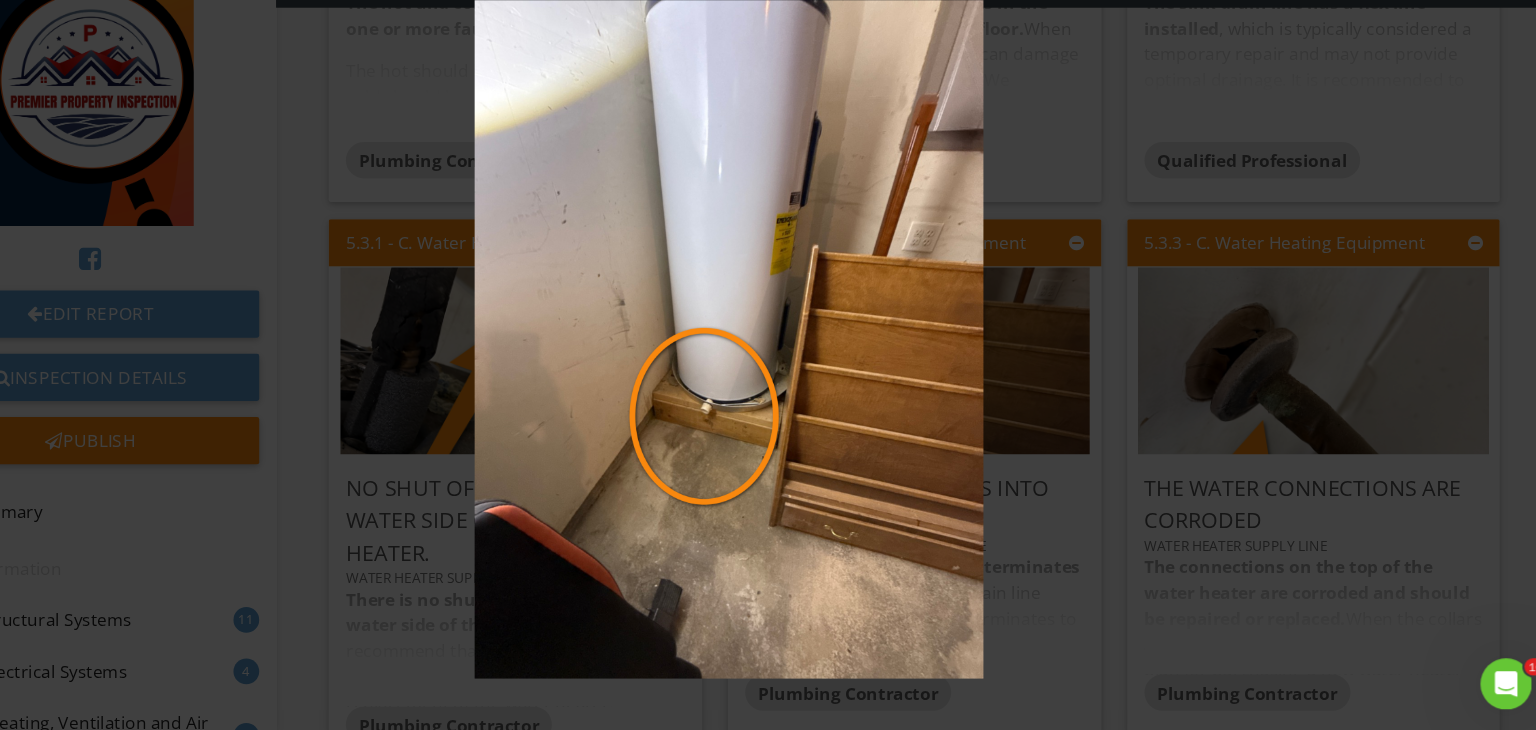 click at bounding box center (768, 365) 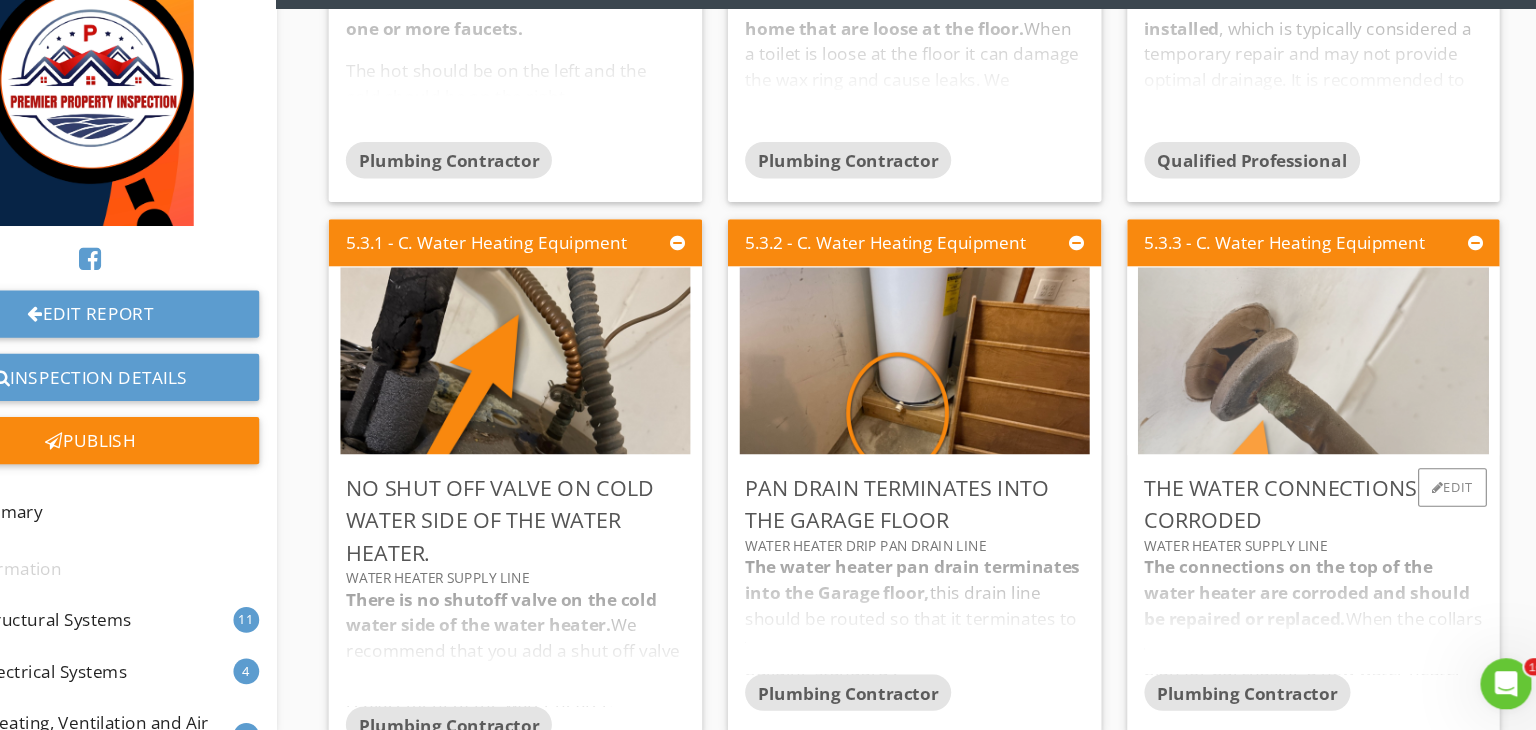 click at bounding box center [1312, 384] 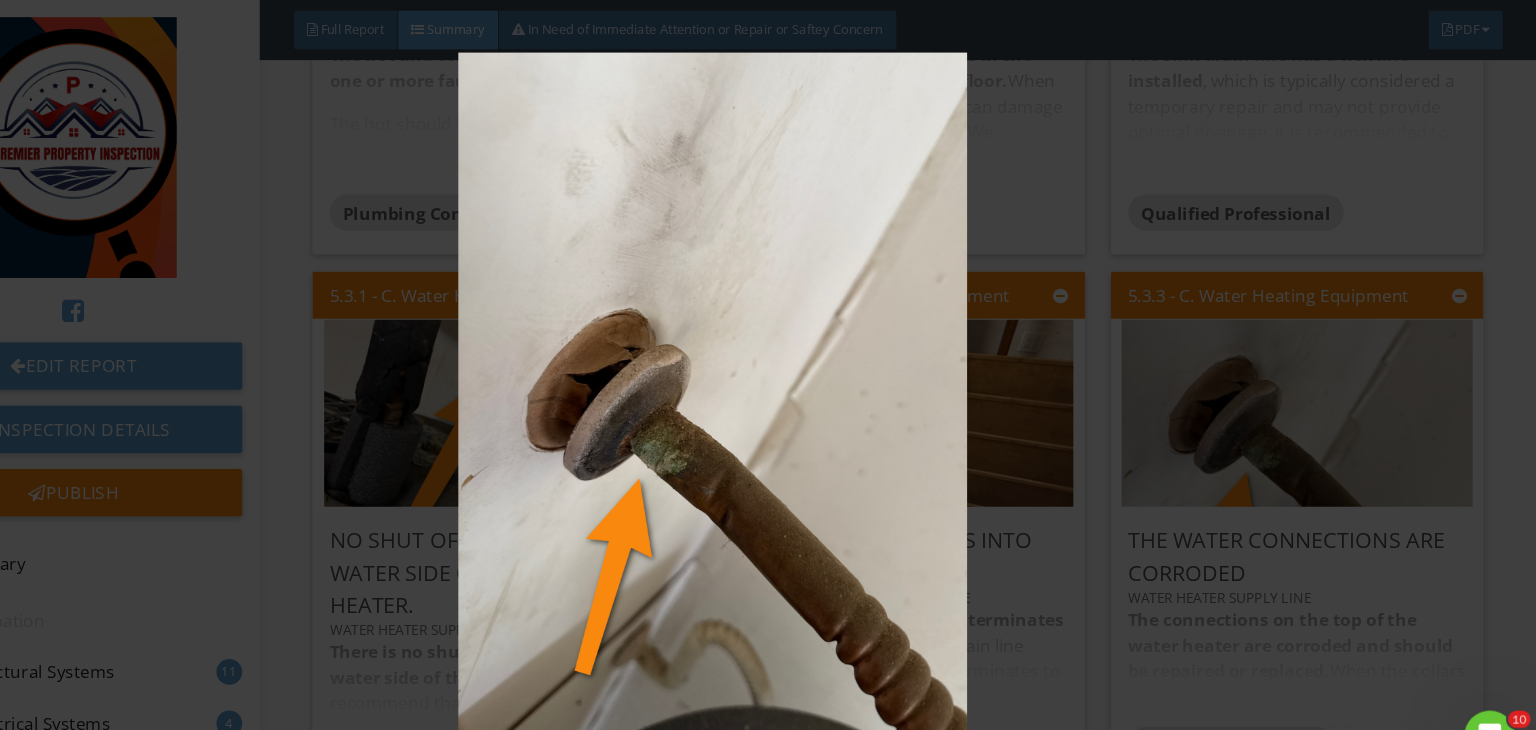 click at bounding box center (768, 365) 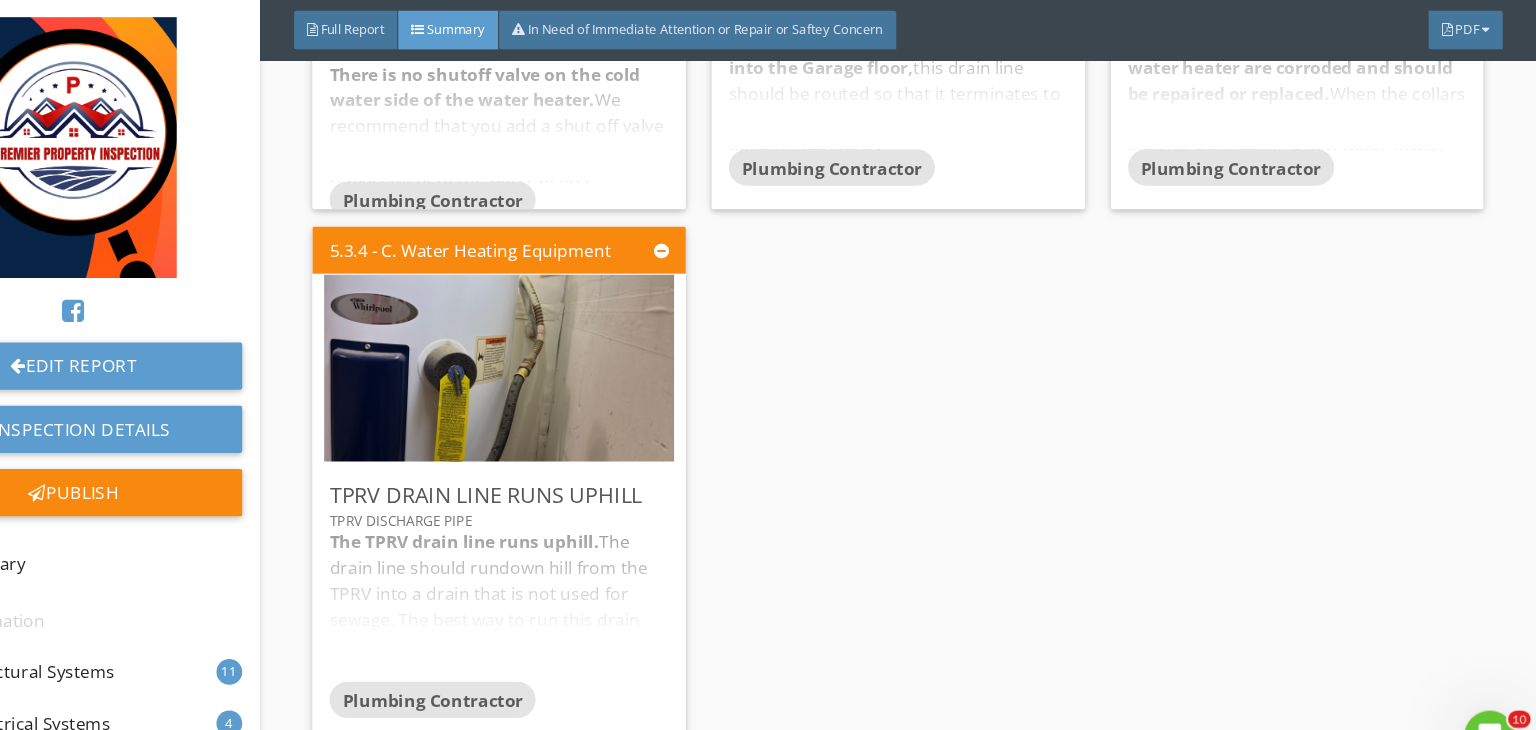 scroll, scrollTop: 7419, scrollLeft: 0, axis: vertical 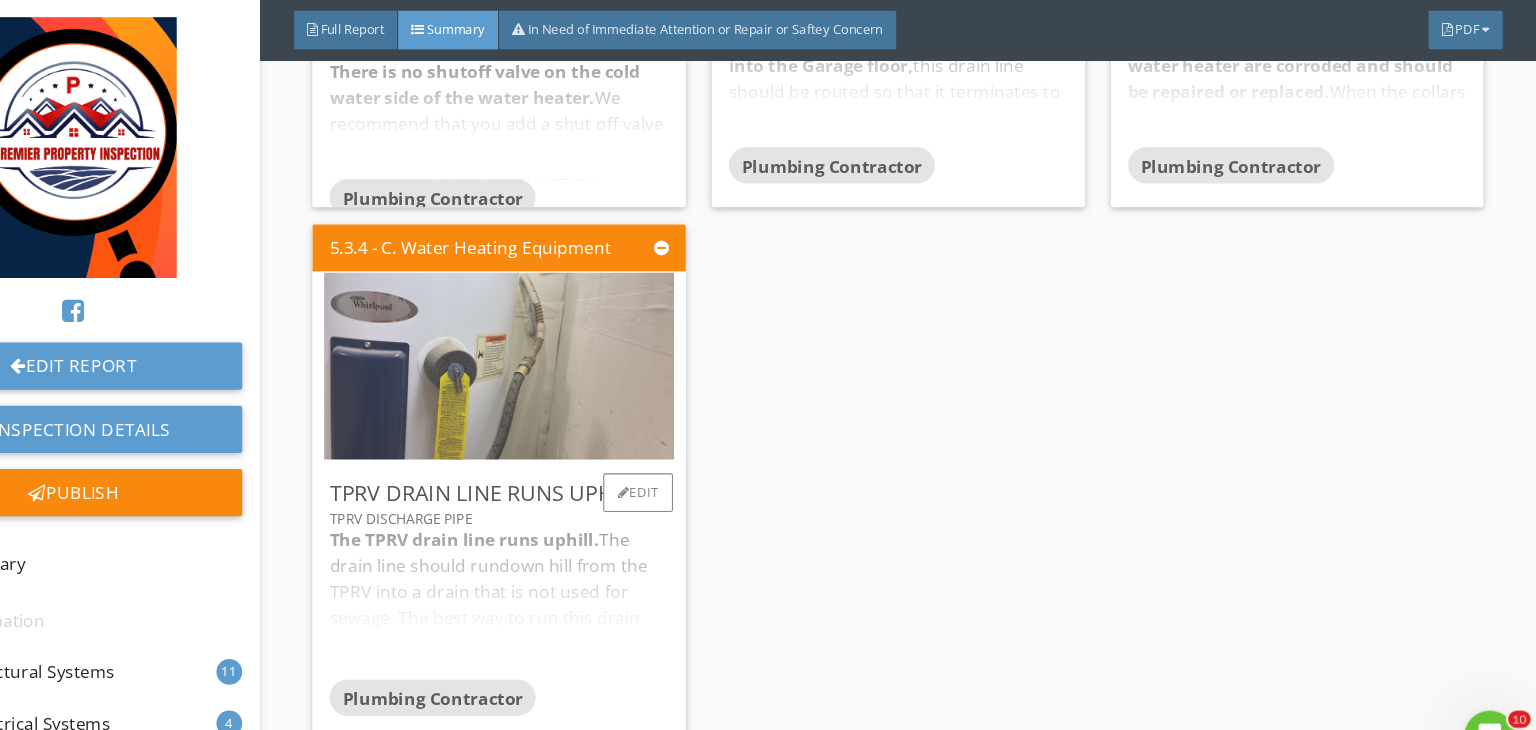 click at bounding box center (569, 340) 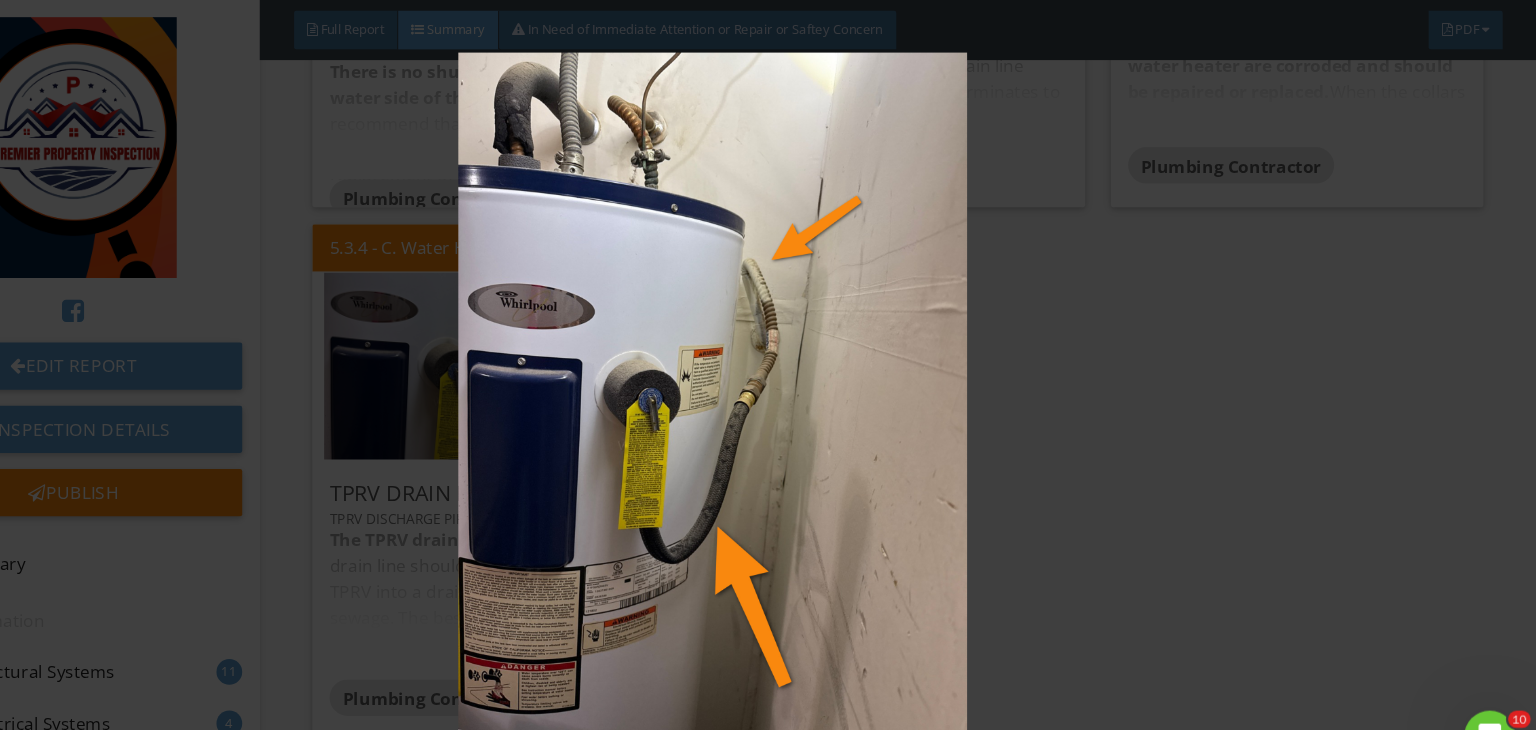 click at bounding box center (768, 365) 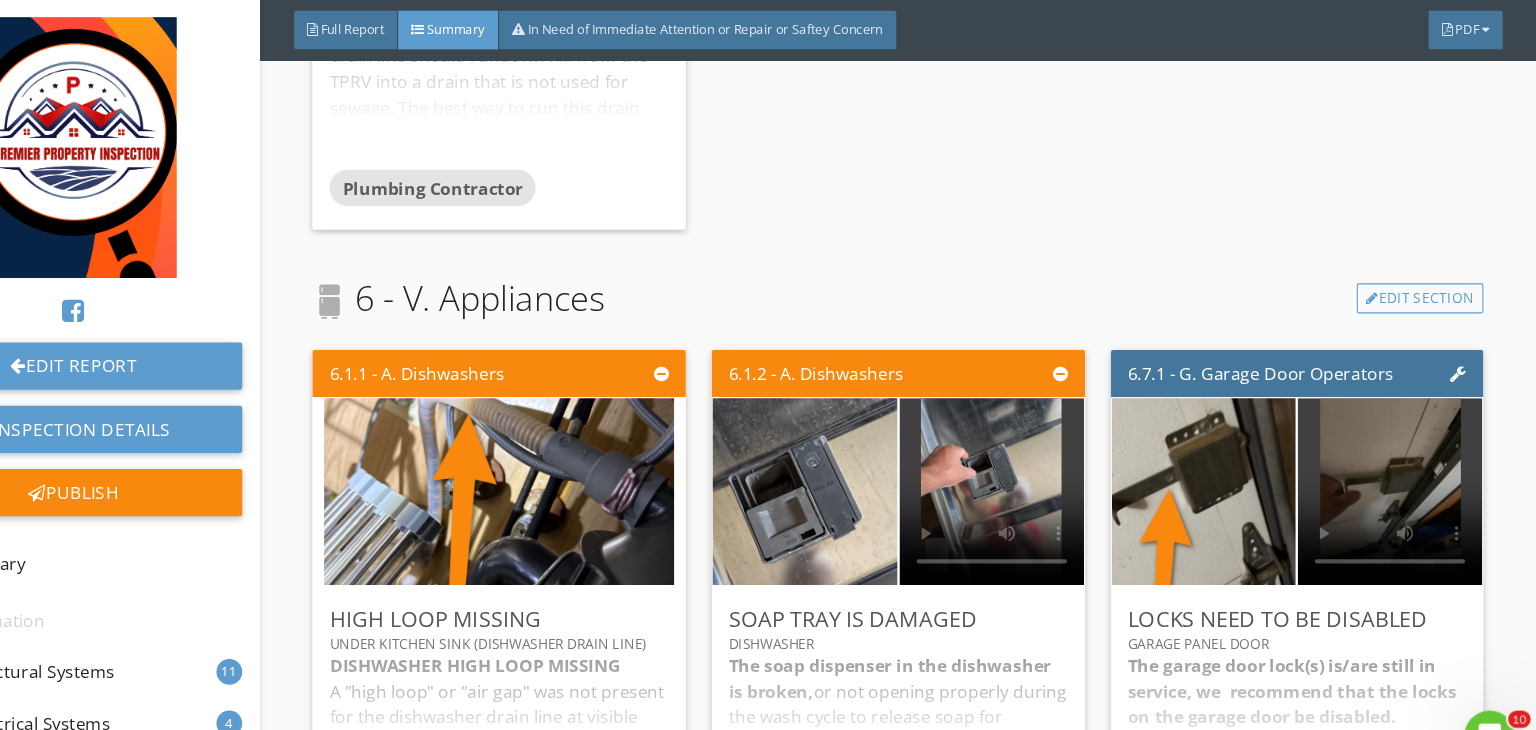 scroll, scrollTop: 8017, scrollLeft: 0, axis: vertical 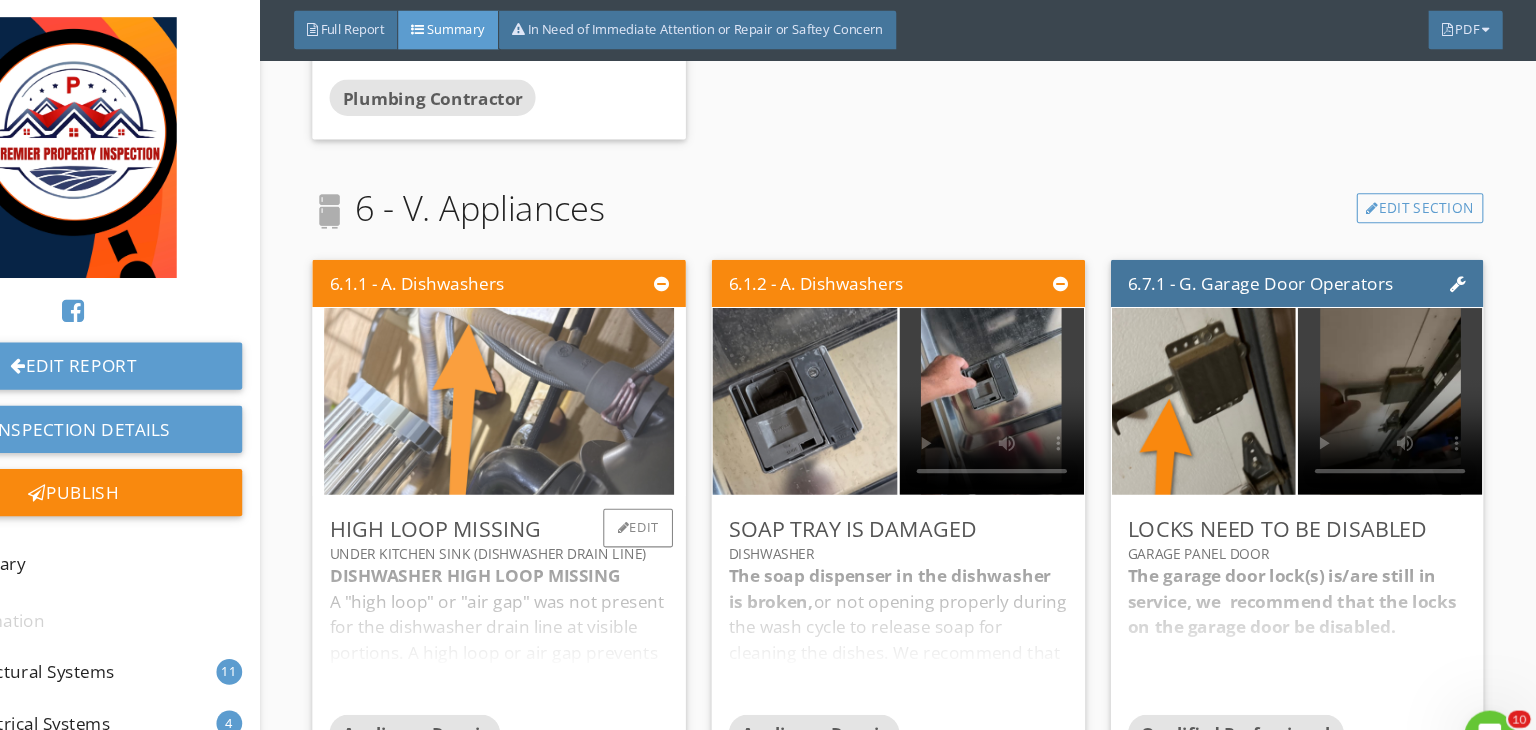click at bounding box center (569, 373) 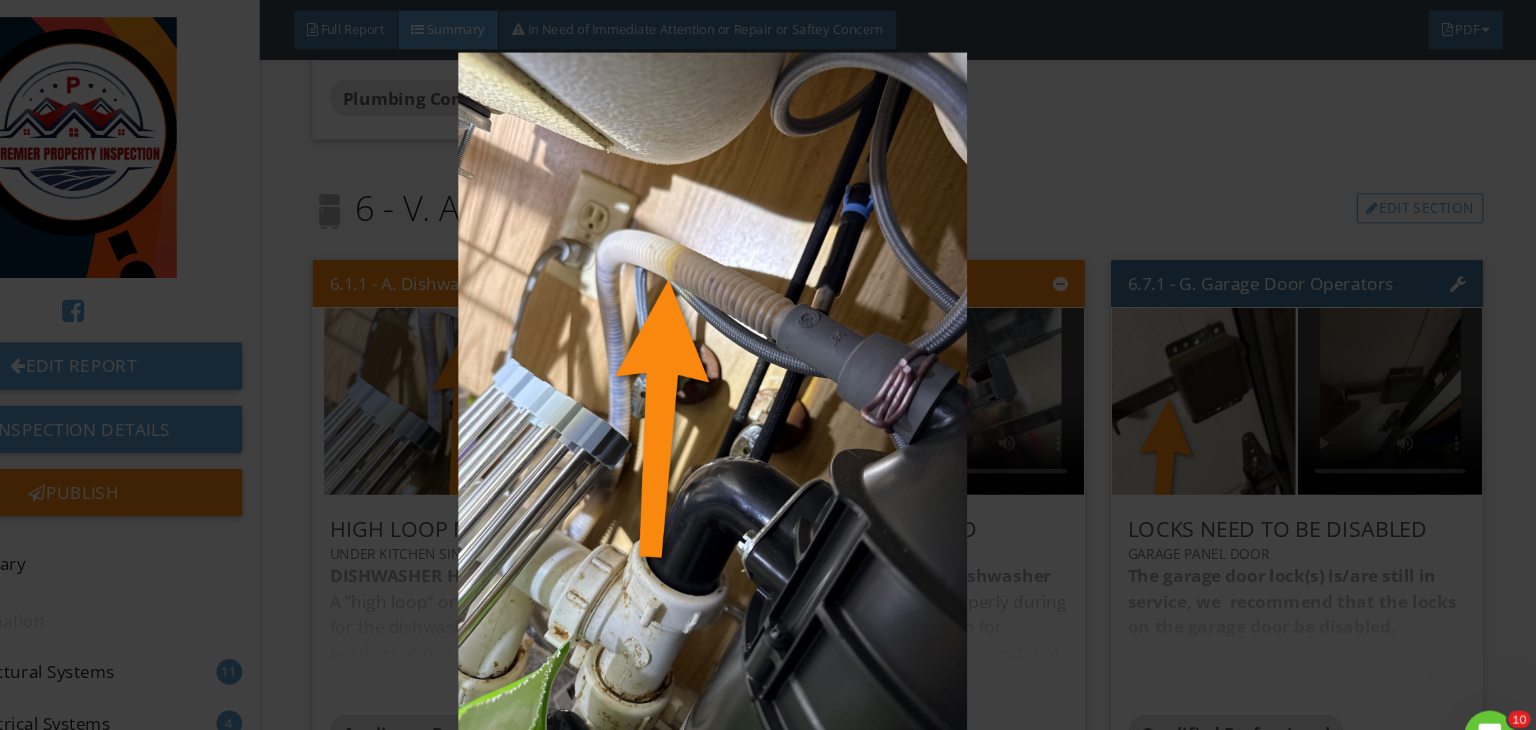 click at bounding box center [768, 365] 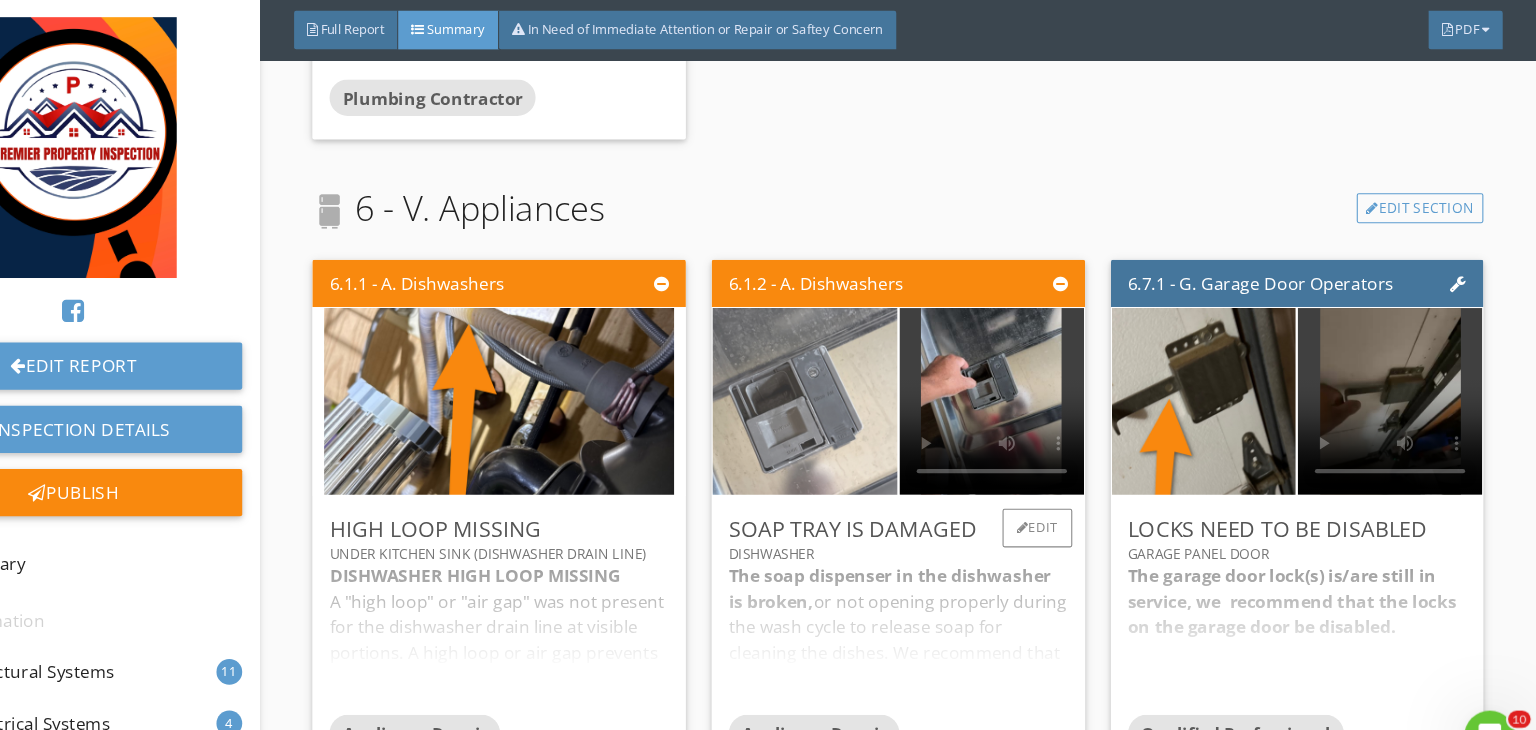 click at bounding box center (854, 373) 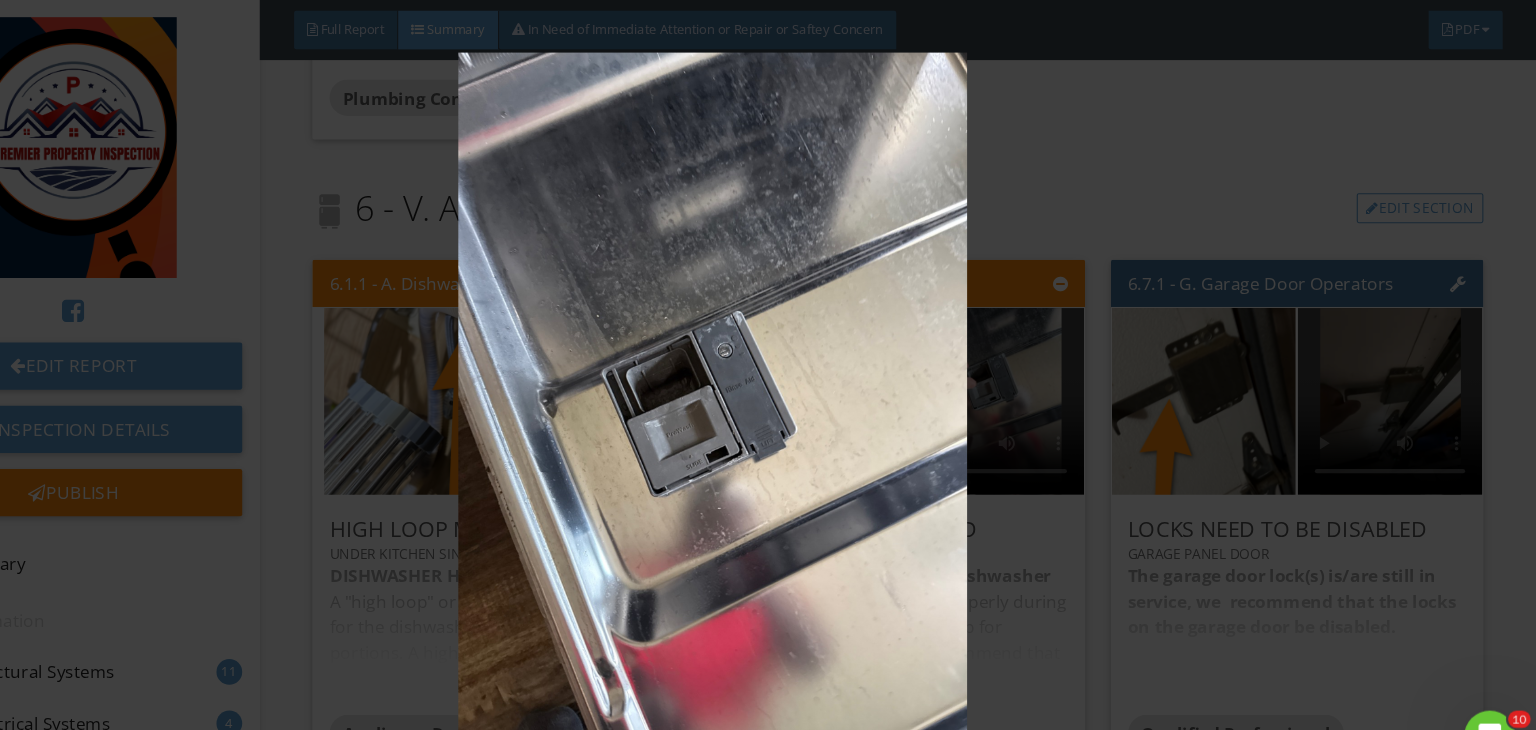 click at bounding box center (768, 365) 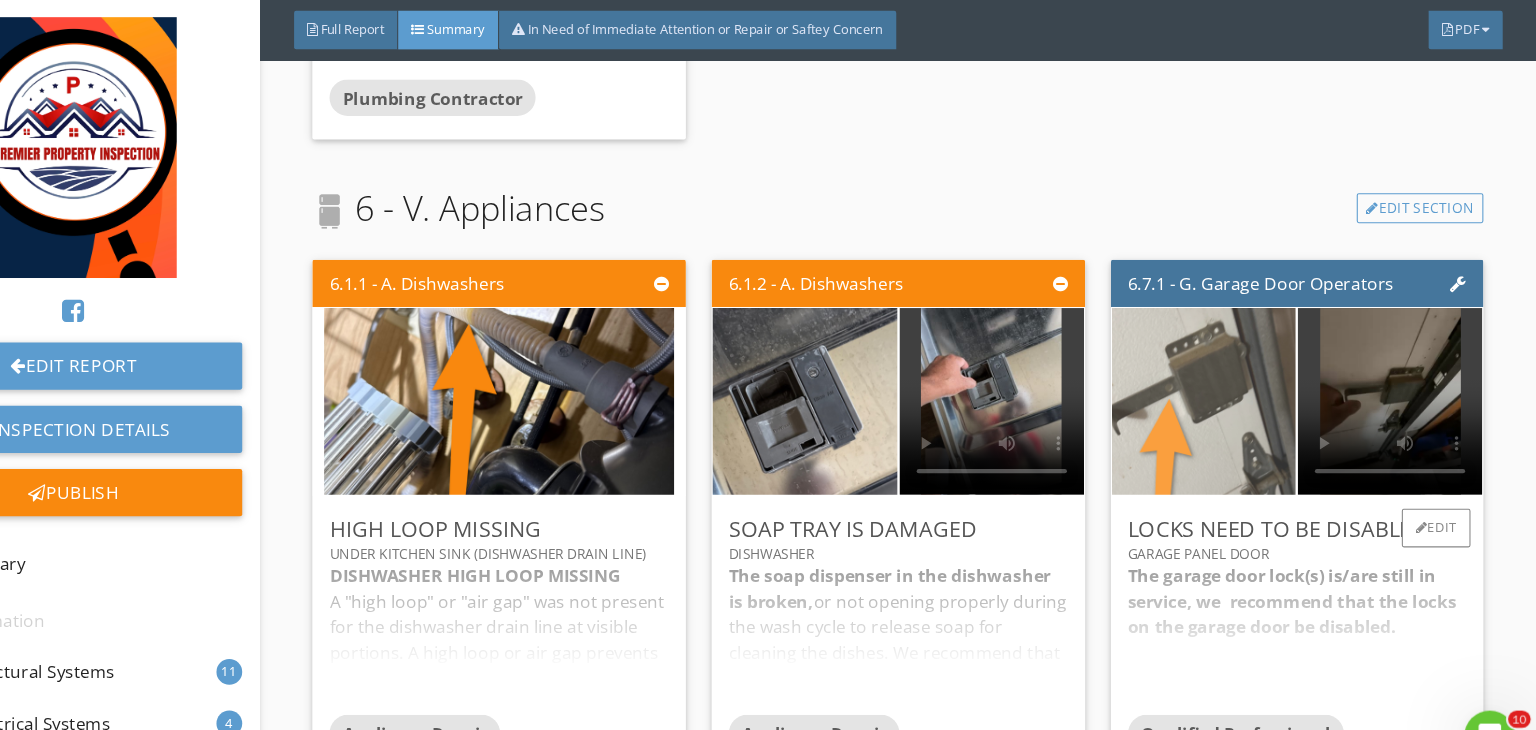 click at bounding box center (1225, 373) 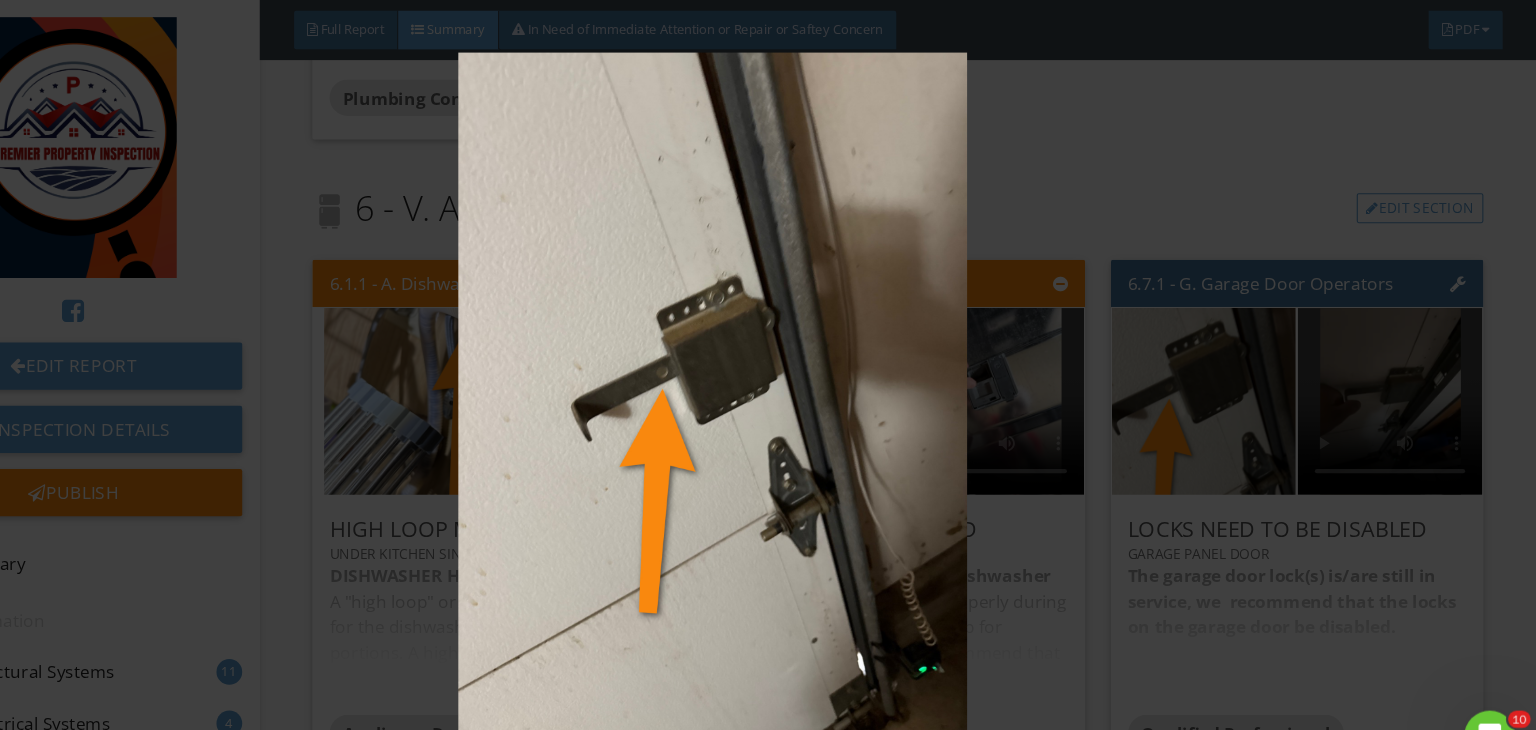 click at bounding box center [768, 365] 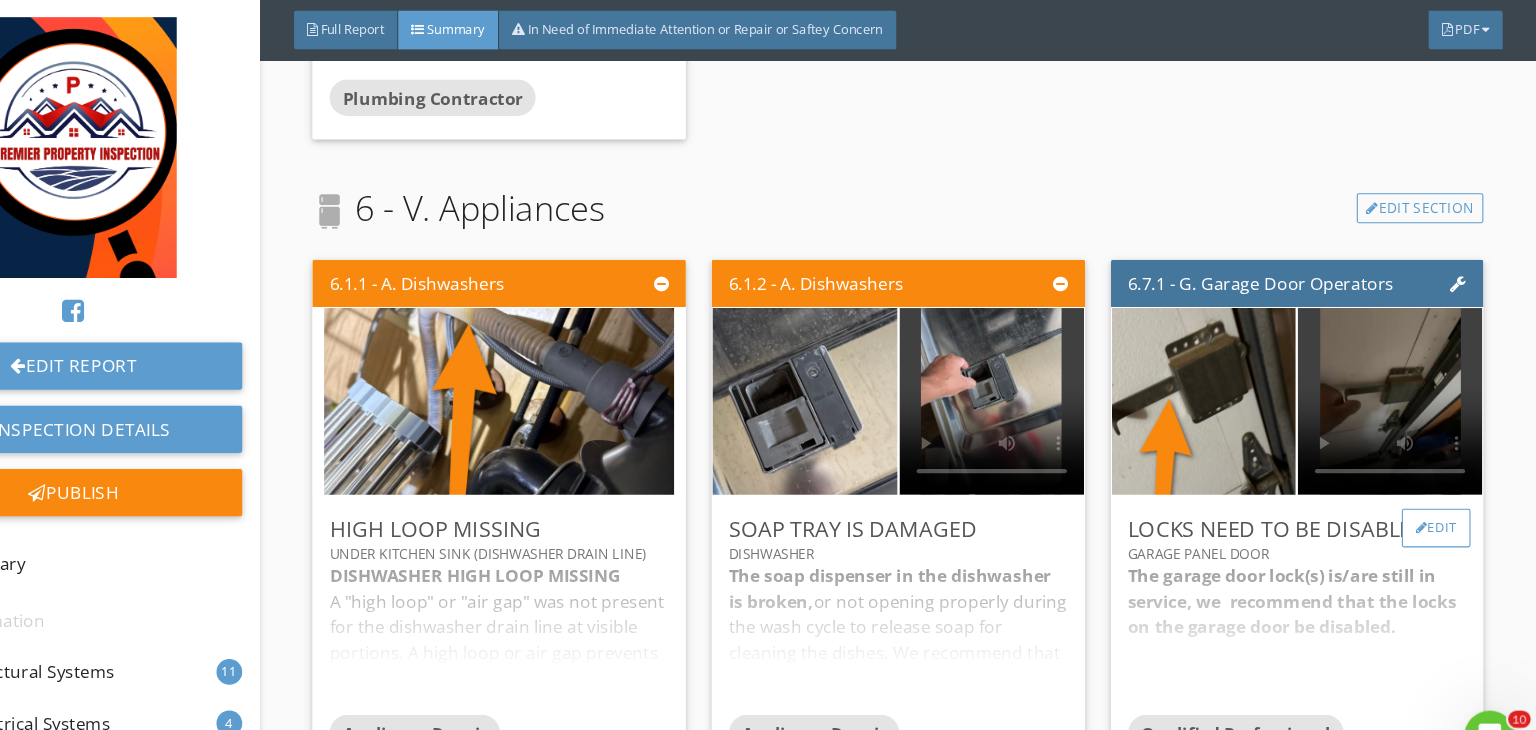 click on "Edit" at bounding box center [1442, 492] 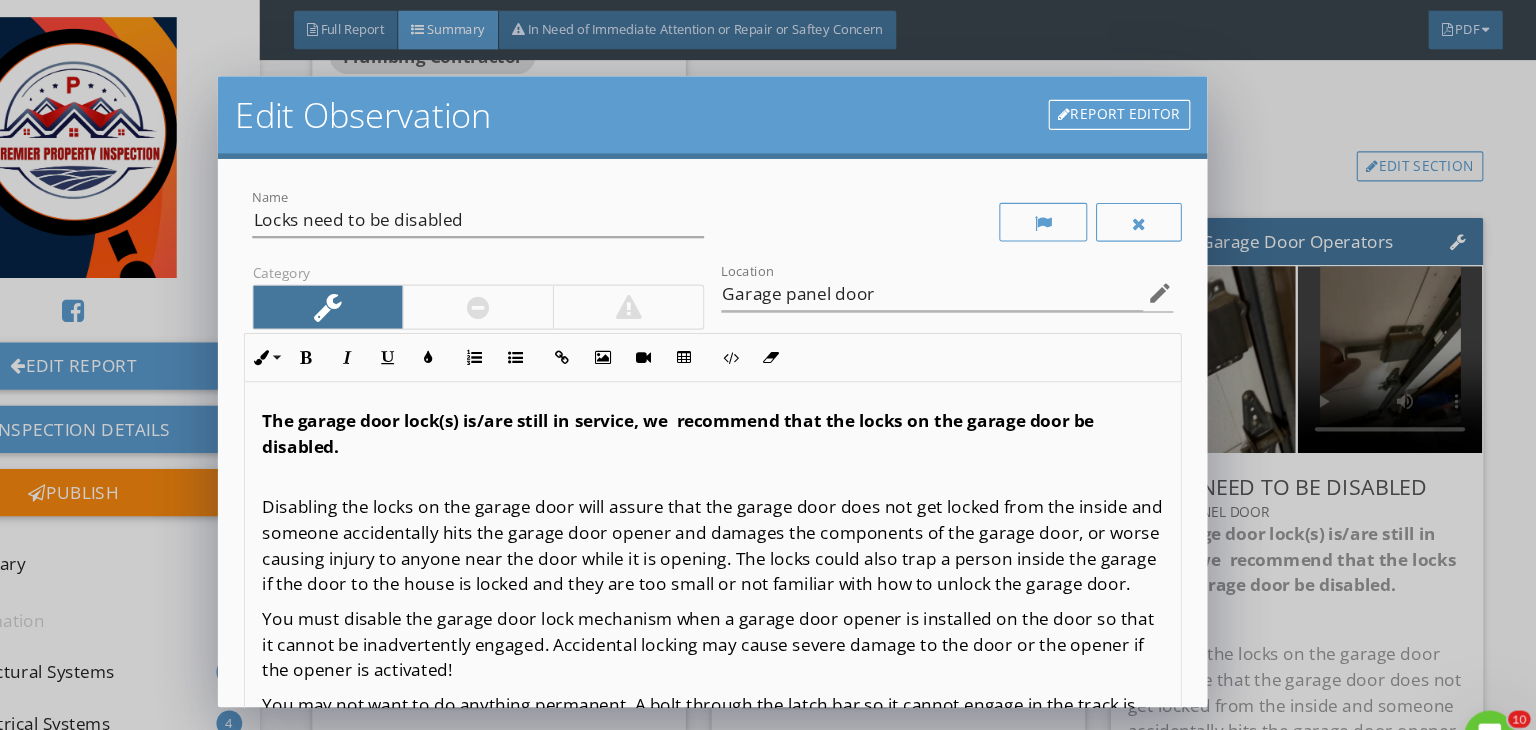 scroll, scrollTop: 347, scrollLeft: 0, axis: vertical 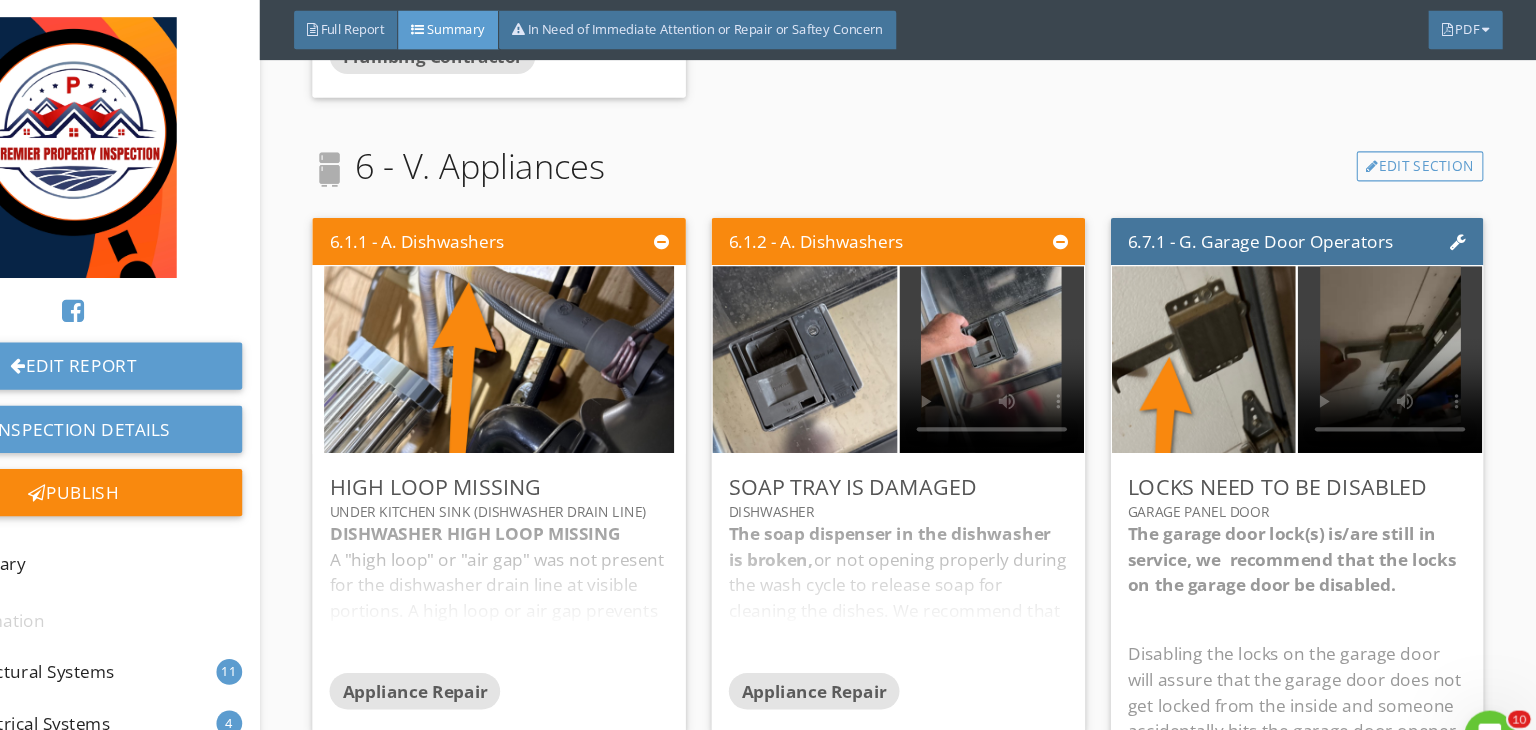 click at bounding box center (768, 365) 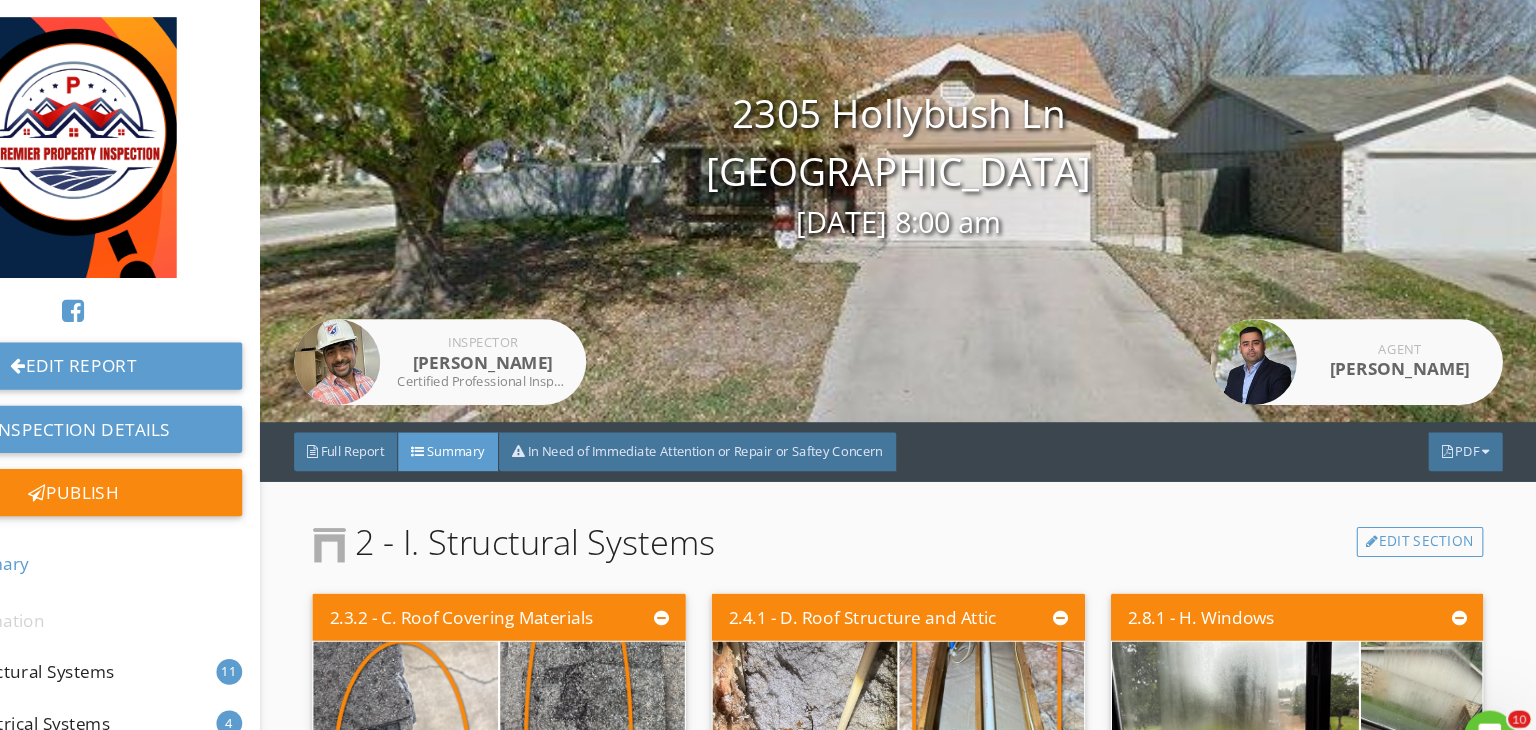 scroll, scrollTop: 85, scrollLeft: 0, axis: vertical 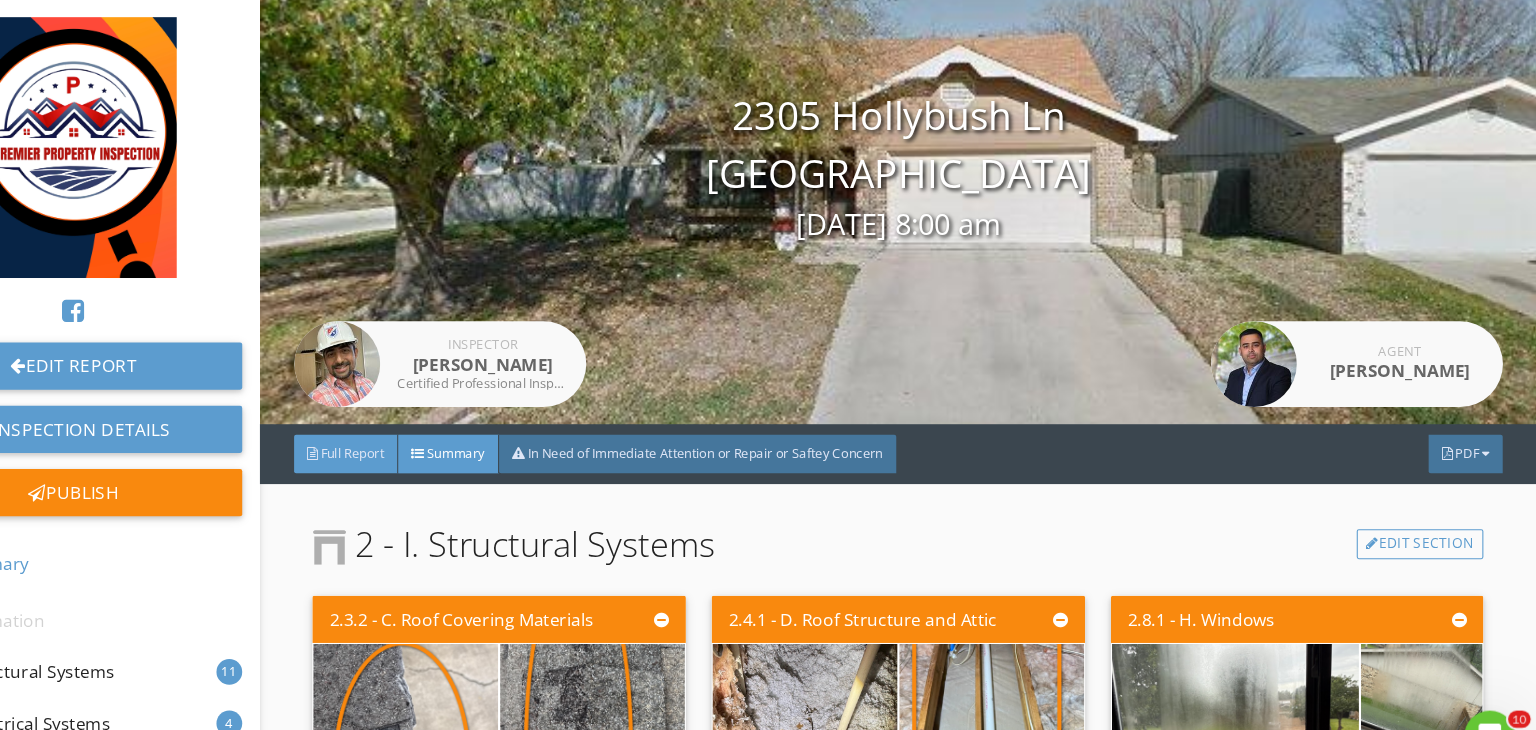 click on "Full Report" at bounding box center (432, 422) 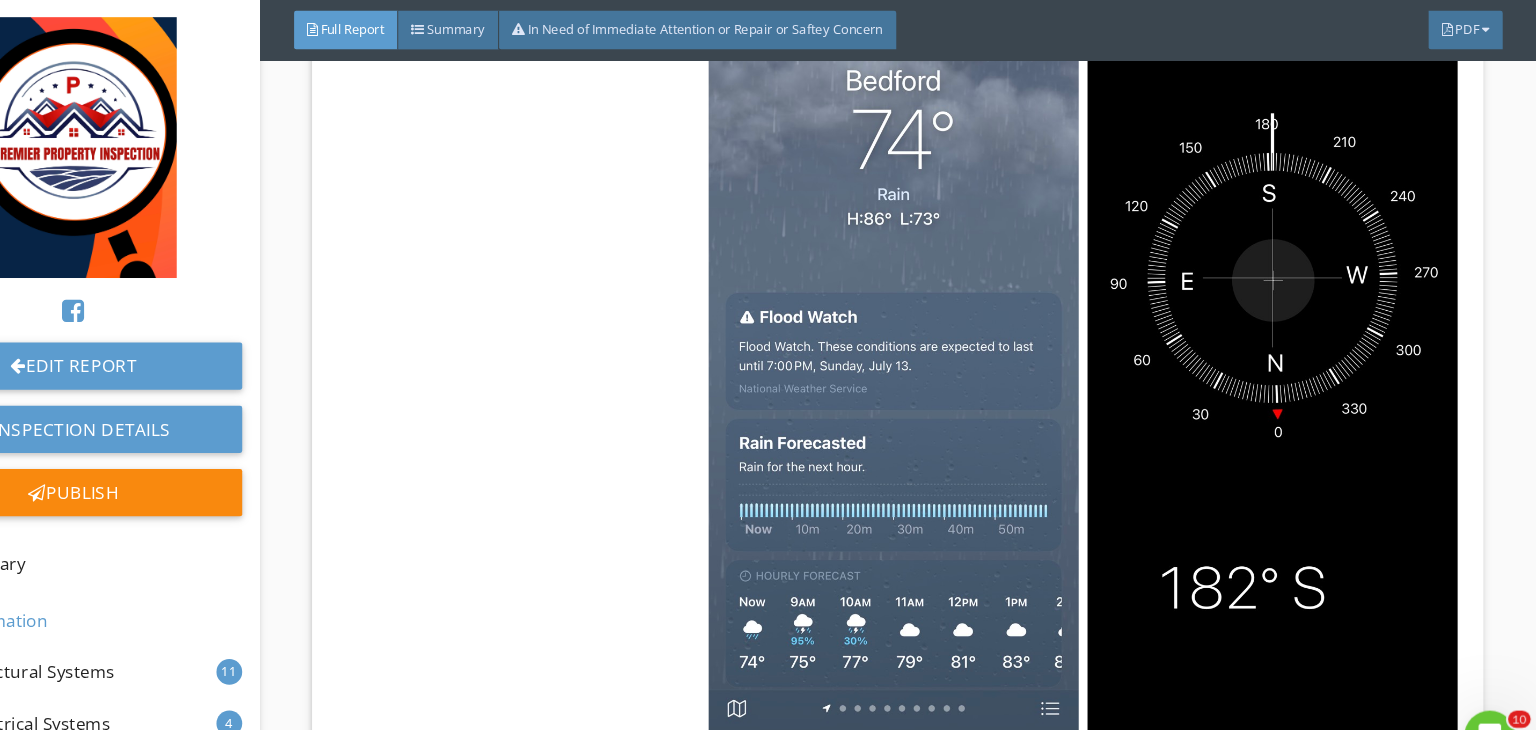 scroll, scrollTop: 1180, scrollLeft: 0, axis: vertical 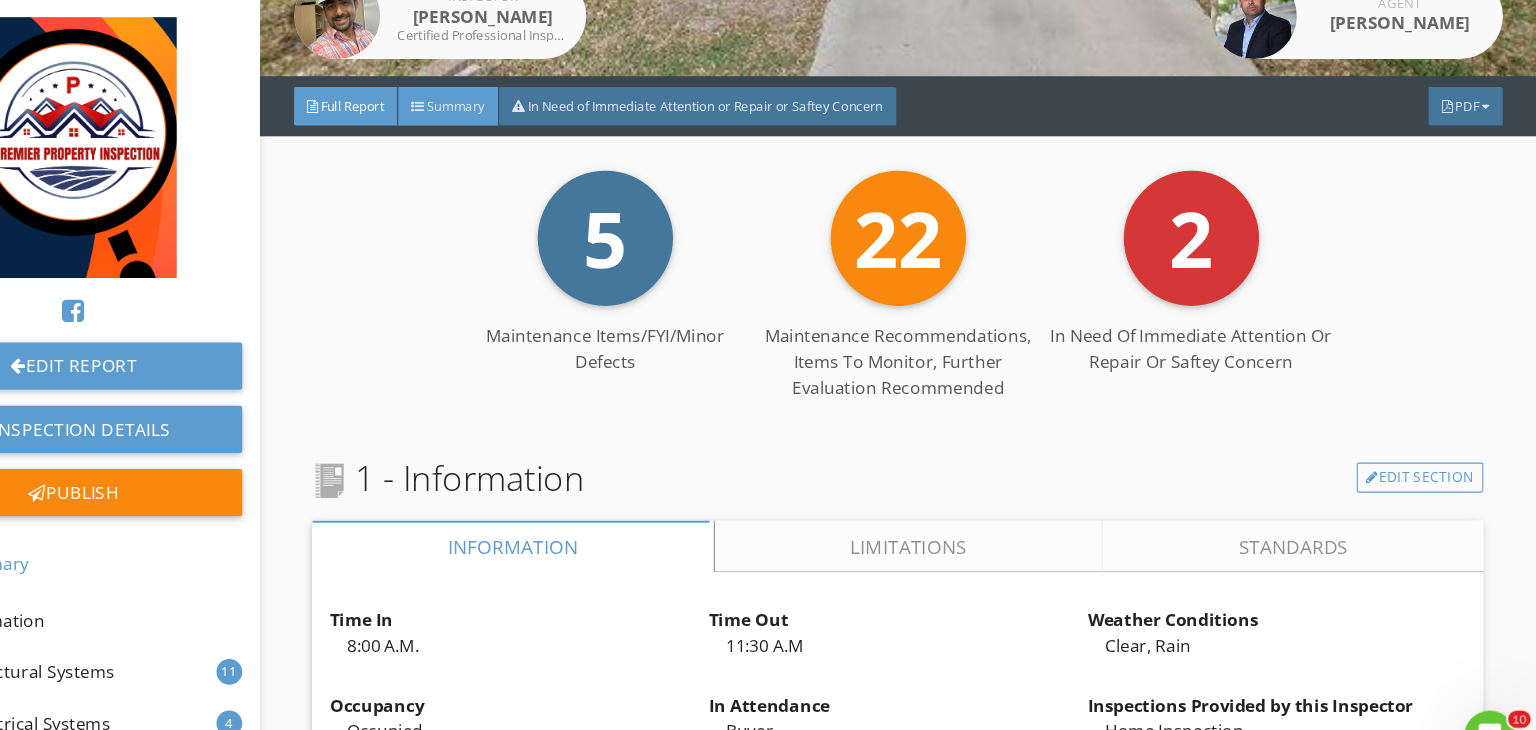 click on "Summary" at bounding box center (529, 98) 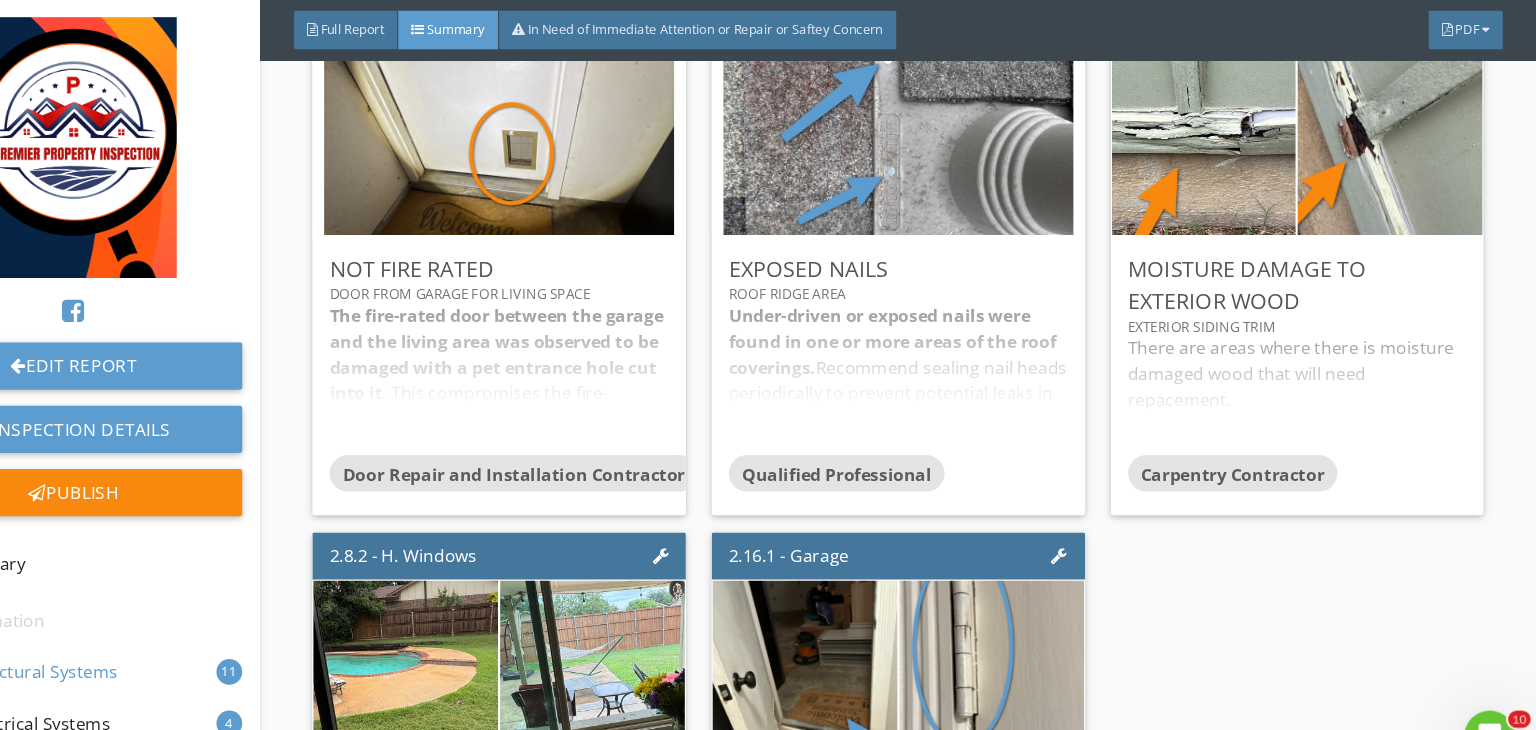 scroll, scrollTop: 1576, scrollLeft: 0, axis: vertical 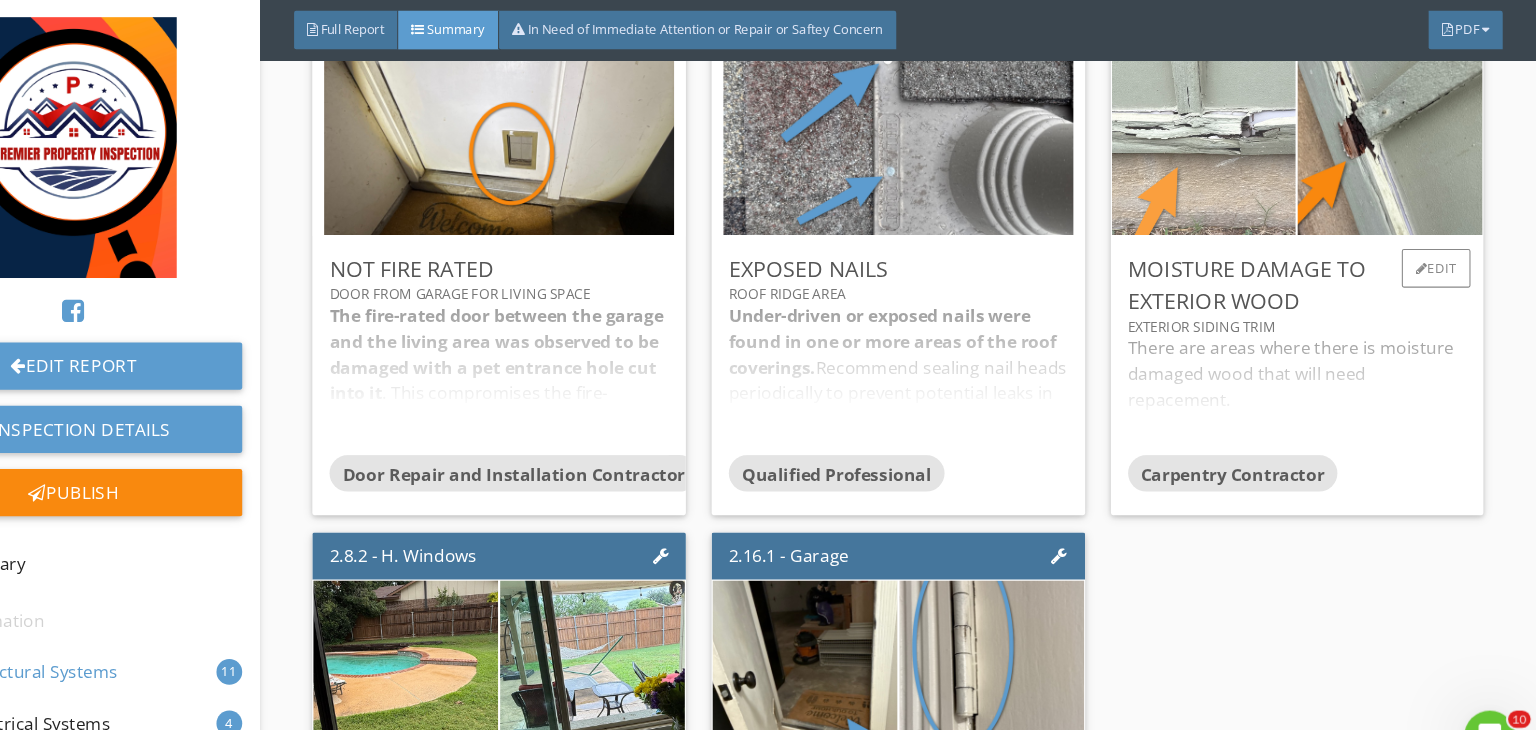 click at bounding box center [1226, 132] 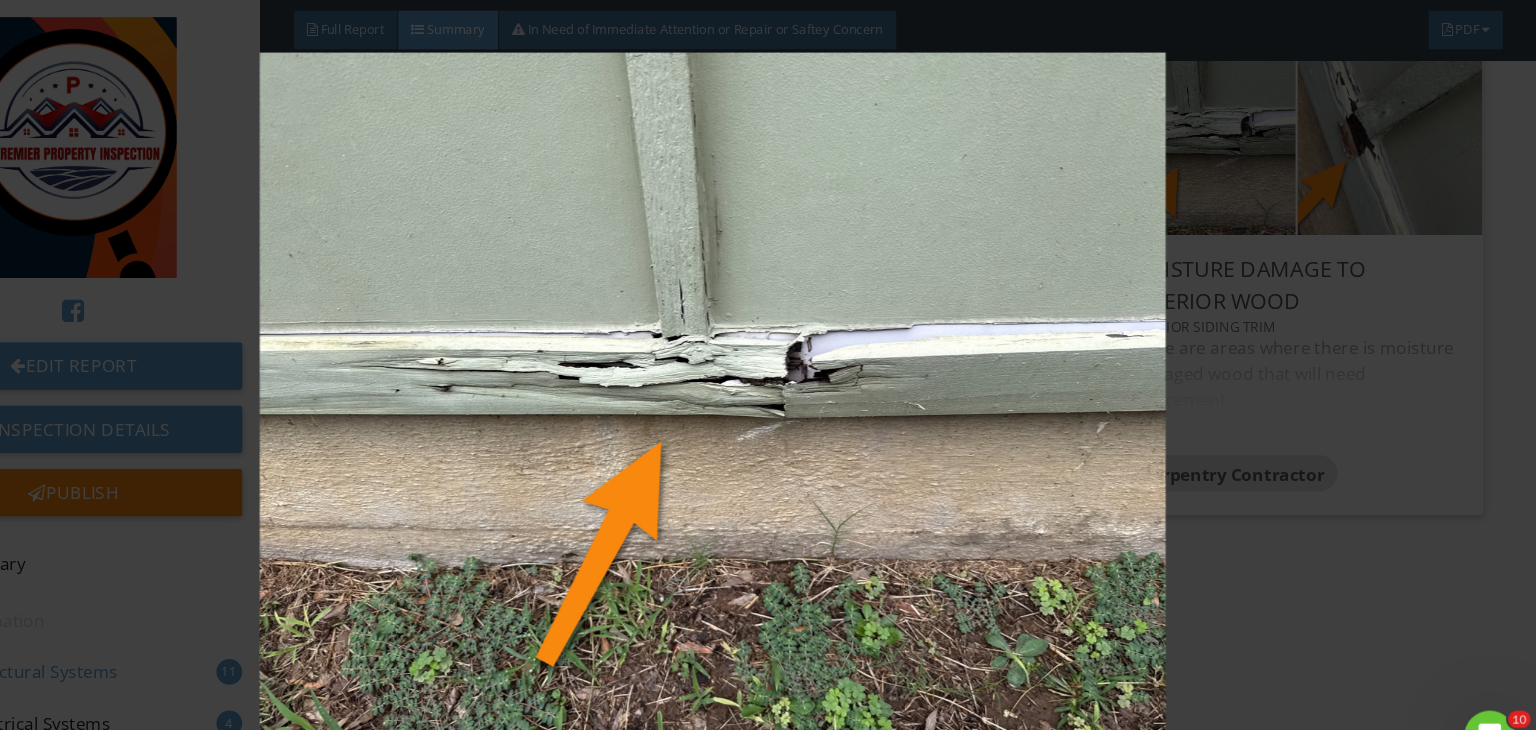 click at bounding box center [768, 365] 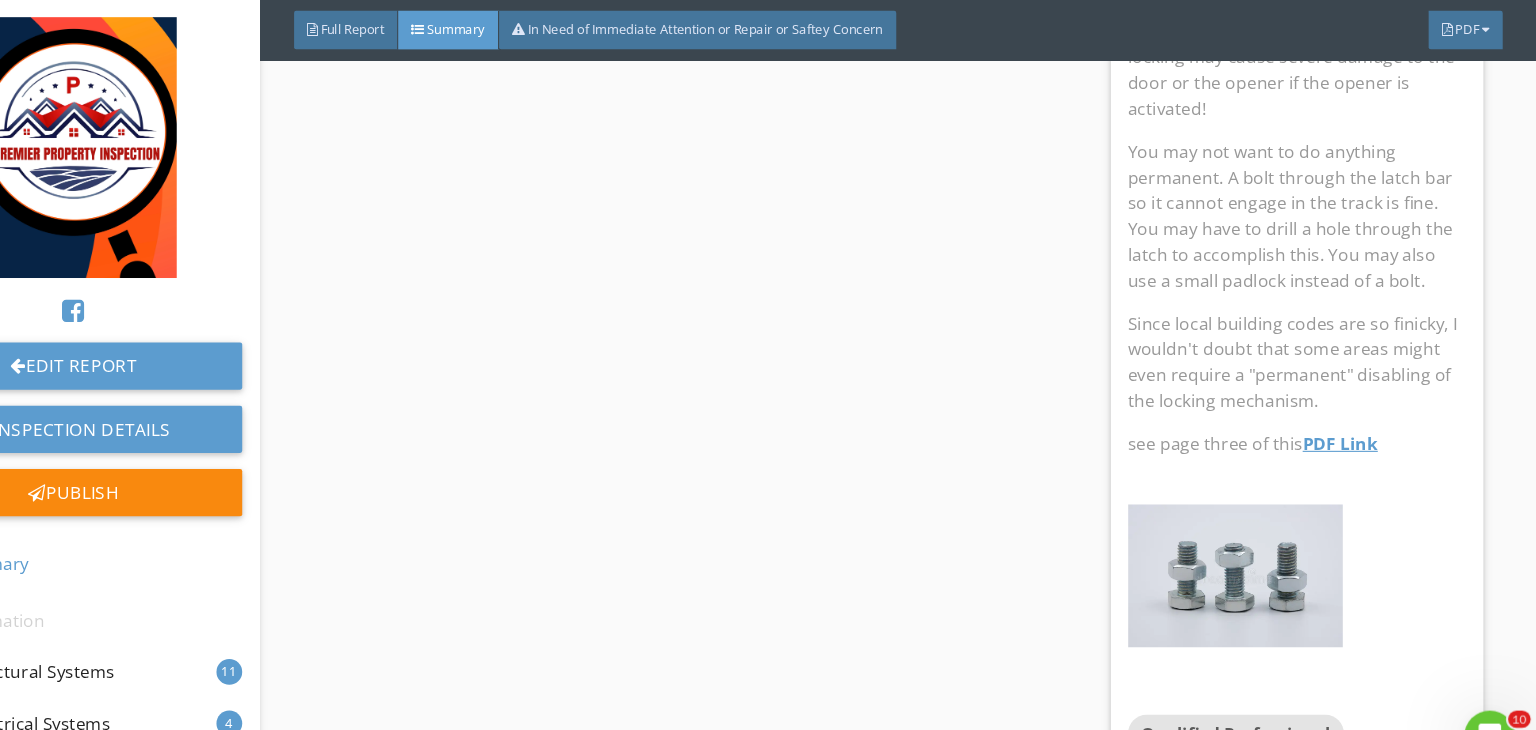 scroll, scrollTop: 8979, scrollLeft: 0, axis: vertical 